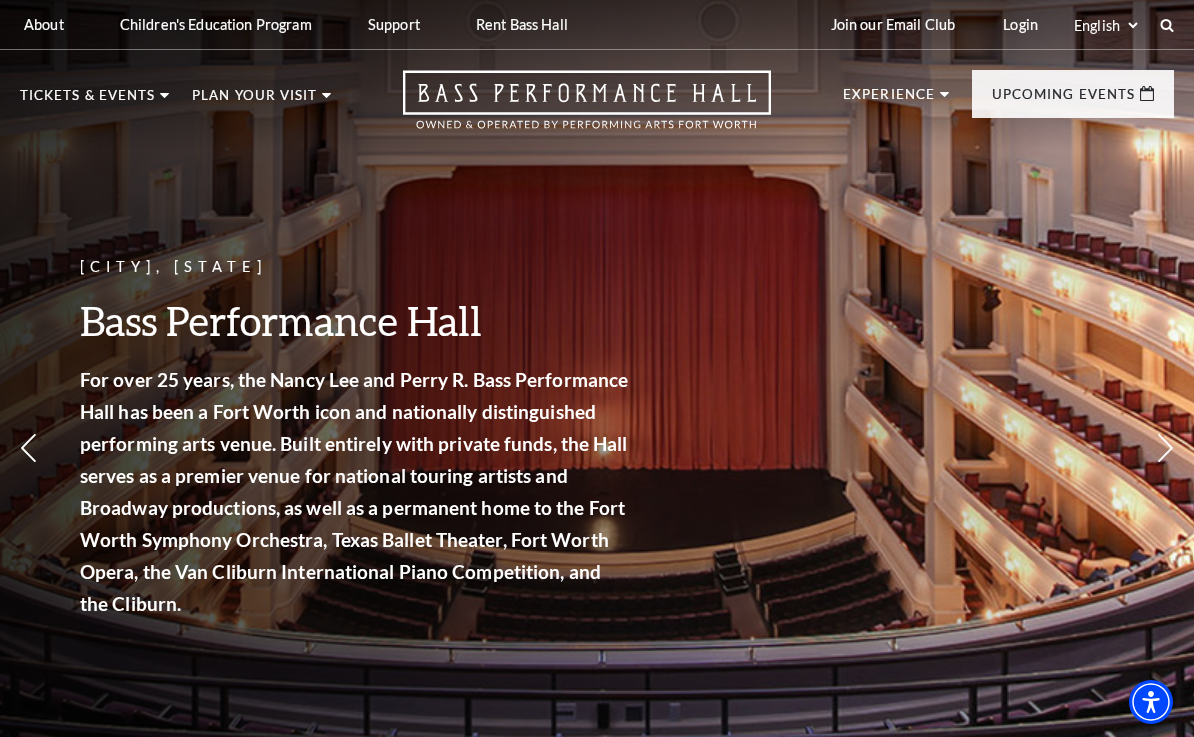 scroll, scrollTop: 0, scrollLeft: 0, axis: both 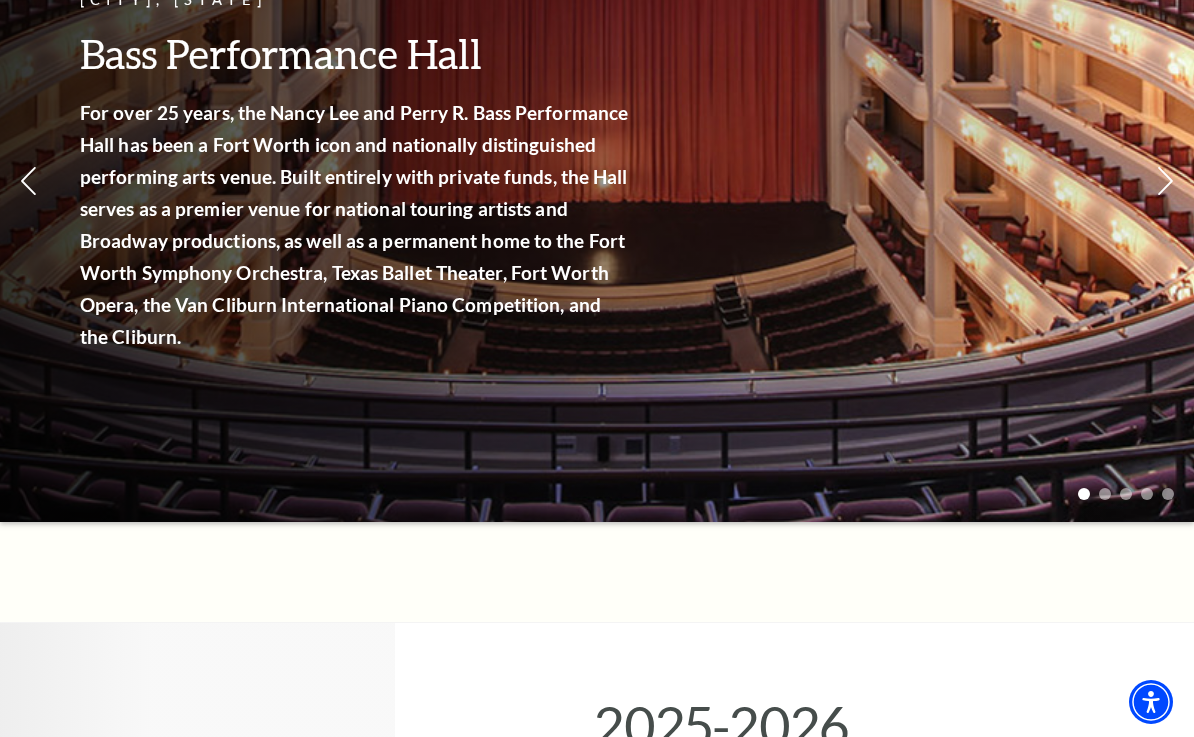 click on "View Full Calendar" at bounding box center (597, 355) 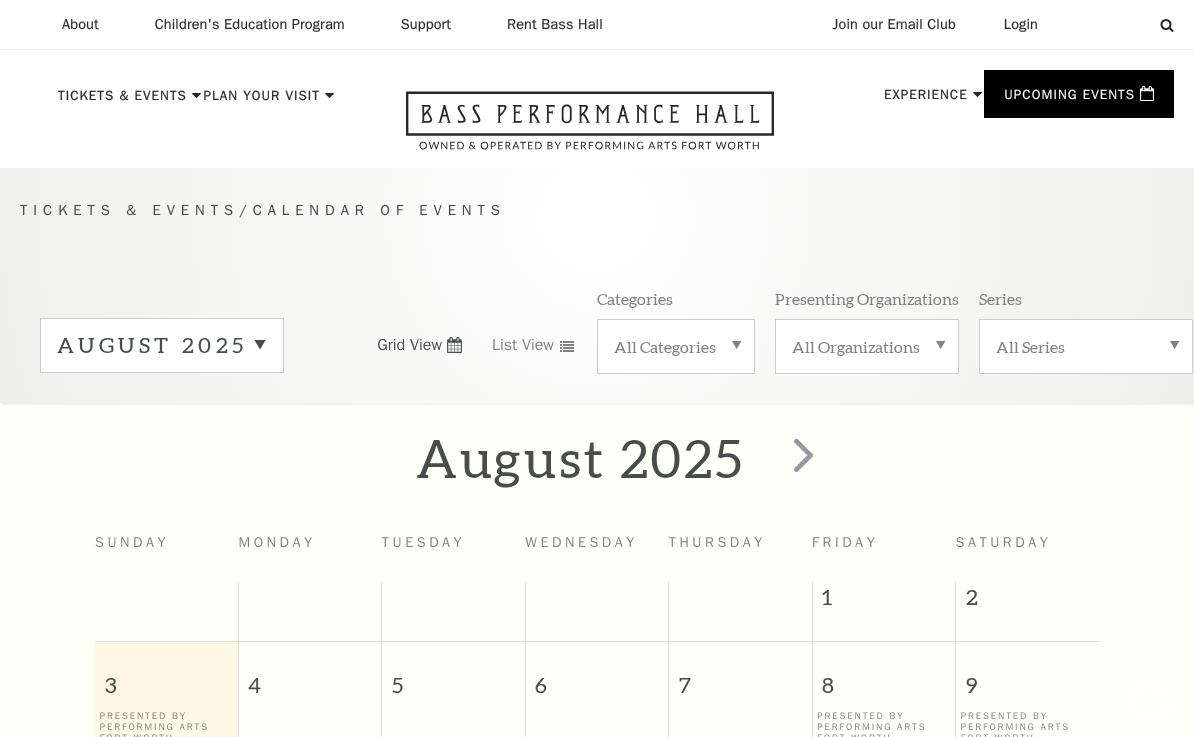 scroll, scrollTop: 64, scrollLeft: 0, axis: vertical 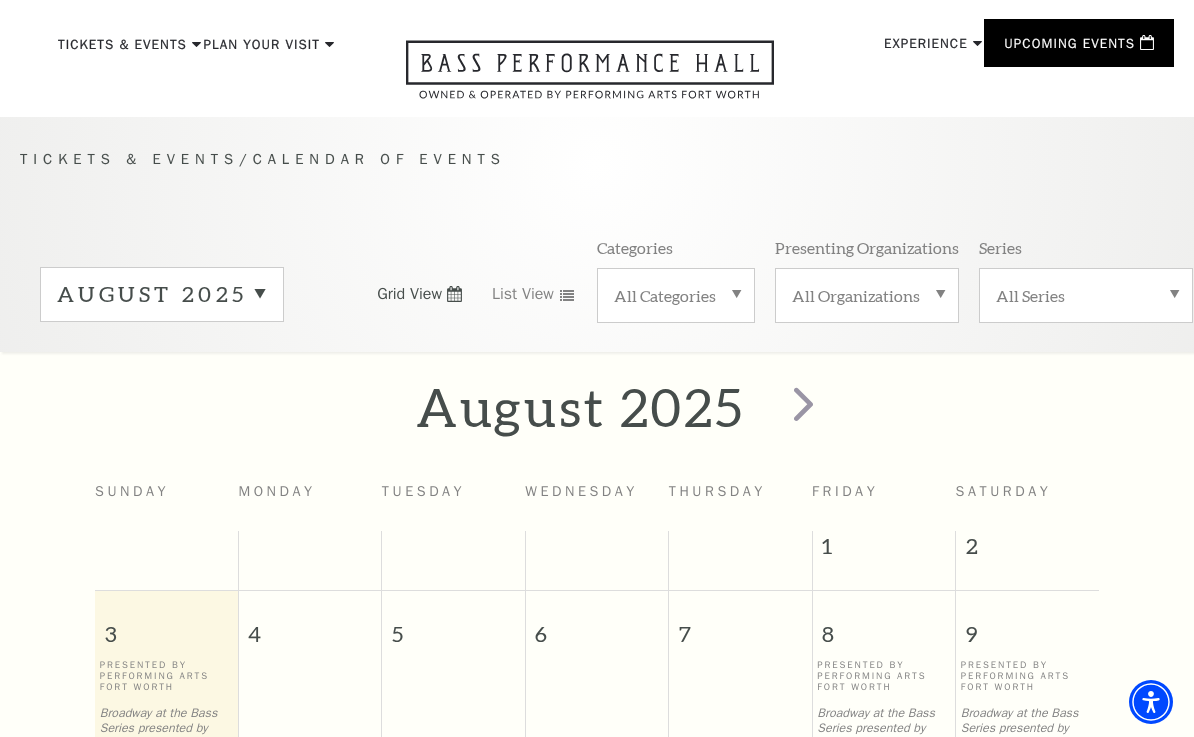 click at bounding box center [803, 403] 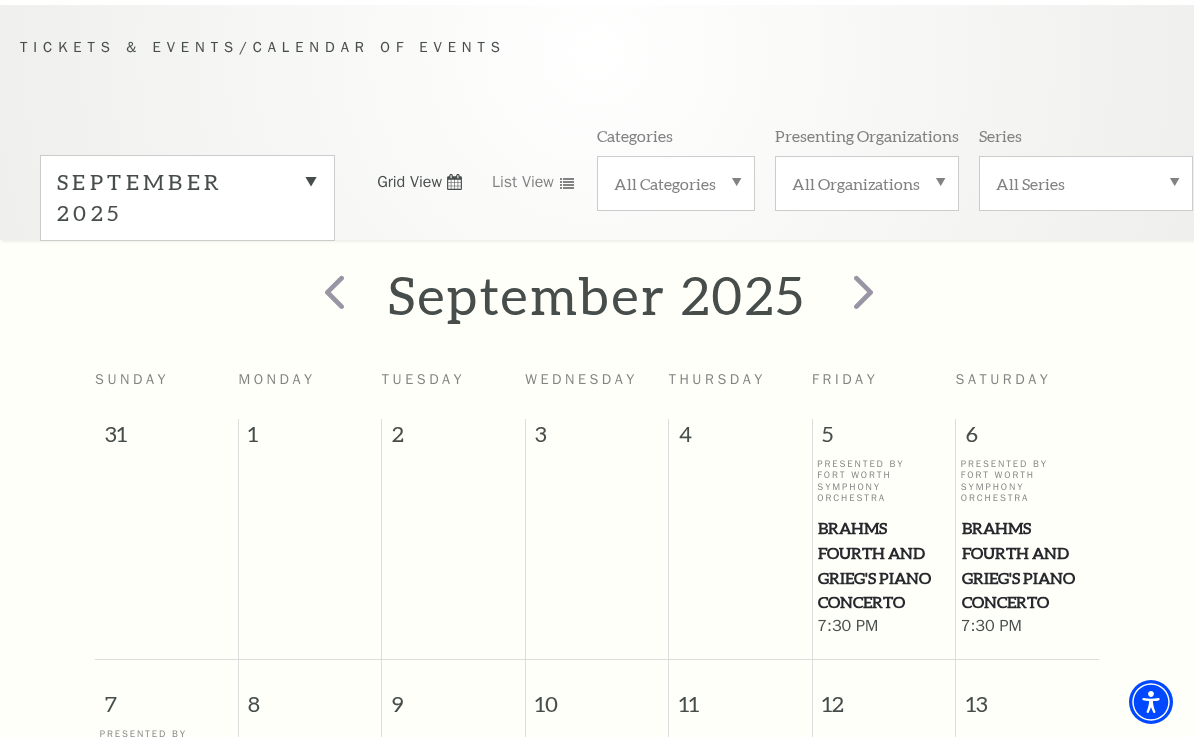 scroll, scrollTop: 178, scrollLeft: 0, axis: vertical 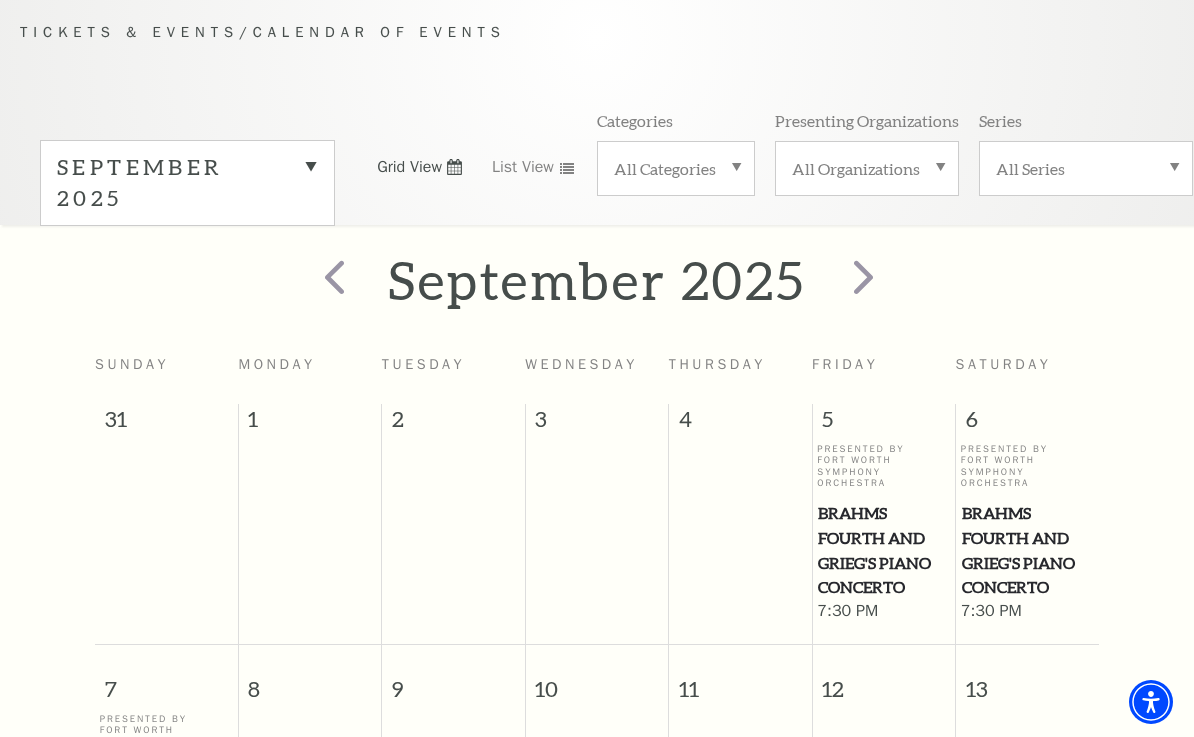 click at bounding box center [863, 276] 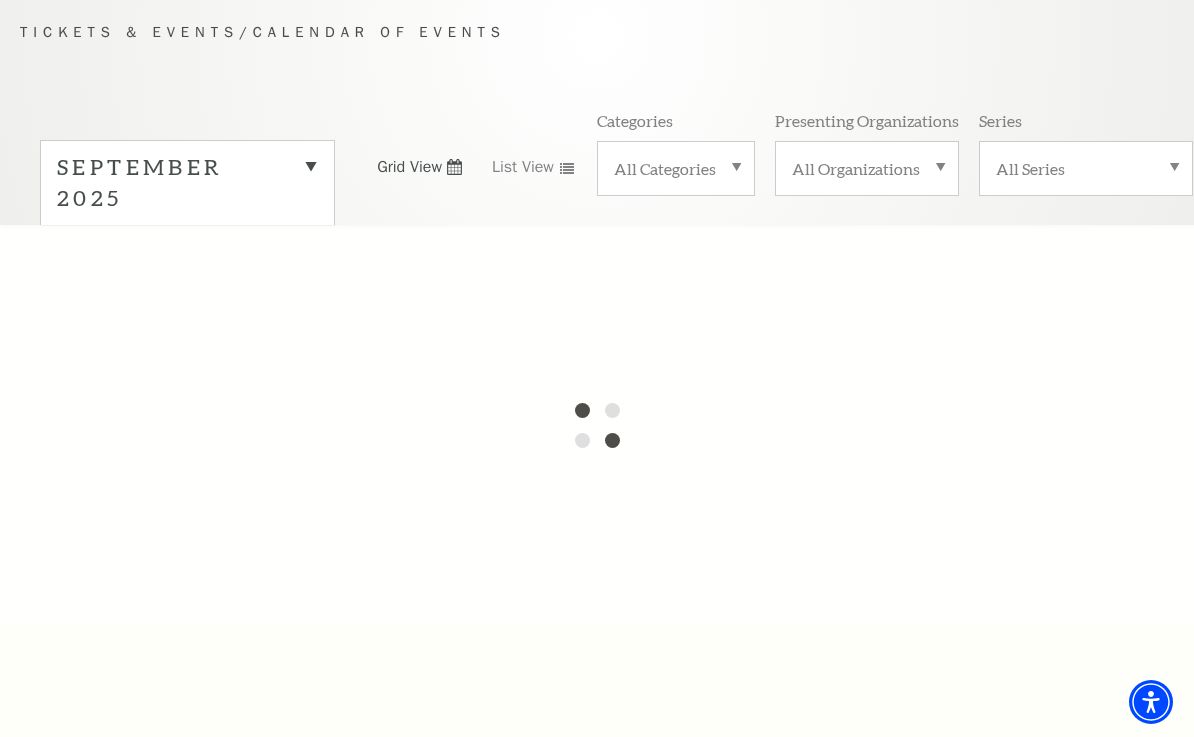 click on "September 2025" at bounding box center [187, 183] 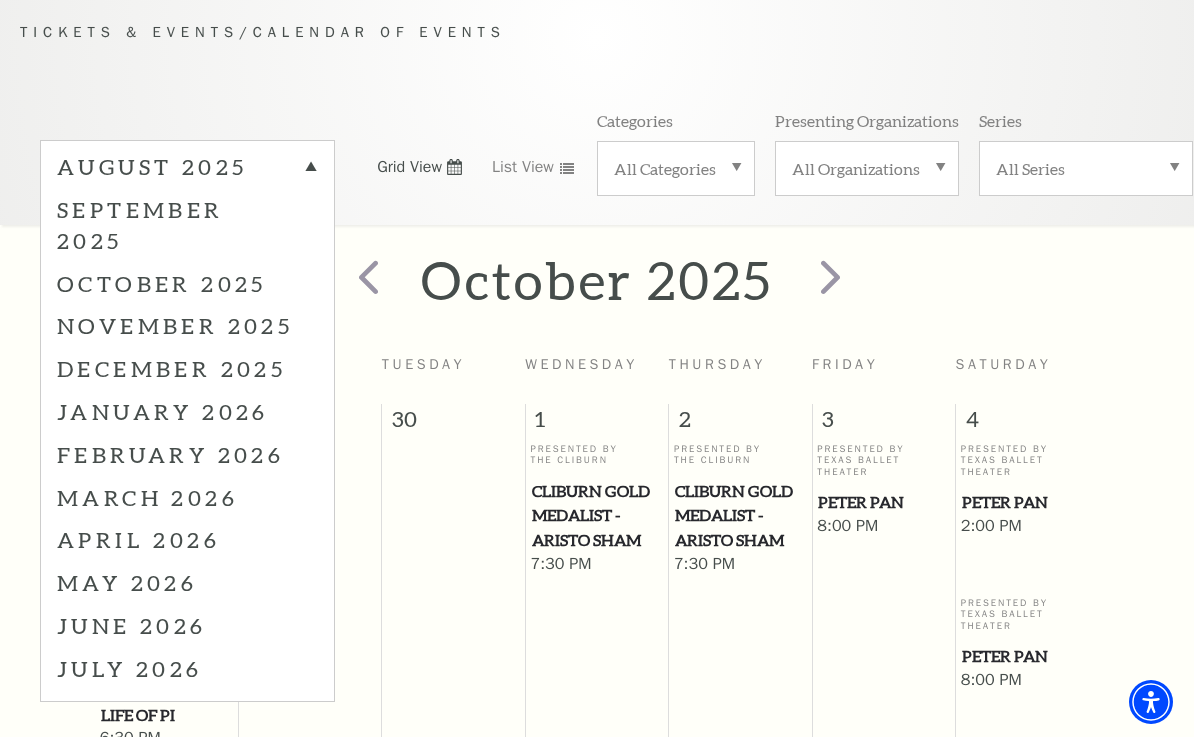 click on "October 2025" at bounding box center [187, 283] 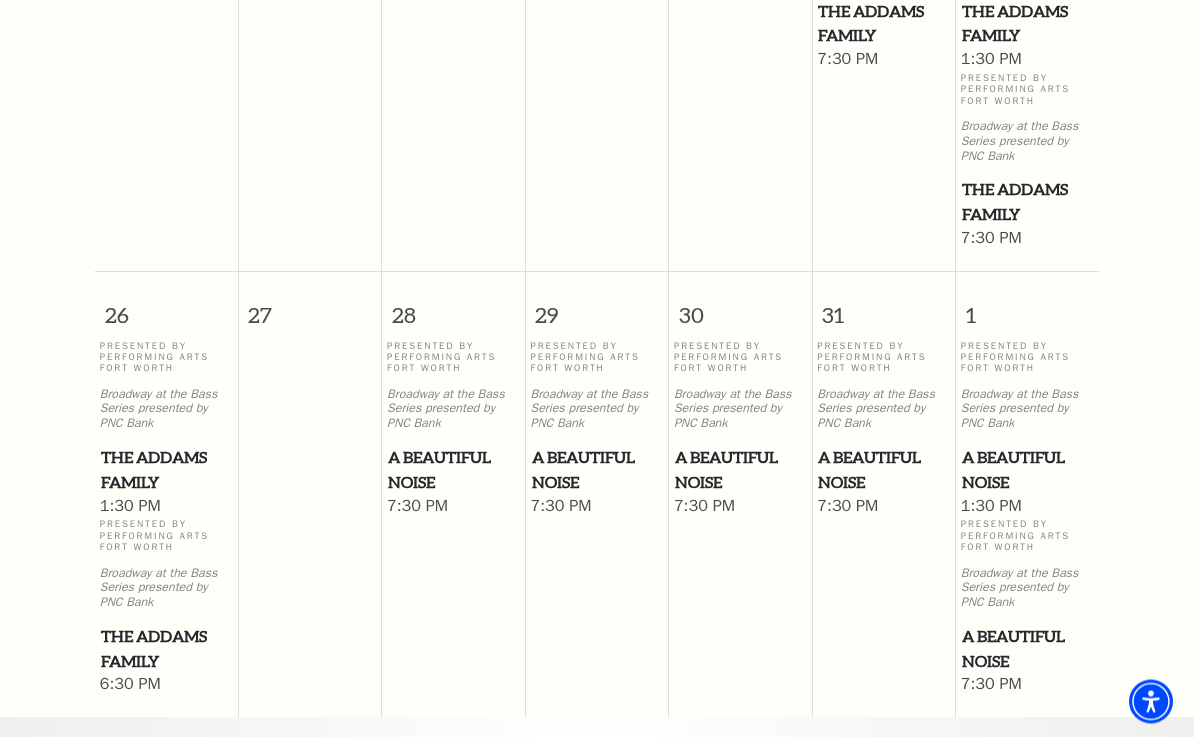 scroll, scrollTop: 1595, scrollLeft: 0, axis: vertical 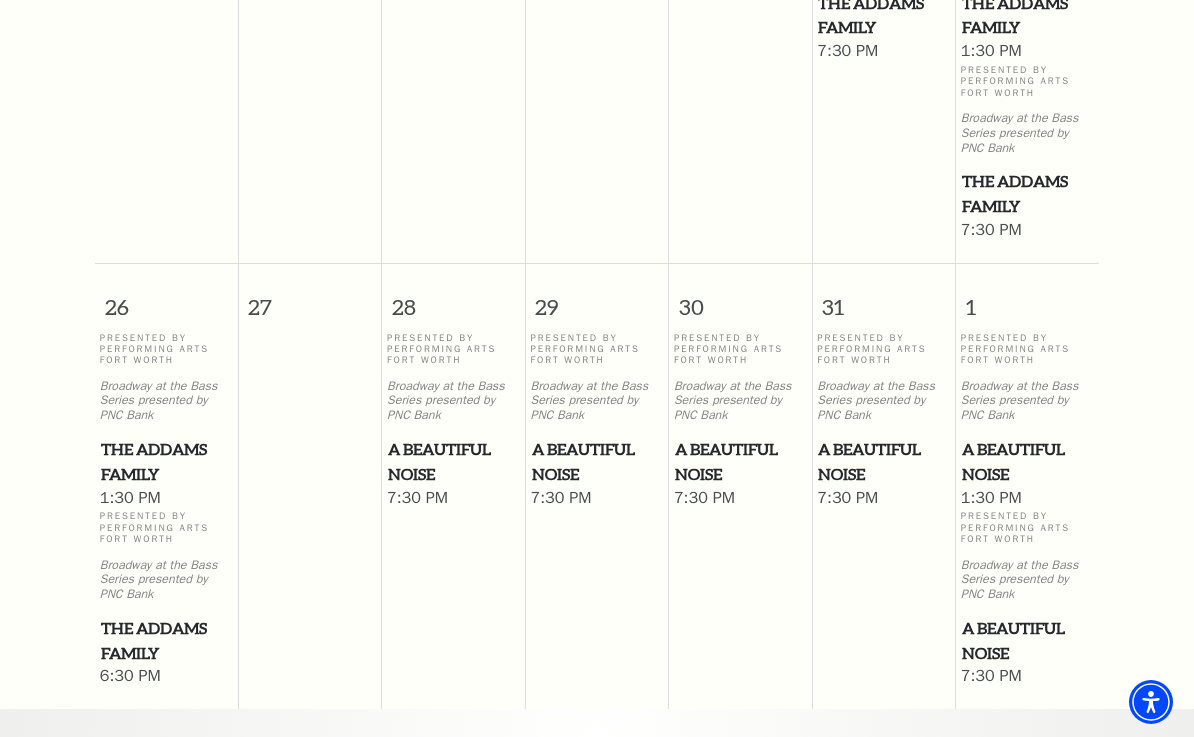 click on "A Beautiful Noise" at bounding box center [740, 461] 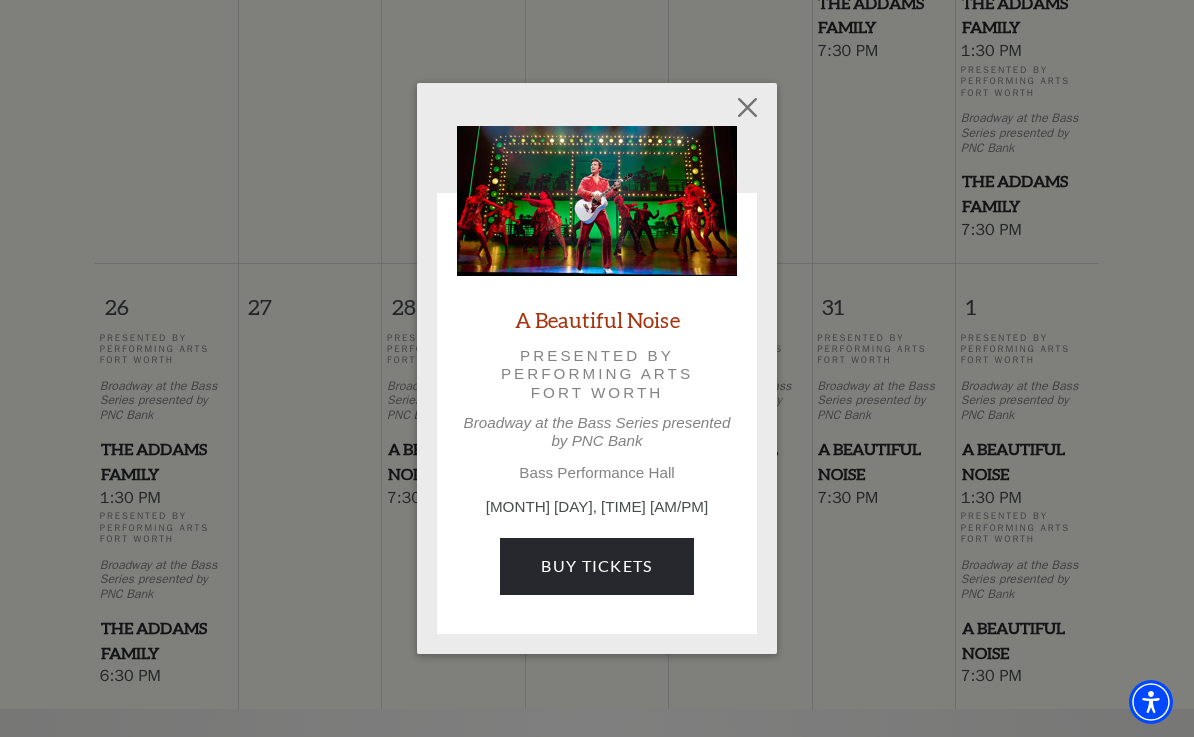 click on "Buy Tickets" at bounding box center (596, 566) 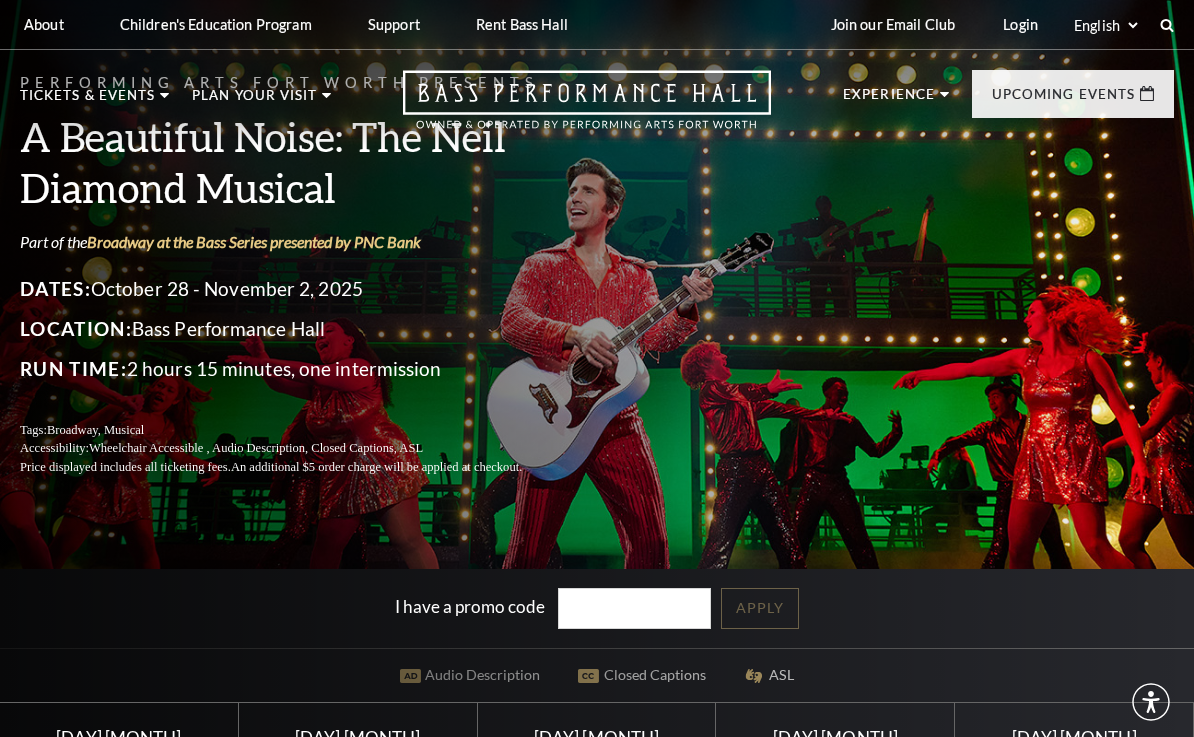 scroll, scrollTop: 0, scrollLeft: 0, axis: both 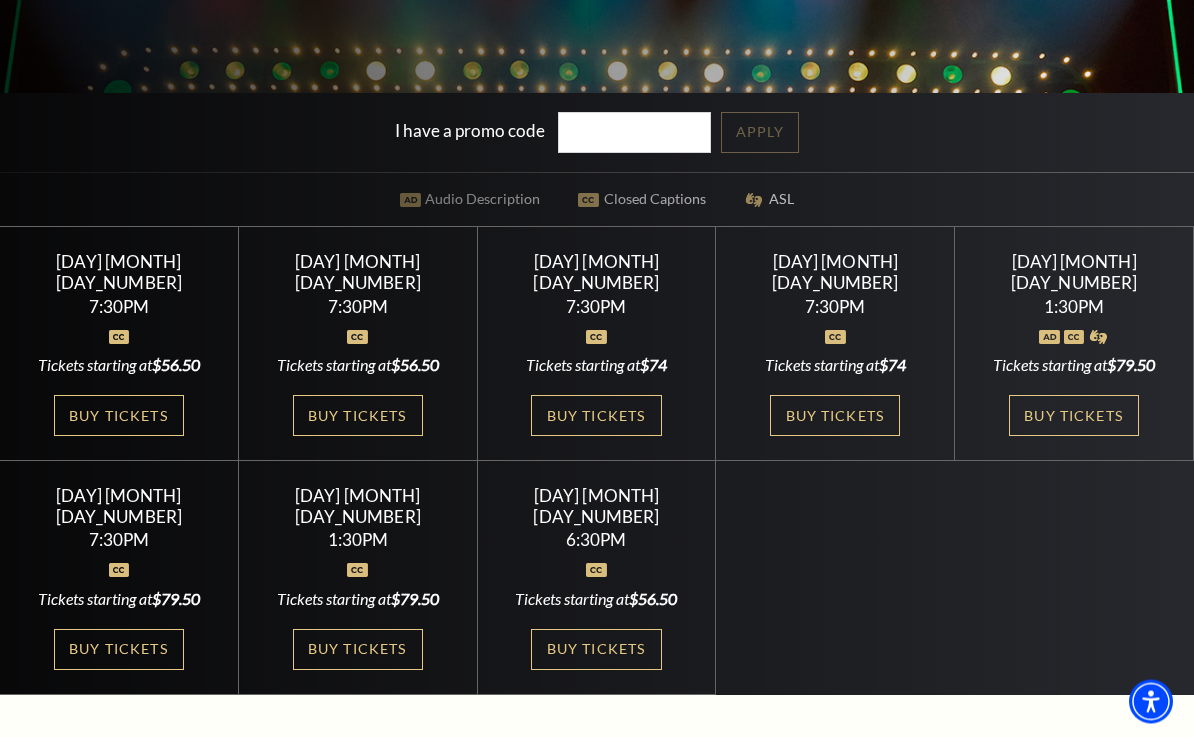 click on "Buy Tickets" at bounding box center [596, 416] 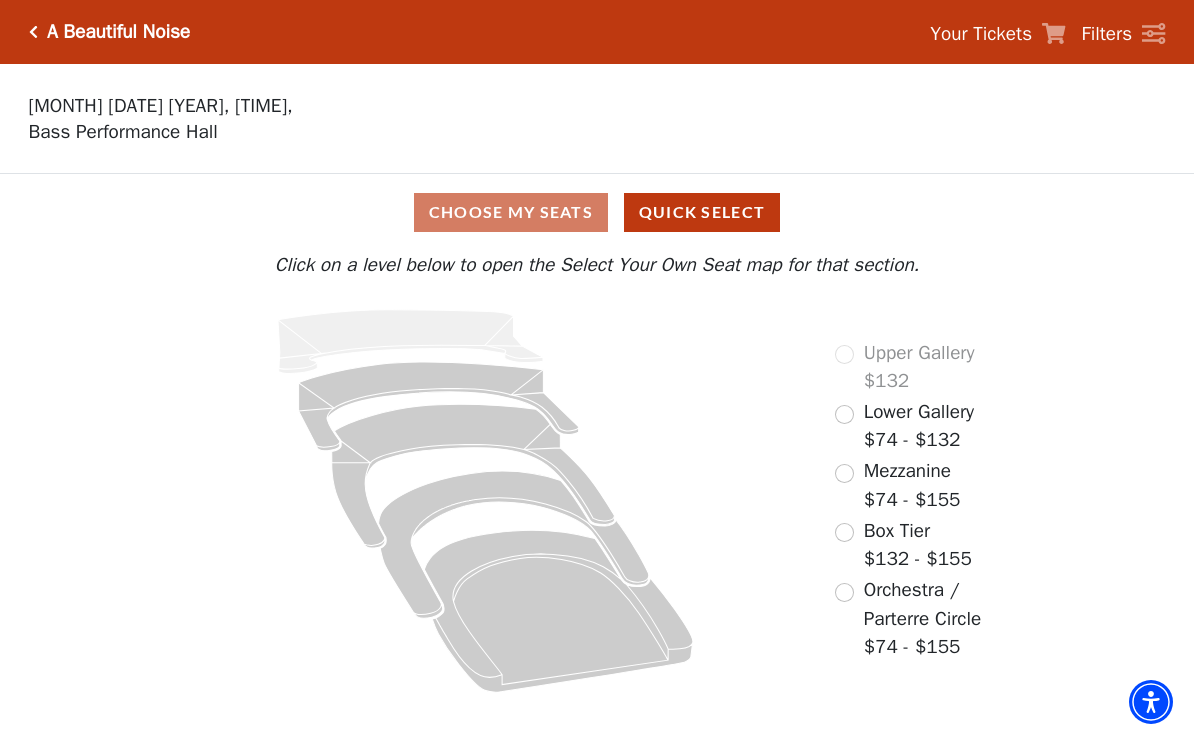 scroll, scrollTop: 0, scrollLeft: 0, axis: both 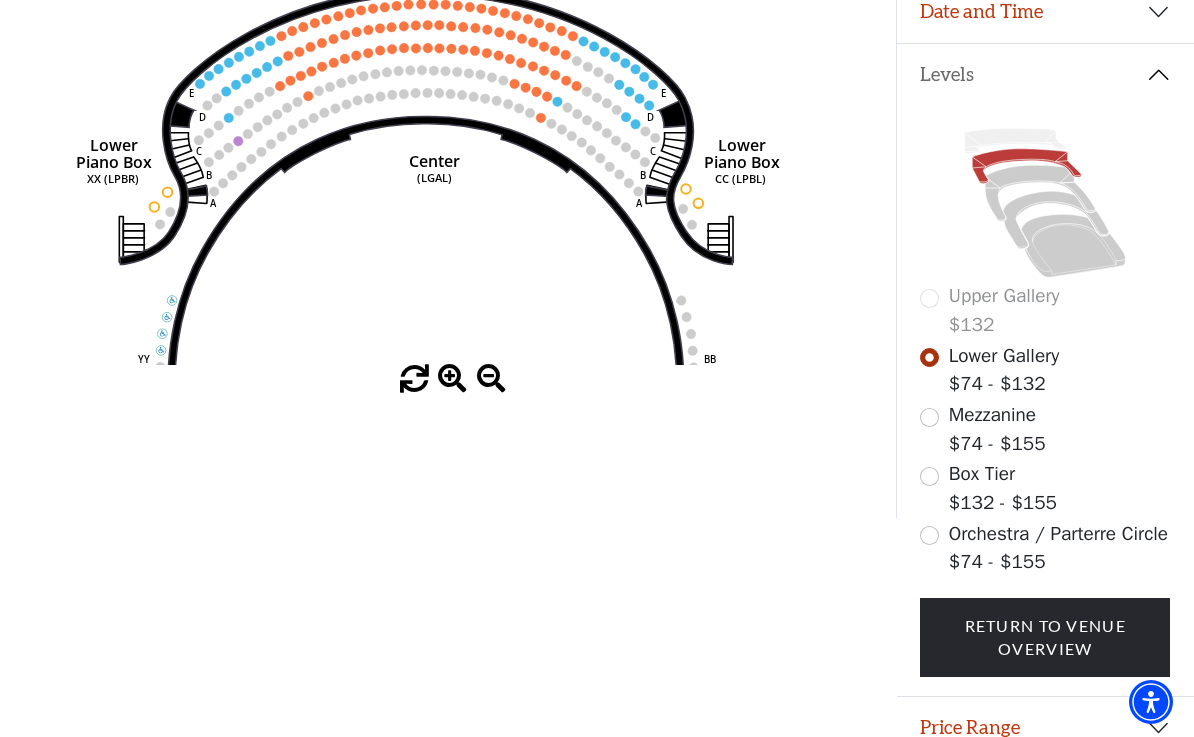 click at bounding box center (414, 379) 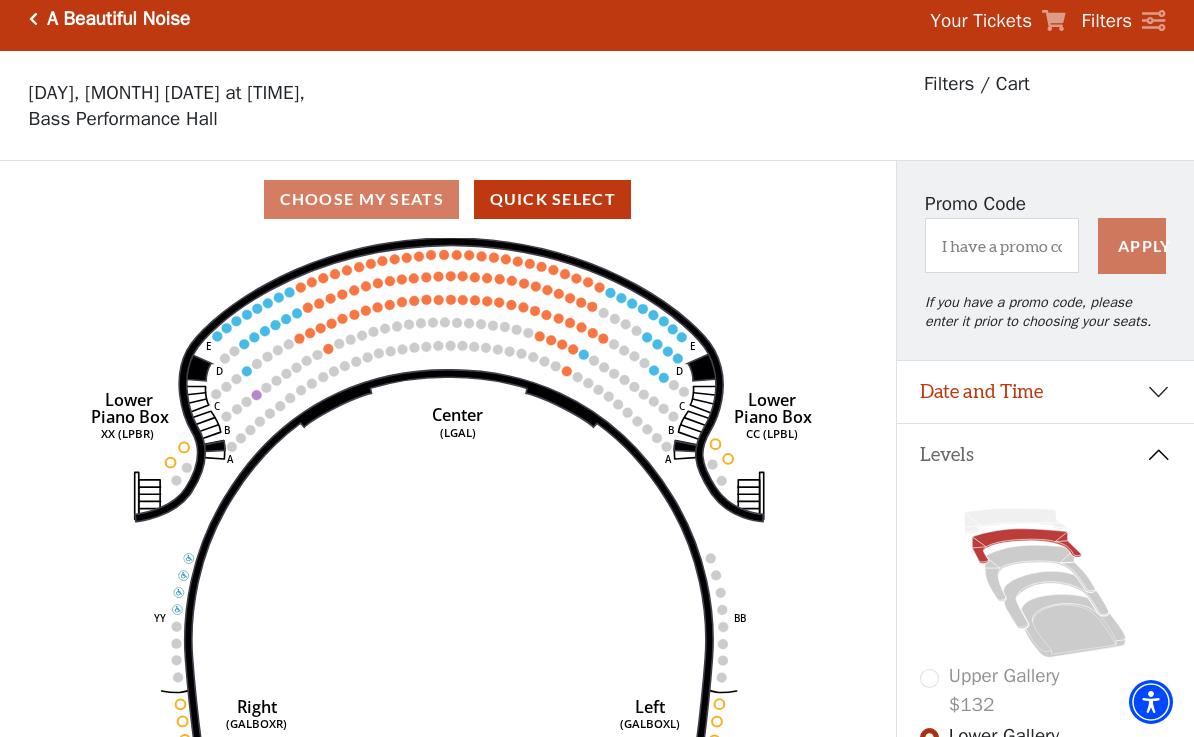 scroll, scrollTop: 0, scrollLeft: 0, axis: both 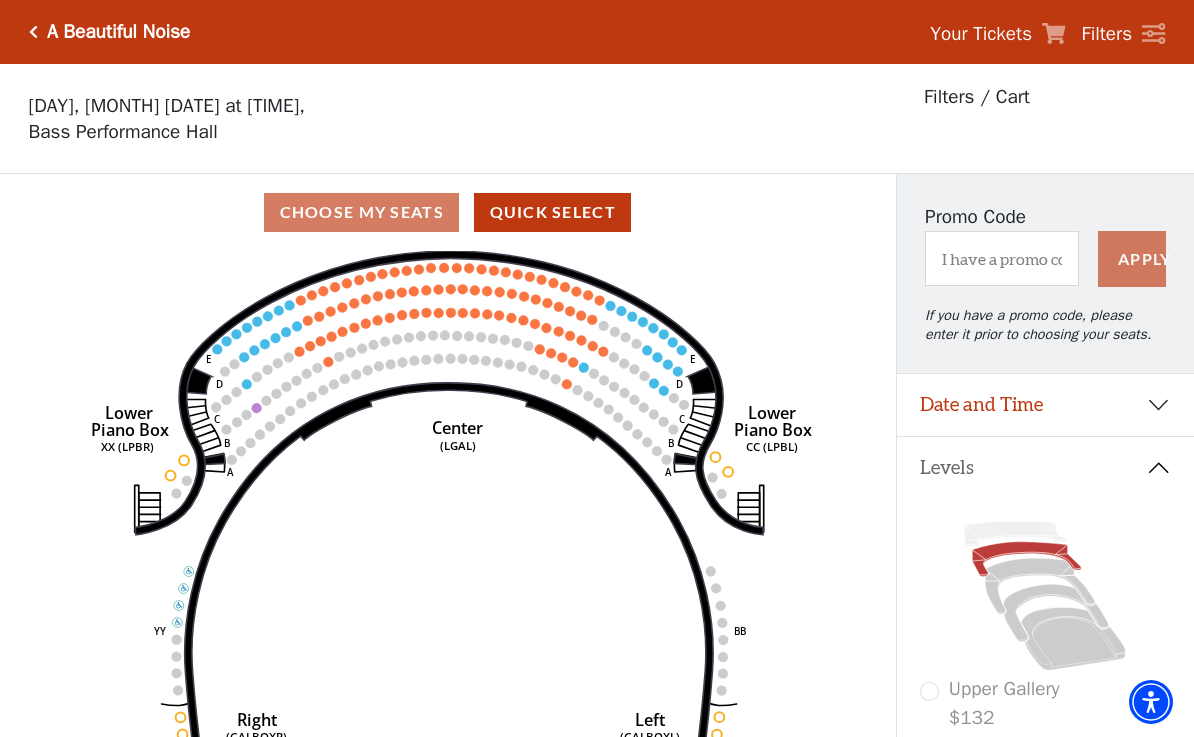 click at bounding box center (33, 32) 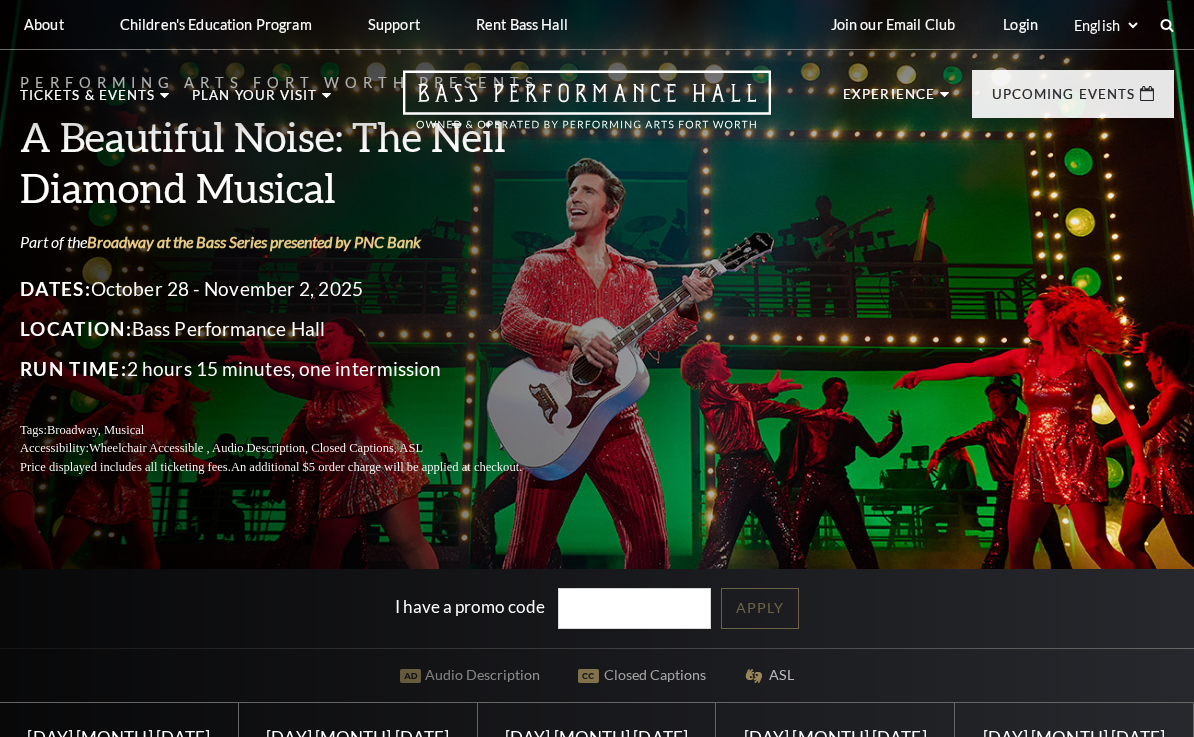 scroll, scrollTop: 0, scrollLeft: 0, axis: both 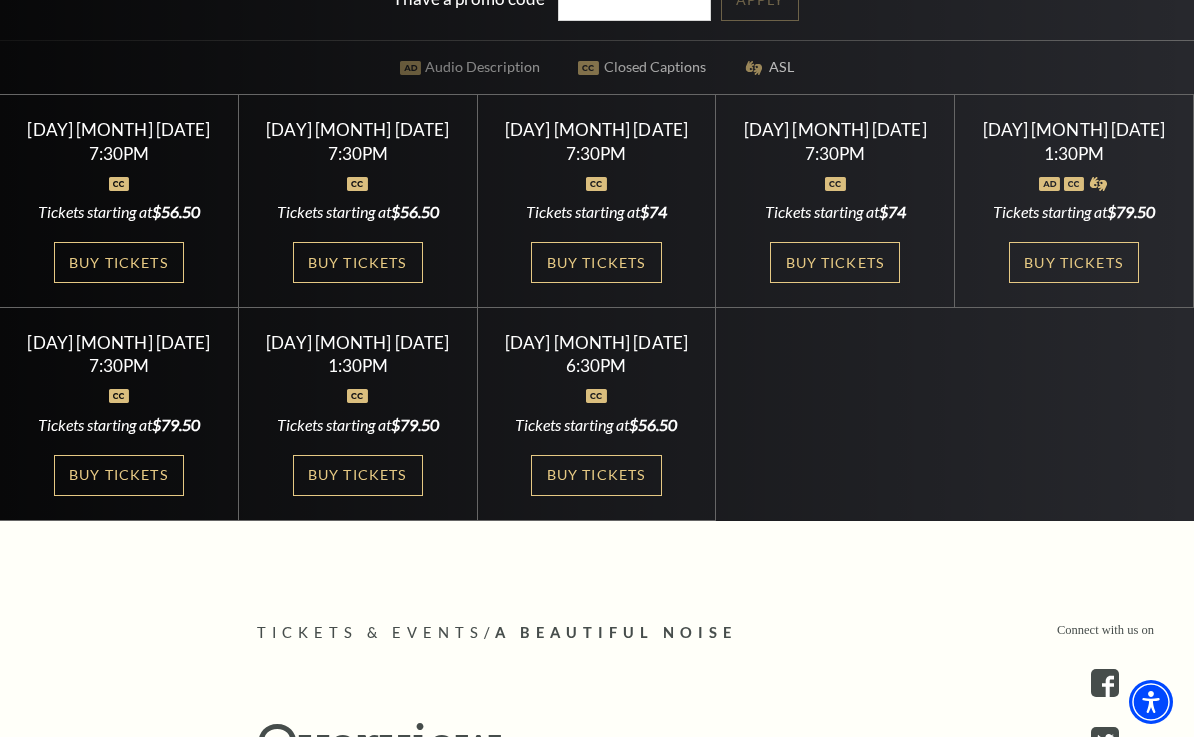 click on "Buy Tickets" at bounding box center [596, 262] 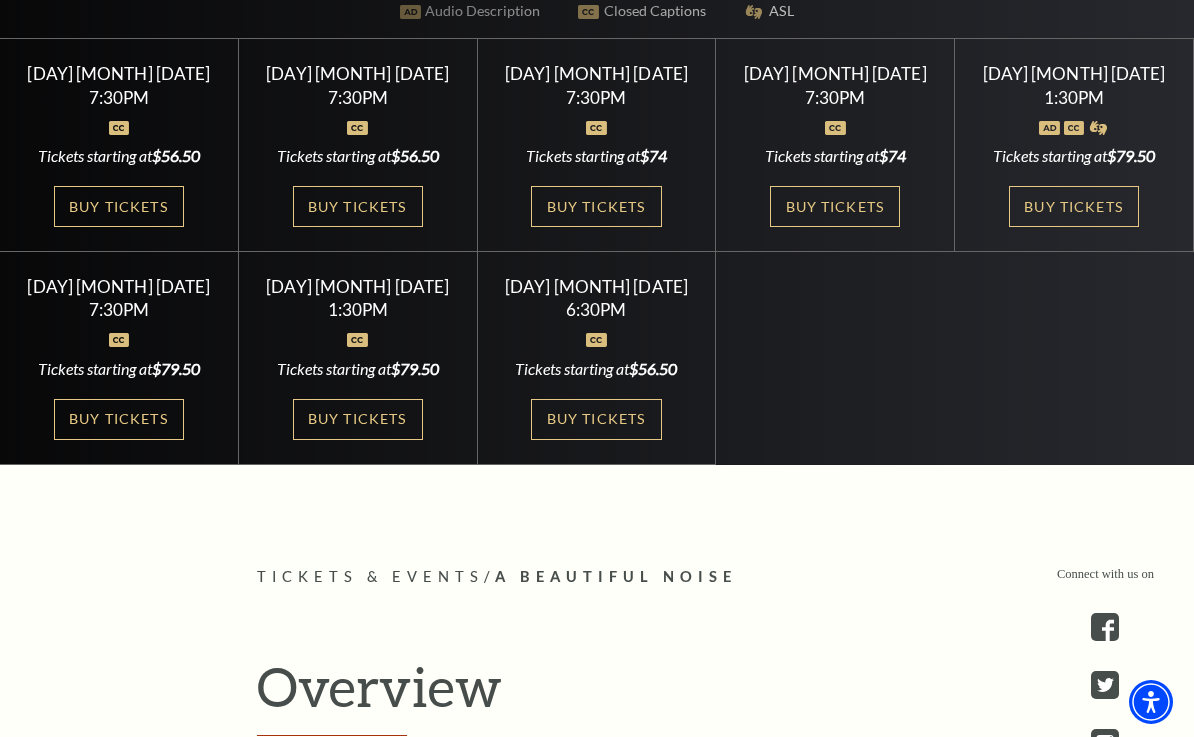 click on "[DAY] [MONTH] [DATE]
7:30PM
Tickets starting at  $74
Buy Tickets" at bounding box center [597, 145] 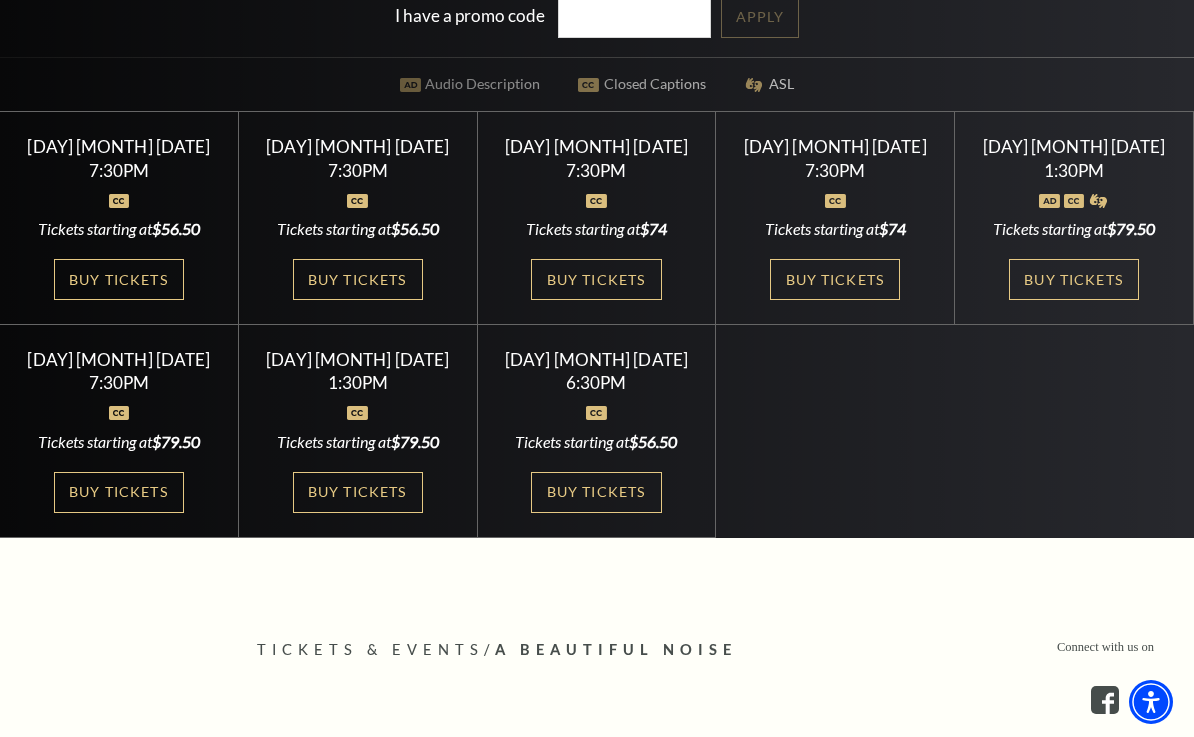 scroll, scrollTop: 590, scrollLeft: 0, axis: vertical 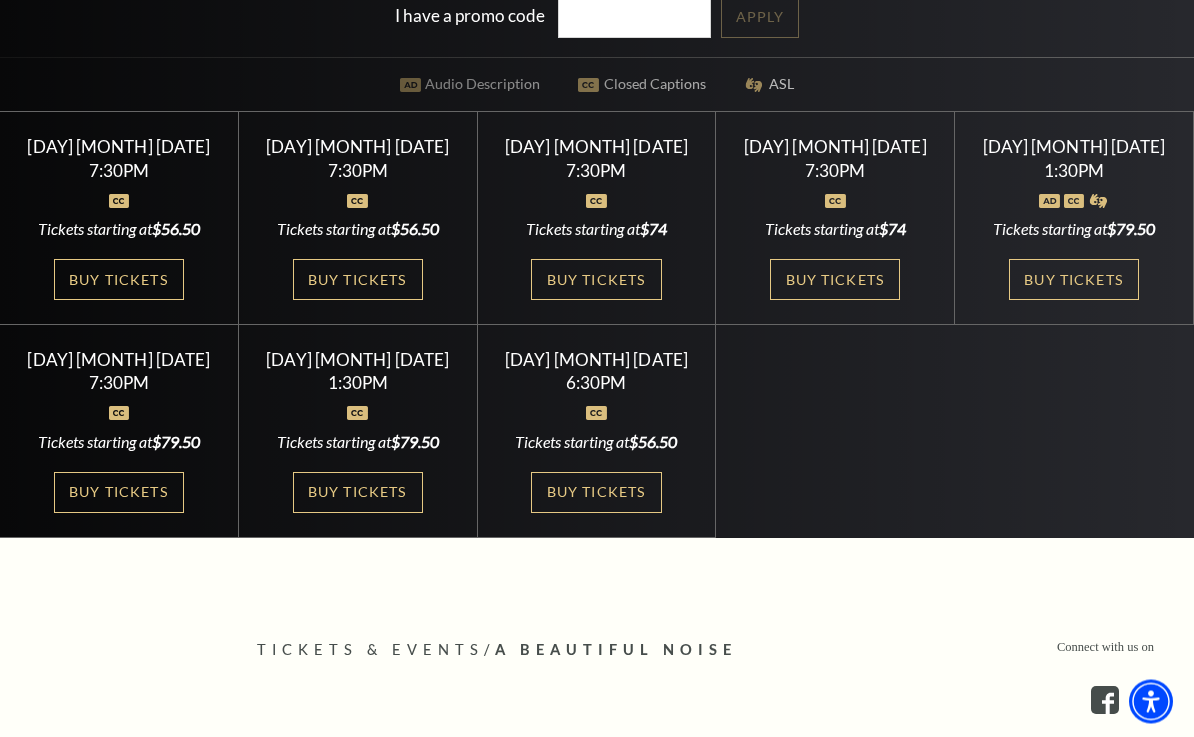 click on "Buy Tickets" at bounding box center [119, 280] 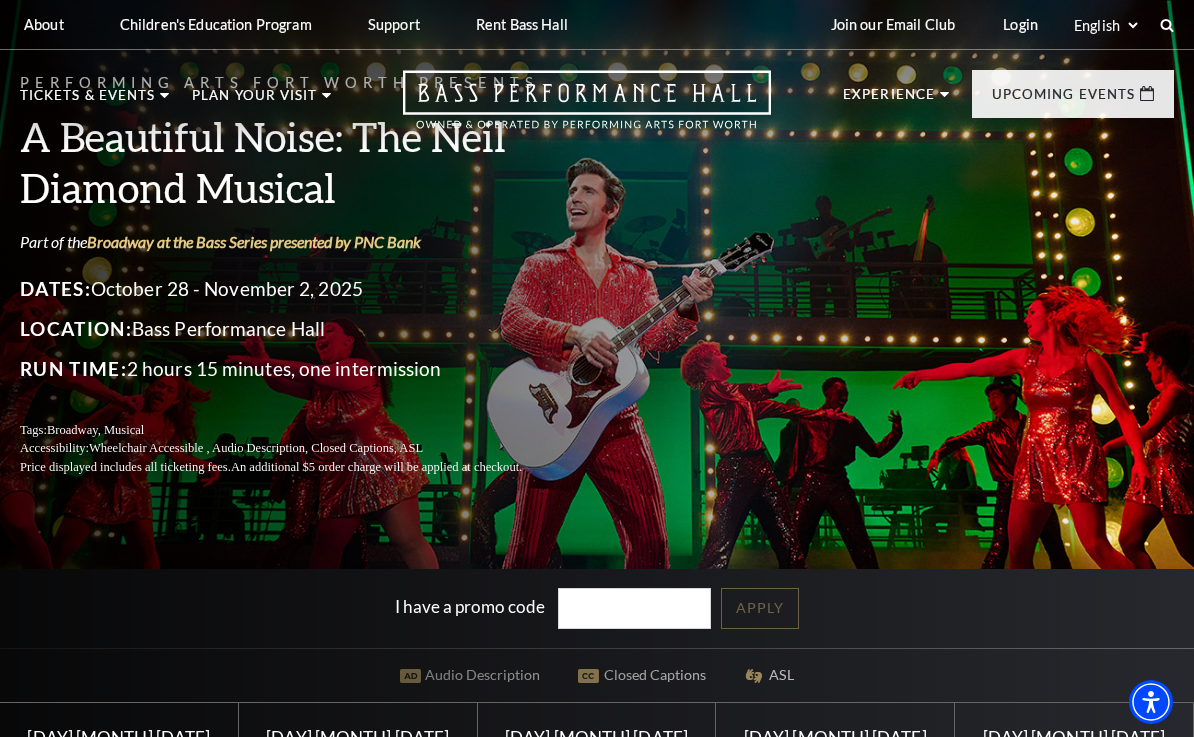 scroll, scrollTop: 591, scrollLeft: 0, axis: vertical 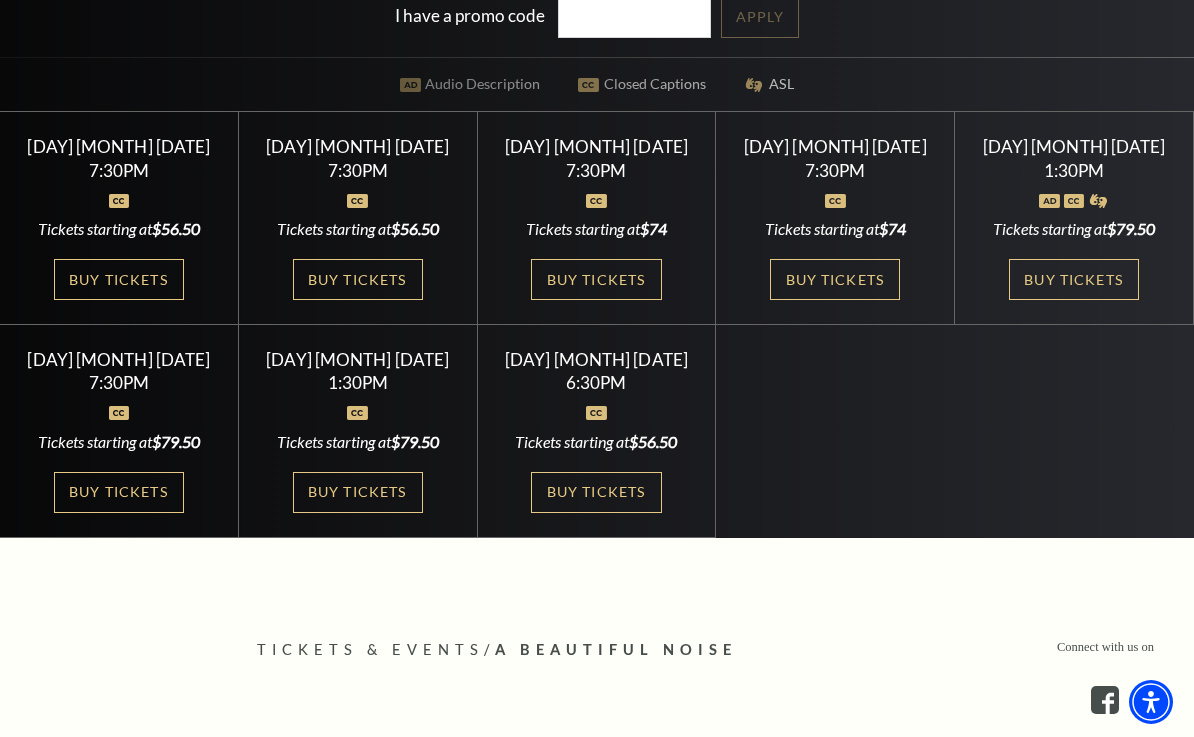 click on "Buy Tickets" at bounding box center (358, 279) 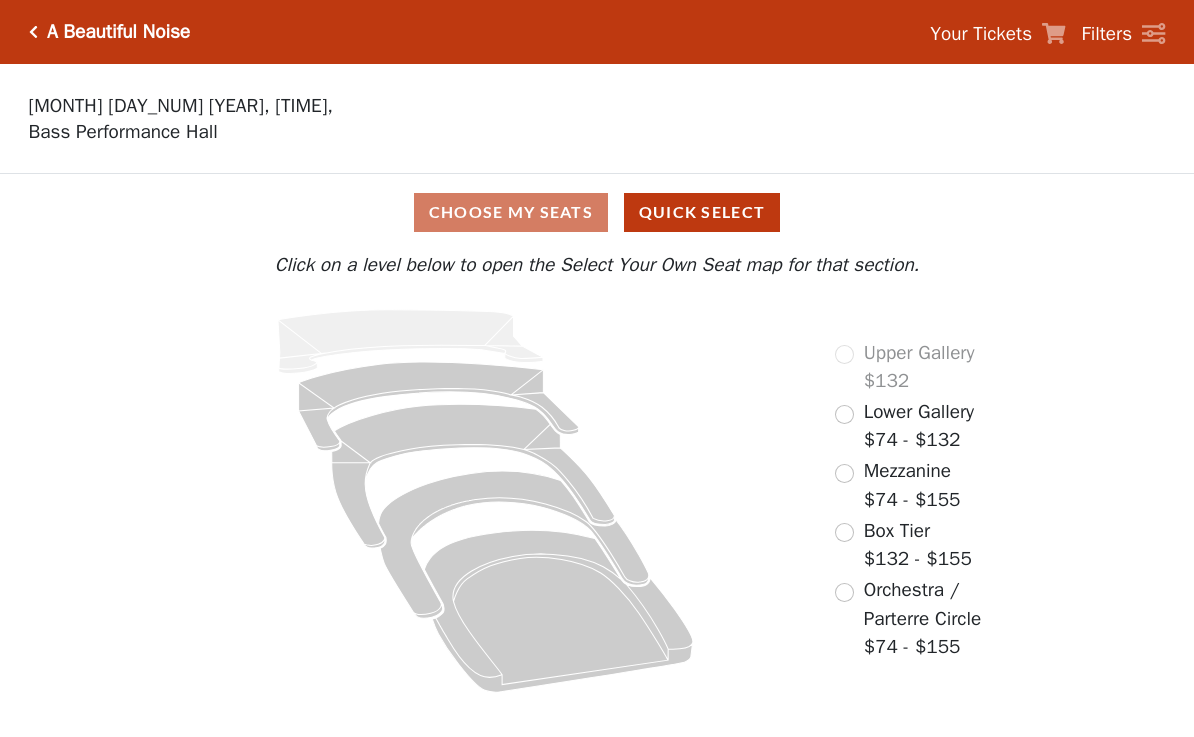 scroll, scrollTop: 0, scrollLeft: 0, axis: both 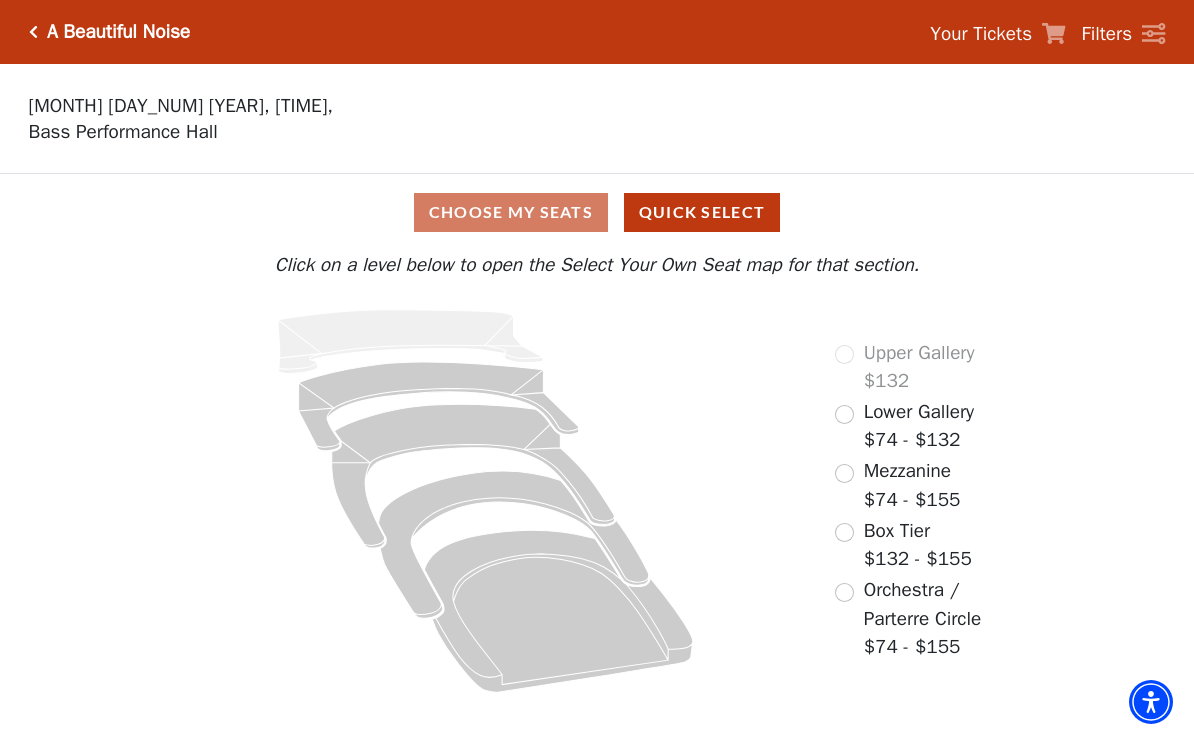 click at bounding box center (844, 473) 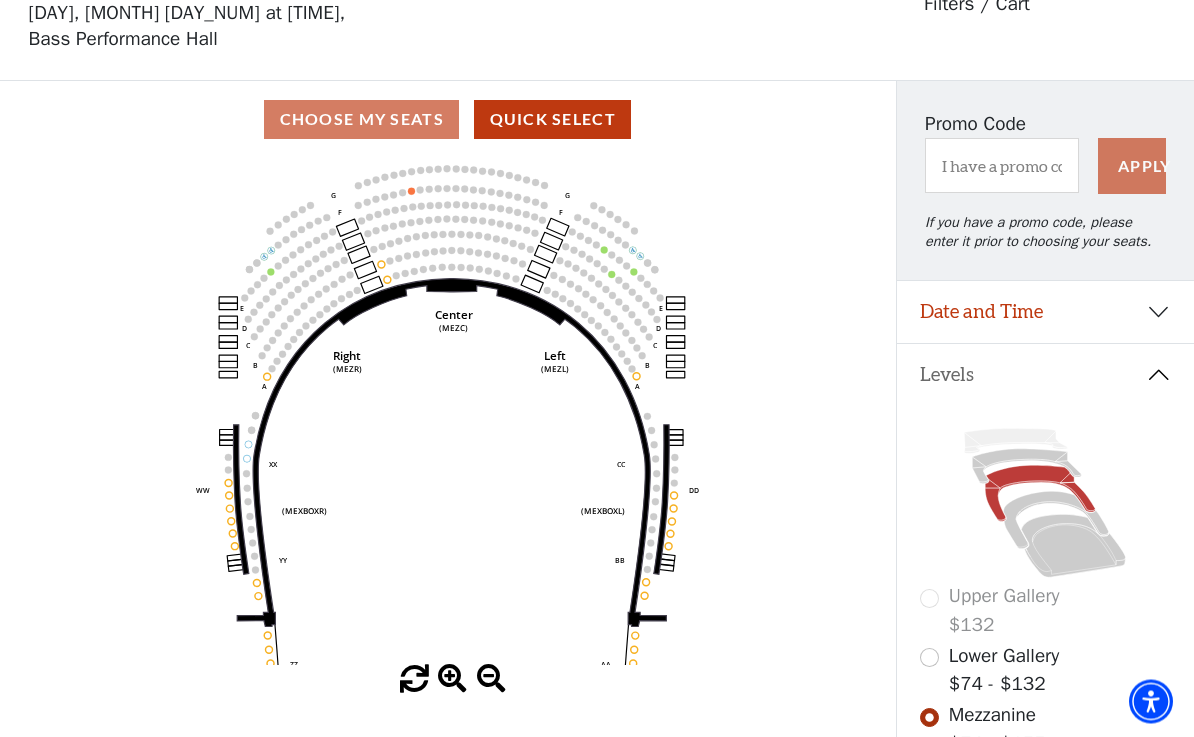 scroll, scrollTop: 93, scrollLeft: 0, axis: vertical 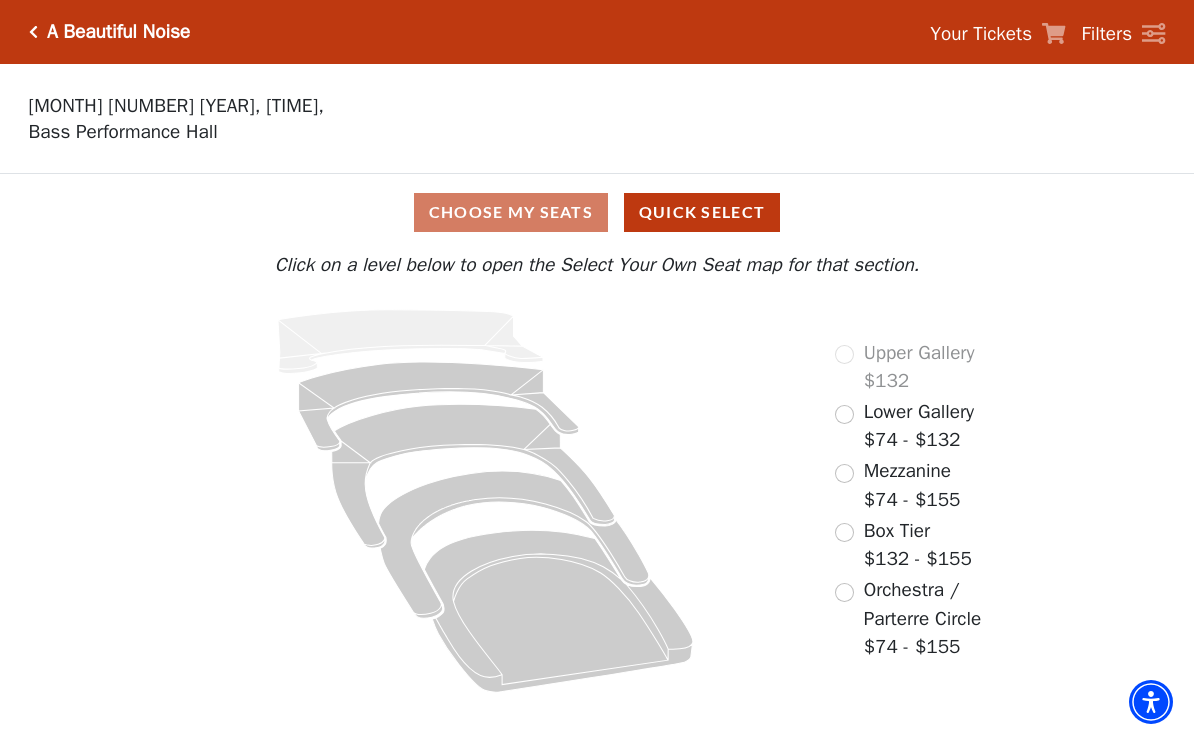 click at bounding box center [844, 414] 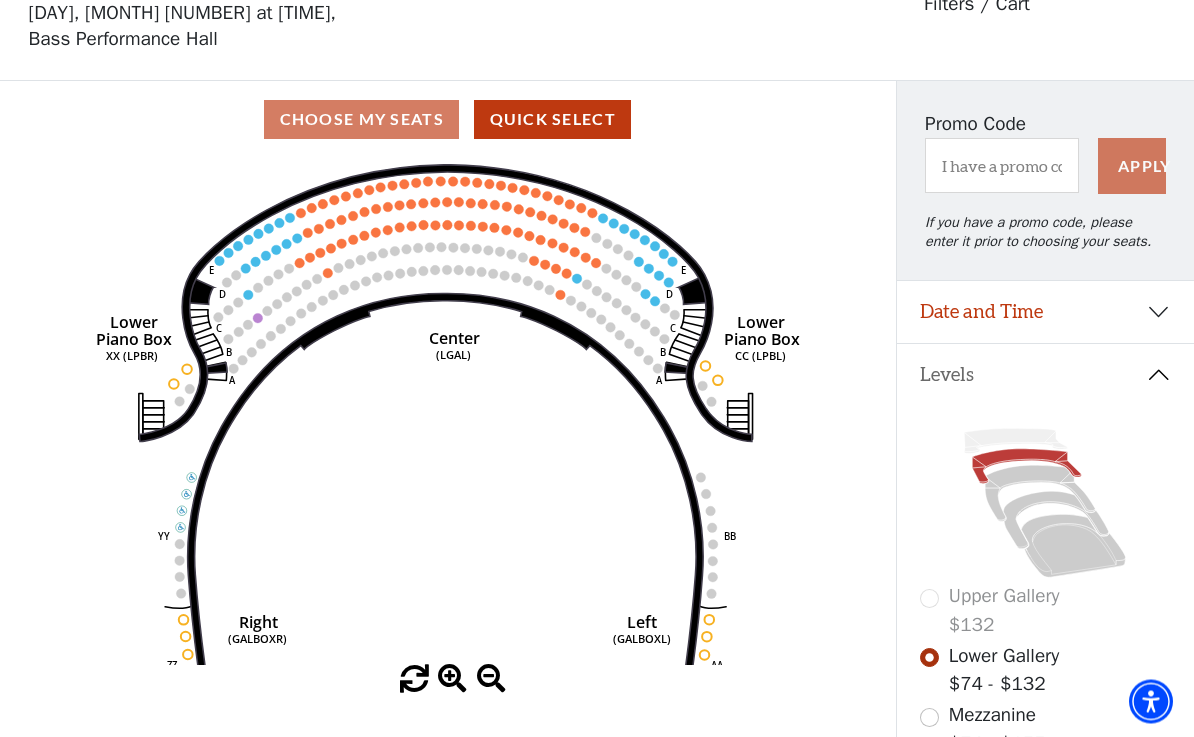 scroll, scrollTop: 93, scrollLeft: 0, axis: vertical 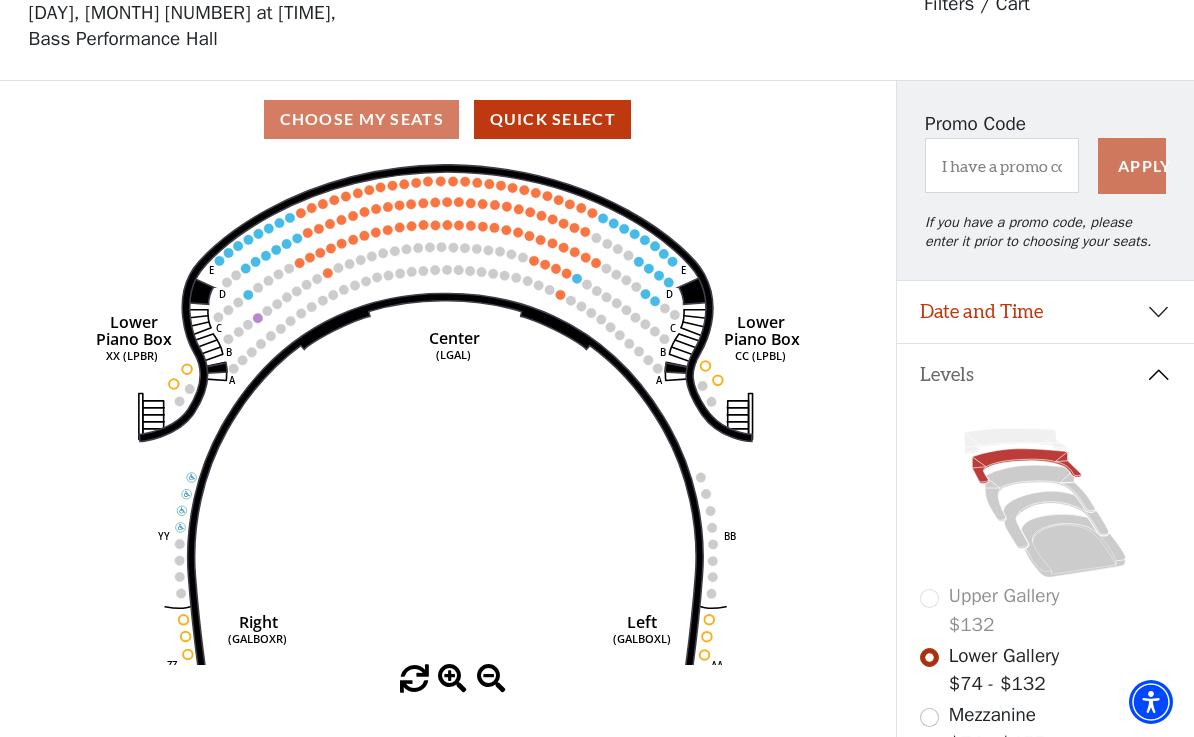 click 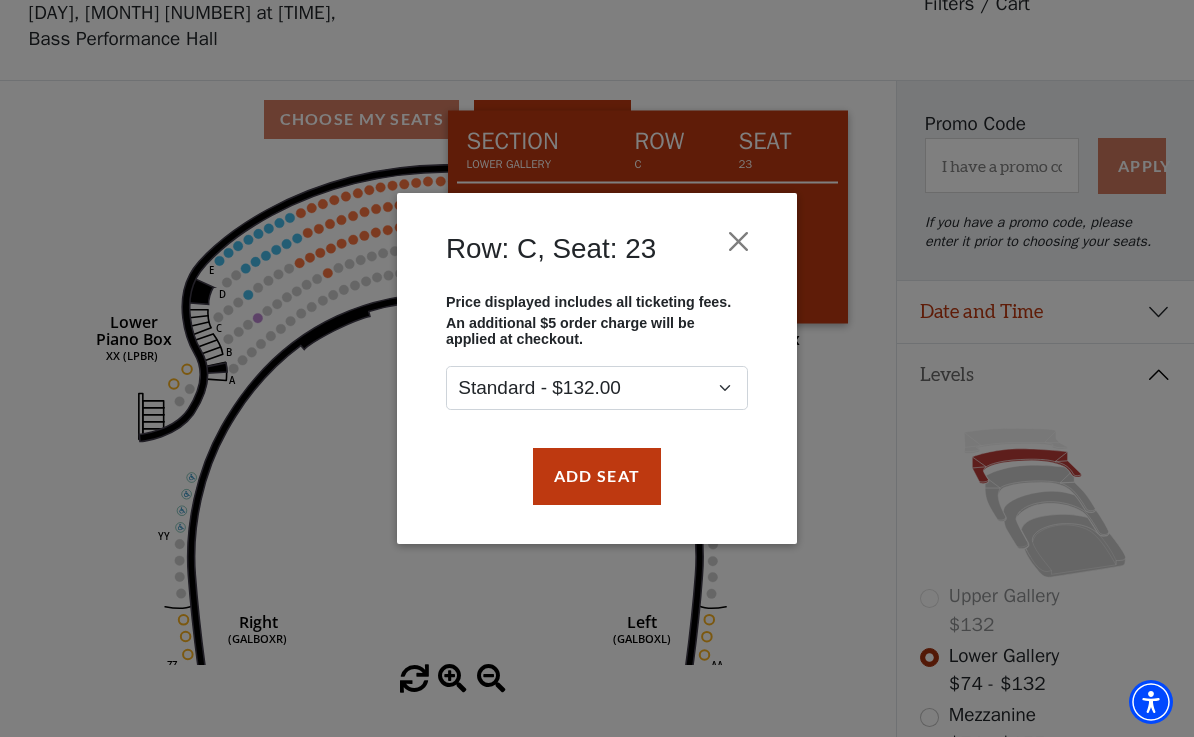click at bounding box center [739, 242] 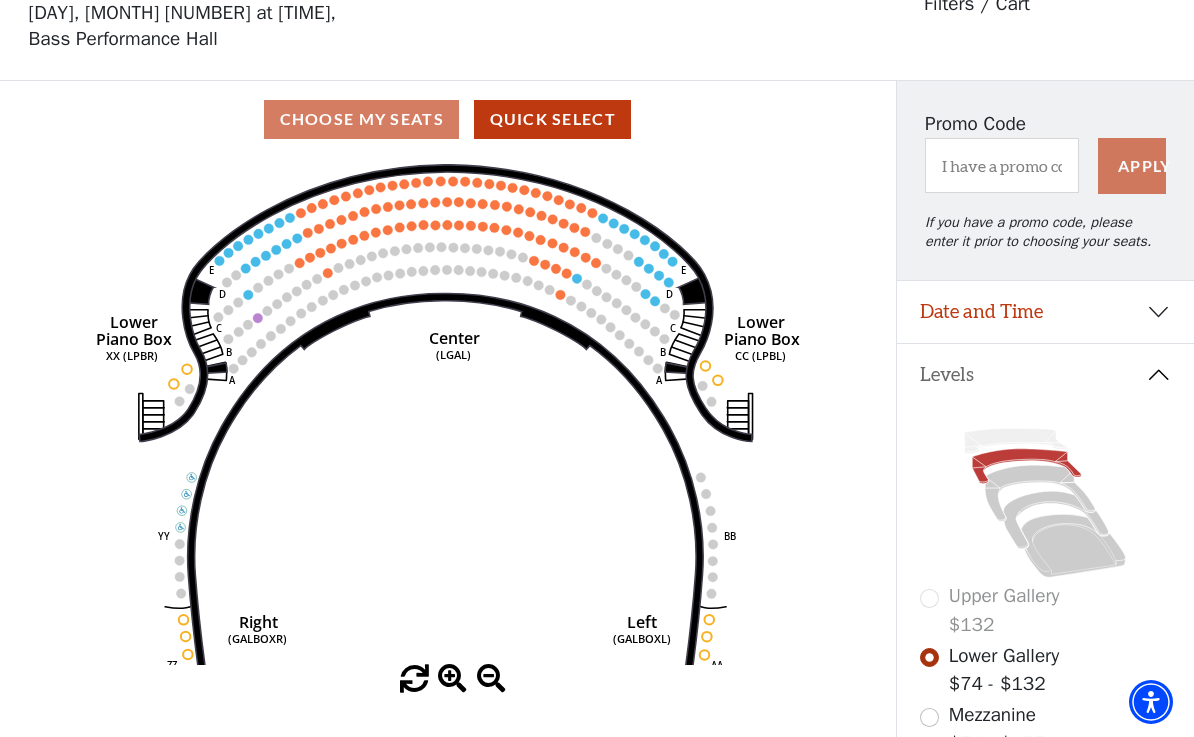 click 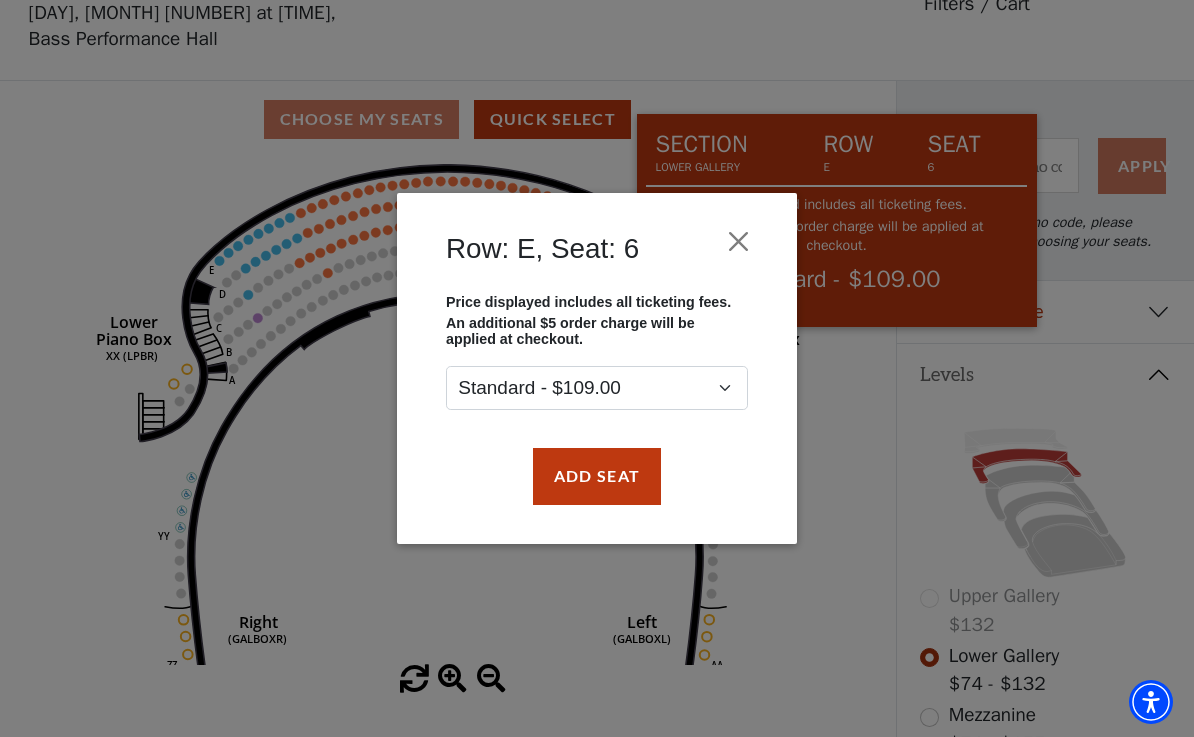 click at bounding box center (739, 242) 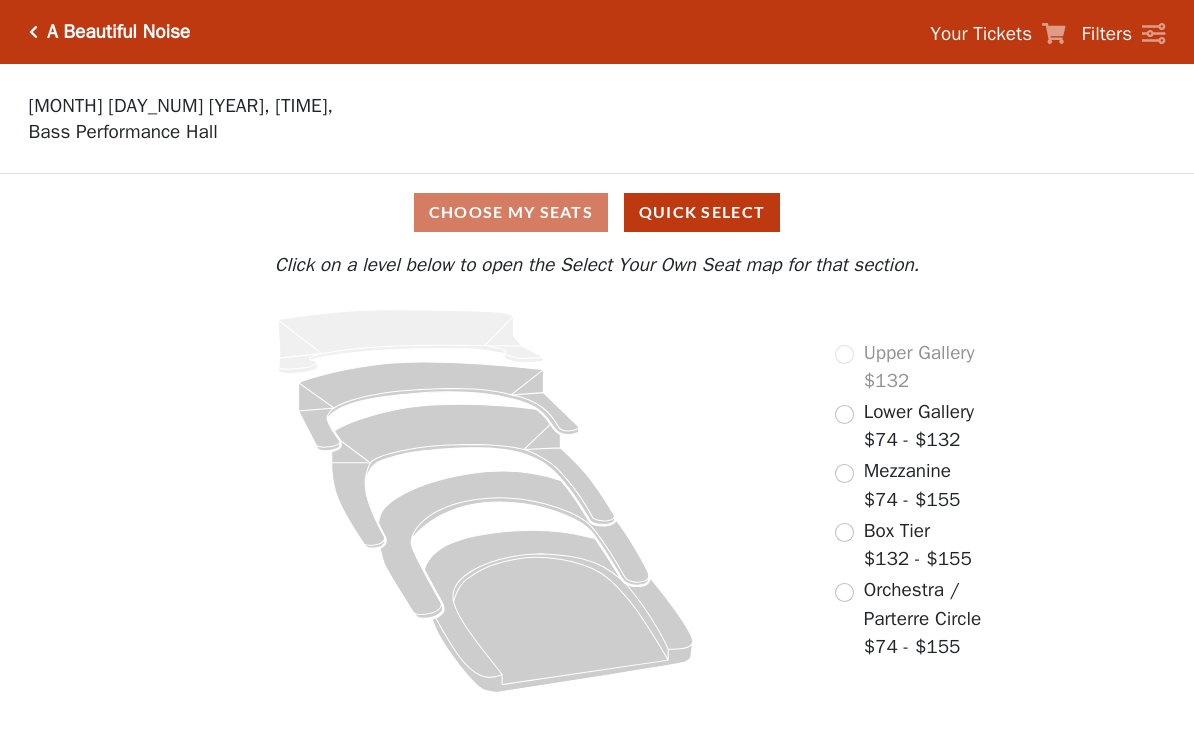 scroll, scrollTop: 0, scrollLeft: 0, axis: both 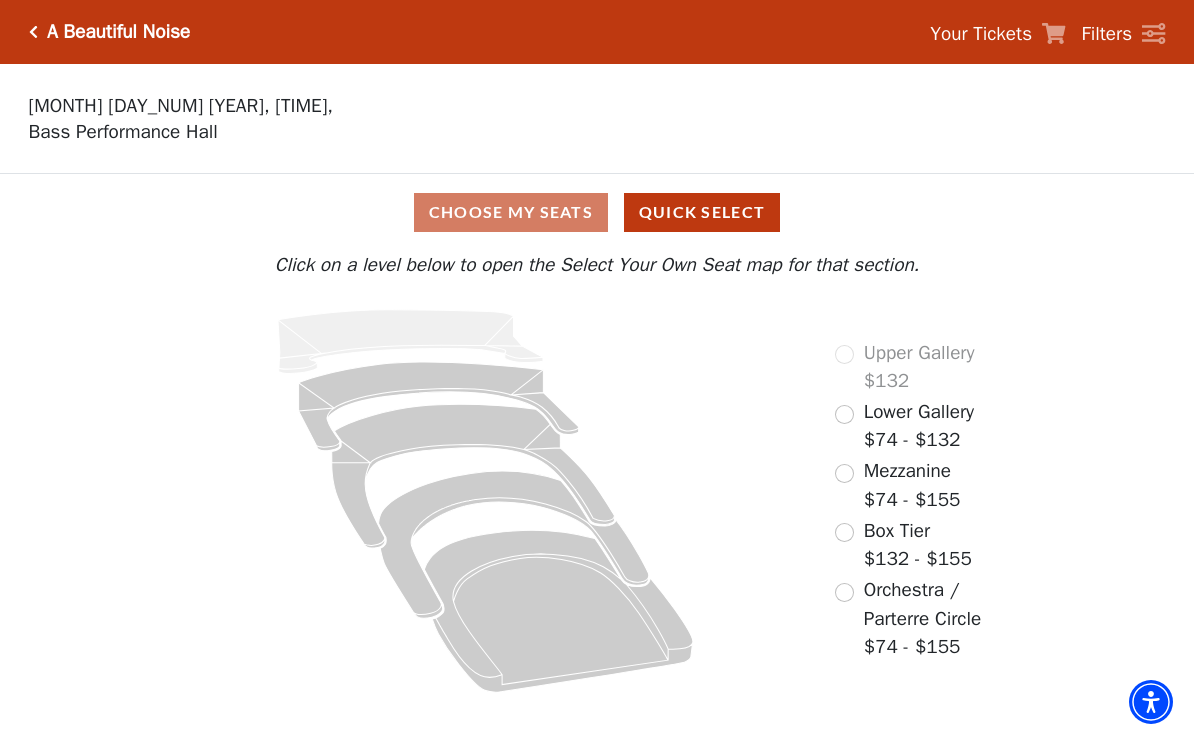 click at bounding box center (844, 473) 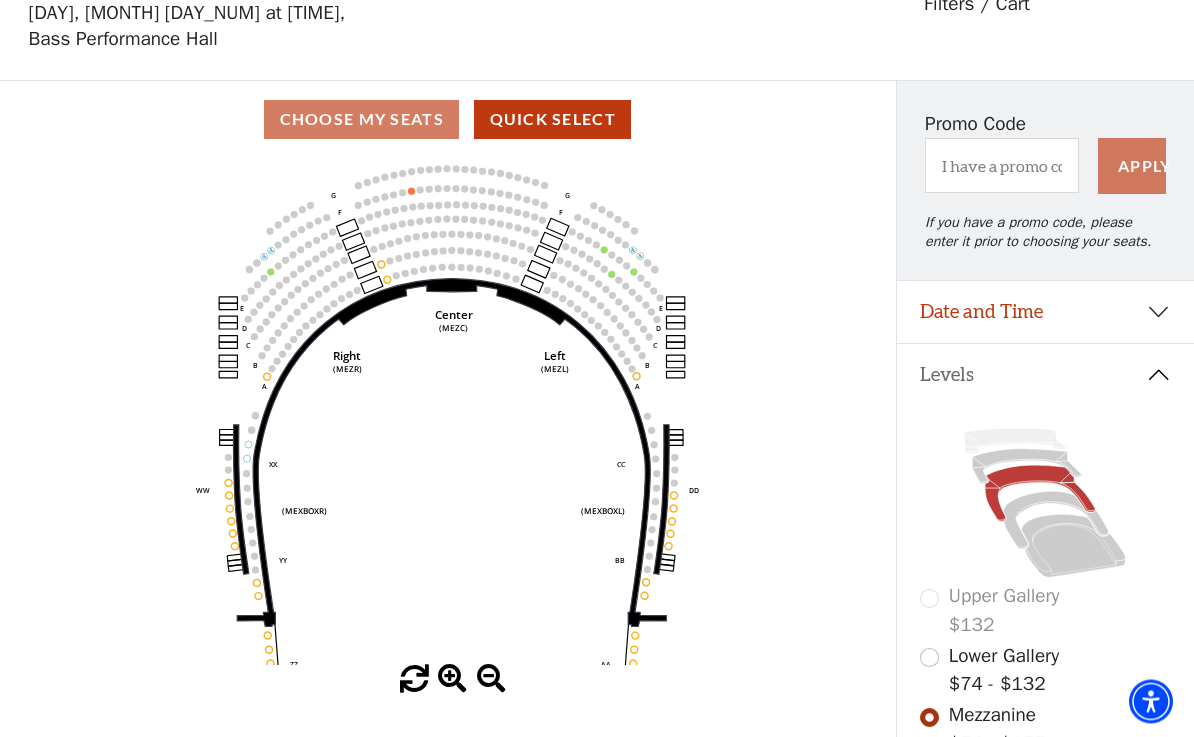 scroll, scrollTop: 93, scrollLeft: 0, axis: vertical 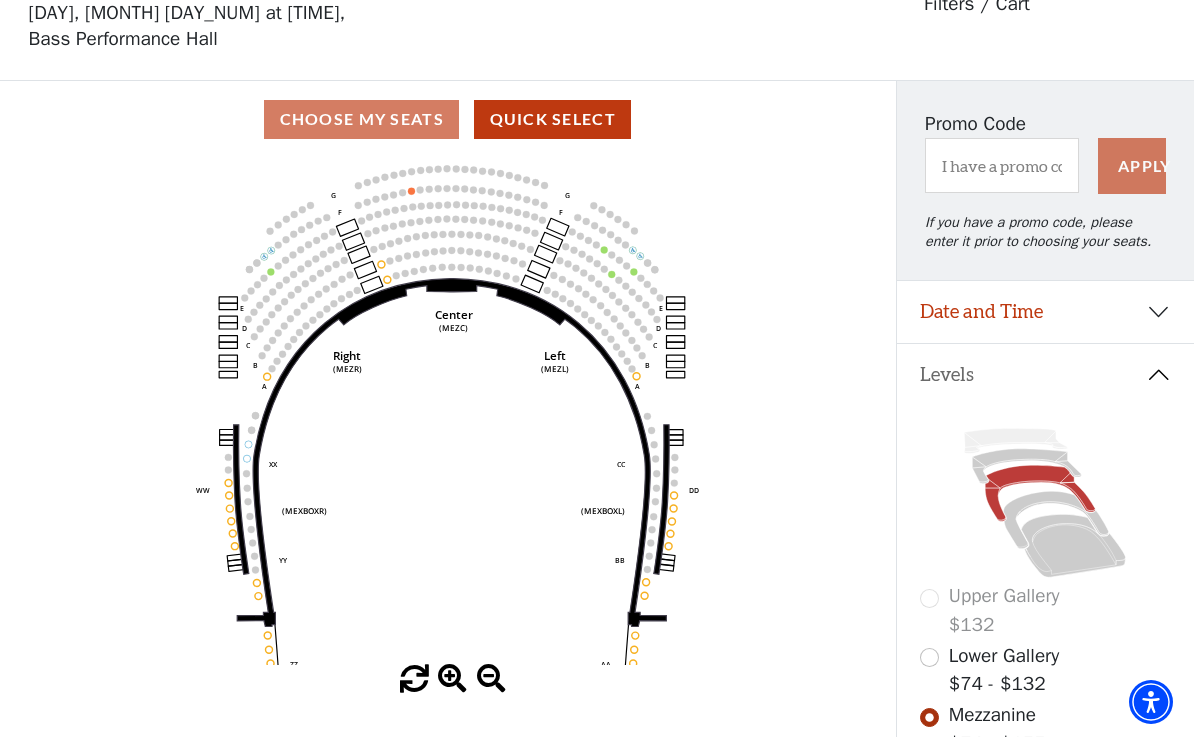 click 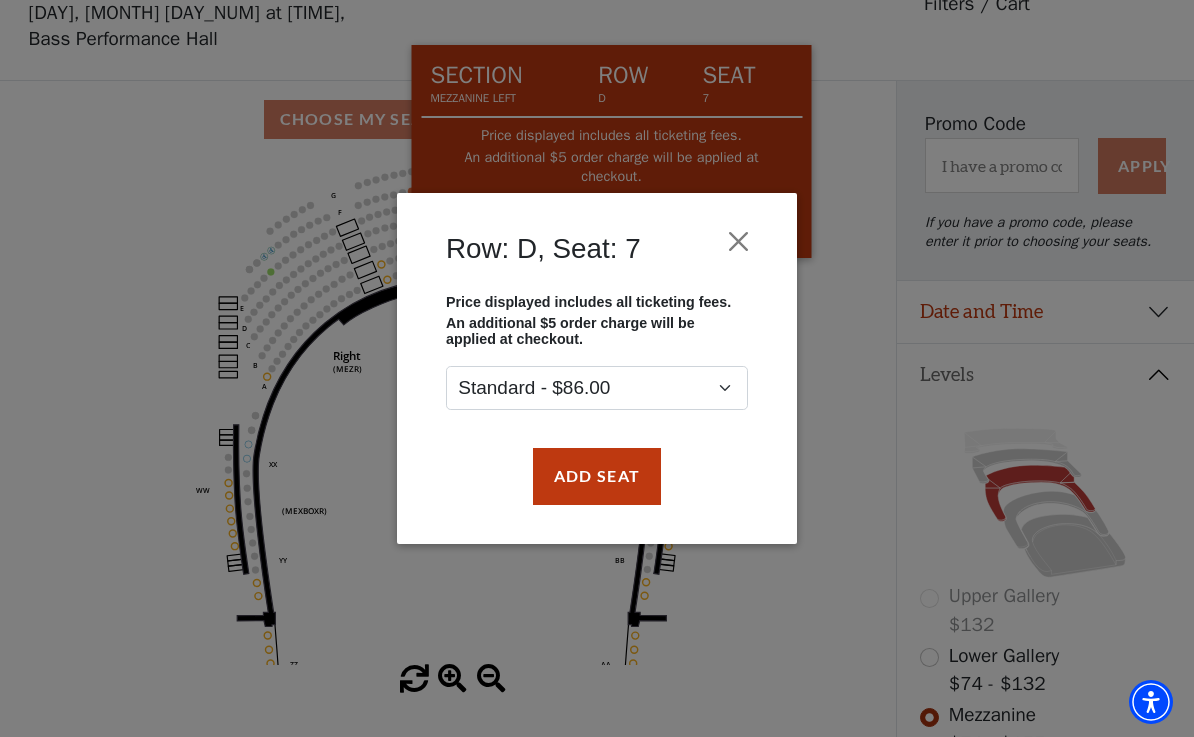 click at bounding box center (739, 242) 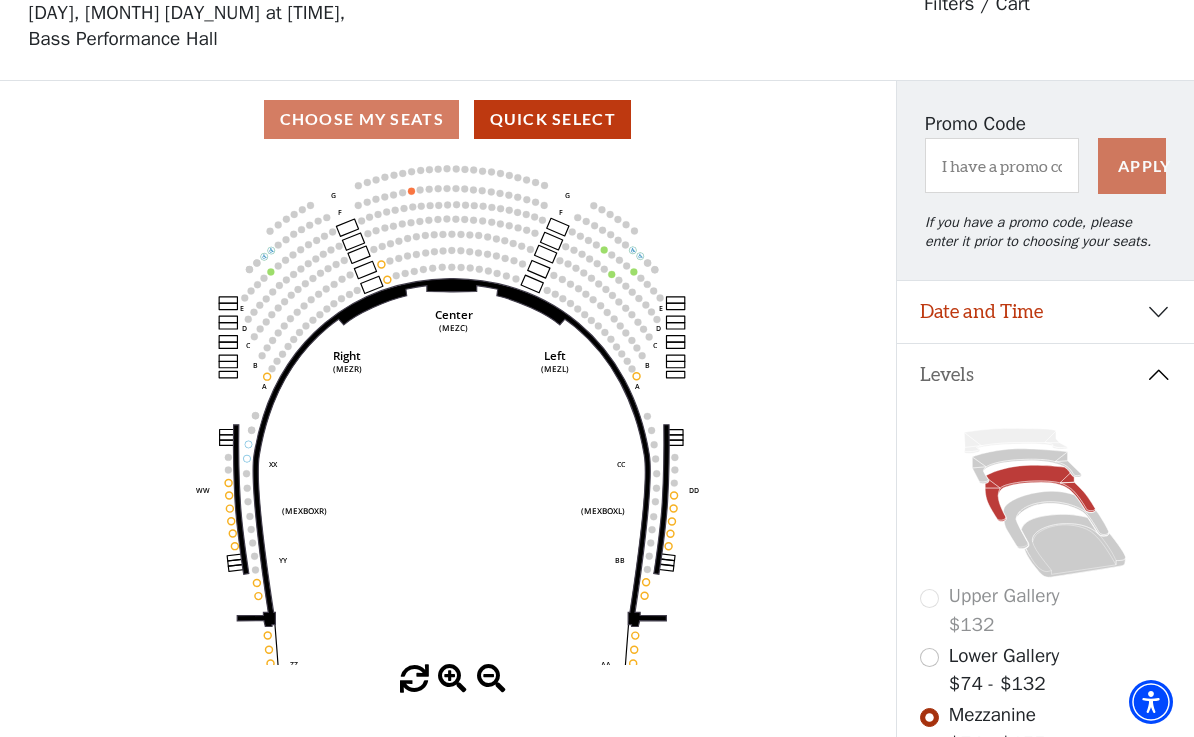 click 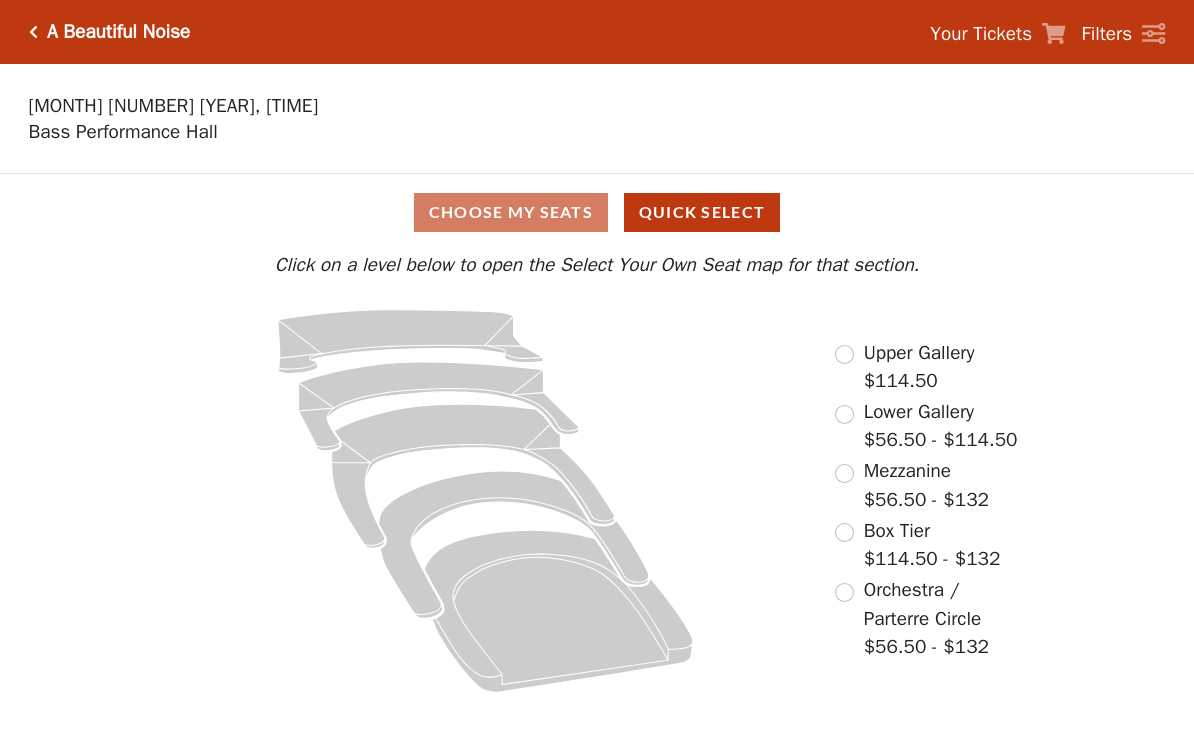 scroll, scrollTop: 0, scrollLeft: 0, axis: both 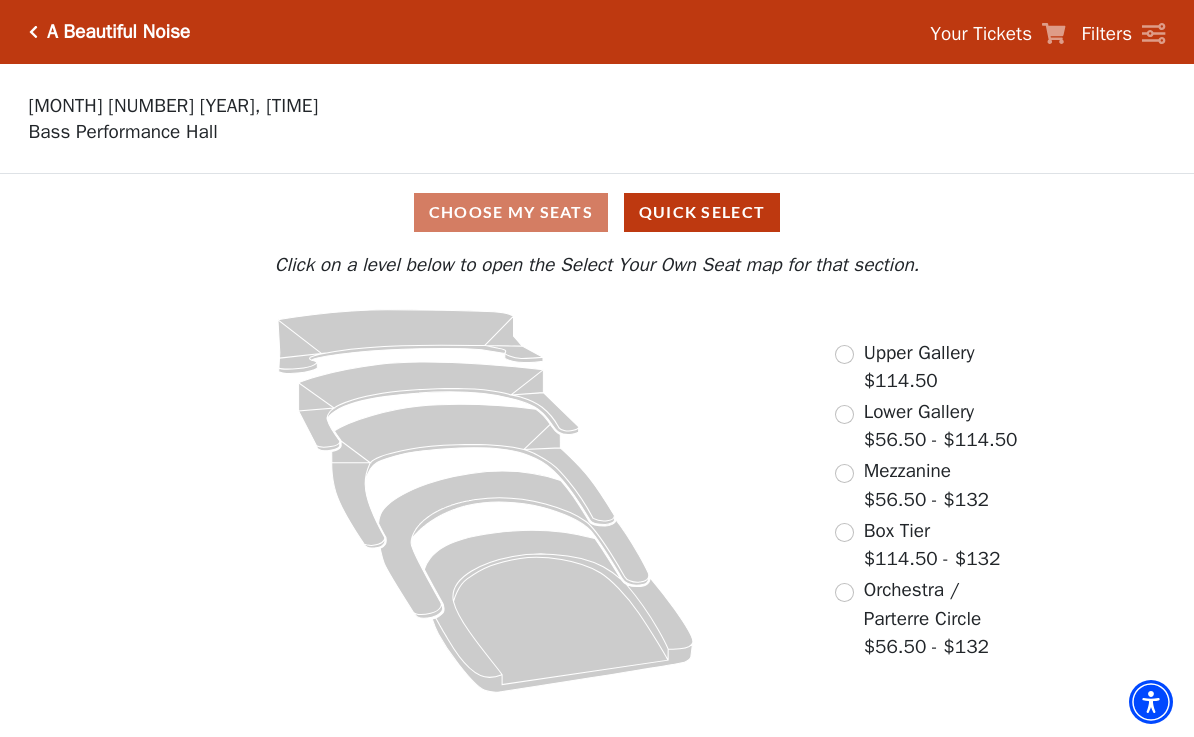 click at bounding box center (844, 473) 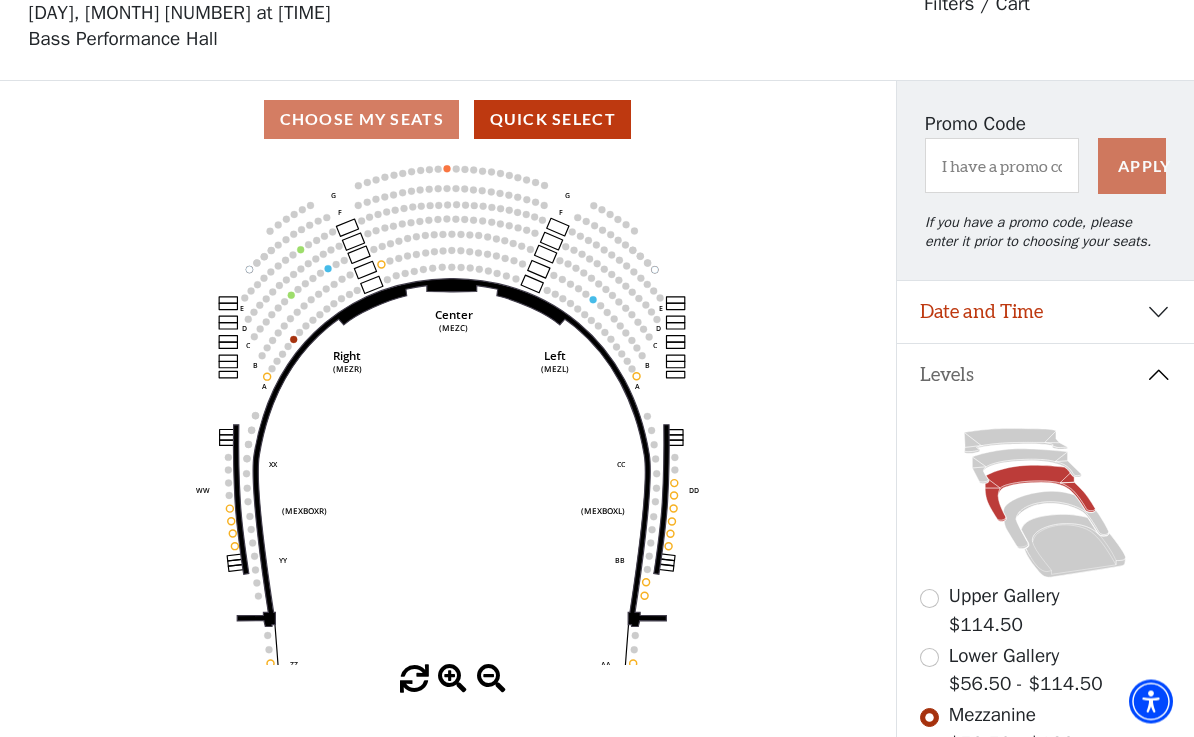 scroll, scrollTop: 93, scrollLeft: 0, axis: vertical 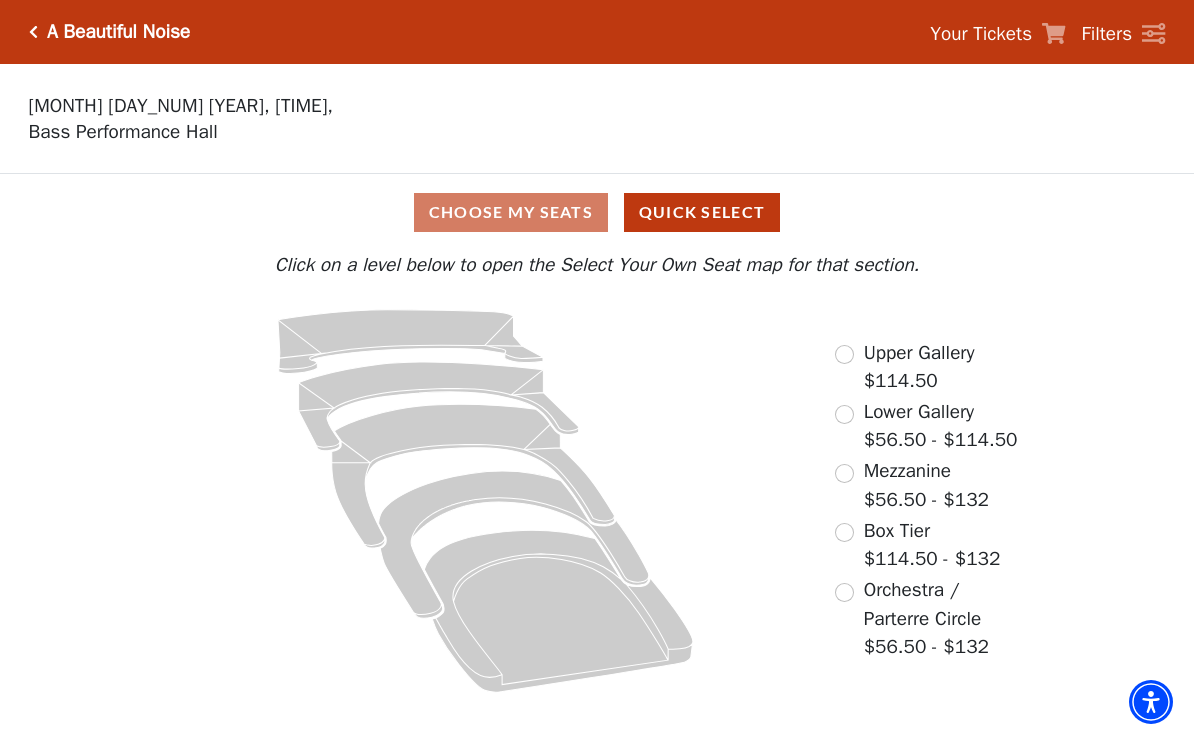 click at bounding box center (844, 414) 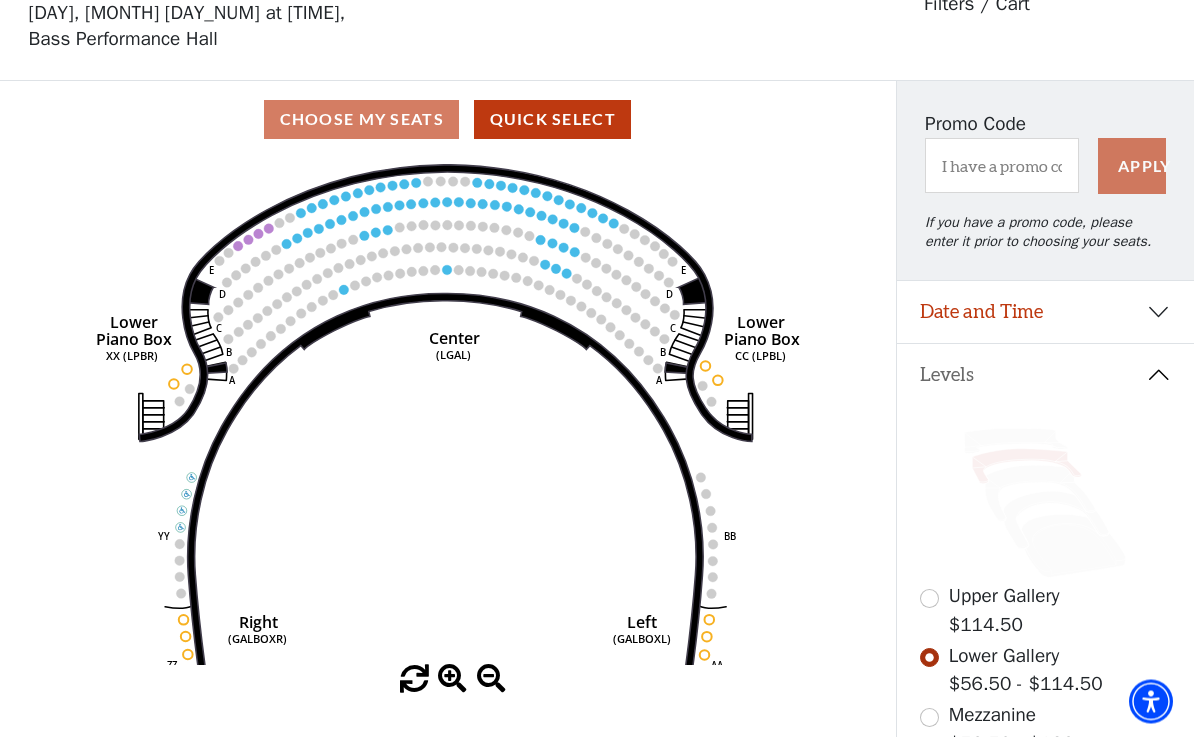 scroll, scrollTop: 93, scrollLeft: 0, axis: vertical 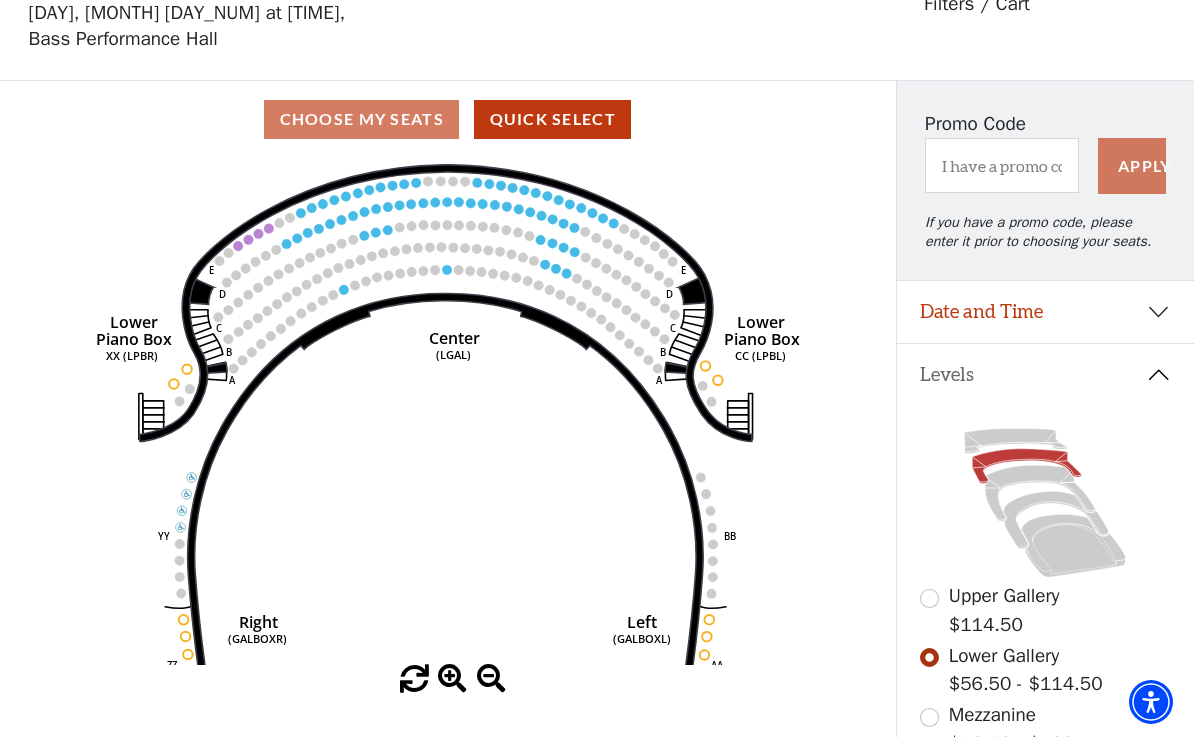 click 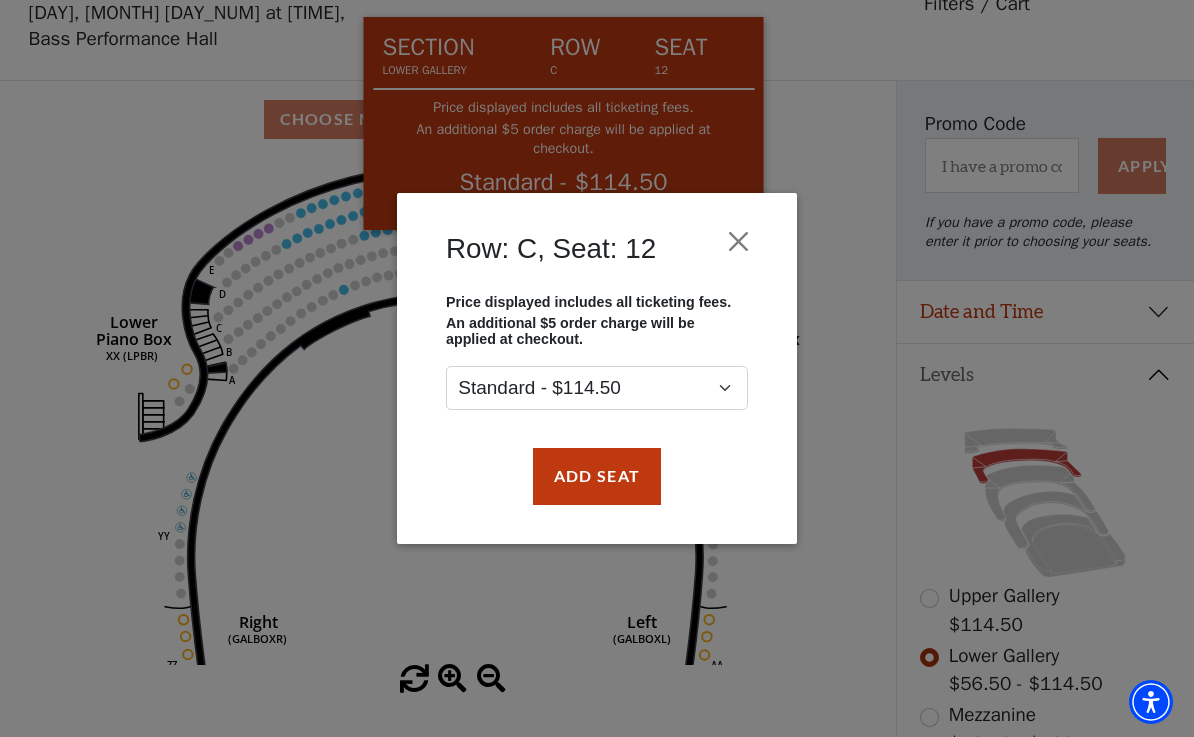 click at bounding box center [739, 242] 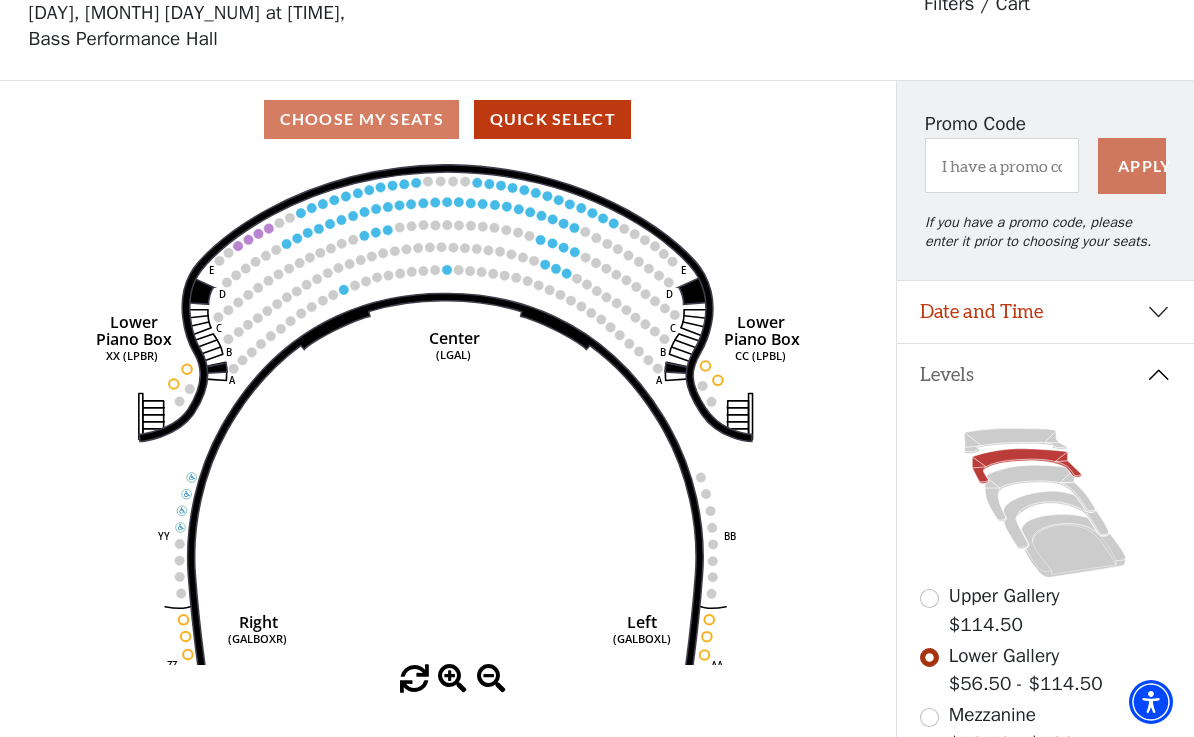 click 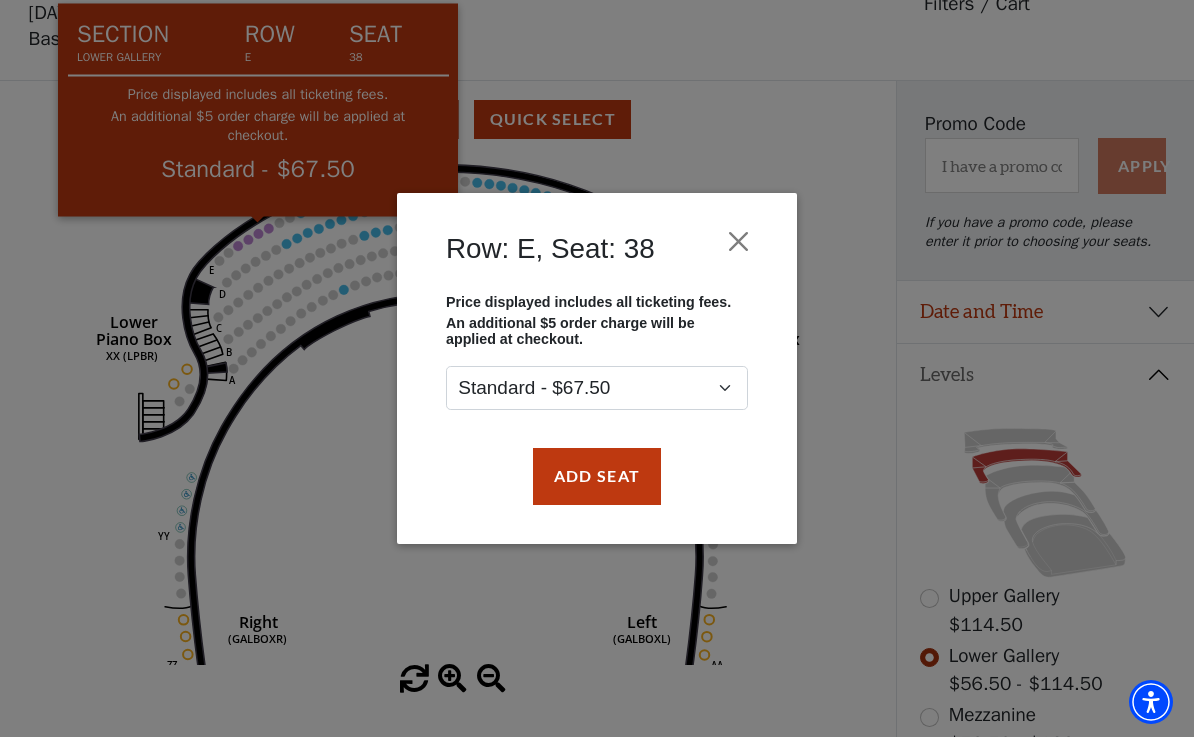 click at bounding box center [739, 242] 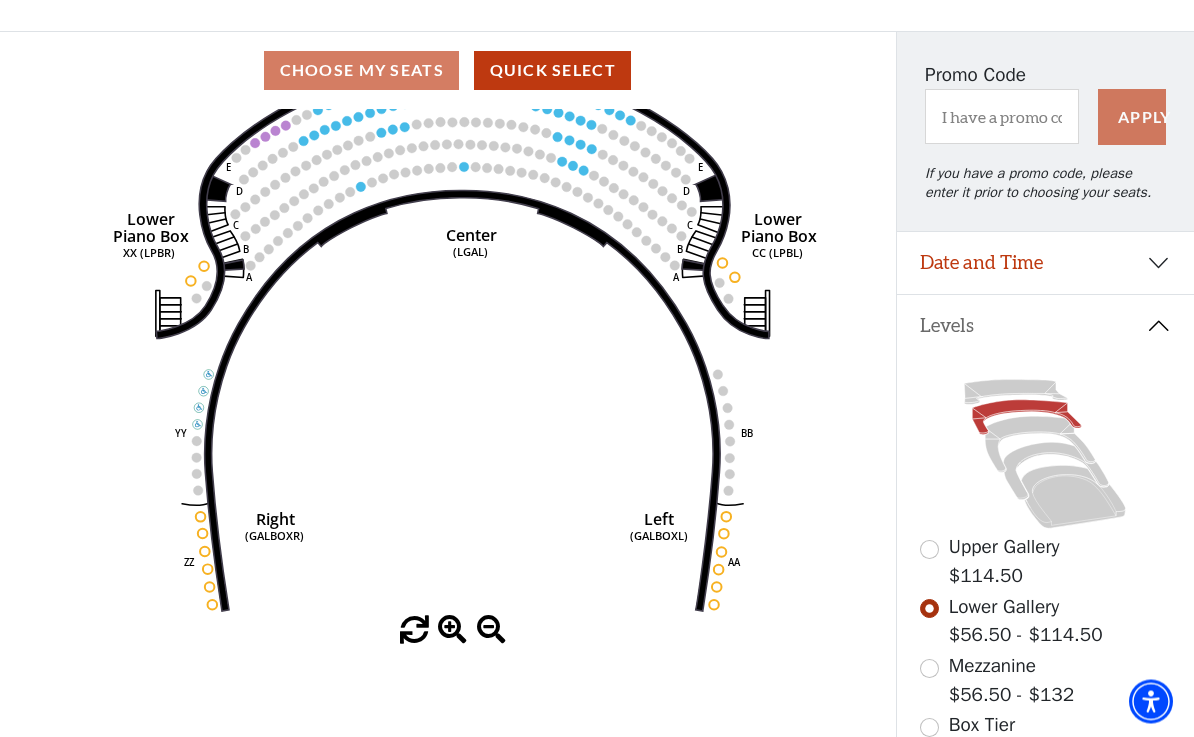 scroll, scrollTop: 142, scrollLeft: 0, axis: vertical 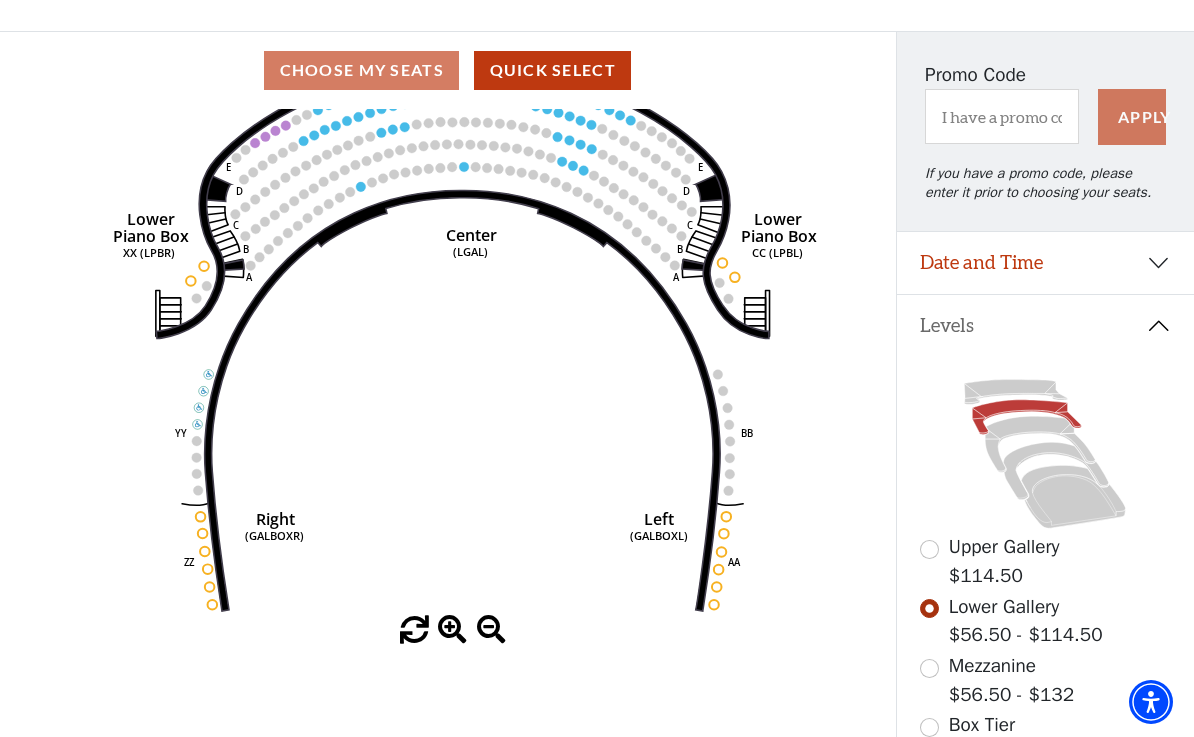 click at bounding box center (929, 668) 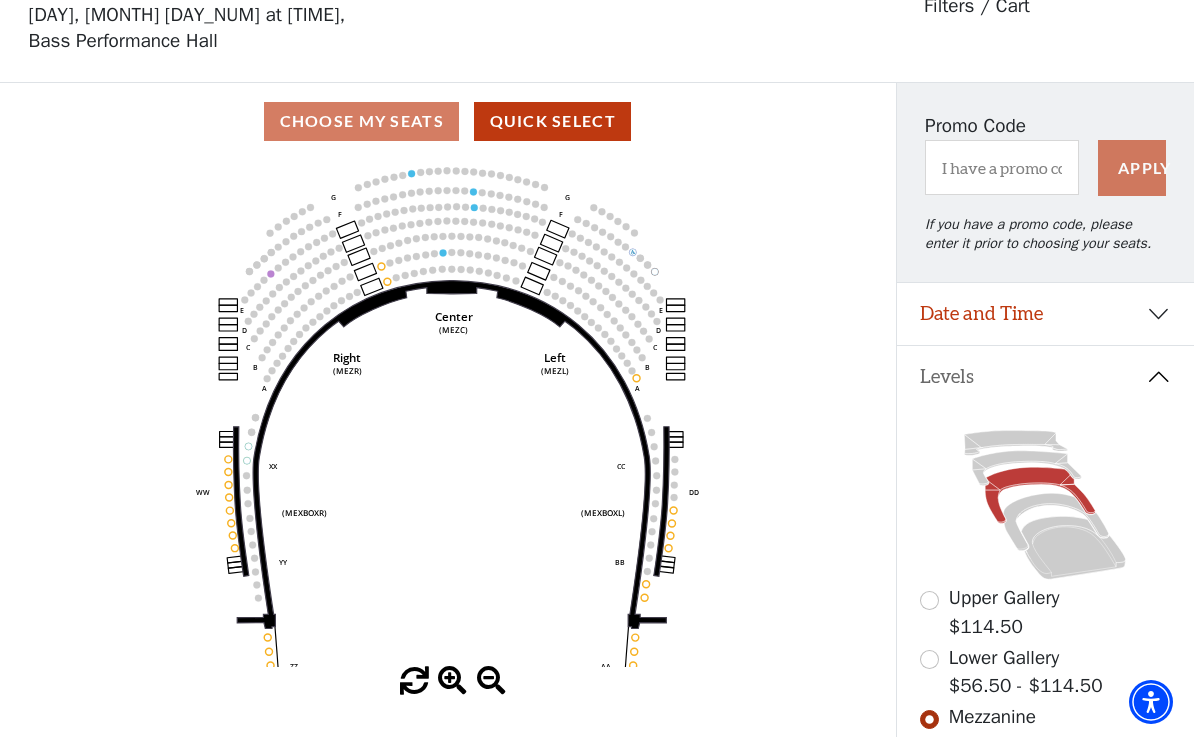 scroll, scrollTop: 90, scrollLeft: 0, axis: vertical 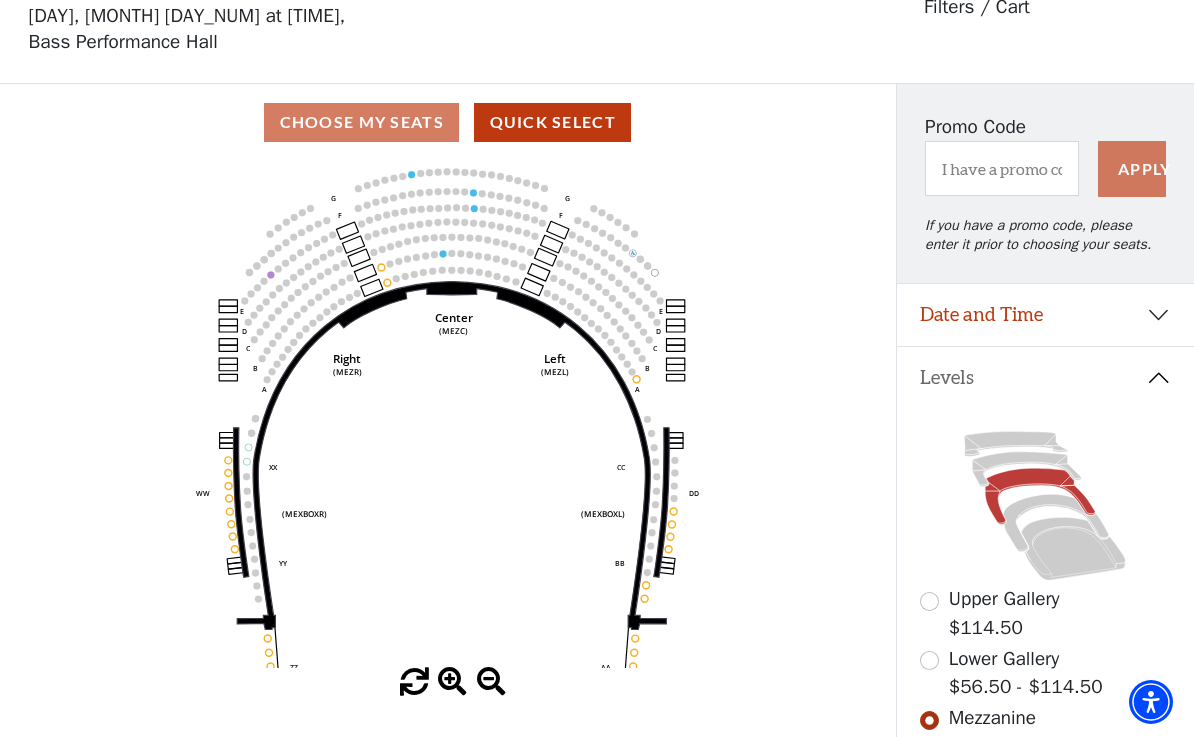 click 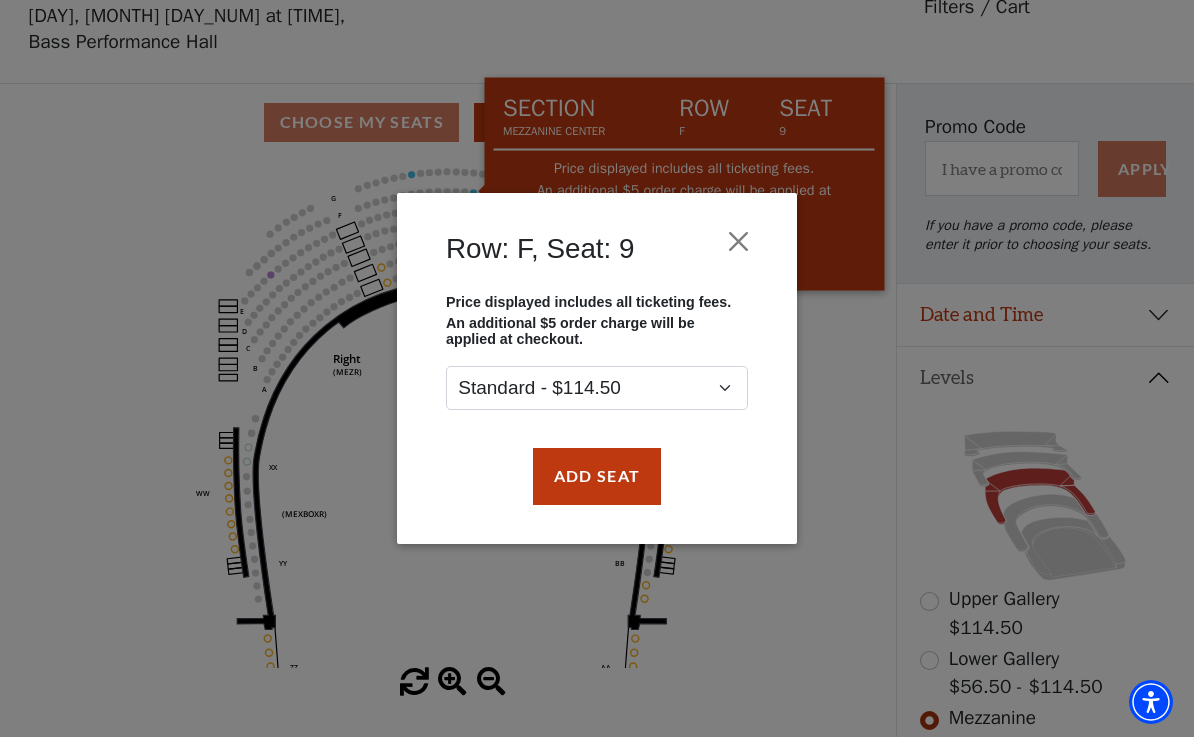 click on "Row: F, Seat: 9
Price displayed includes all ticketing fees.
An additional $5 order charge will be applied at checkout.
Standard - $114.50
Add Seat" at bounding box center [597, 368] 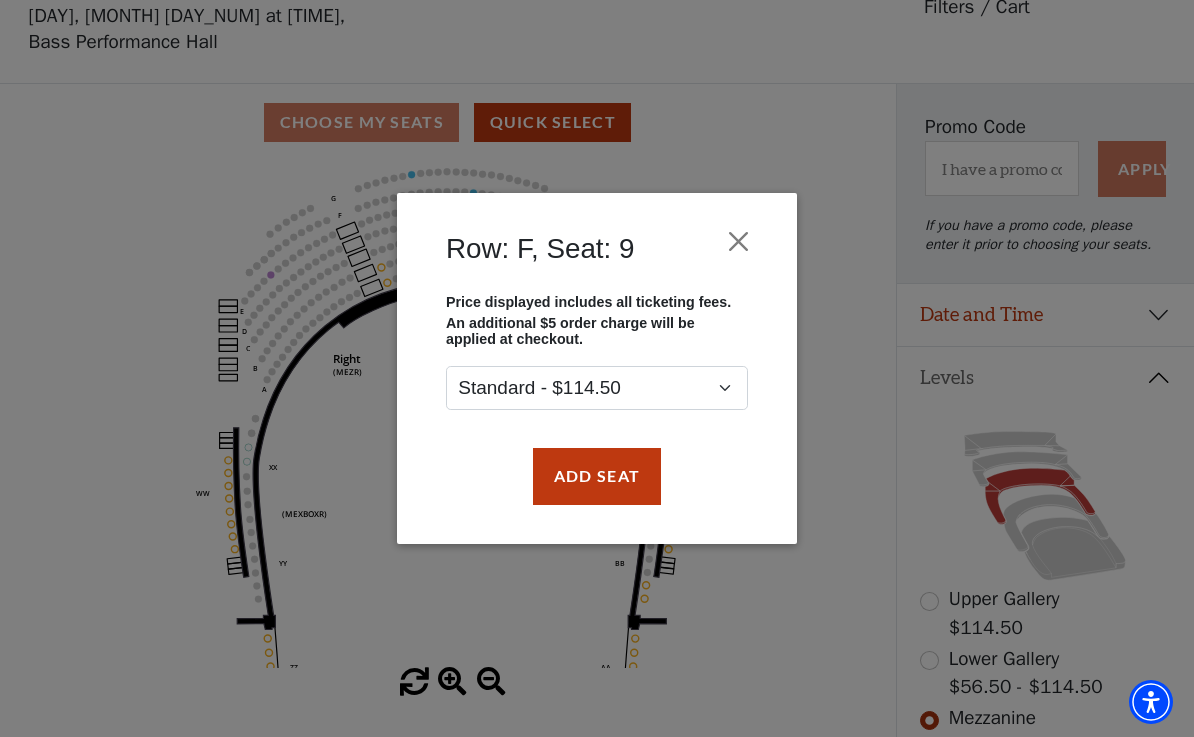 click at bounding box center (739, 242) 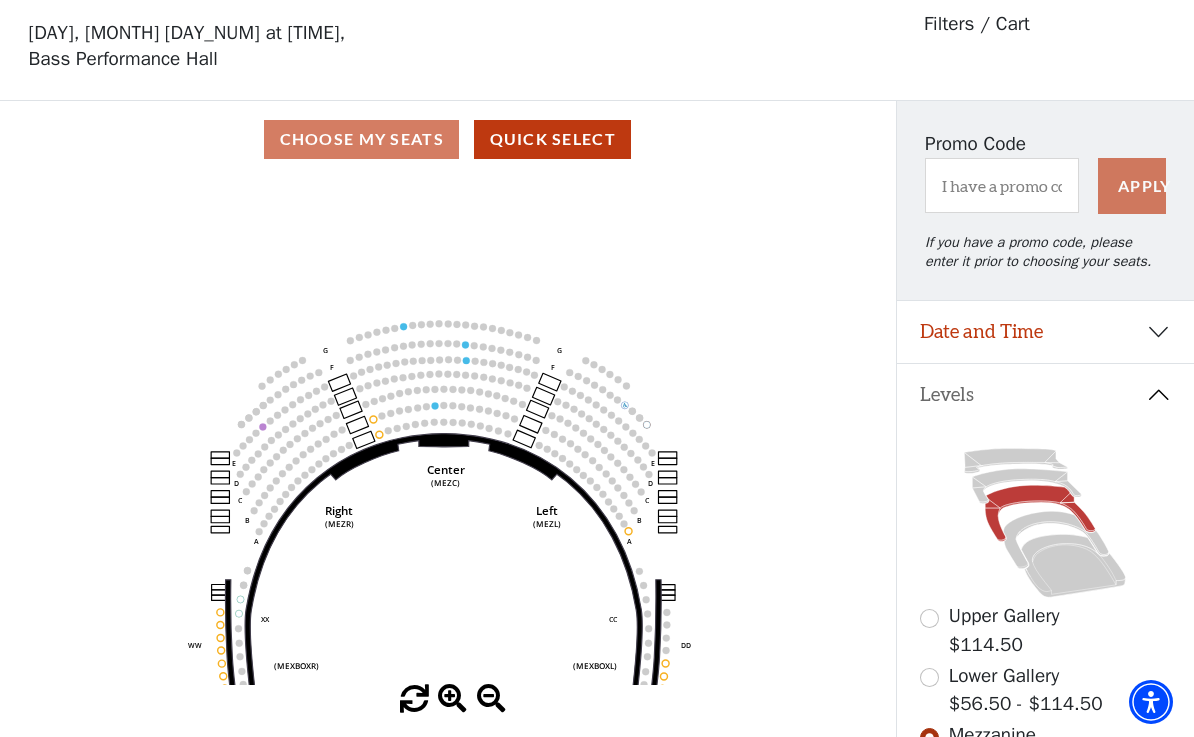 scroll, scrollTop: 0, scrollLeft: 0, axis: both 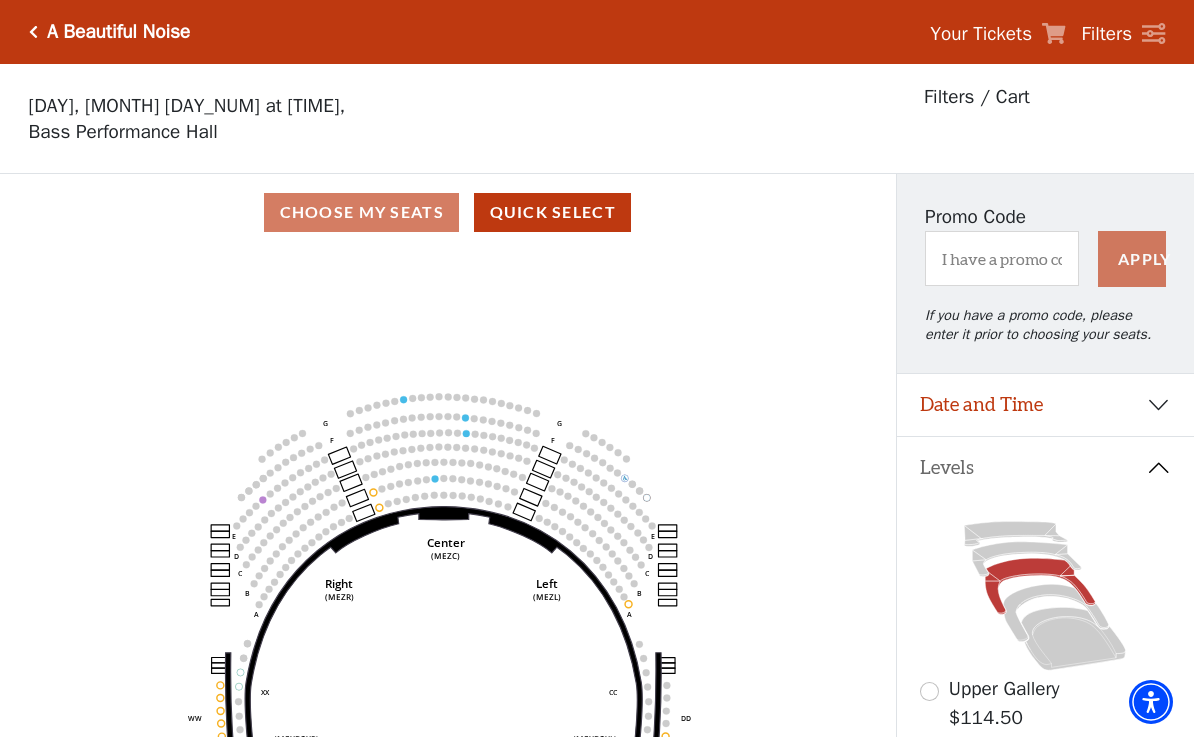 click at bounding box center (33, 32) 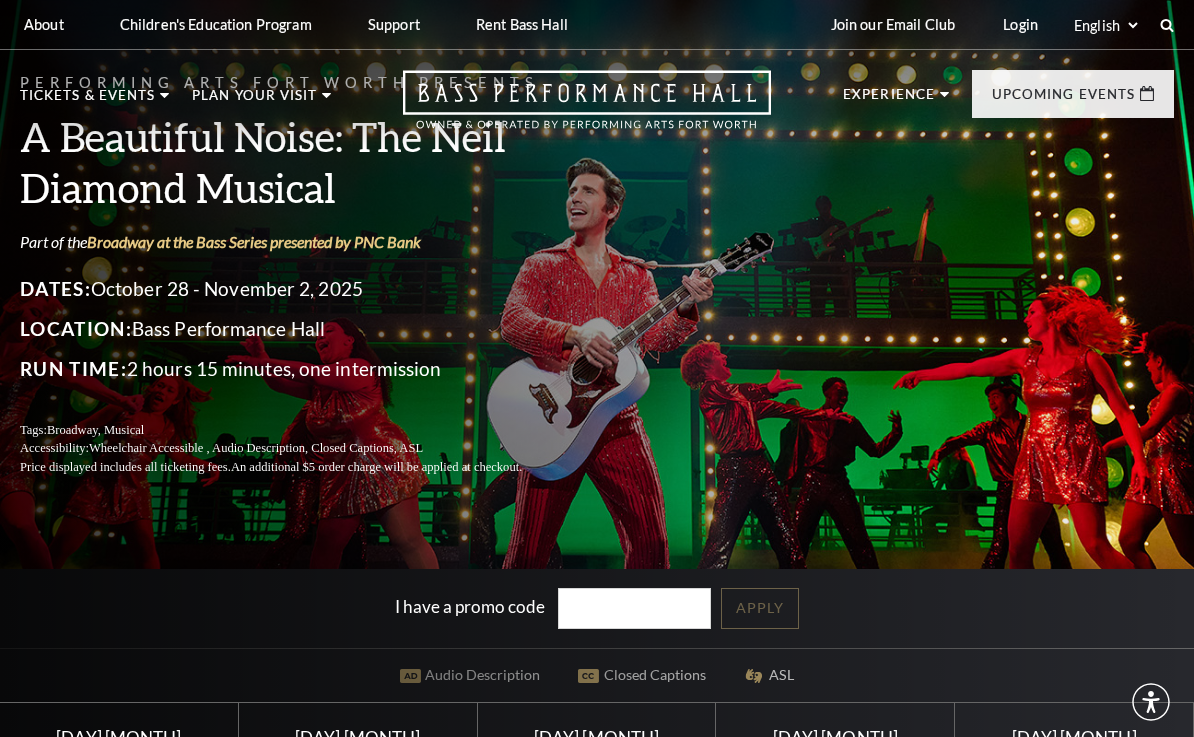 scroll, scrollTop: 0, scrollLeft: 0, axis: both 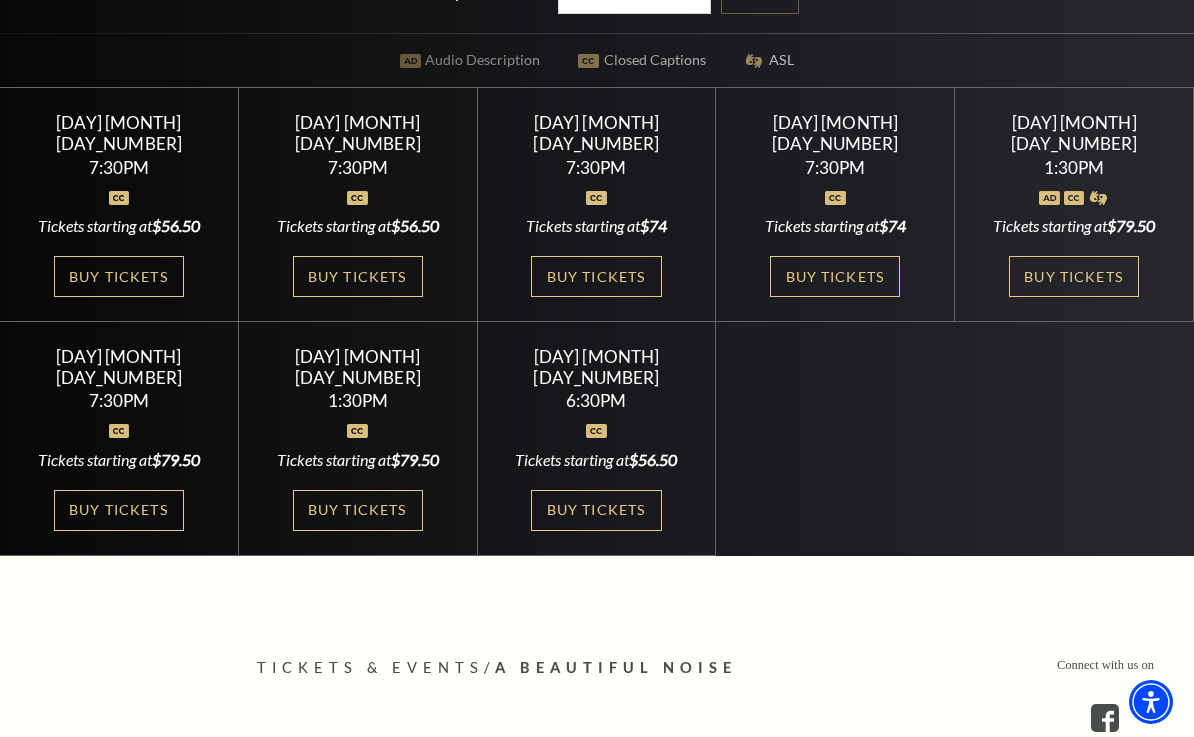 click on "Buy Tickets" at bounding box center [119, 276] 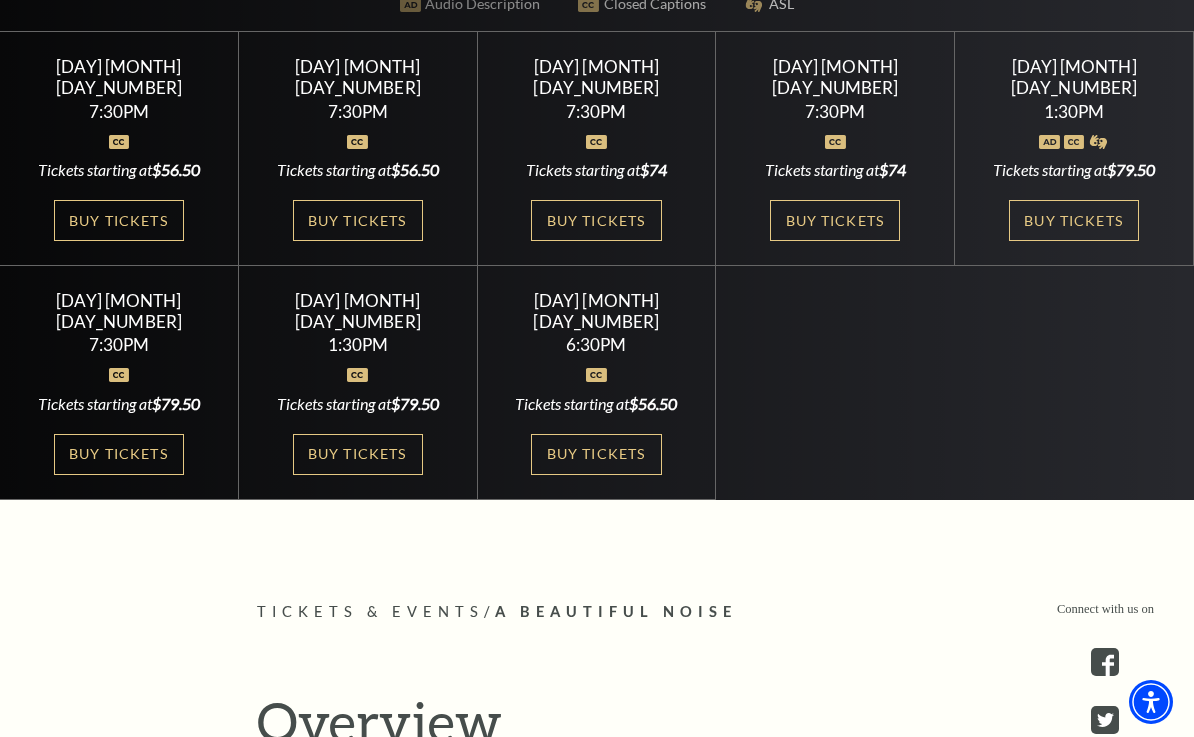 click on "Buy Tickets" at bounding box center [119, 220] 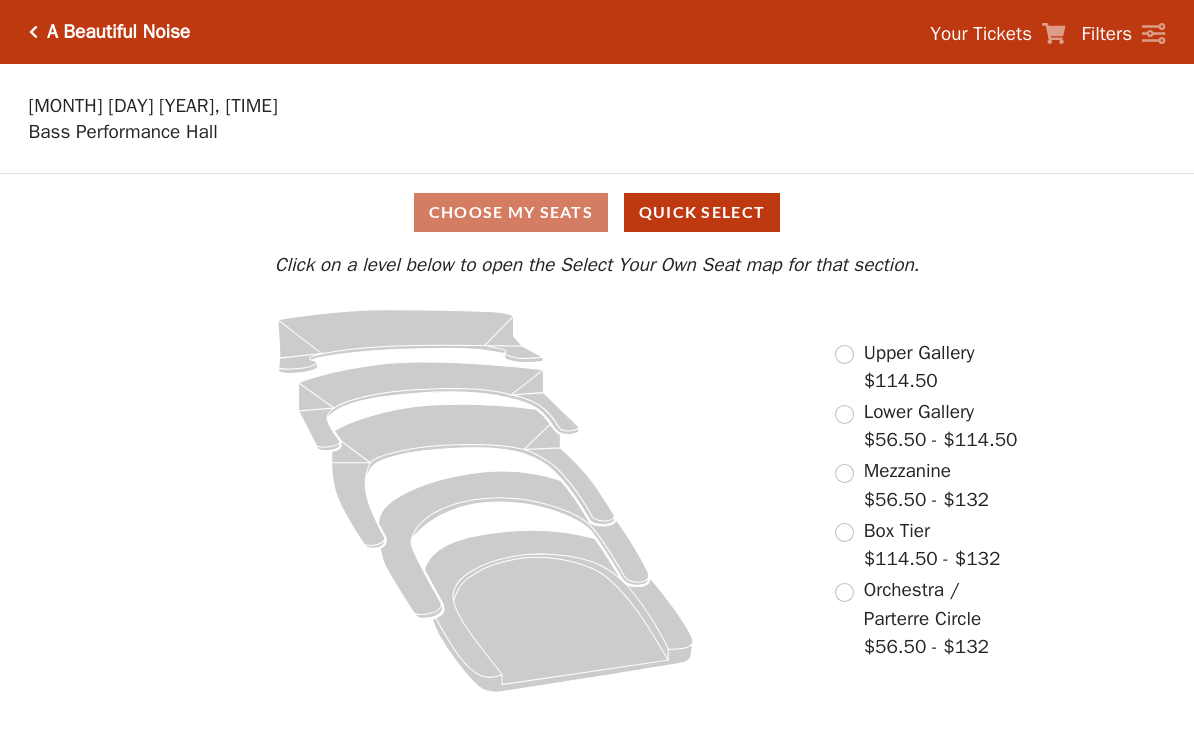 scroll, scrollTop: 0, scrollLeft: 0, axis: both 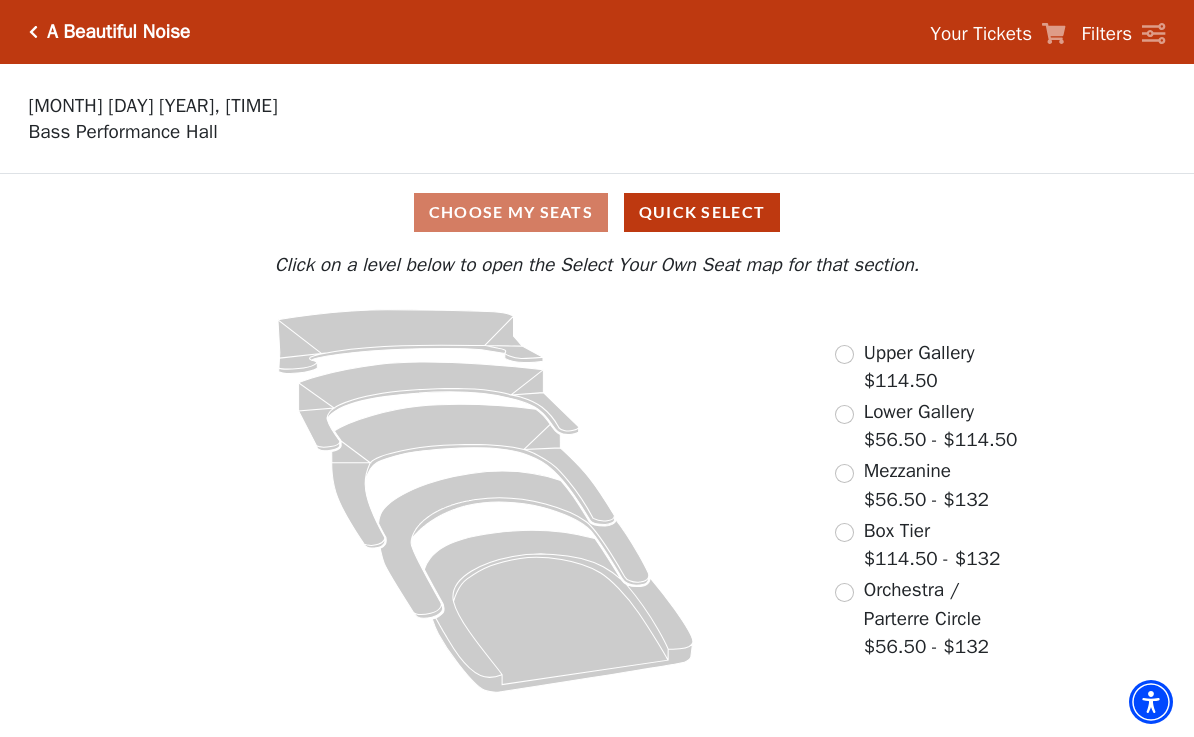 click at bounding box center (844, 532) 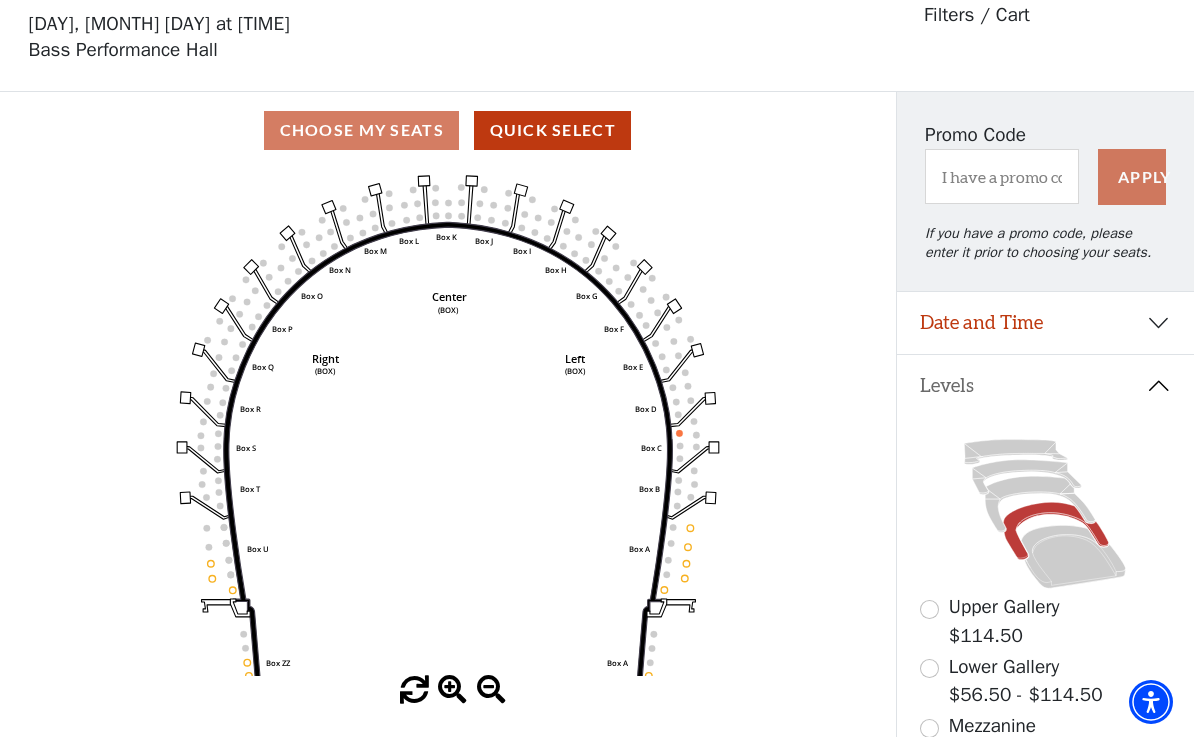 scroll, scrollTop: 93, scrollLeft: 0, axis: vertical 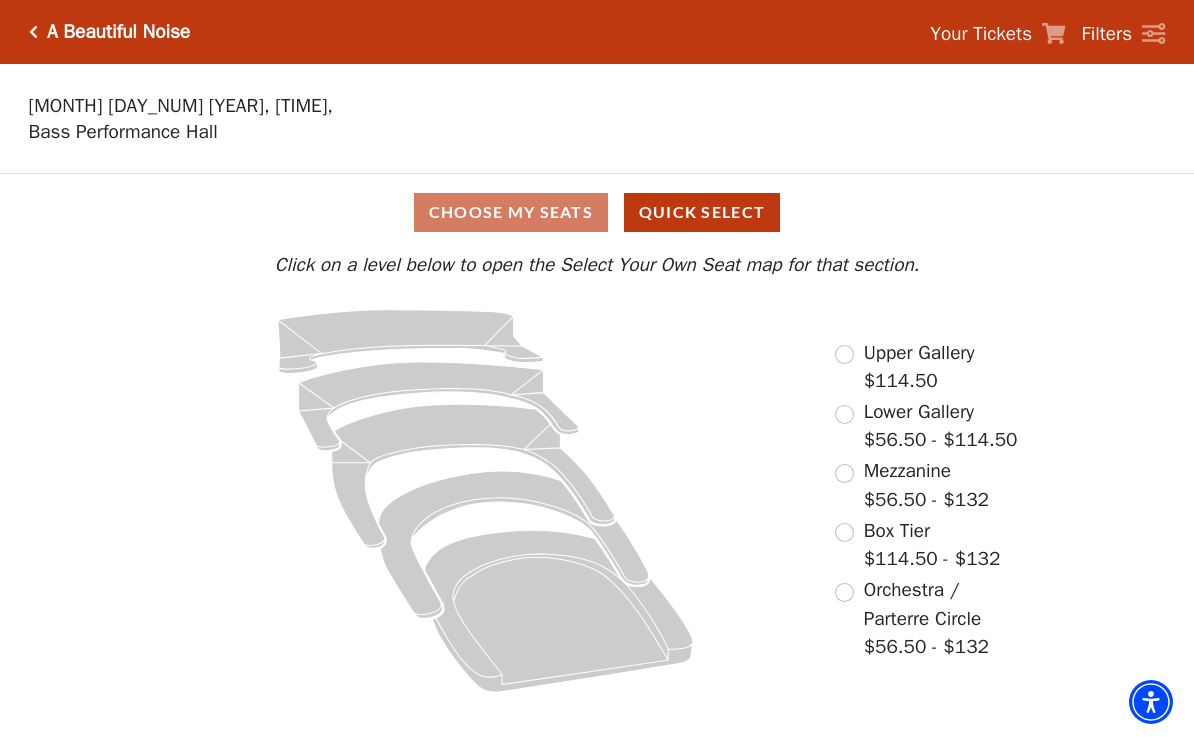 click at bounding box center (844, 414) 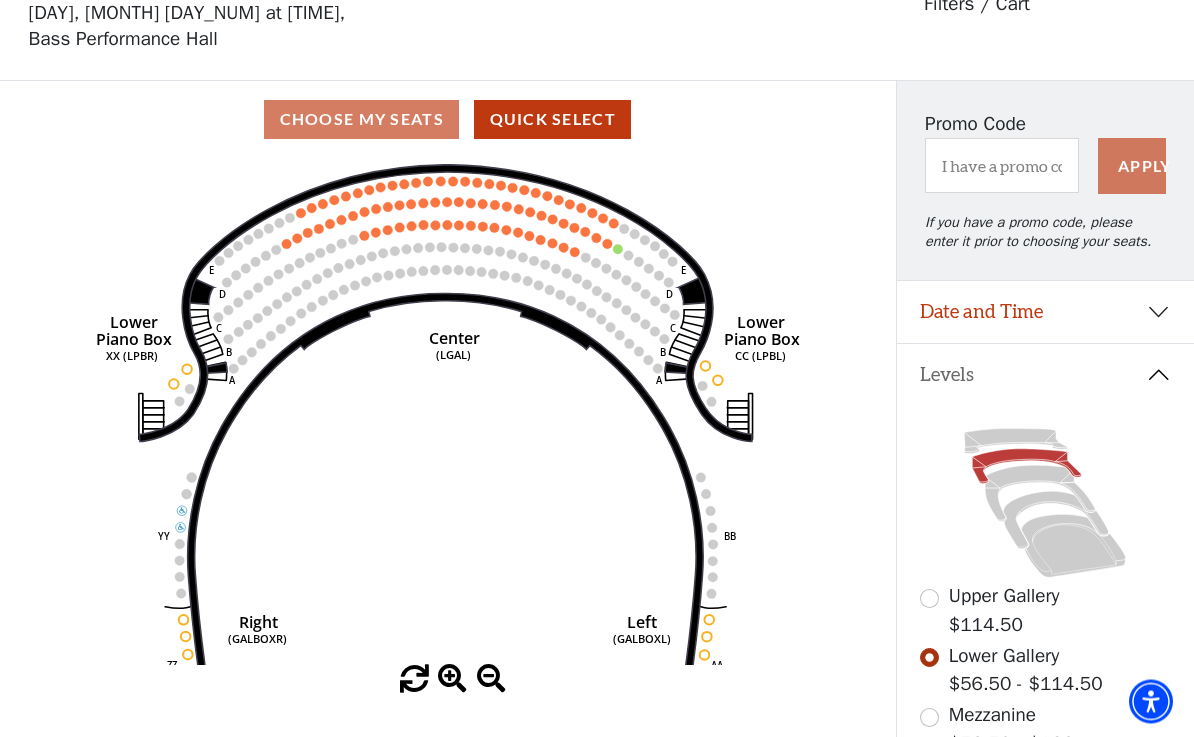 scroll, scrollTop: 93, scrollLeft: 0, axis: vertical 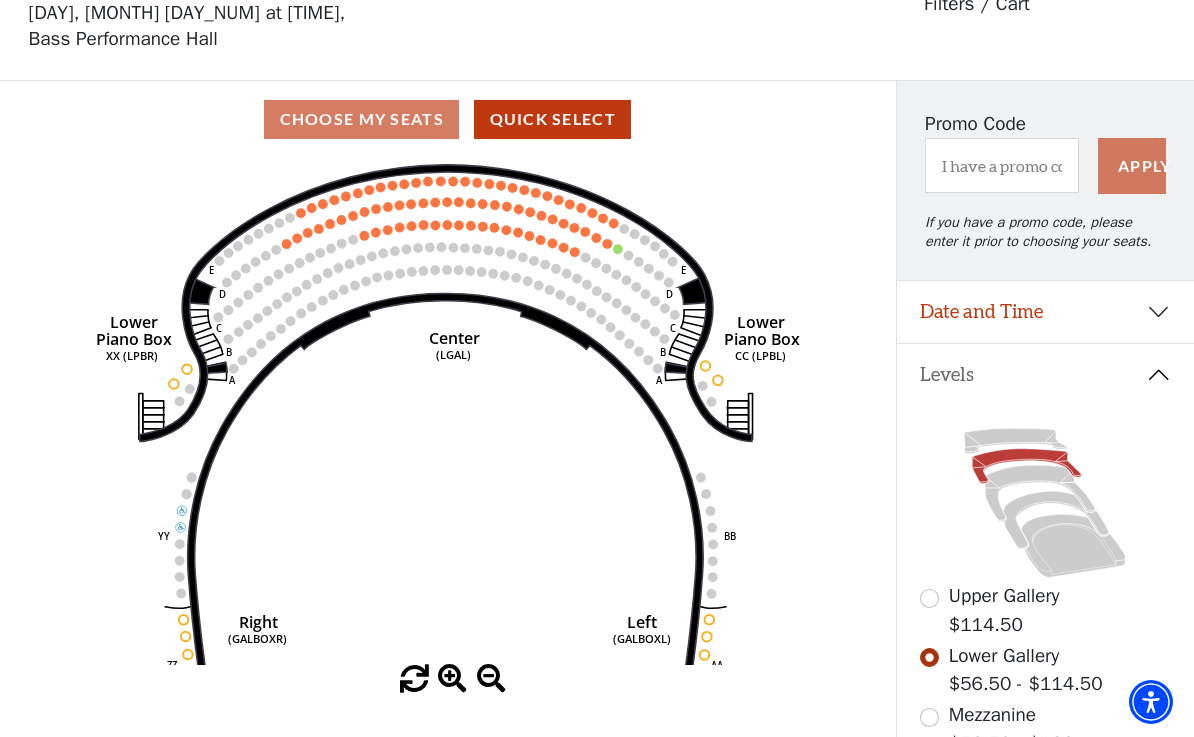 click 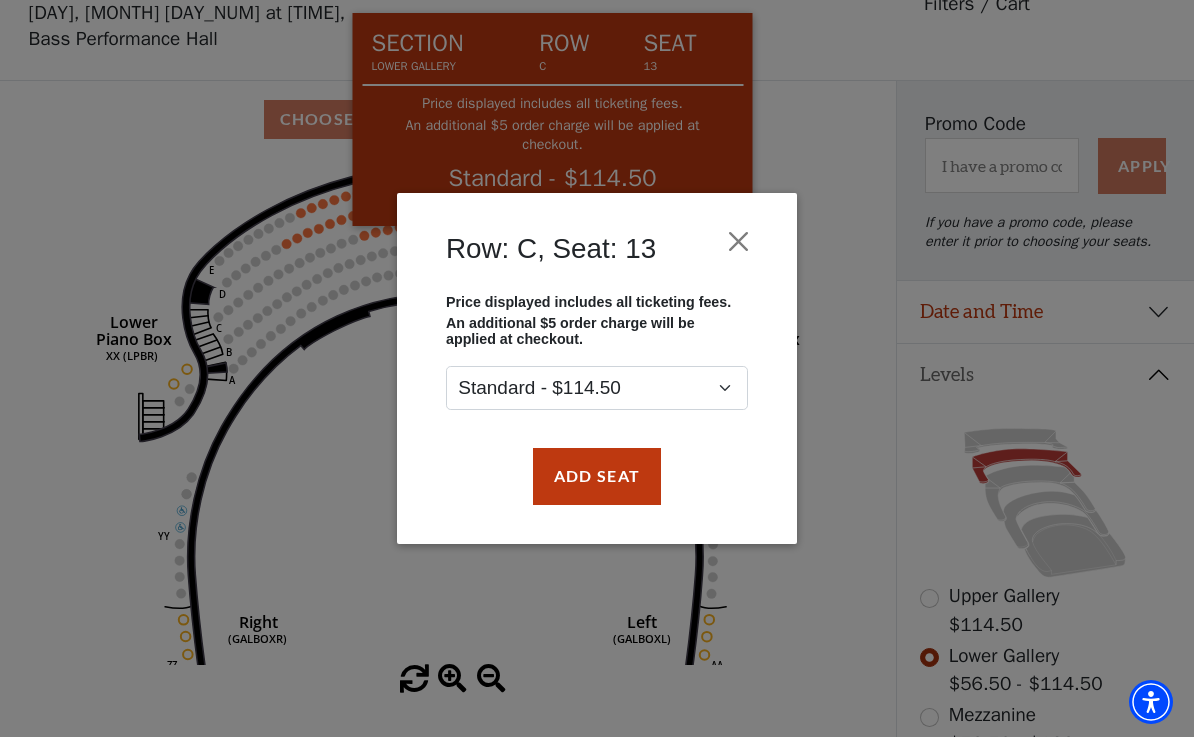 click at bounding box center (739, 242) 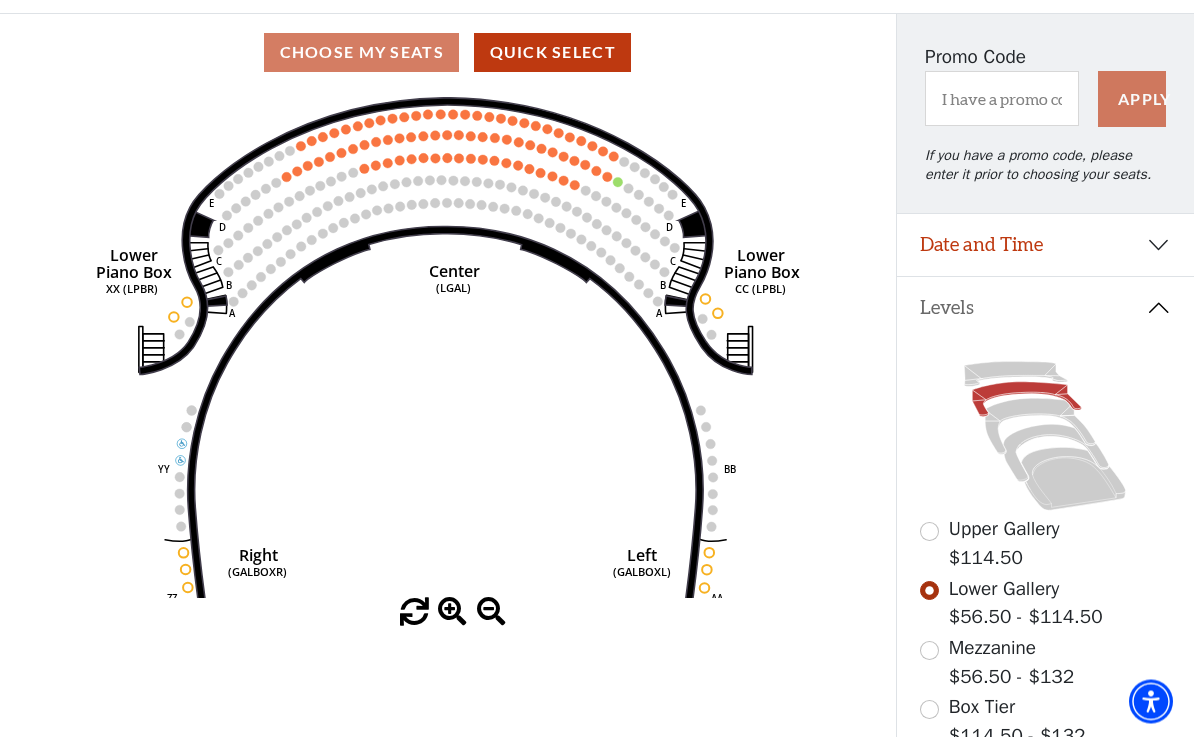 scroll, scrollTop: 0, scrollLeft: 0, axis: both 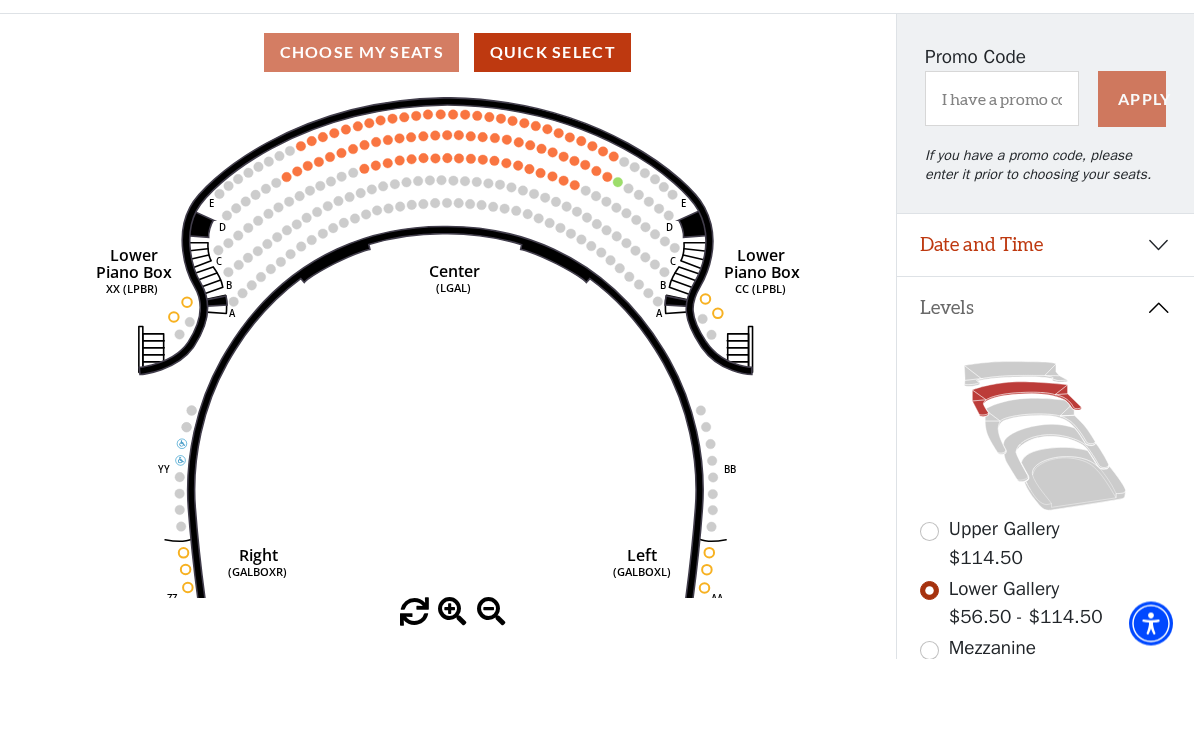 click at bounding box center (929, 729) 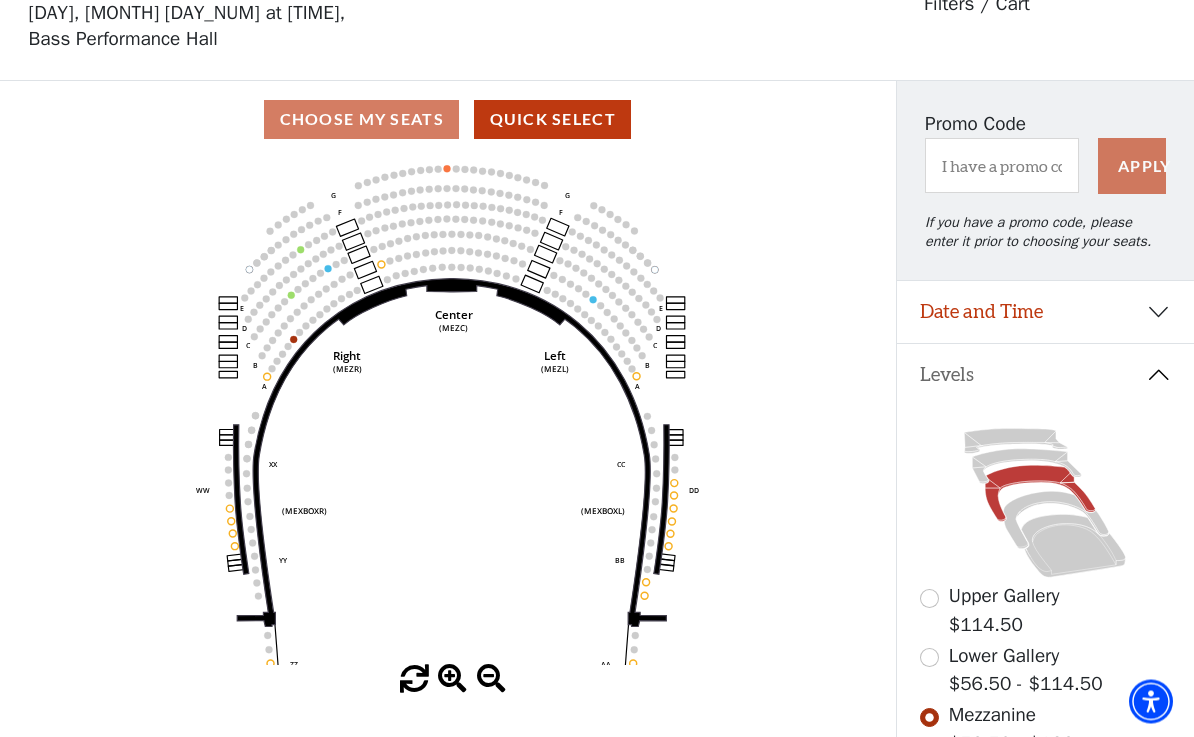 scroll, scrollTop: 93, scrollLeft: 0, axis: vertical 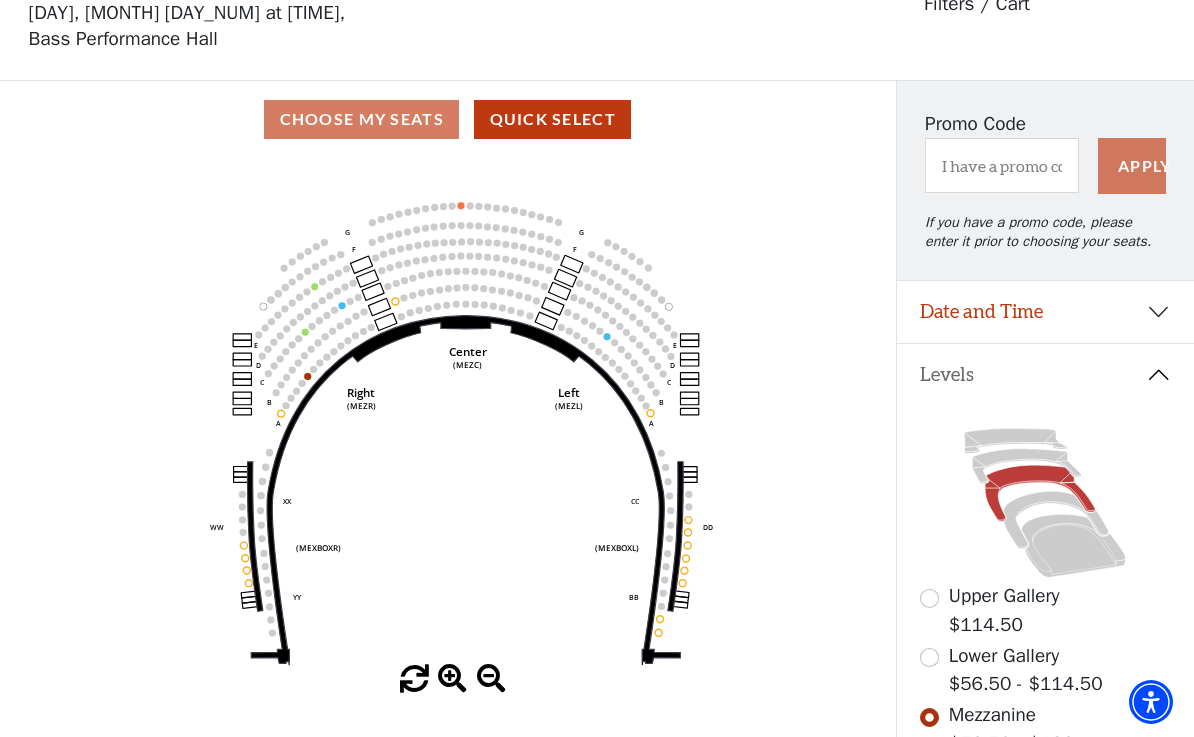 click 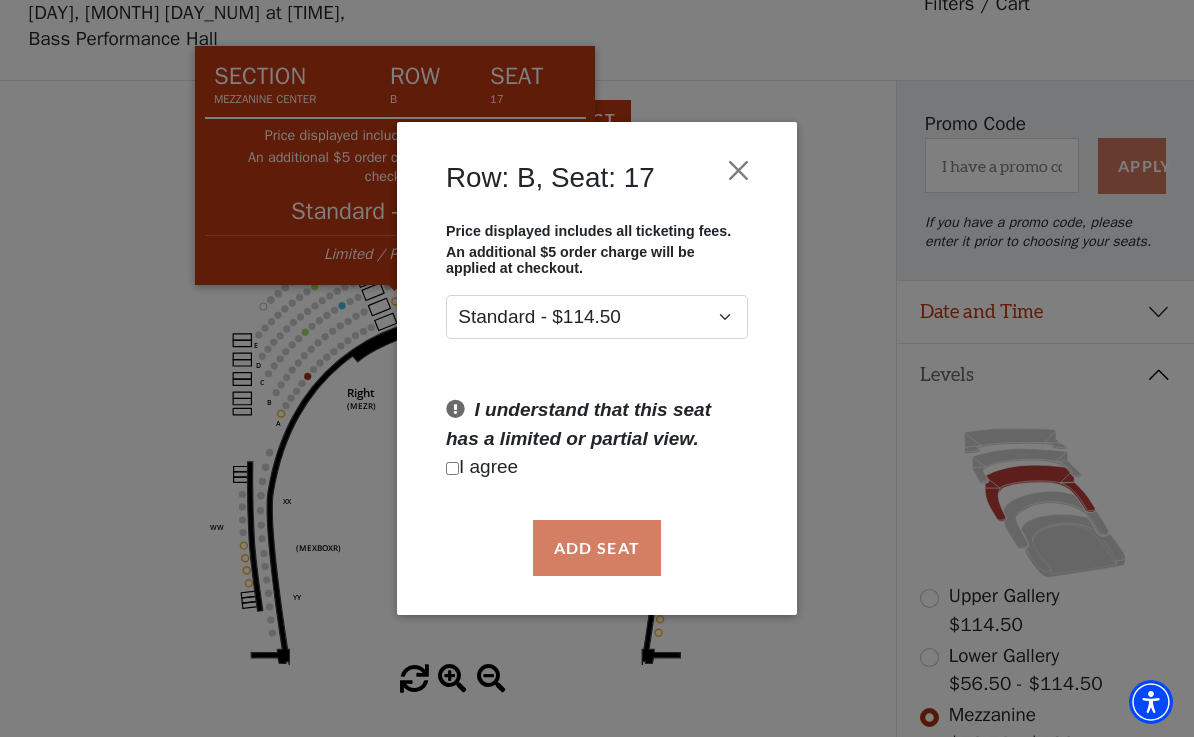 click on "Row: B, Seat: 17
Price displayed includes all ticketing fees.
An additional $5 order charge will be applied at checkout.
Standard - $114.50    I understand that this seat has a limited or partial view.    I agree
Add Seat" at bounding box center [597, 368] 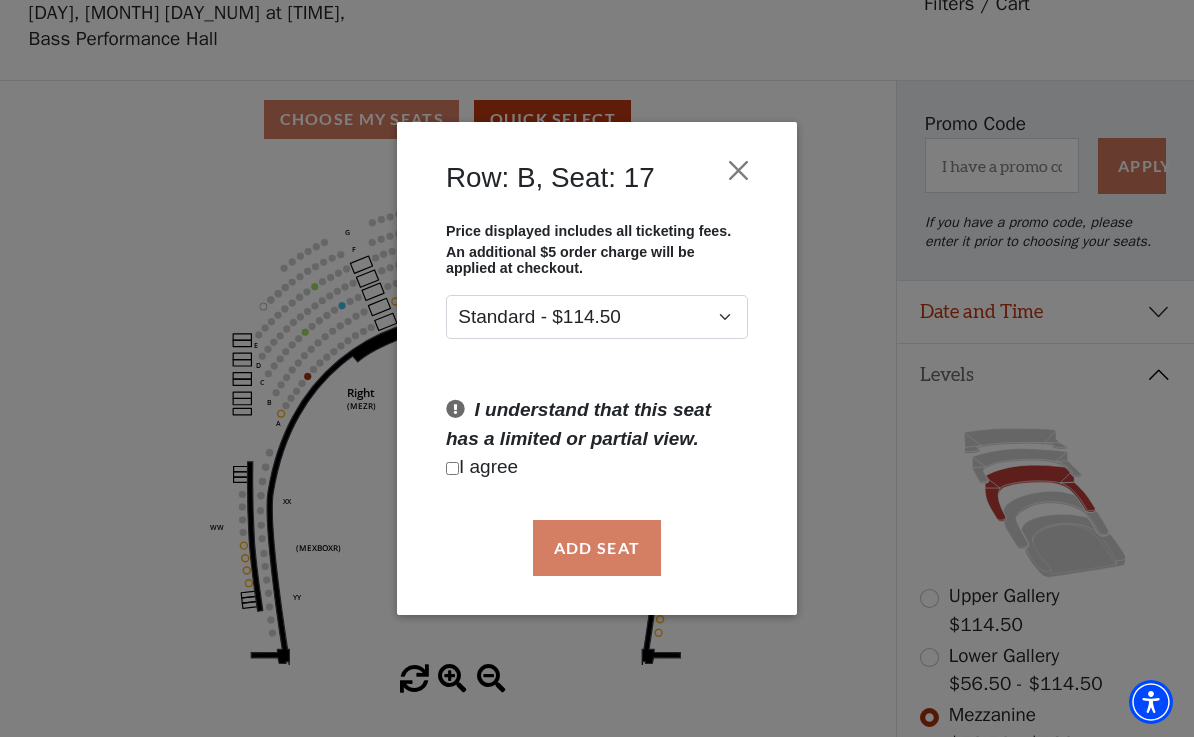 click at bounding box center (739, 170) 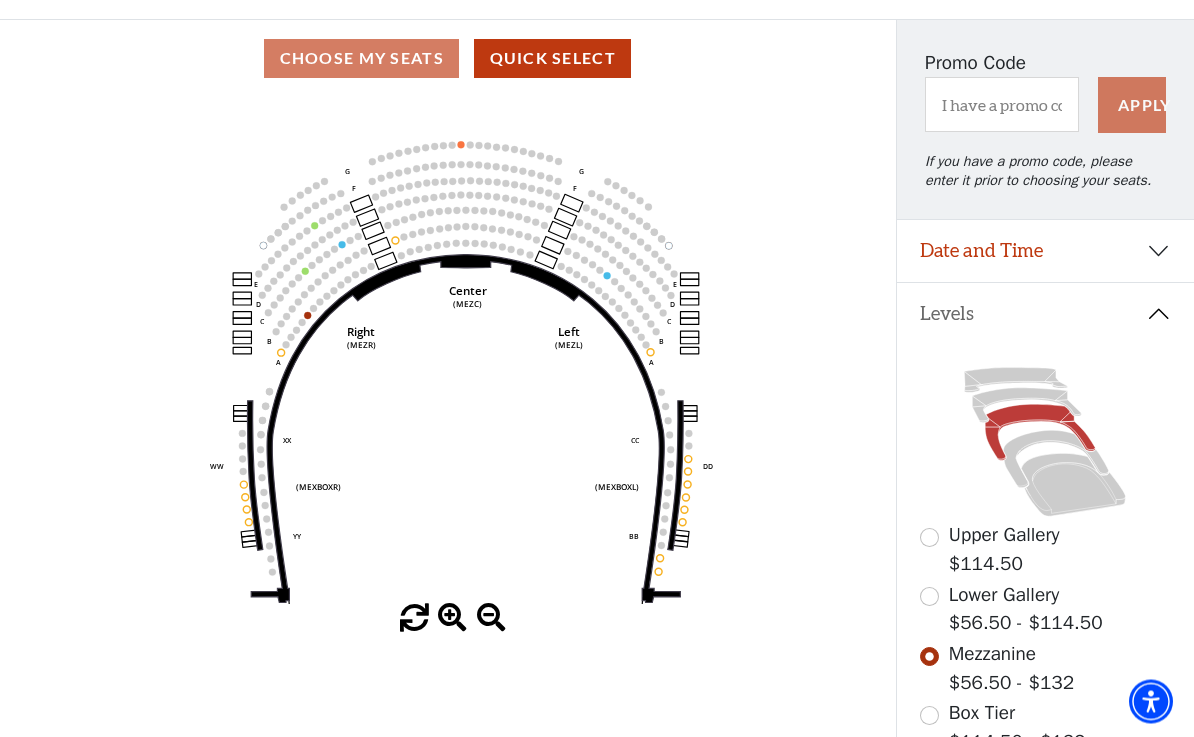 scroll, scrollTop: 154, scrollLeft: 0, axis: vertical 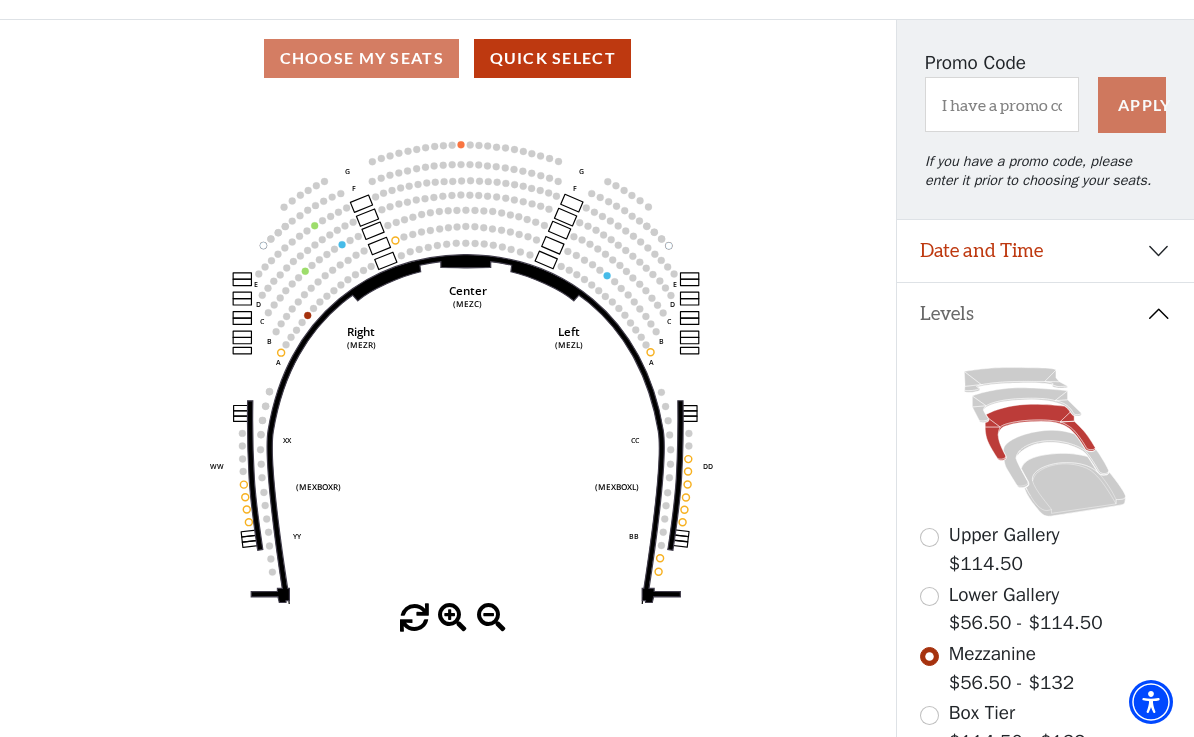 click at bounding box center (929, 715) 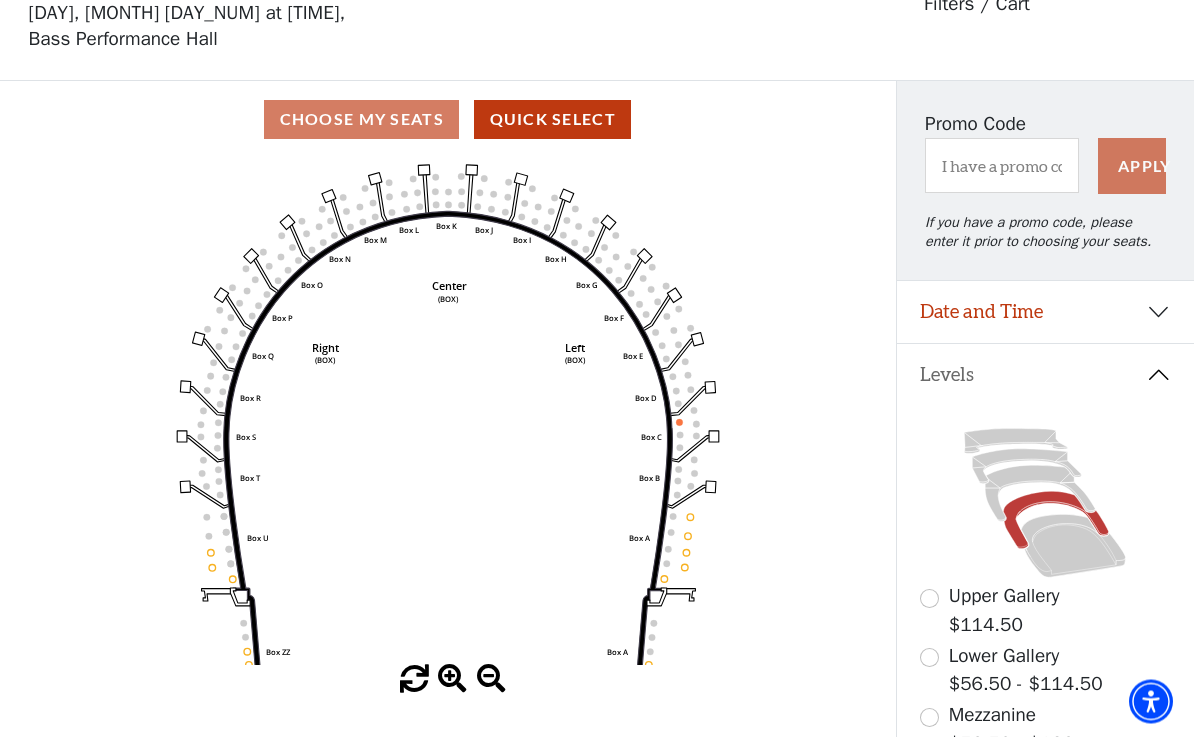 scroll, scrollTop: 93, scrollLeft: 0, axis: vertical 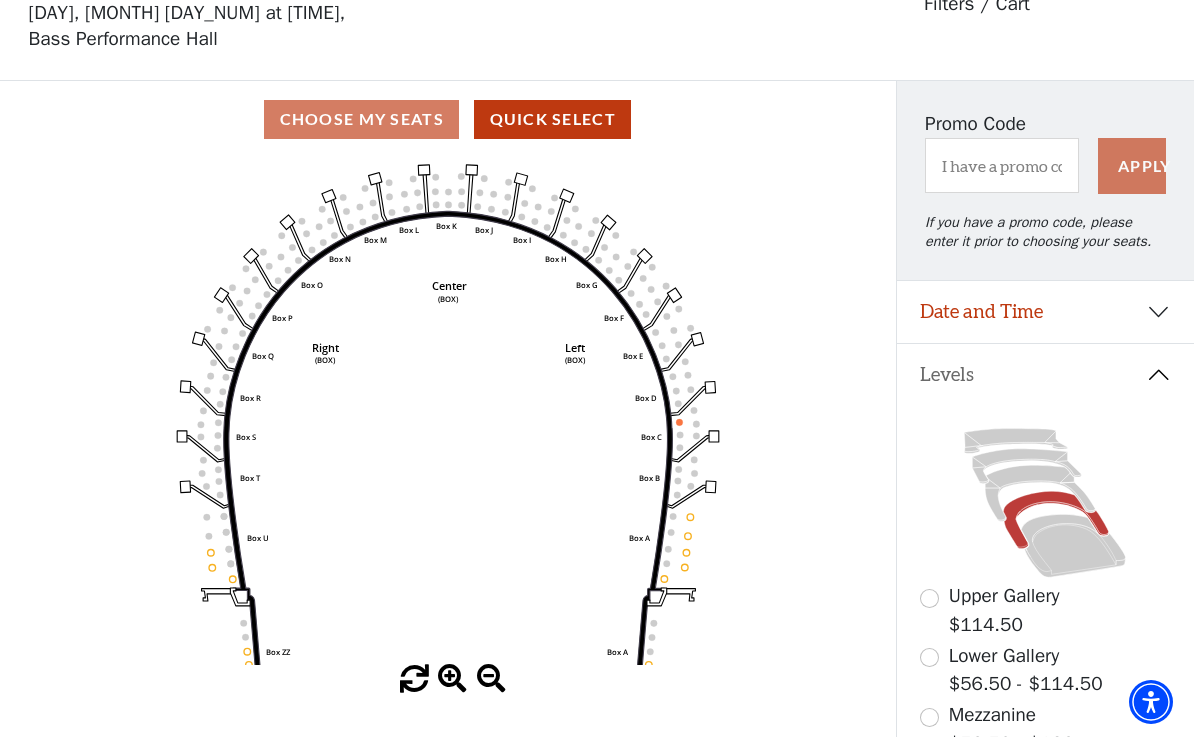 click 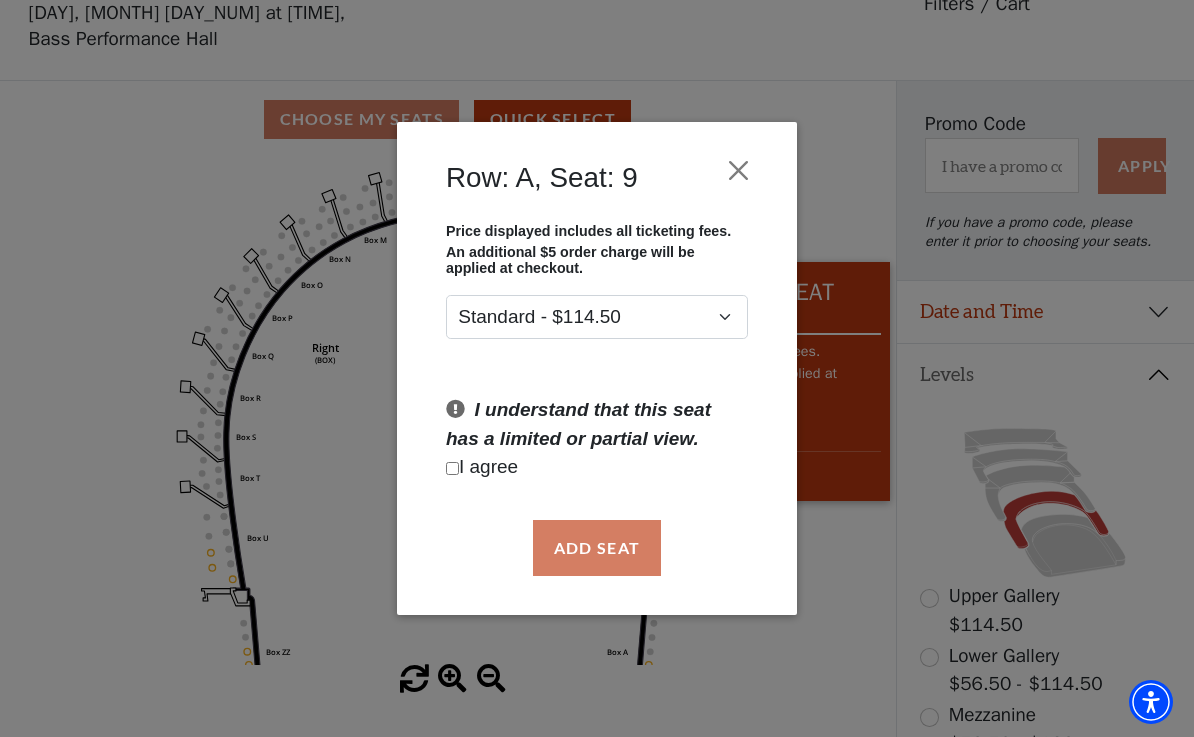 click on "Row: A, Seat: 9
Price displayed includes all ticketing fees.
An additional $5 order charge will be applied at checkout.
Standard - $114.50    I understand that this seat has a limited or partial view.    I agree
Add Seat" at bounding box center [597, 368] 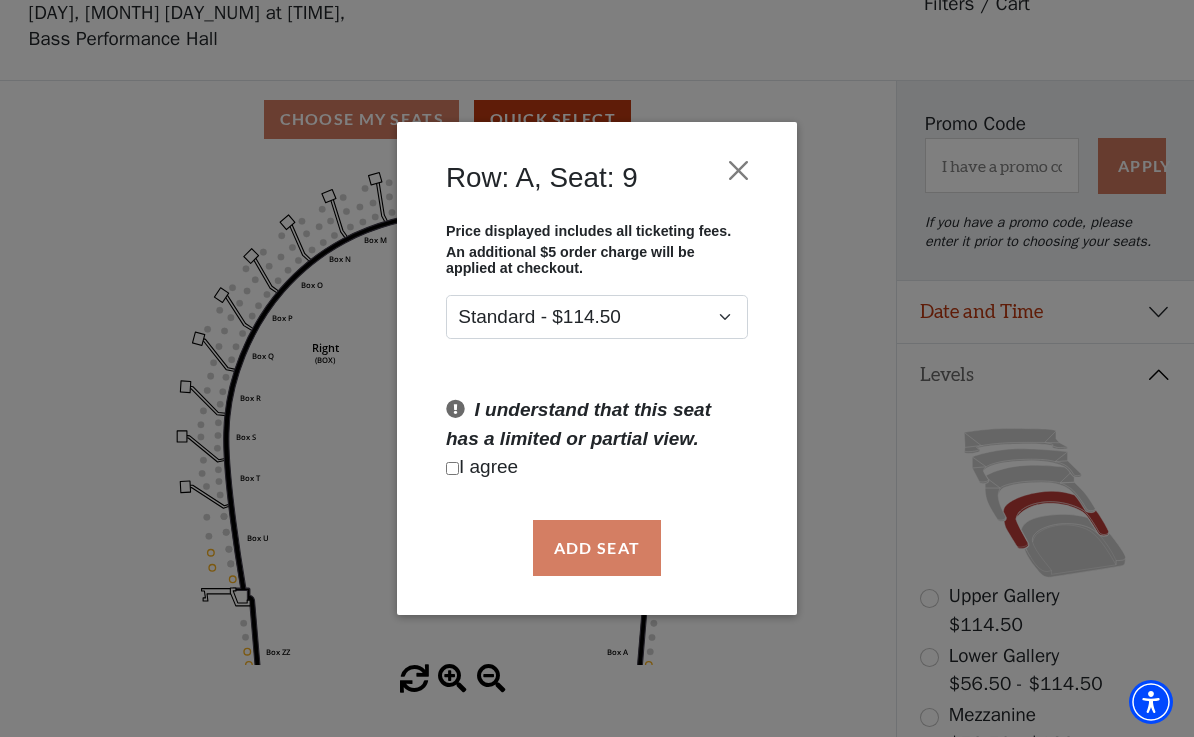 click at bounding box center [739, 170] 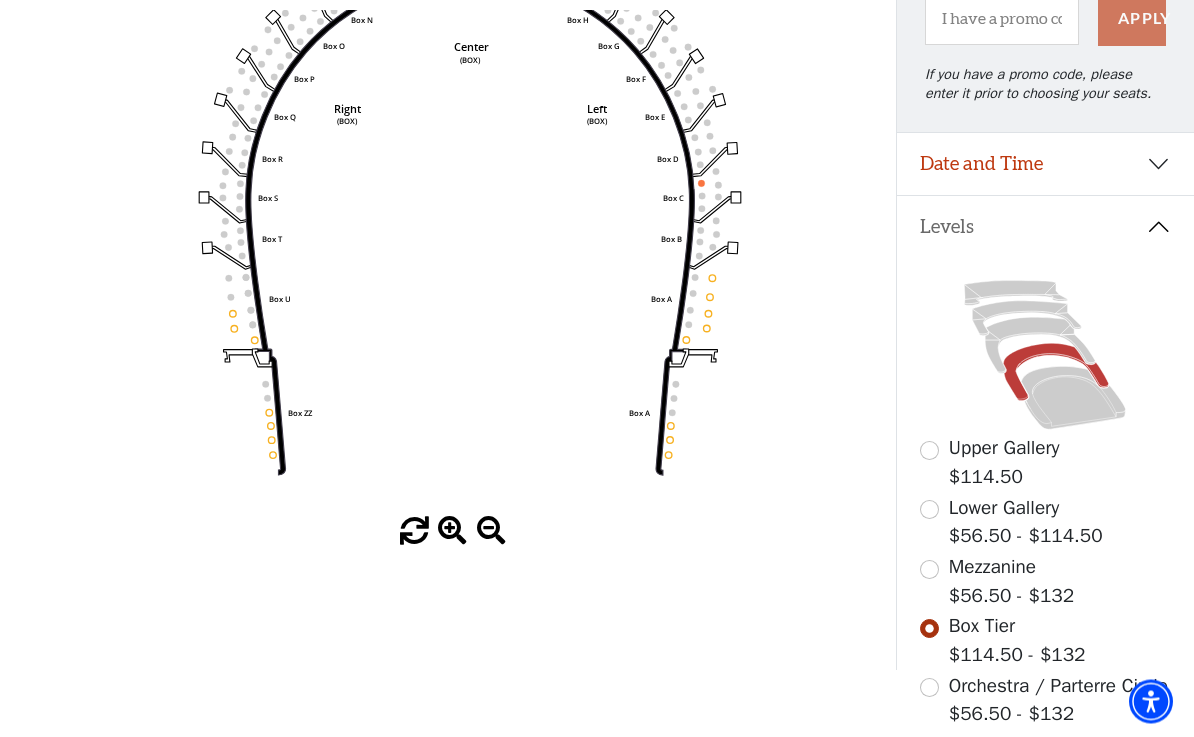scroll, scrollTop: 241, scrollLeft: 0, axis: vertical 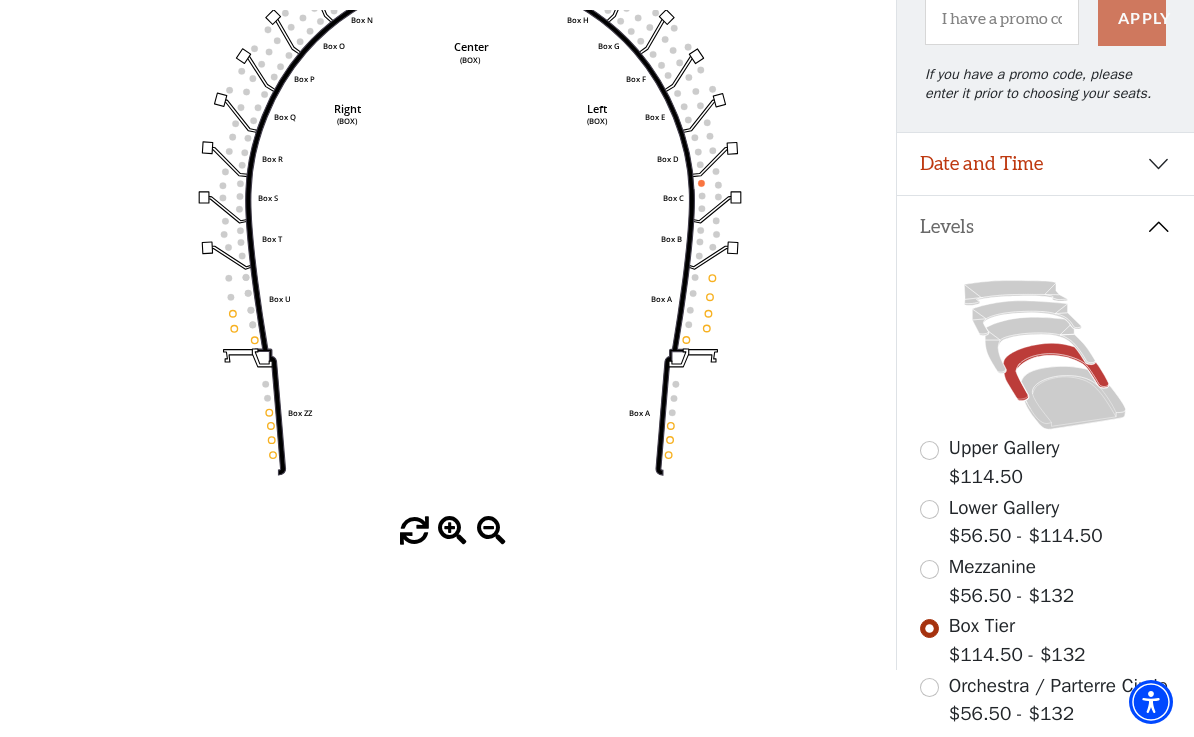 click at bounding box center [929, 687] 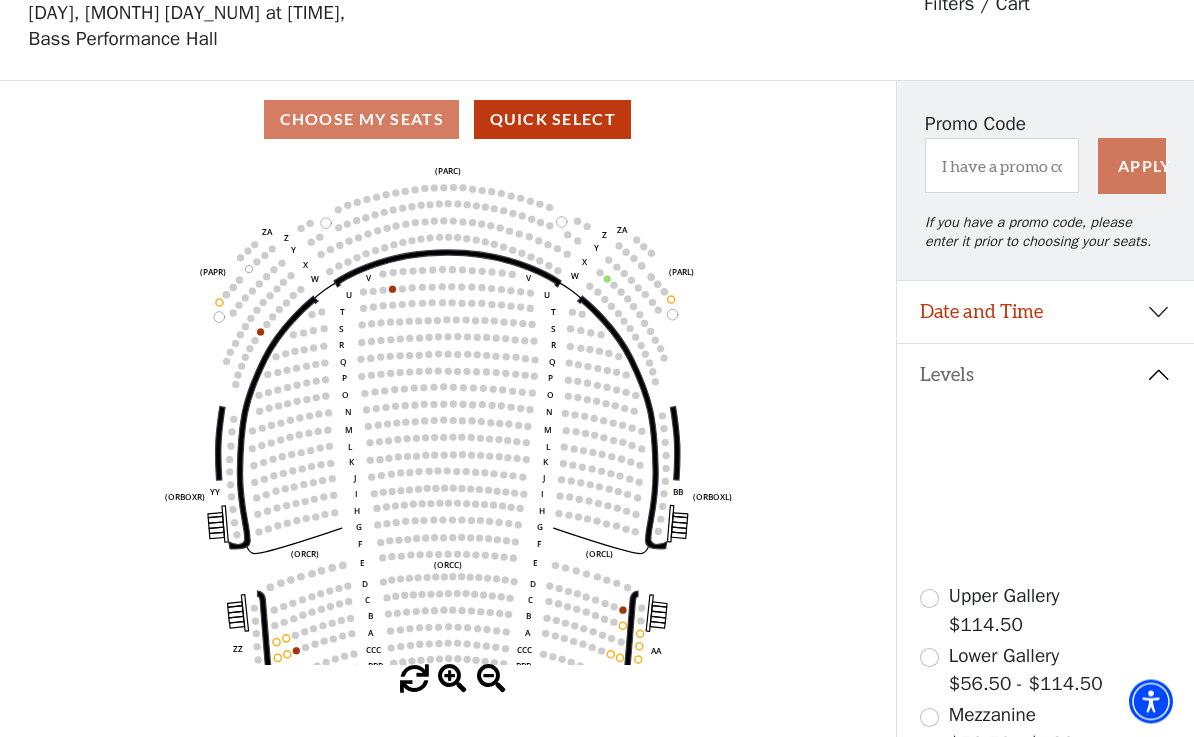 scroll, scrollTop: 93, scrollLeft: 0, axis: vertical 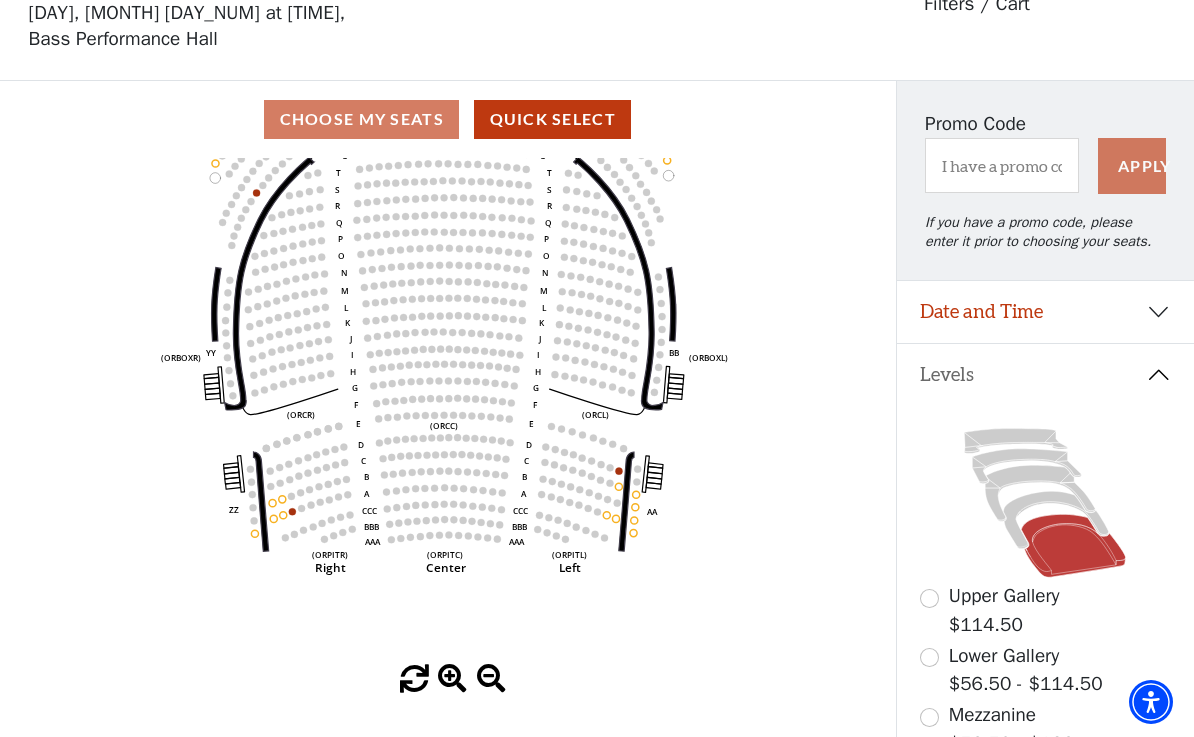 click 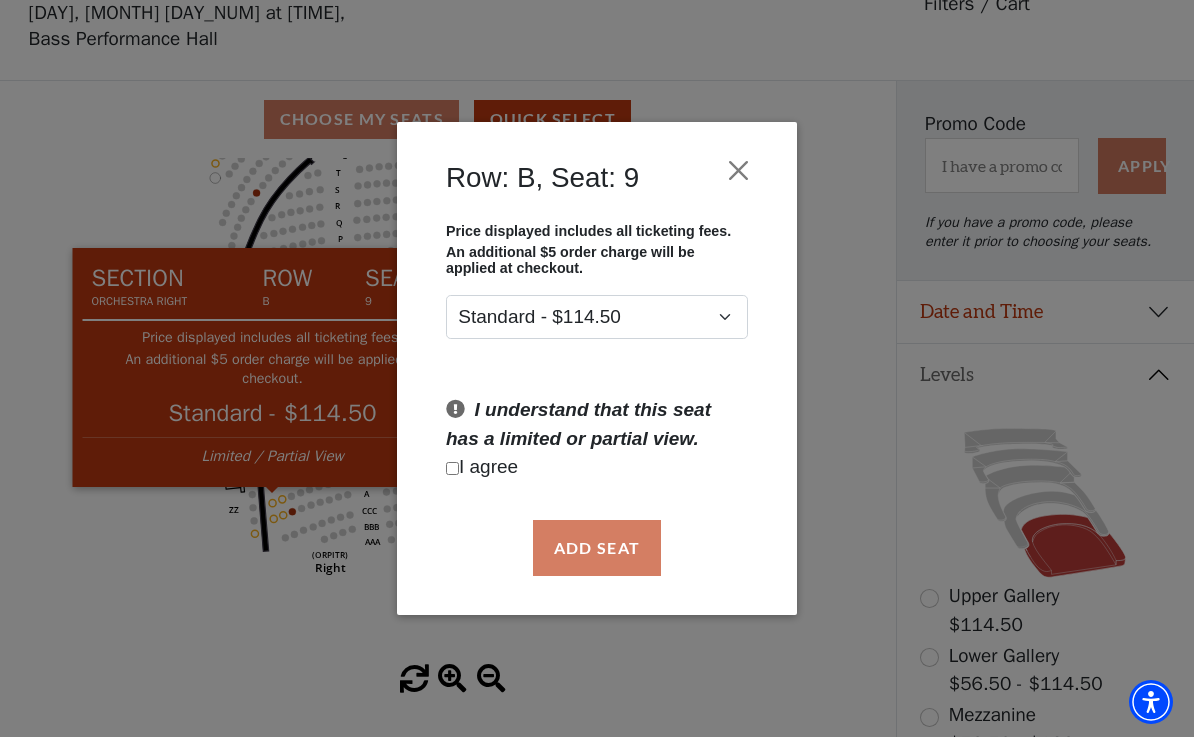 click at bounding box center (739, 170) 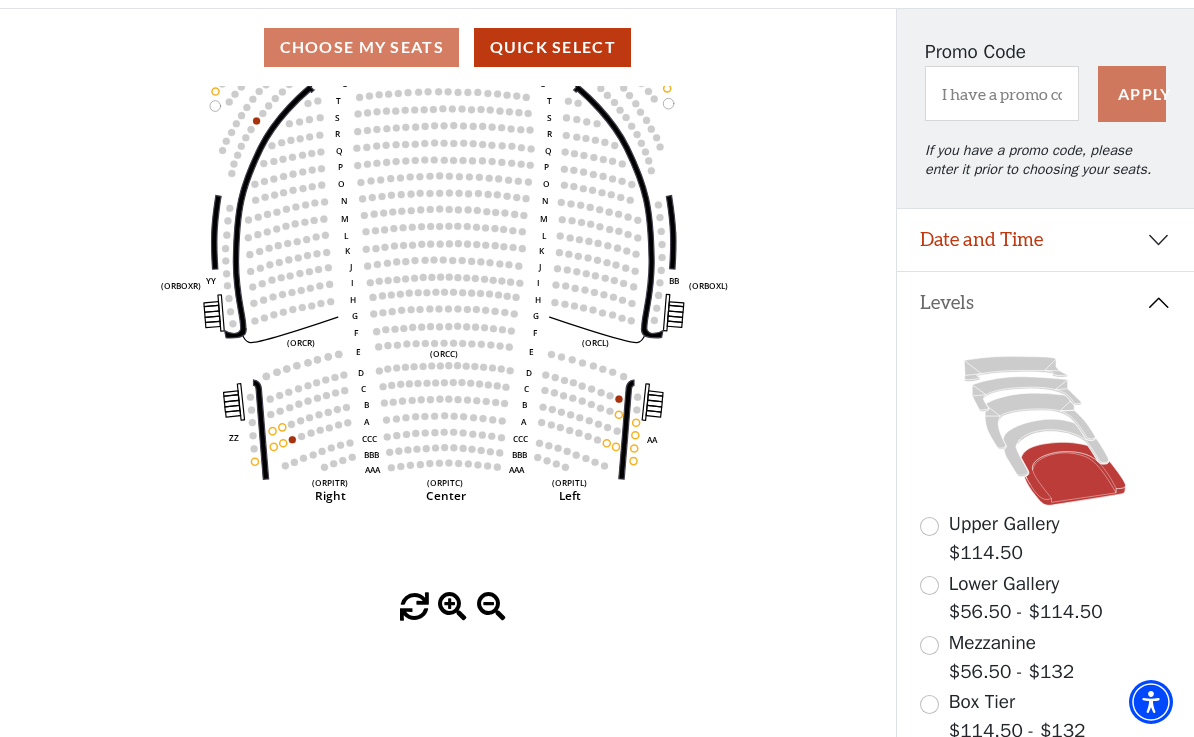 scroll, scrollTop: 0, scrollLeft: 0, axis: both 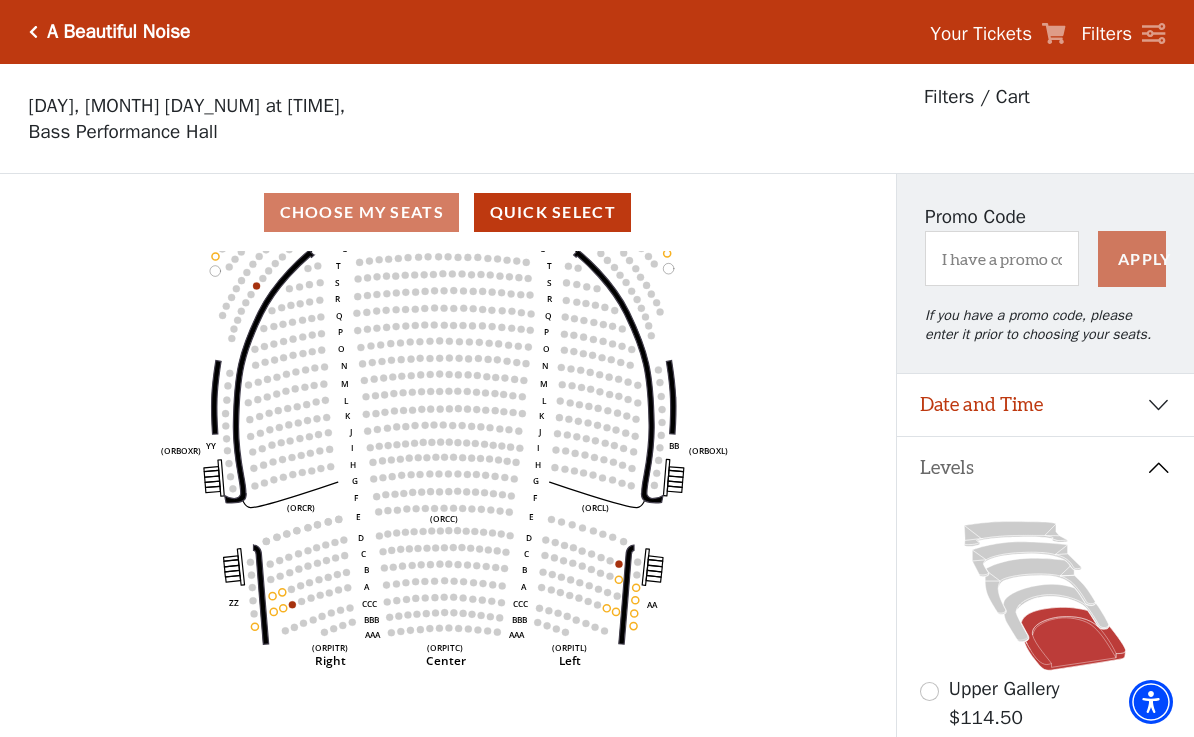 click at bounding box center [33, 32] 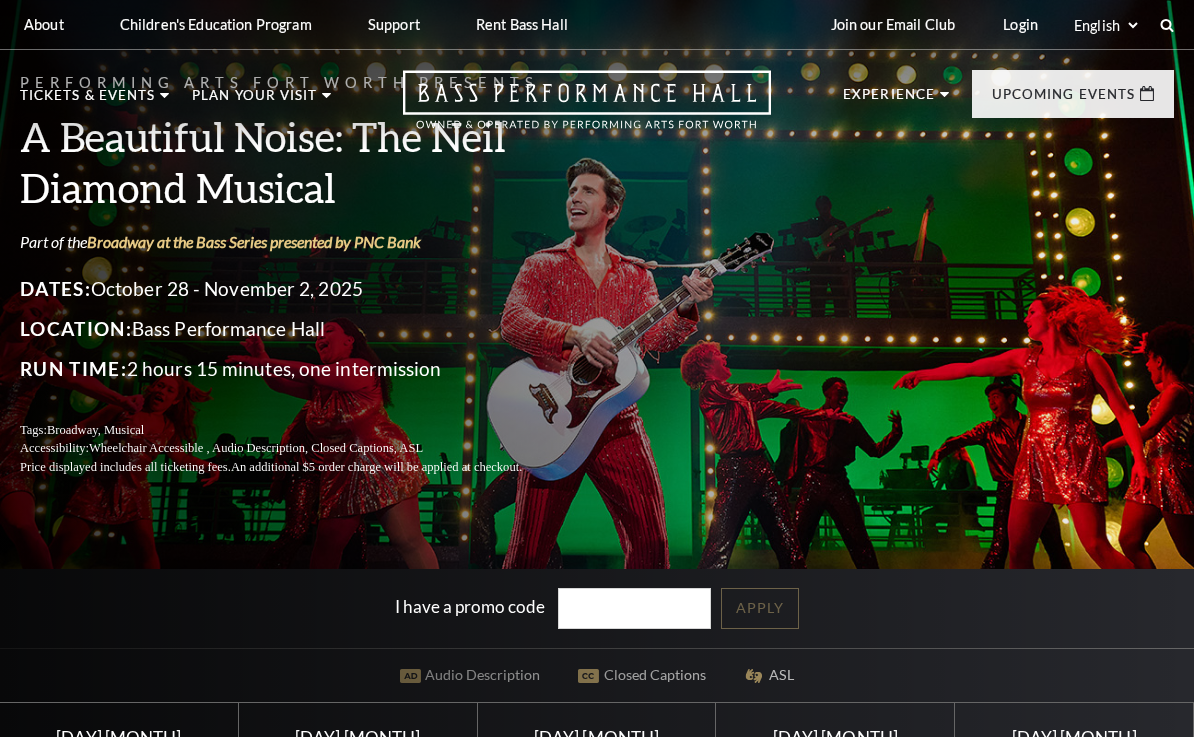 scroll, scrollTop: 0, scrollLeft: 0, axis: both 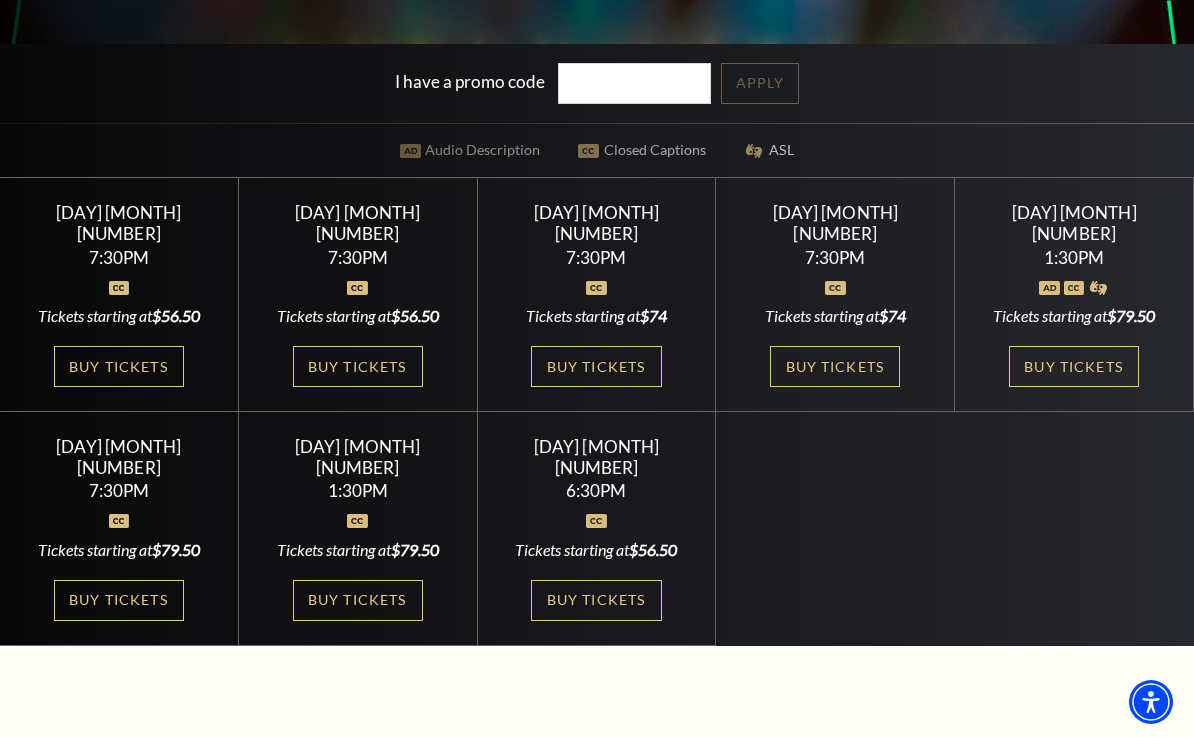 click on "Buy Tickets" at bounding box center [596, 366] 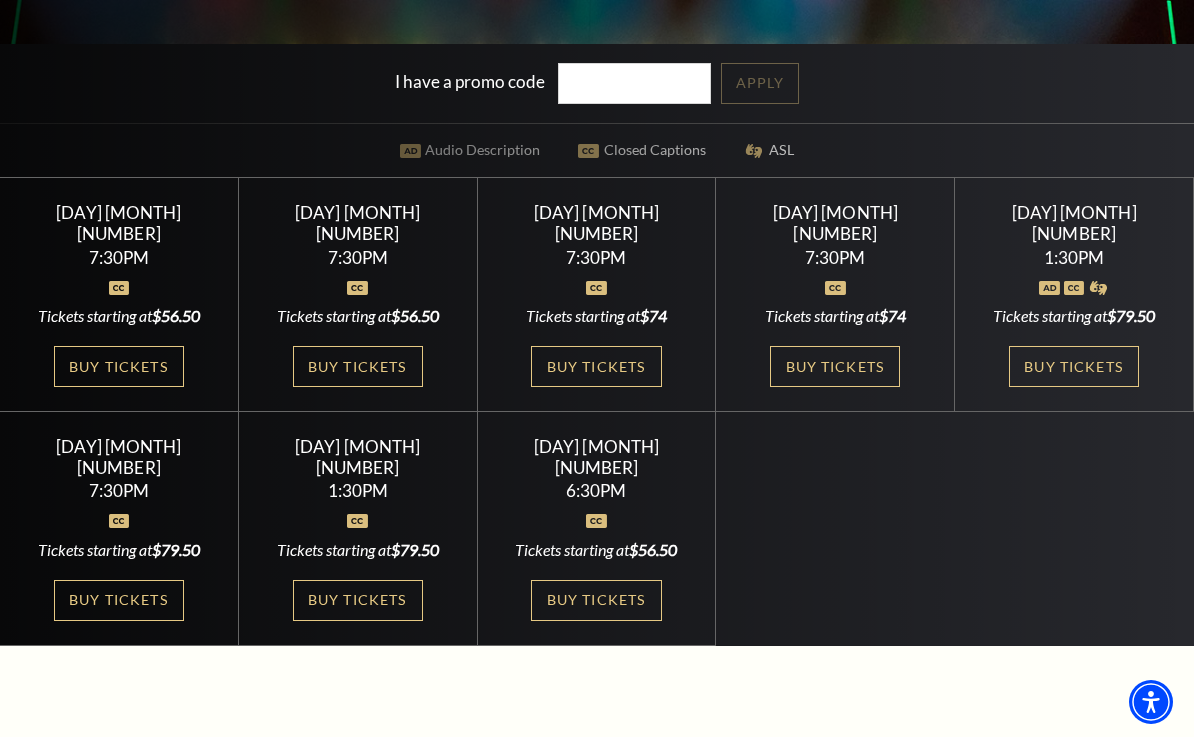 scroll, scrollTop: 581, scrollLeft: 0, axis: vertical 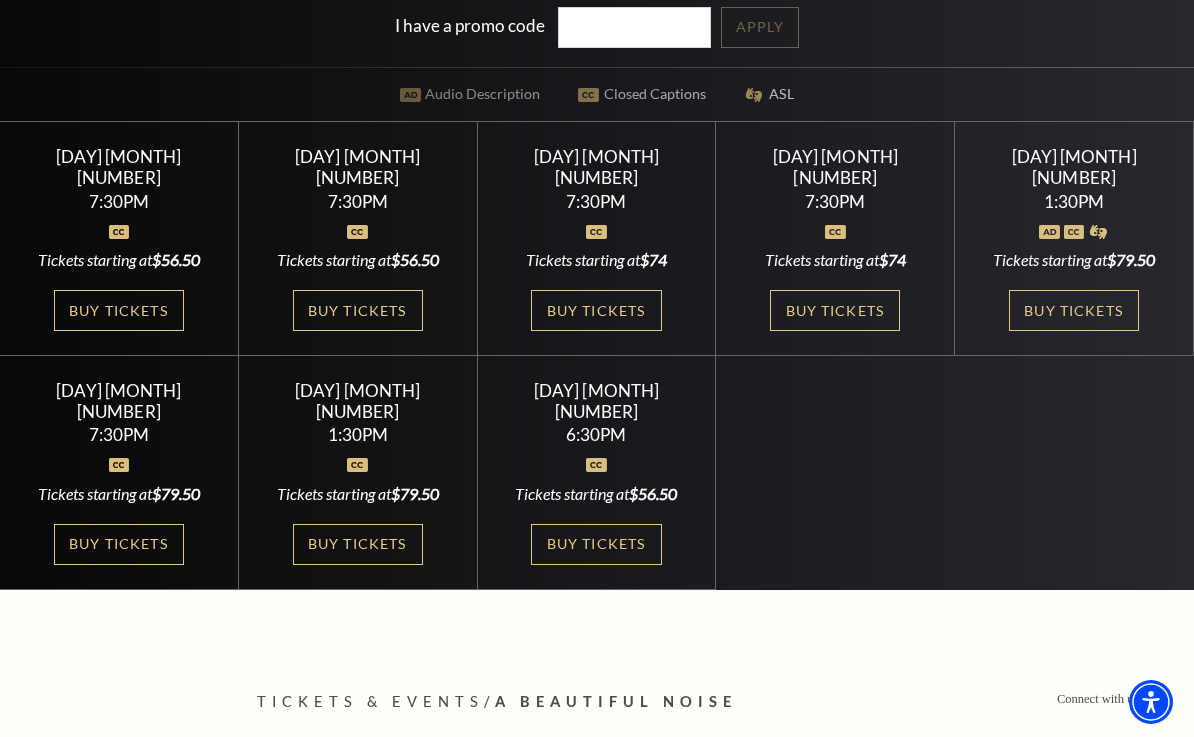 click on "Buy Tickets" at bounding box center (358, 310) 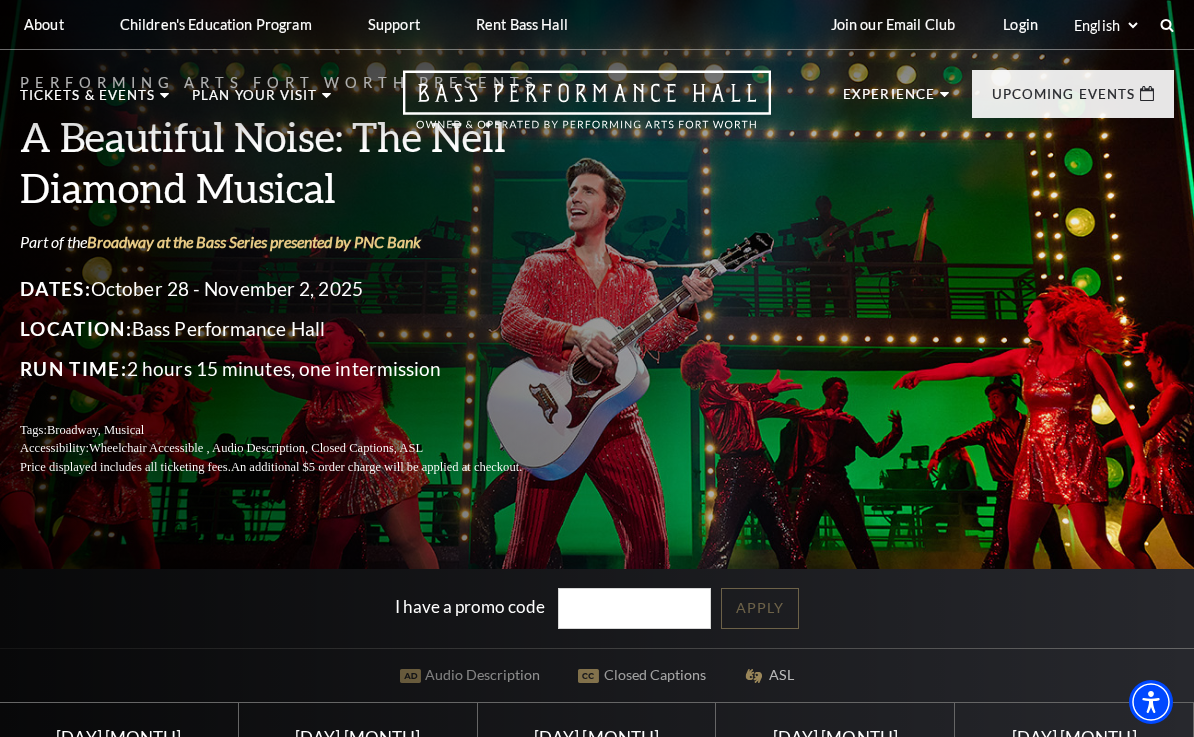 scroll, scrollTop: 581, scrollLeft: 0, axis: vertical 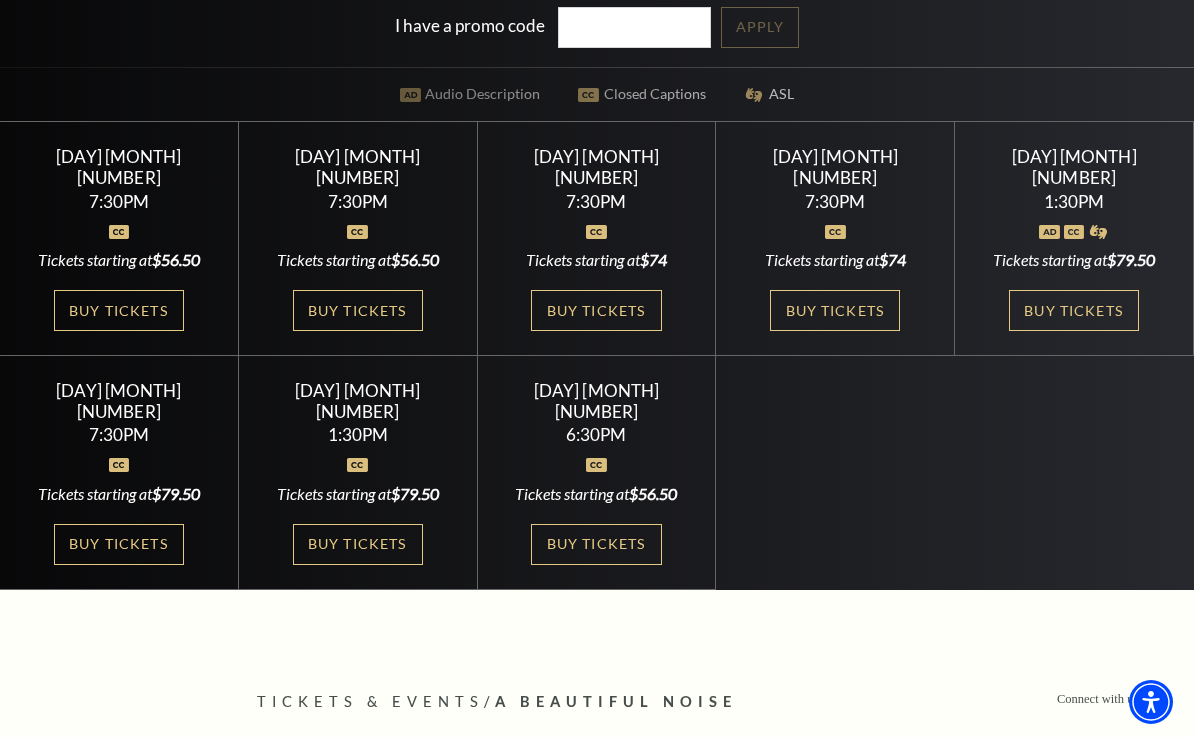 click on "Buy Tickets" at bounding box center (119, 310) 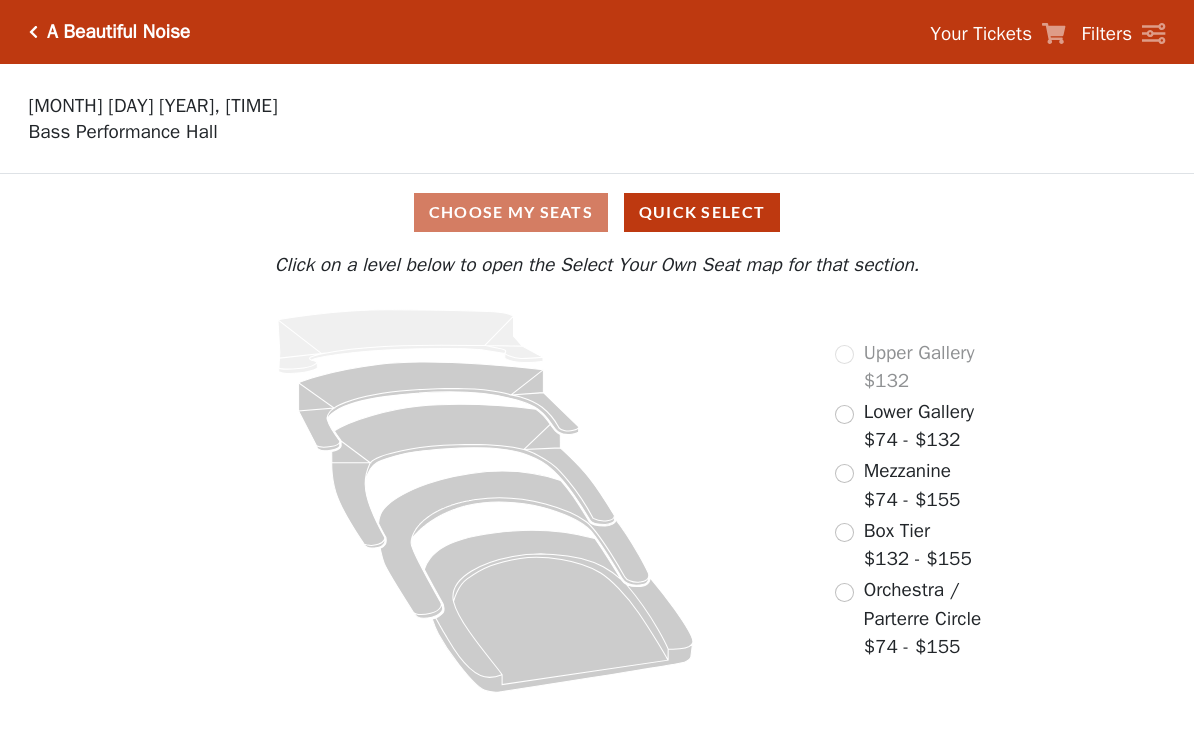 scroll, scrollTop: 0, scrollLeft: 0, axis: both 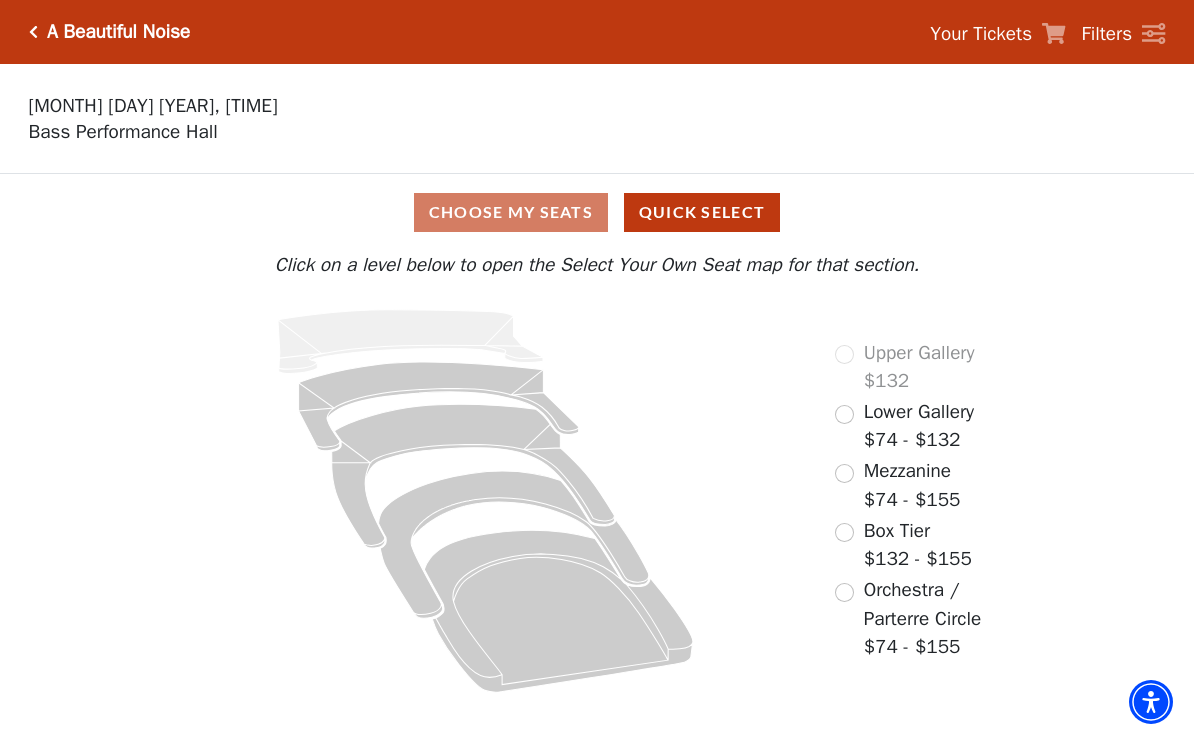 click at bounding box center (844, 532) 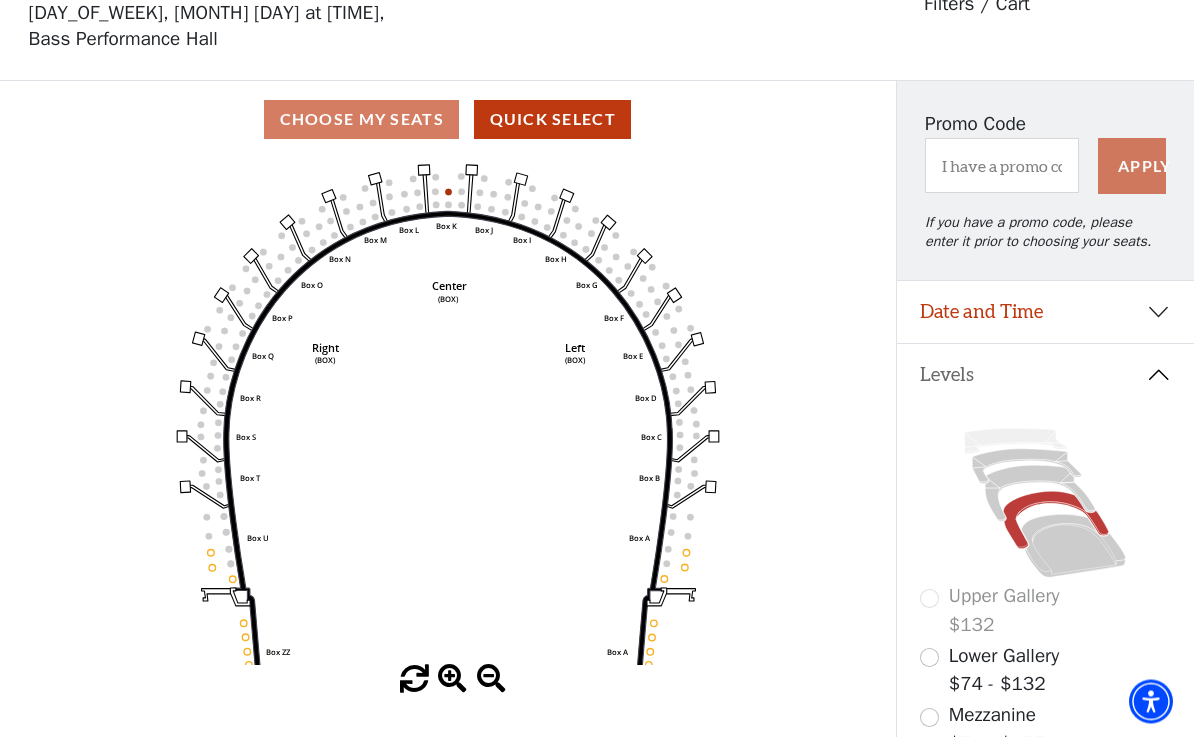 scroll, scrollTop: 93, scrollLeft: 0, axis: vertical 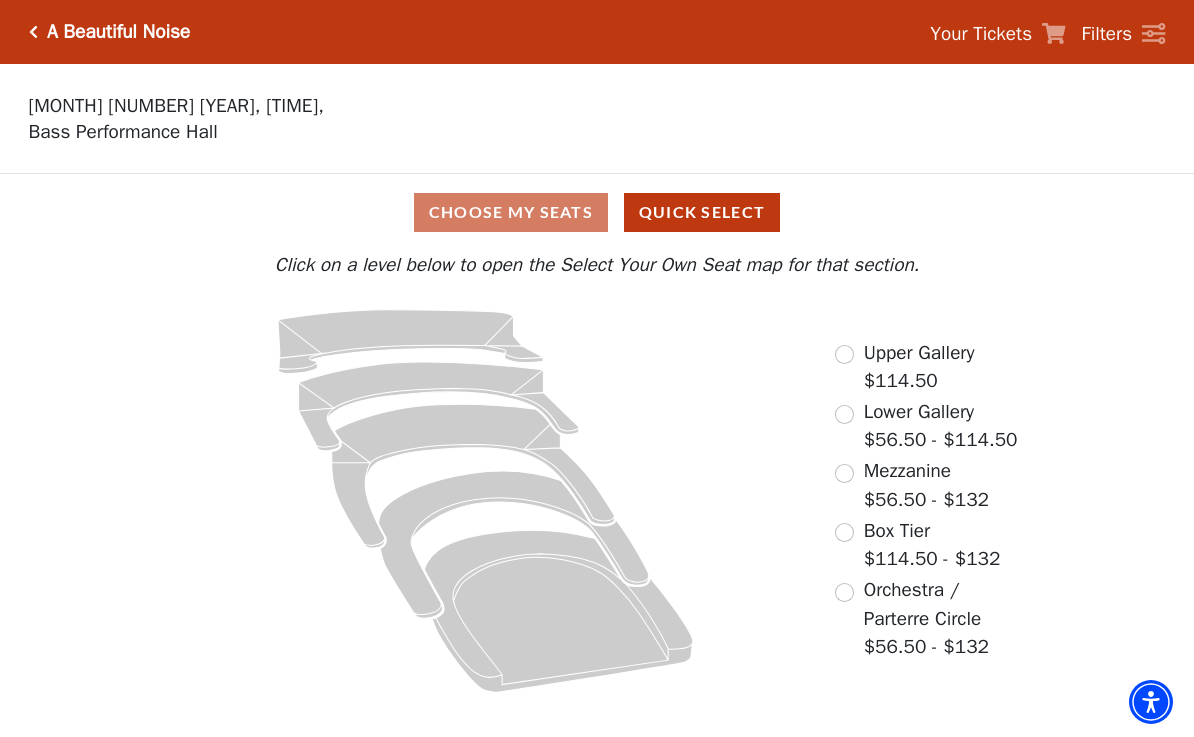 click at bounding box center [844, 414] 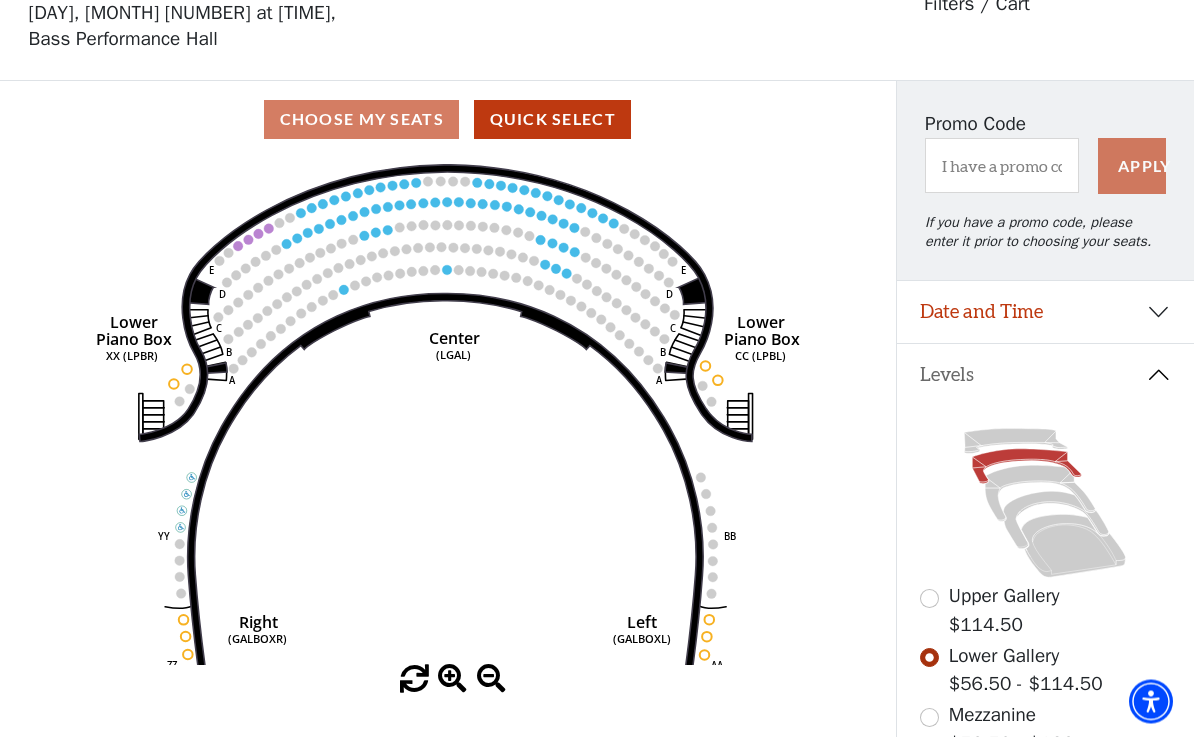 scroll, scrollTop: 93, scrollLeft: 0, axis: vertical 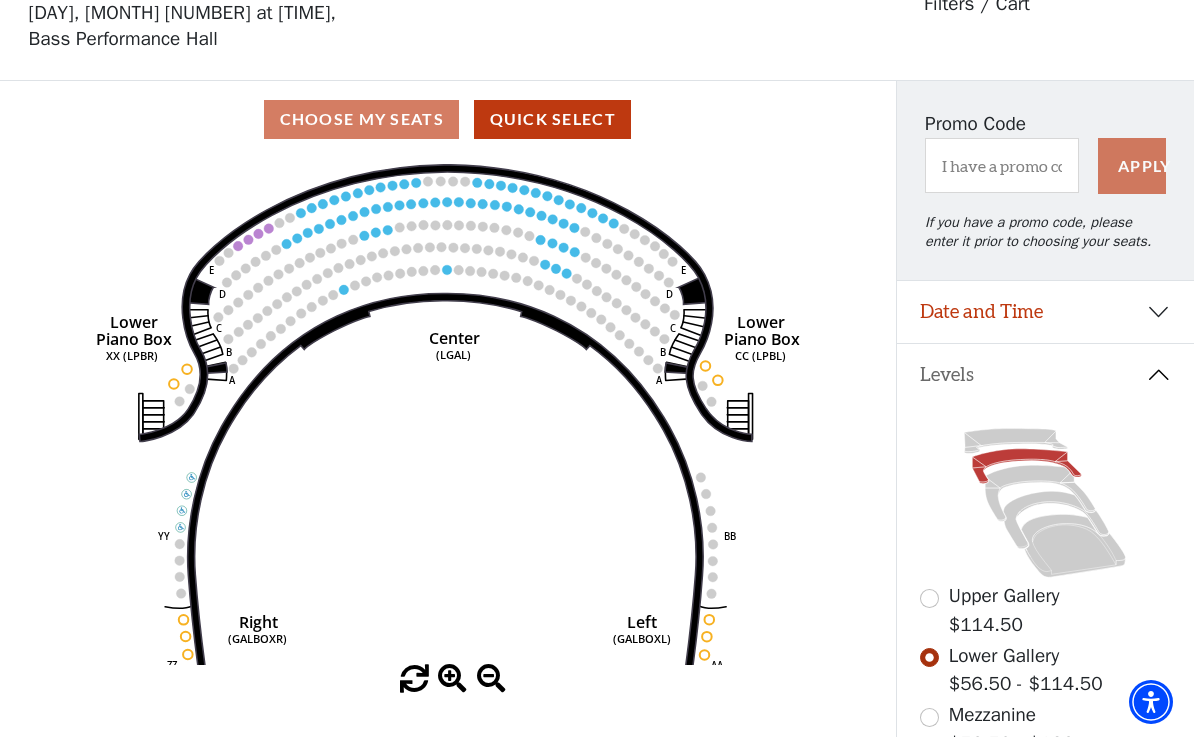 click 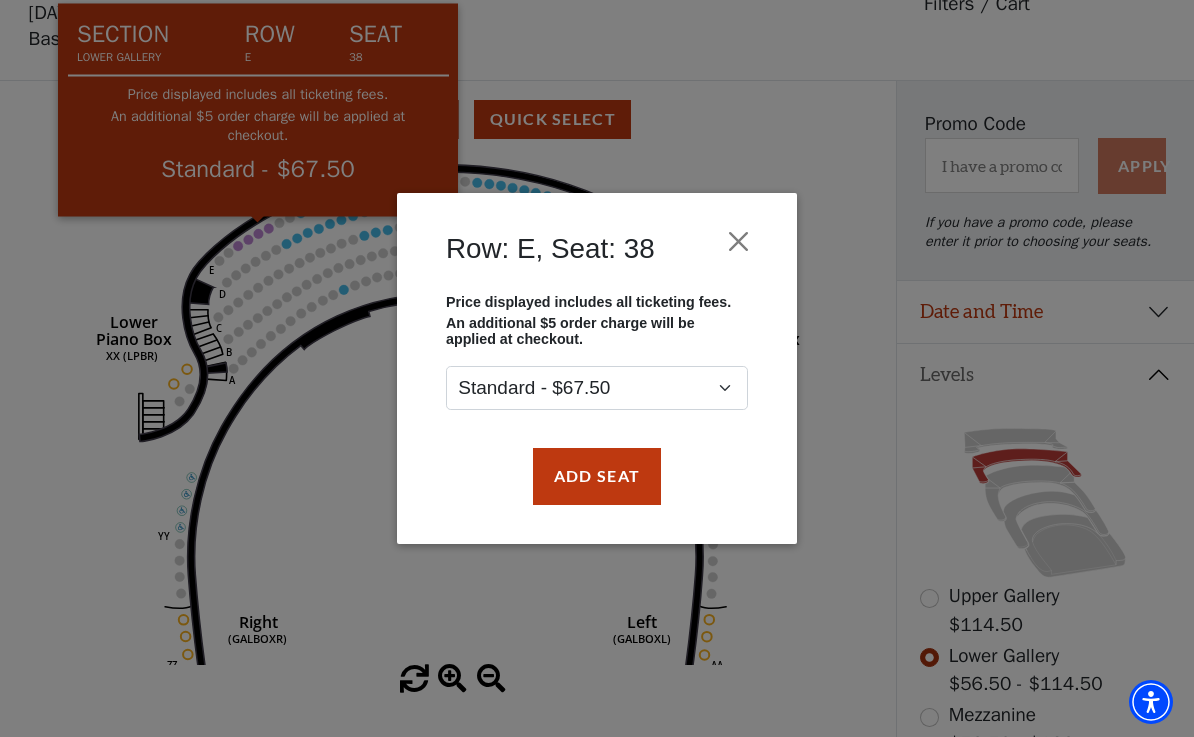 click at bounding box center [739, 242] 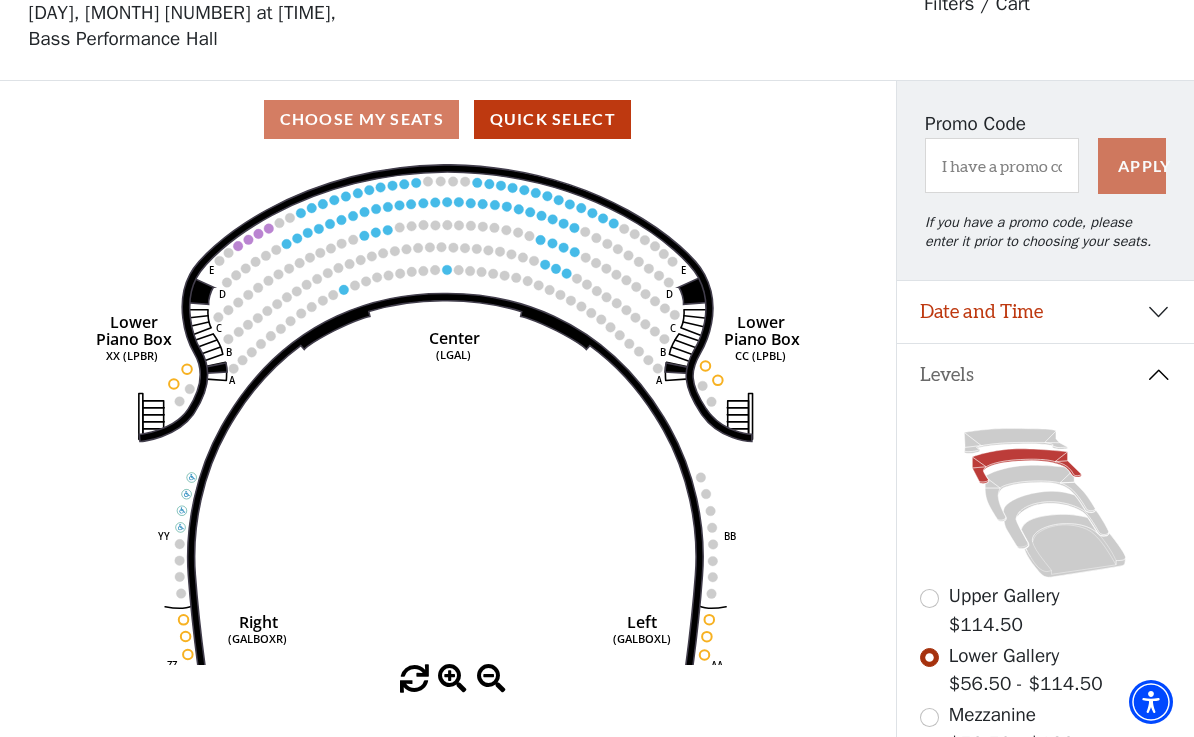 click on "Right   (GALBOXR)   E   D   C   B   A   E   D   C   B   A   YY   ZZ   Left   (GALBOXL)   BB   AA   Center   Lower   Piano Box   (LGAL)   CC (LPBL)   Lower   Piano Box   XX (LPBR)" 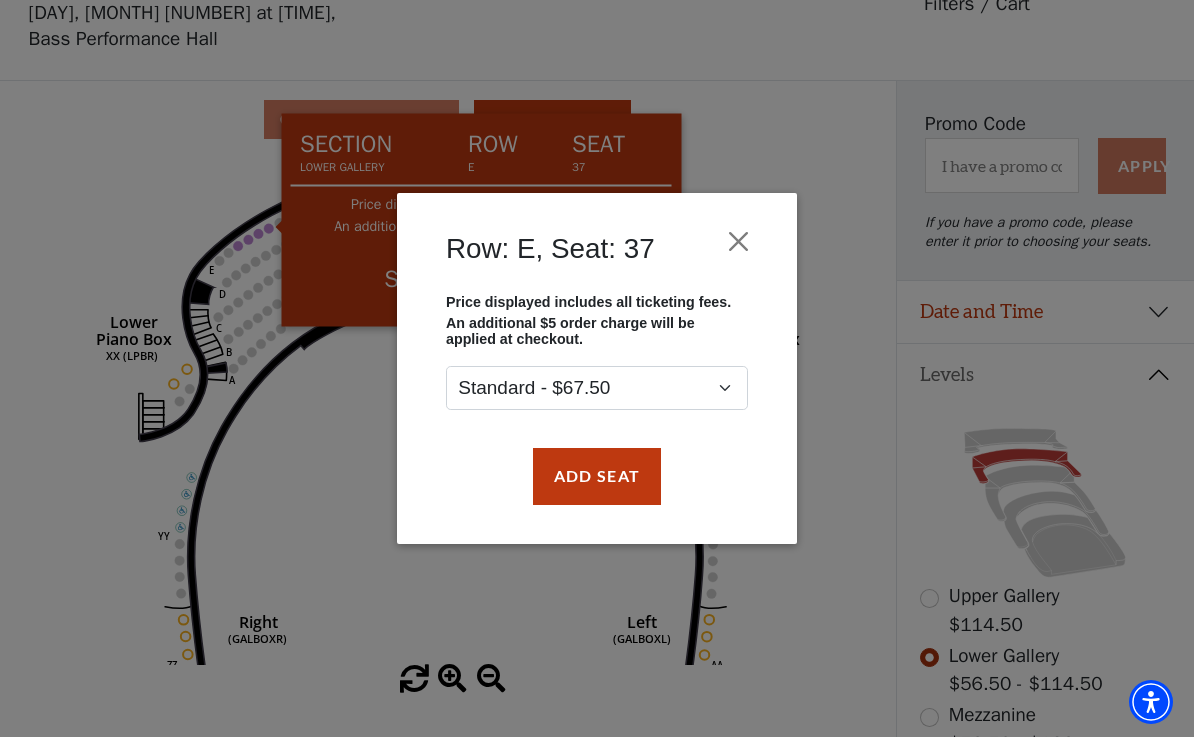 click at bounding box center [739, 242] 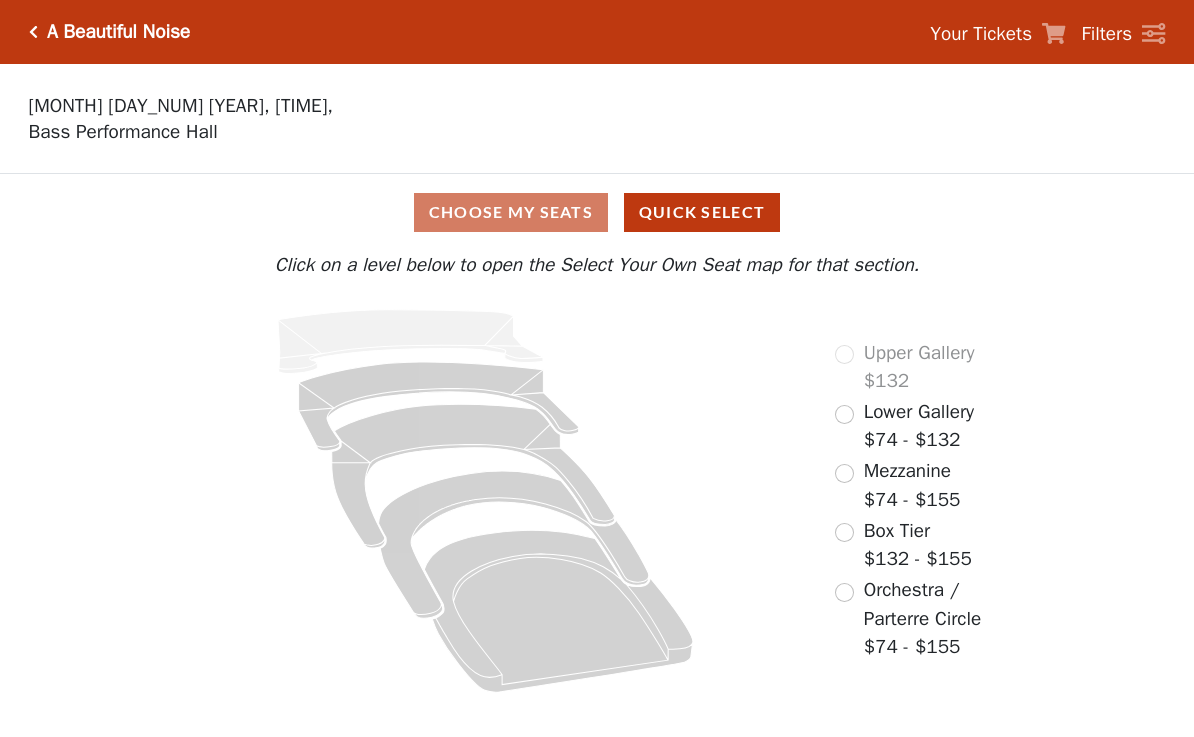 scroll, scrollTop: 0, scrollLeft: 0, axis: both 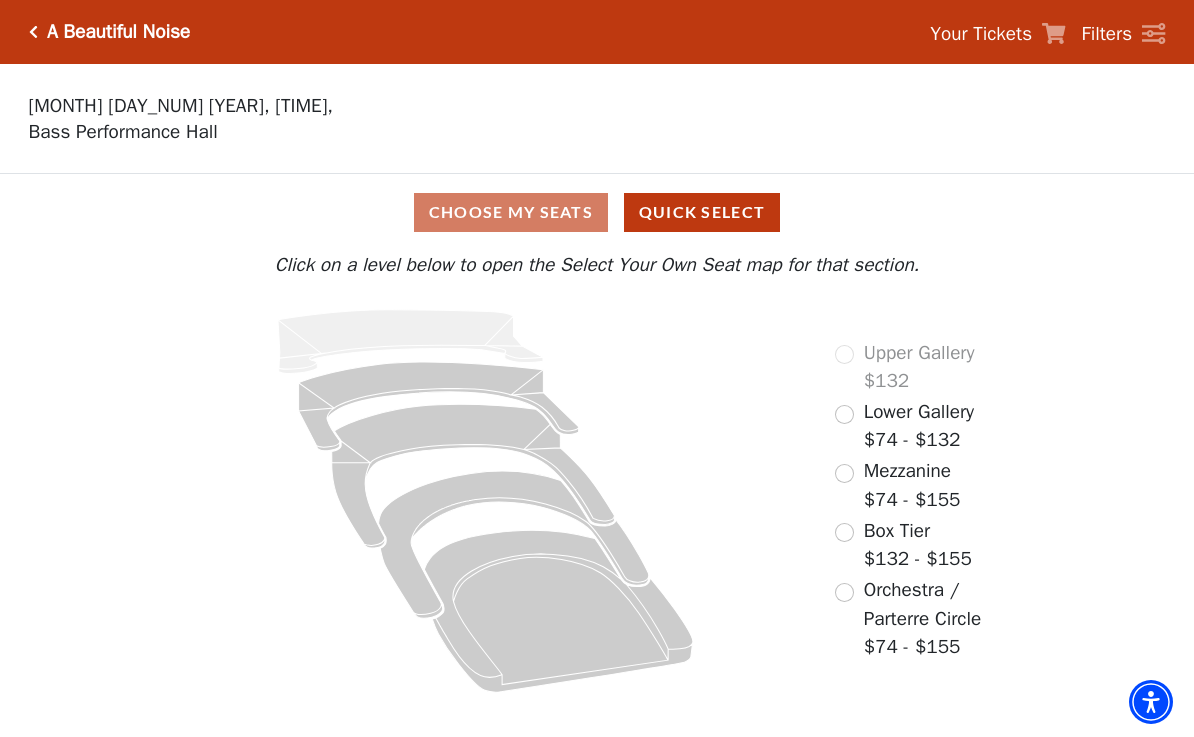 click at bounding box center (844, 414) 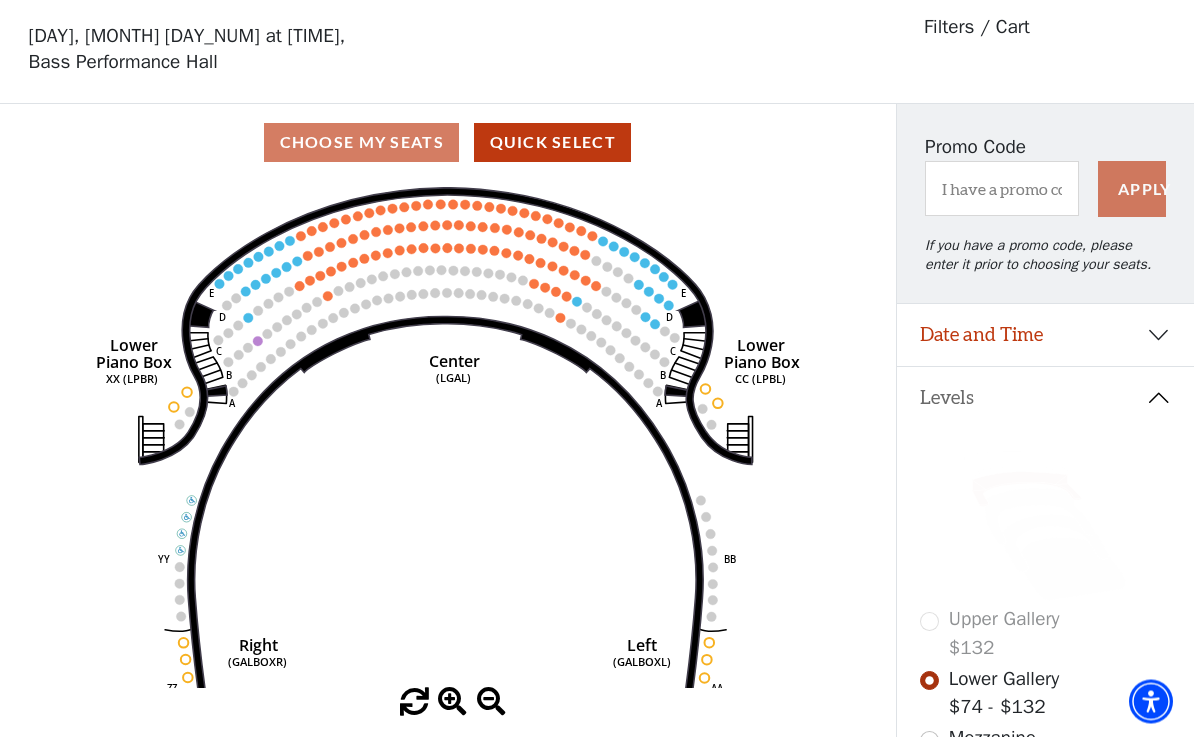 scroll, scrollTop: 93, scrollLeft: 0, axis: vertical 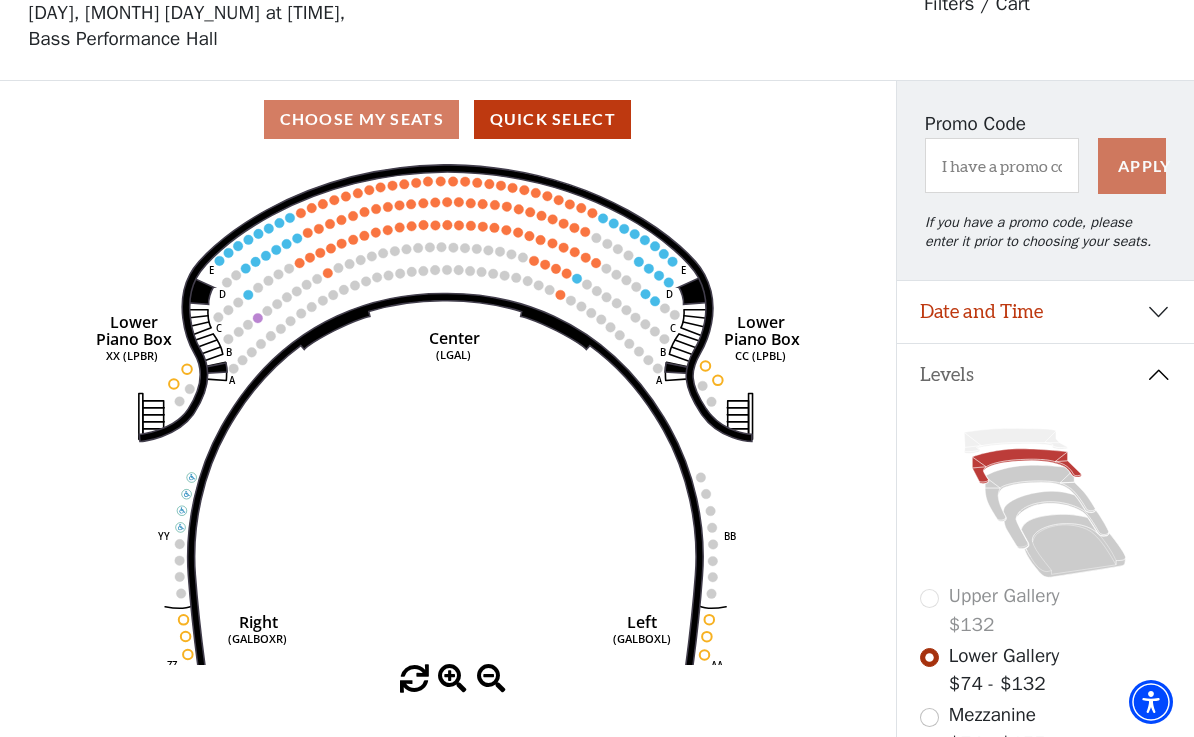 click on "Right   (GALBOXR)   E   D   C   B   A   E   D   C   B   A   YY   ZZ   Left   (GALBOXL)   BB   AA   Center   Lower   Piano Box   (LGAL)   CC (LPBL)   Lower   Piano Box   XX (LPBR)" 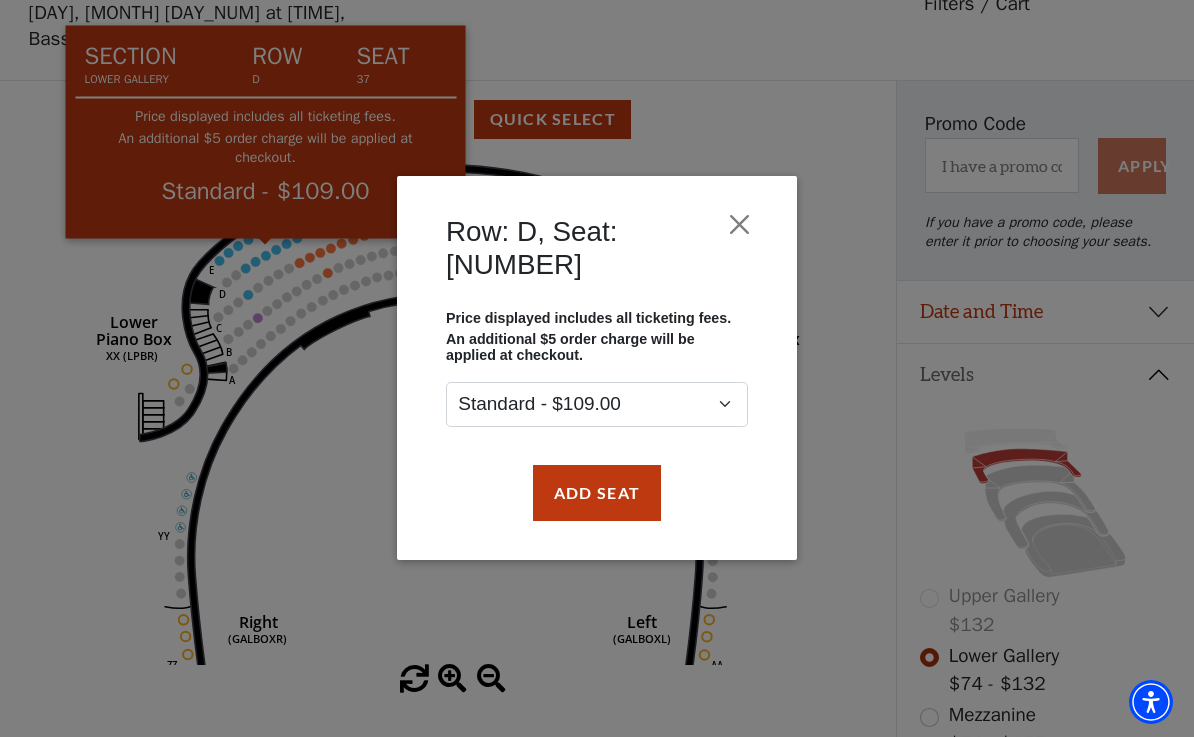 click at bounding box center [740, 225] 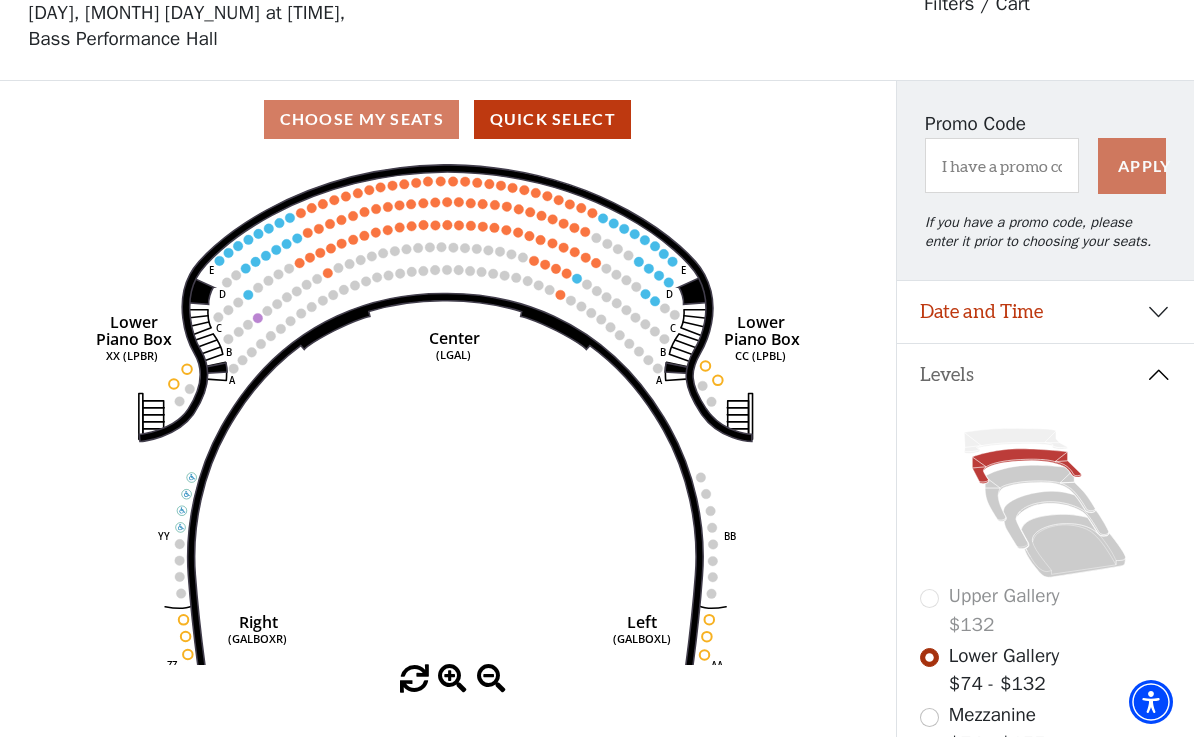 click 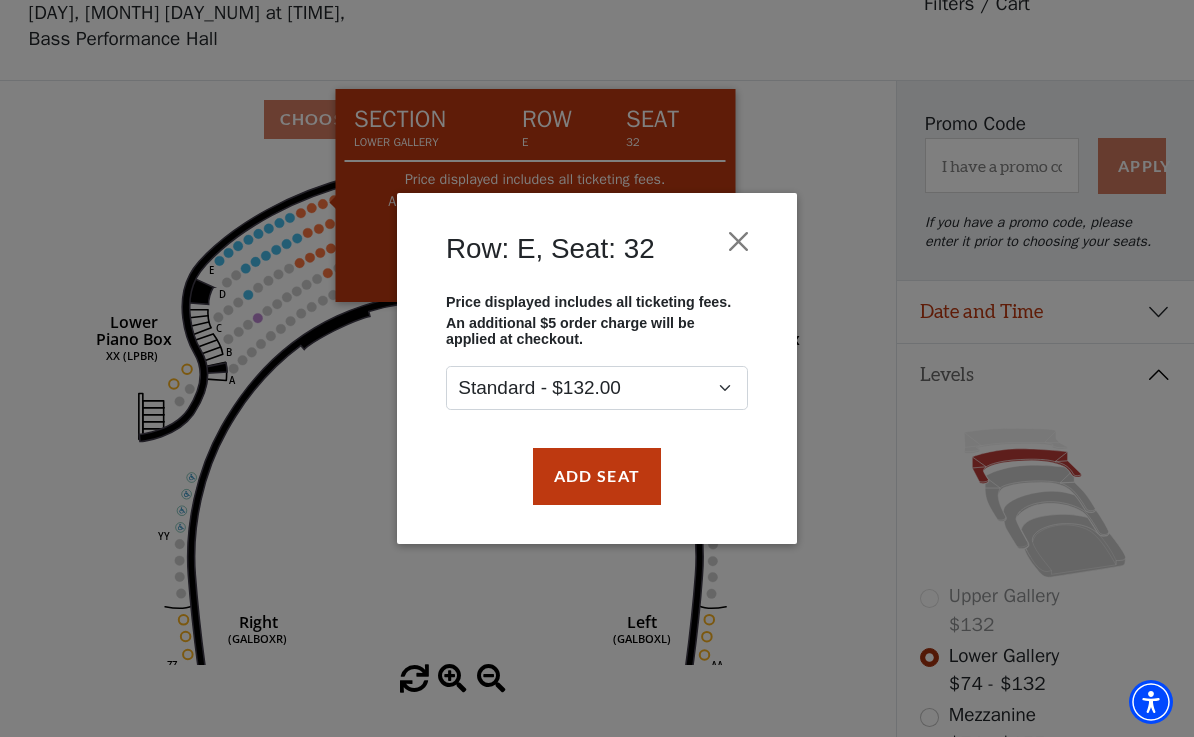 click on "Row: E, Seat: [NUMBER]
Price displayed includes all ticketing fees.
An additional $5 order charge will be applied at checkout.
Standard - $132.00
Add Seat" at bounding box center [597, 368] 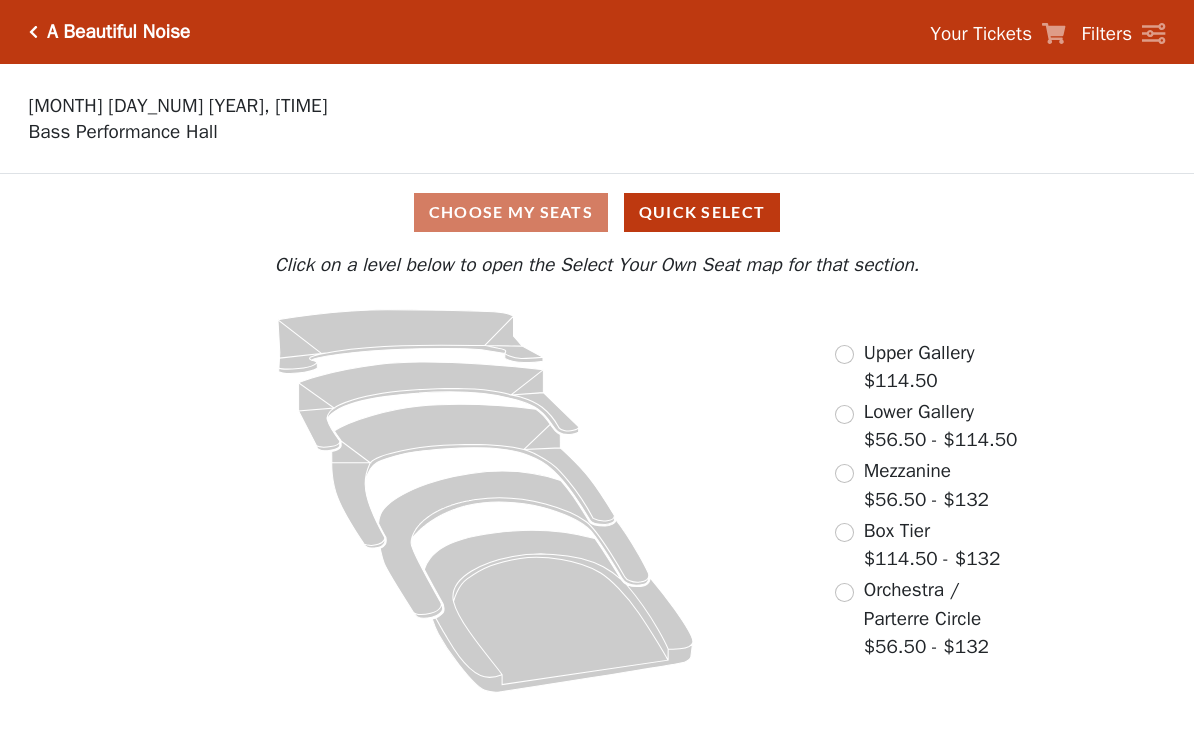 scroll, scrollTop: 0, scrollLeft: 0, axis: both 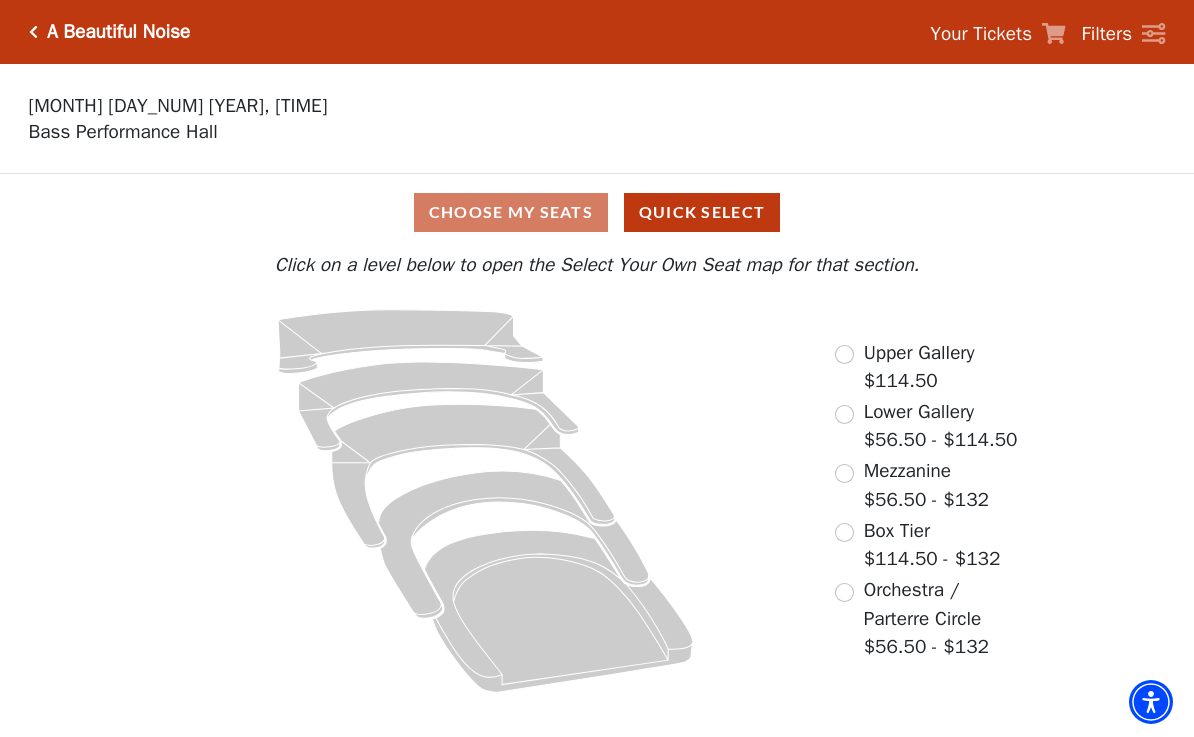 click at bounding box center [844, 414] 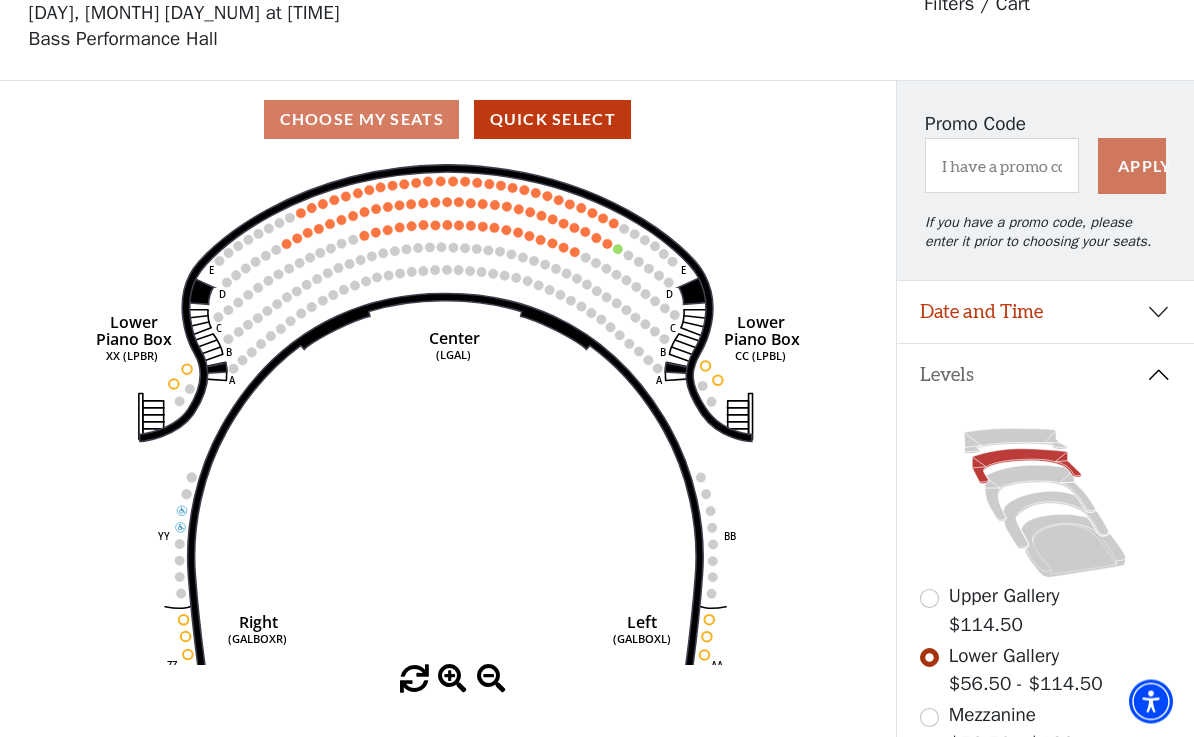 scroll, scrollTop: 93, scrollLeft: 0, axis: vertical 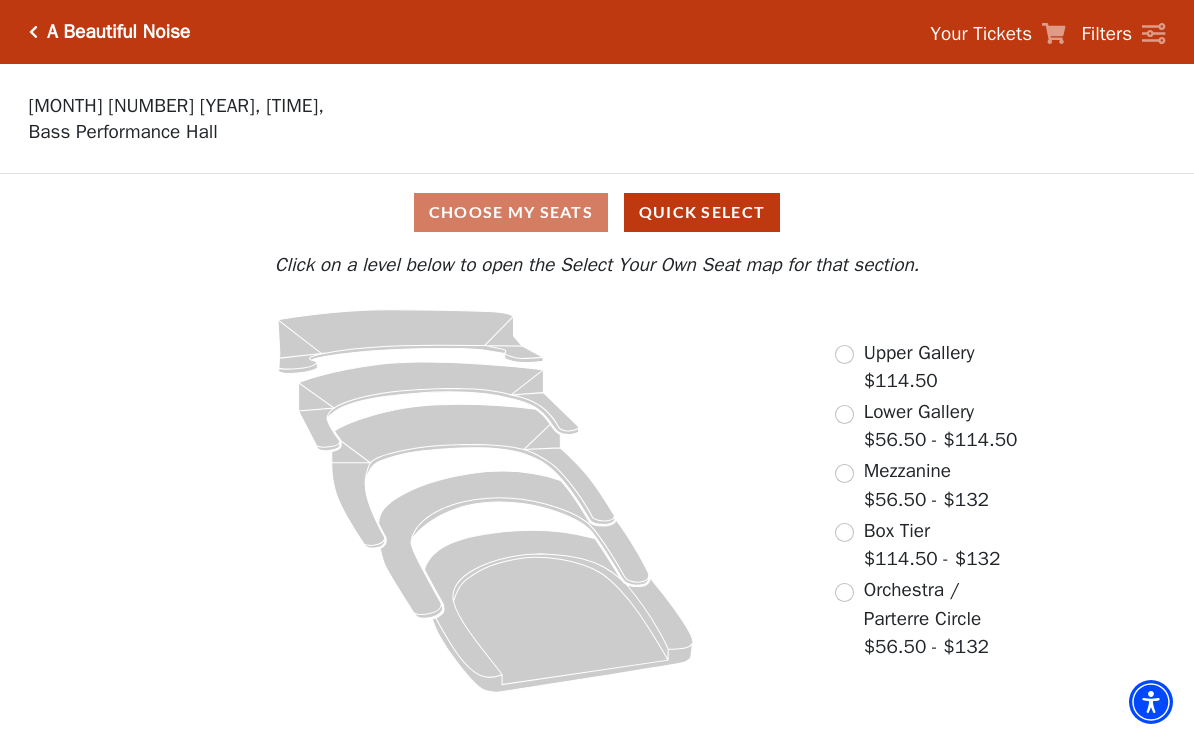 click at bounding box center (844, 414) 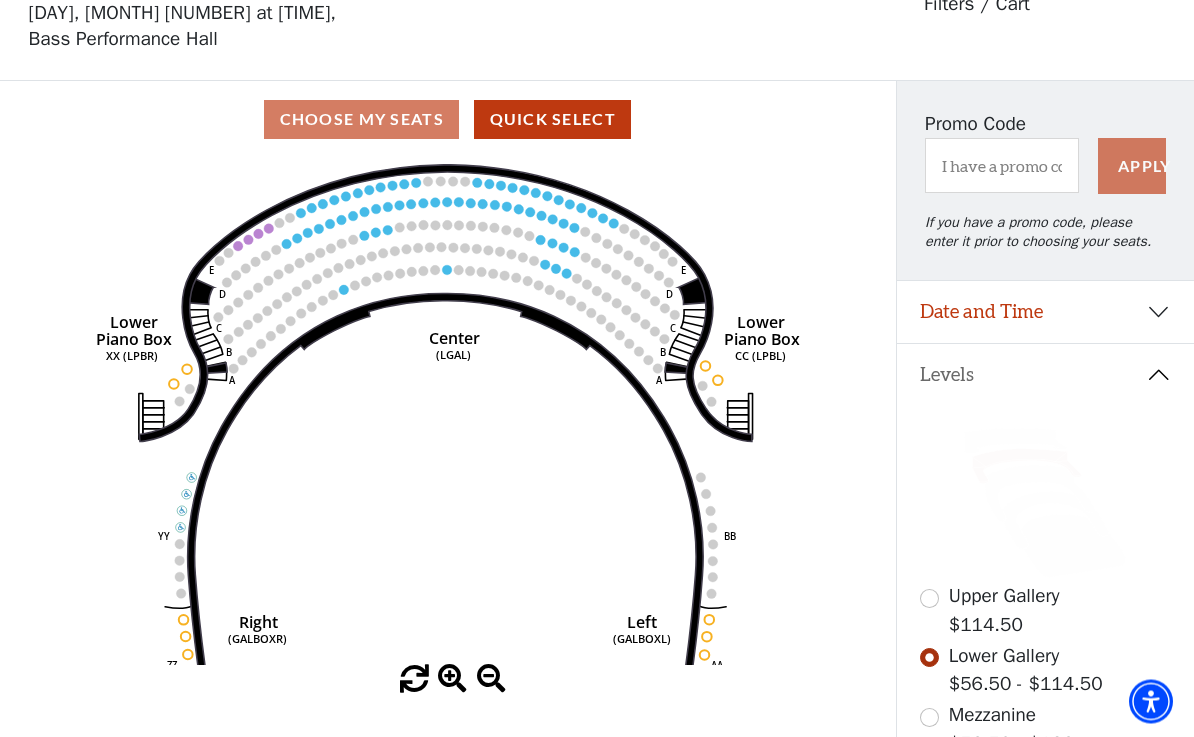 scroll, scrollTop: 93, scrollLeft: 0, axis: vertical 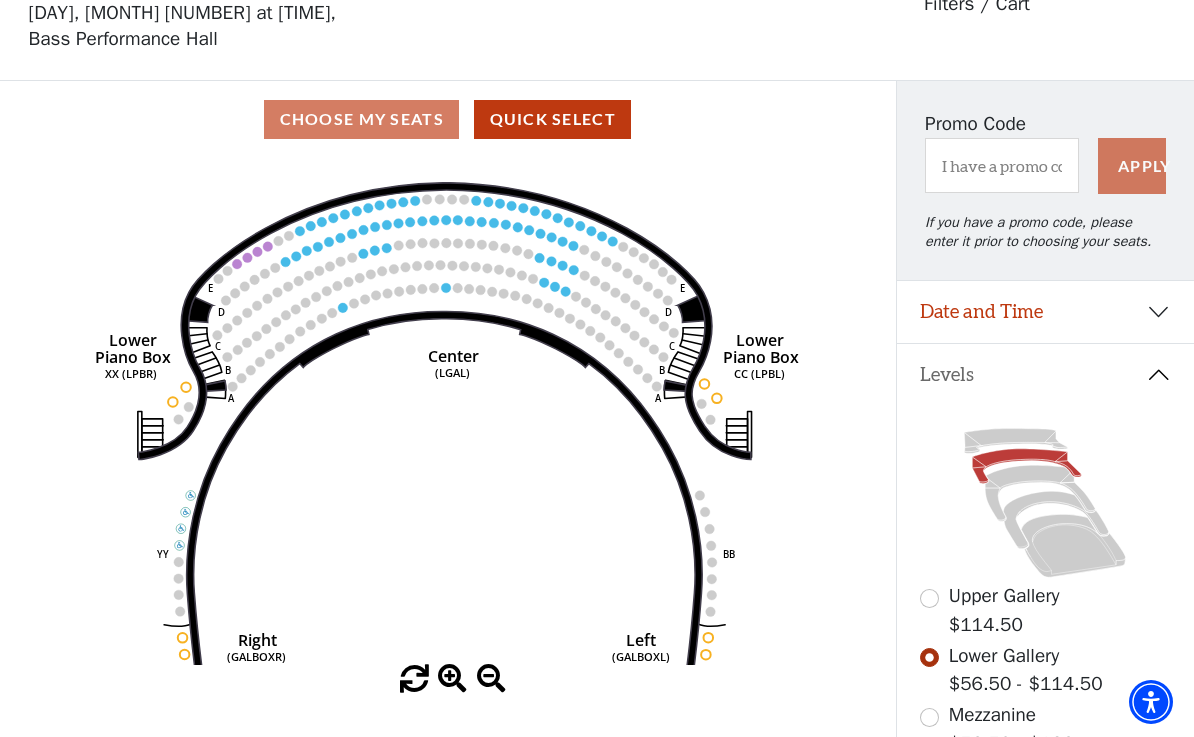 click 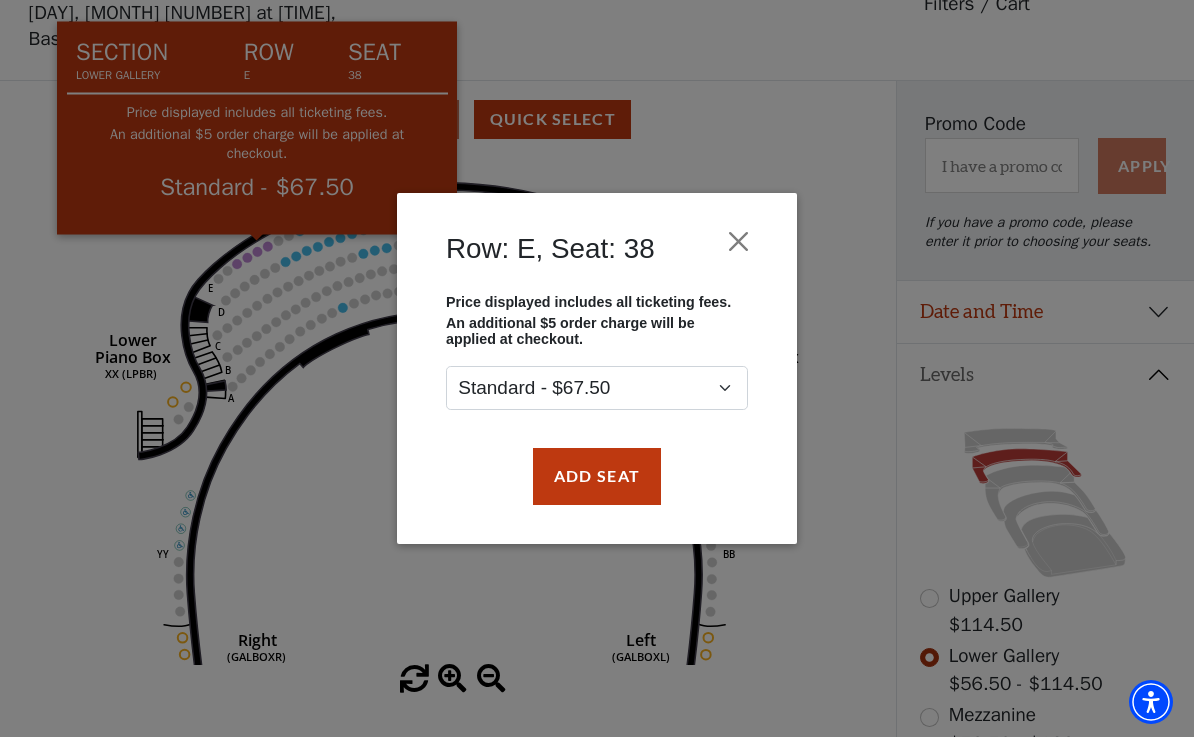 click on "Add Seat" at bounding box center [597, 476] 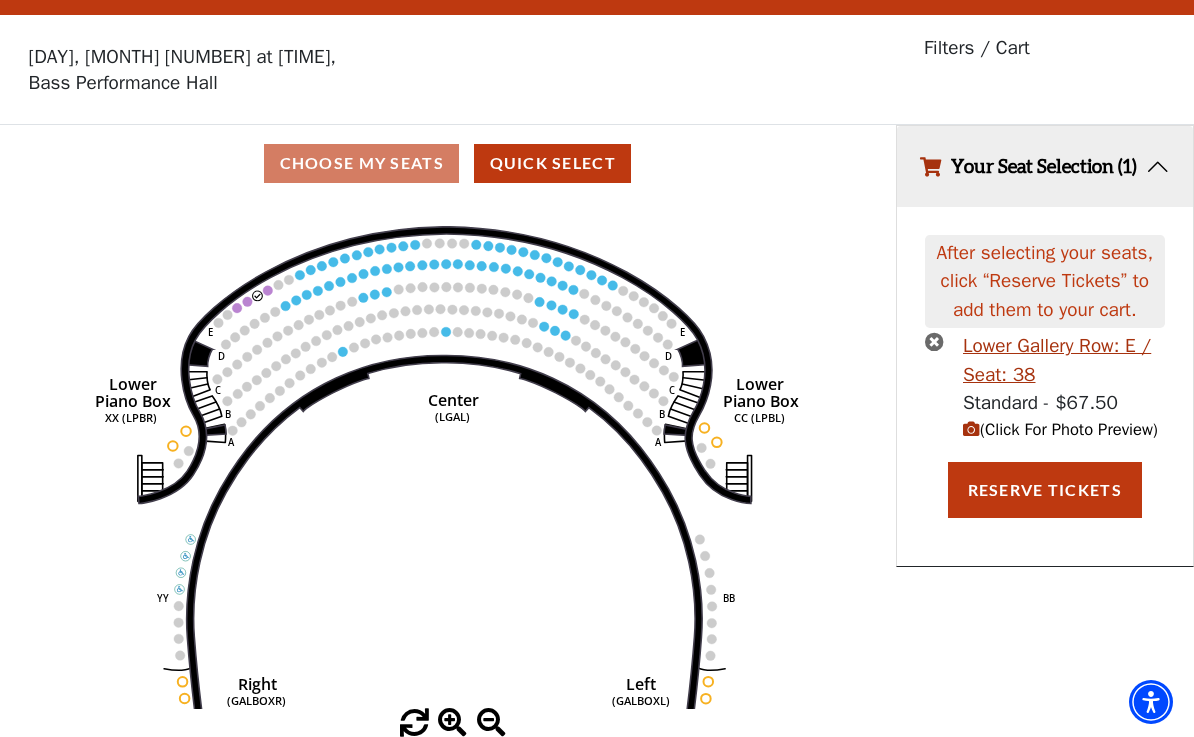 click on "Right   (GALBOXR)   E   D   C   B   A   E   D   C   B   A   YY   ZZ   Left   (GALBOXL)   BB   AA   Center   Lower   Piano Box   (LGAL)   CC (LPBL)   Lower   Piano Box   XX (LPBR)" 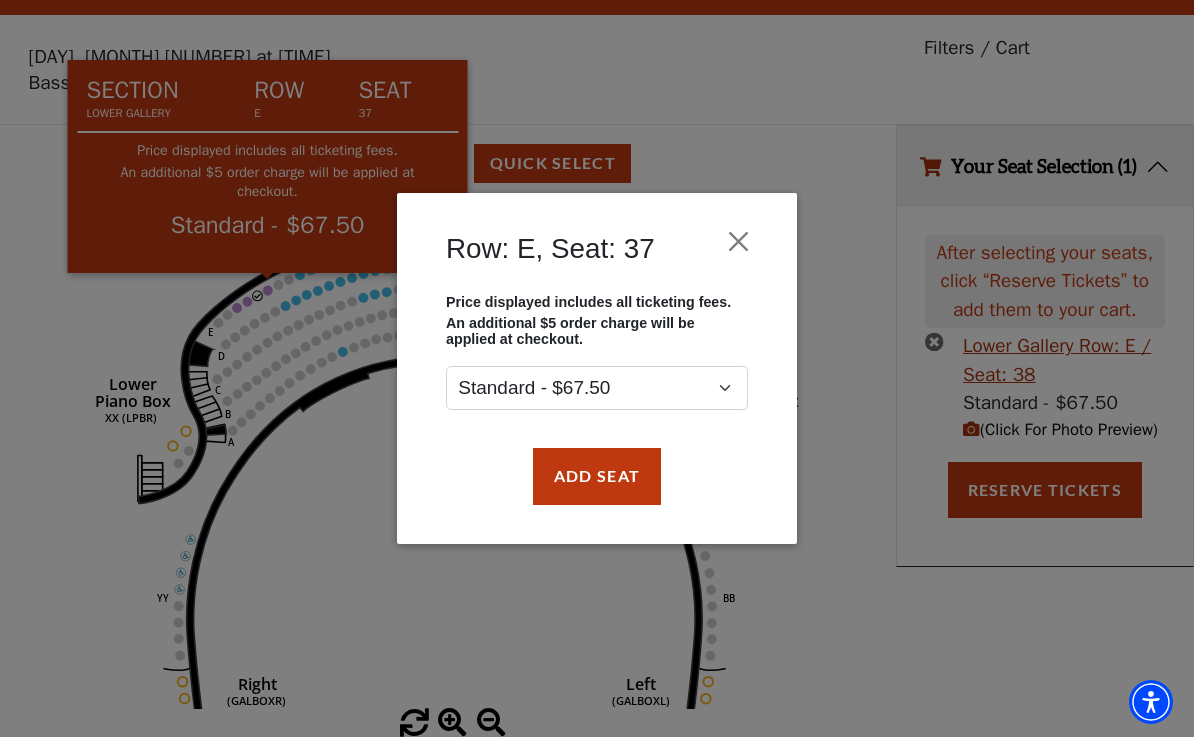 click on "Add Seat" at bounding box center [597, 476] 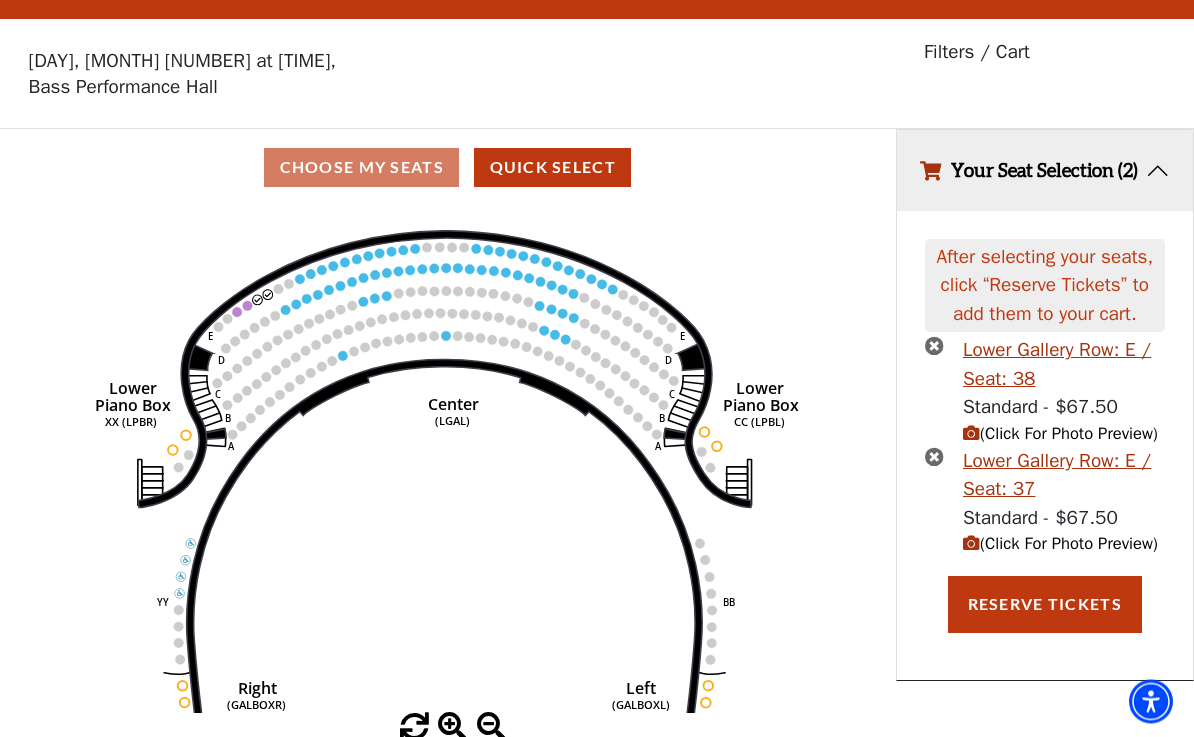 scroll, scrollTop: 44, scrollLeft: 0, axis: vertical 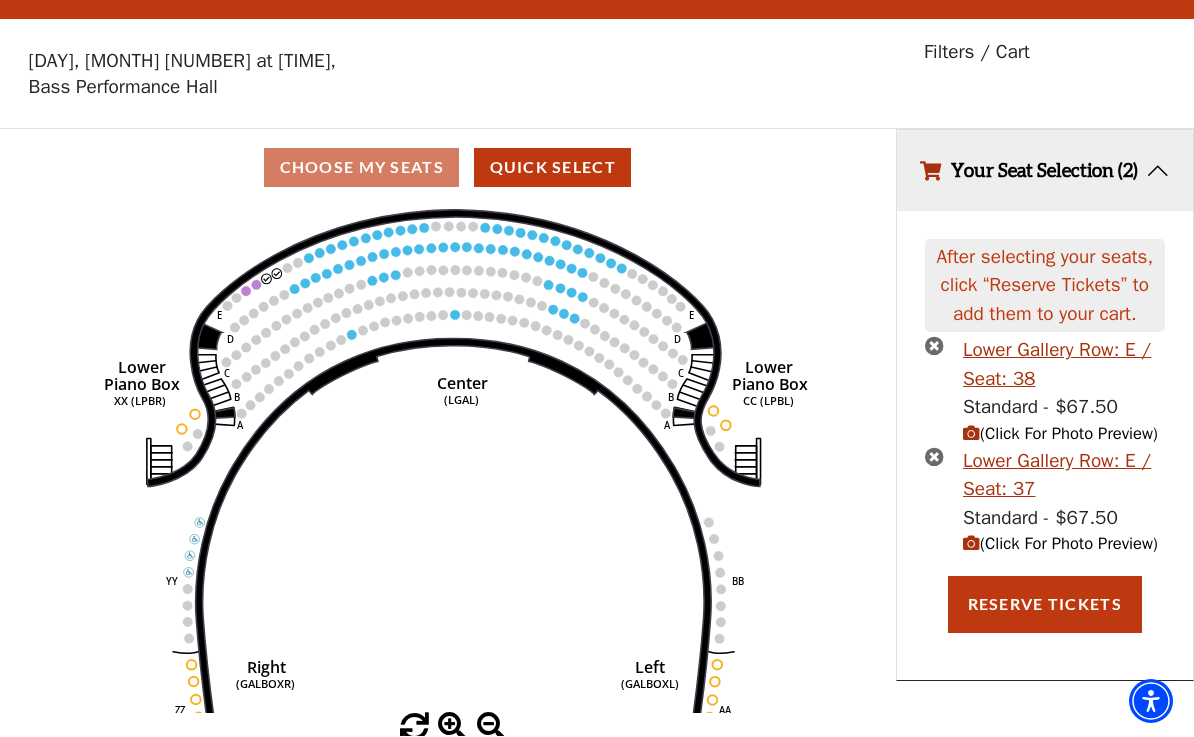 click on "(Click For Photo Preview)" at bounding box center [1060, 434] 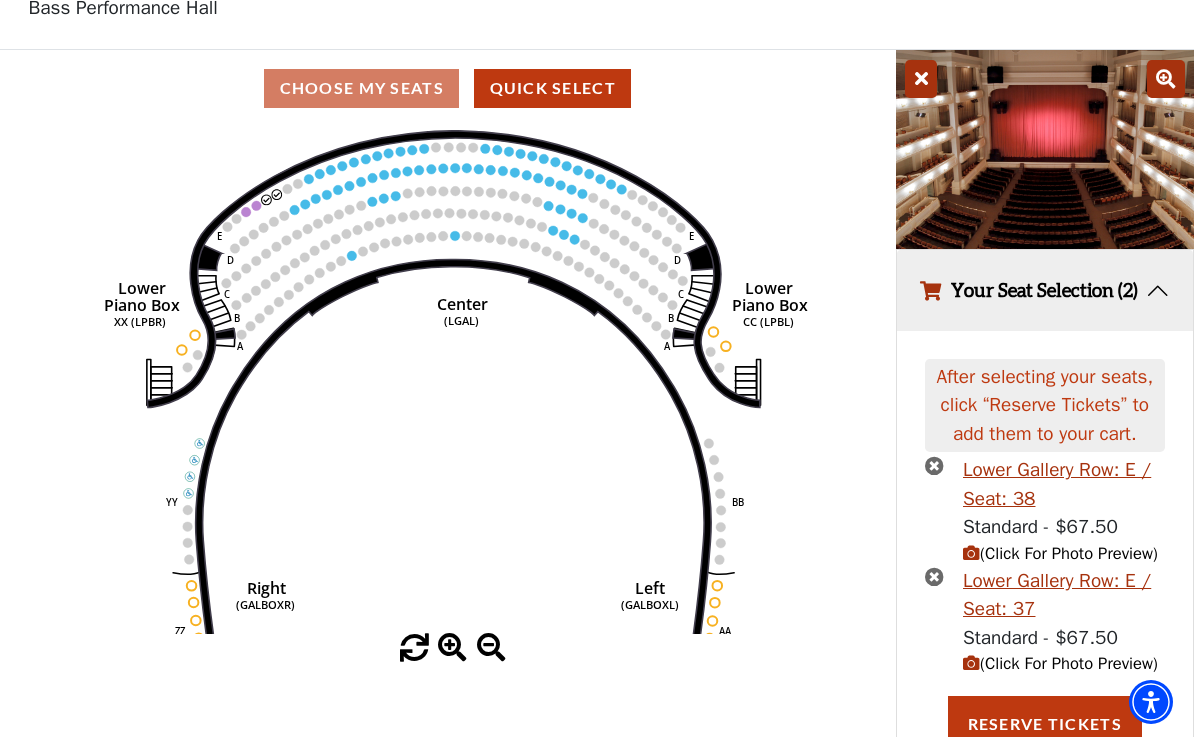 scroll, scrollTop: 218, scrollLeft: 0, axis: vertical 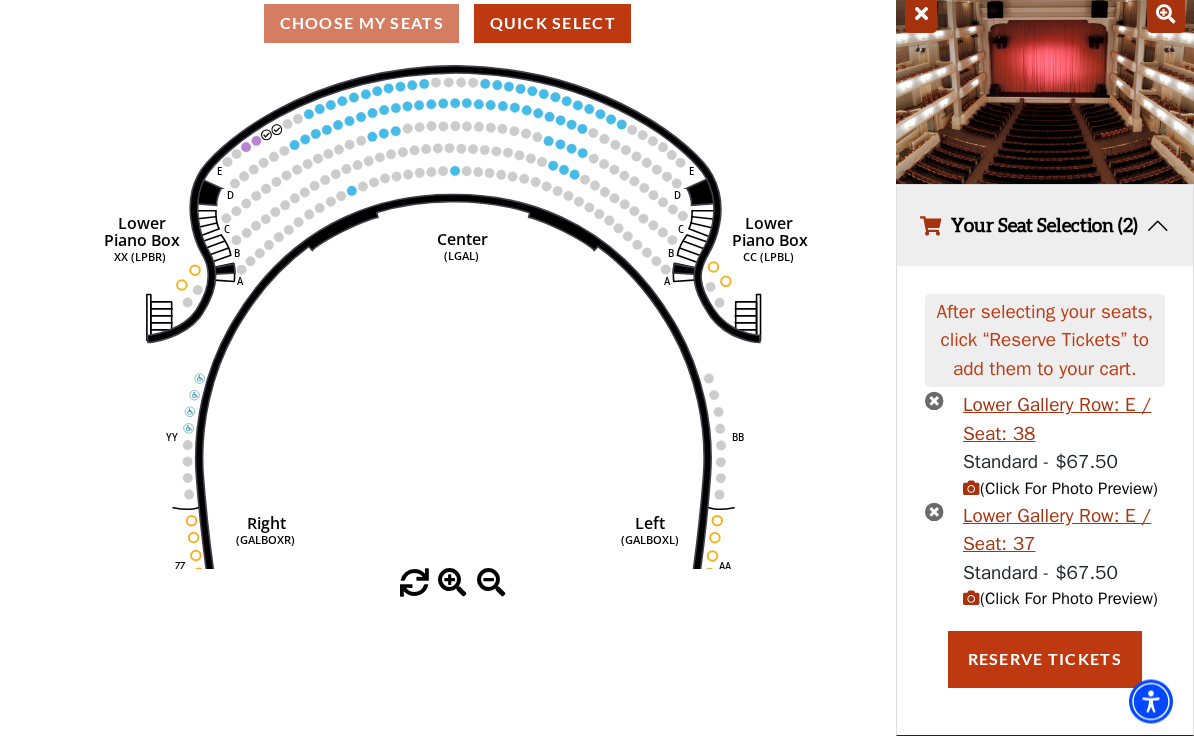 click on "Reserve Tickets" at bounding box center [1045, 660] 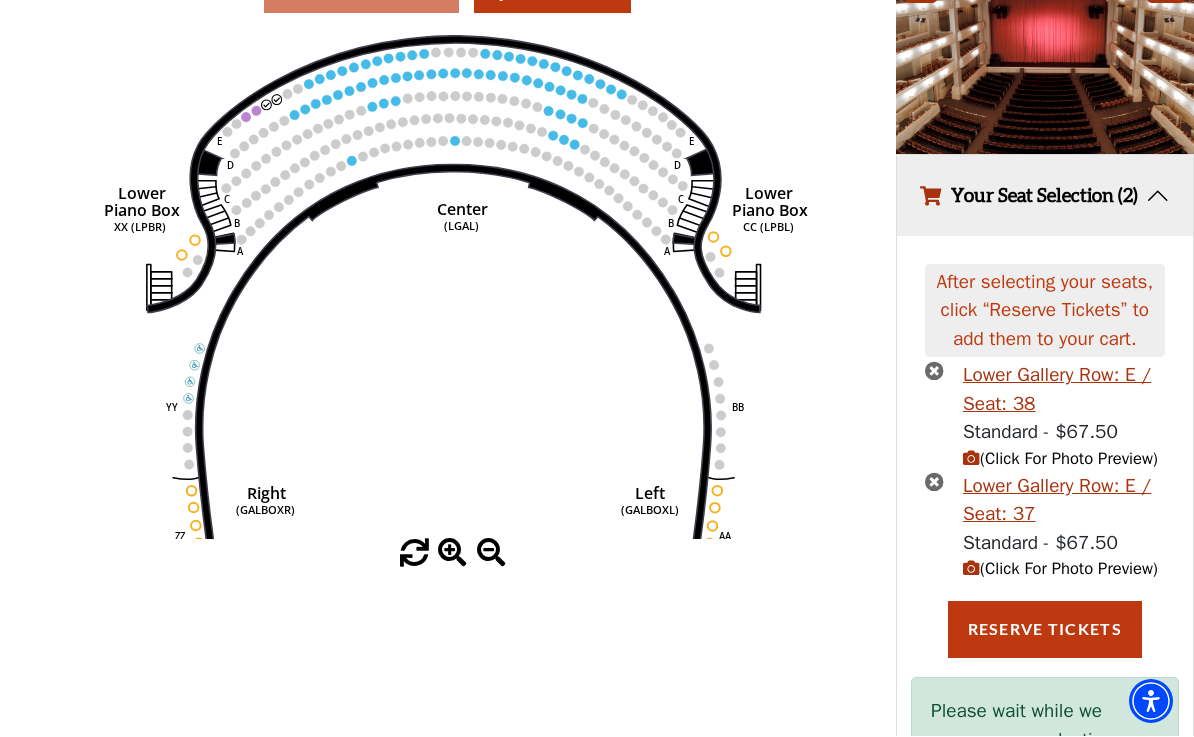 scroll, scrollTop: 274, scrollLeft: 0, axis: vertical 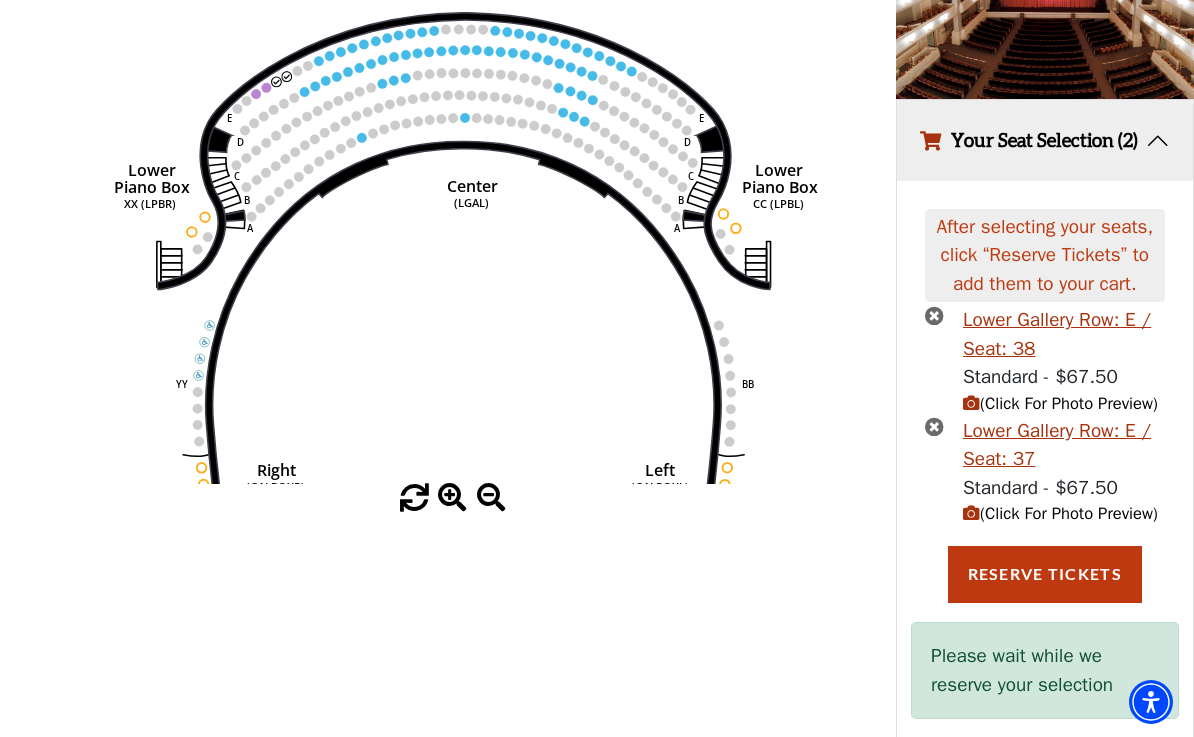 click on "Reserve Tickets" at bounding box center (1045, 574) 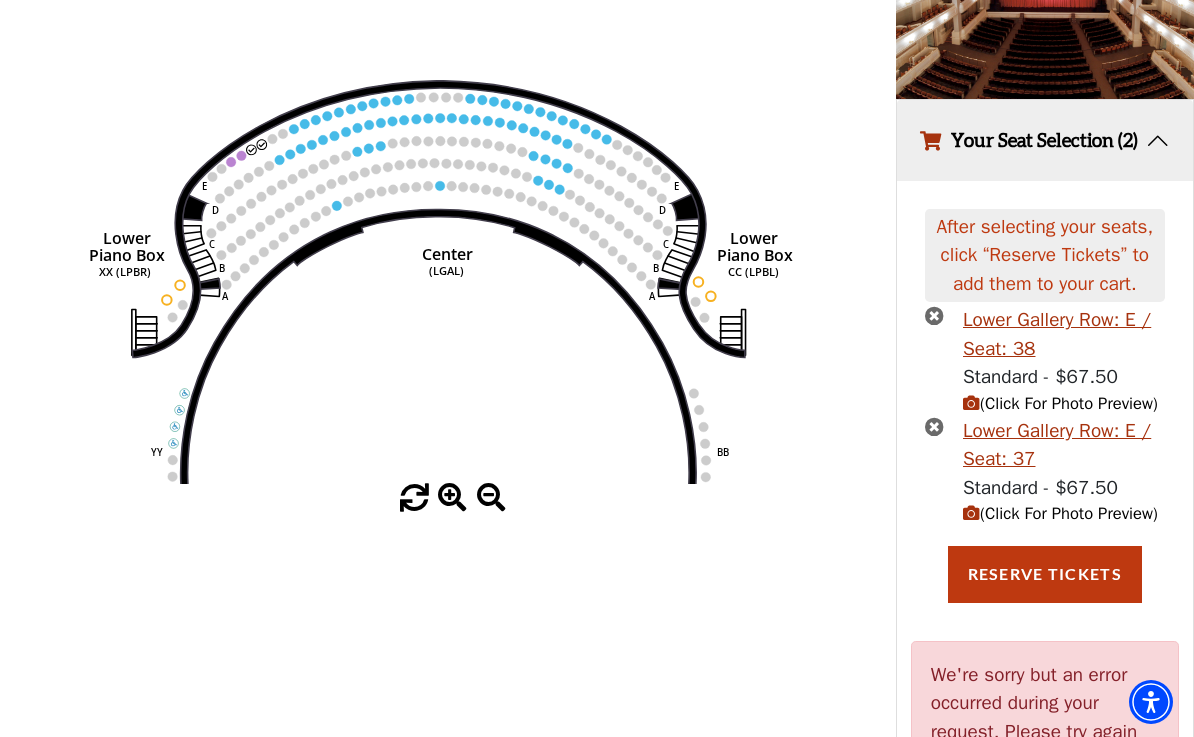 click on "Reserve Tickets" at bounding box center (1045, 574) 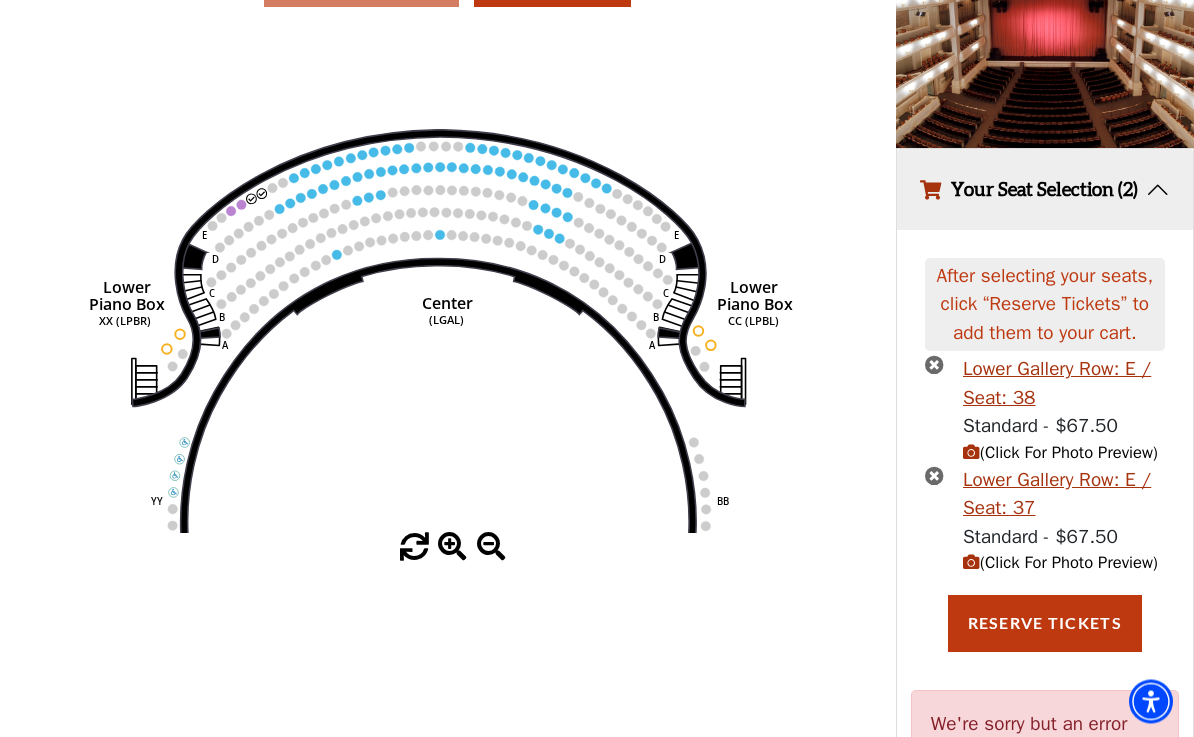 scroll, scrollTop: 225, scrollLeft: 0, axis: vertical 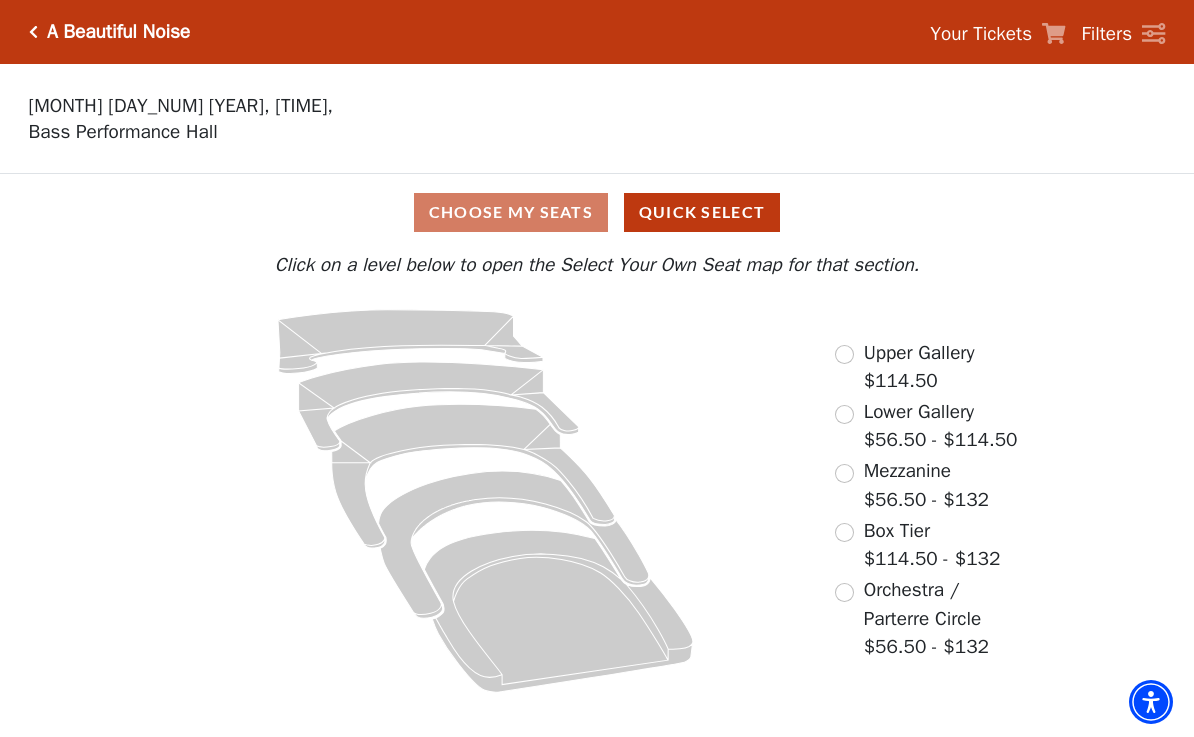 click at bounding box center (844, 414) 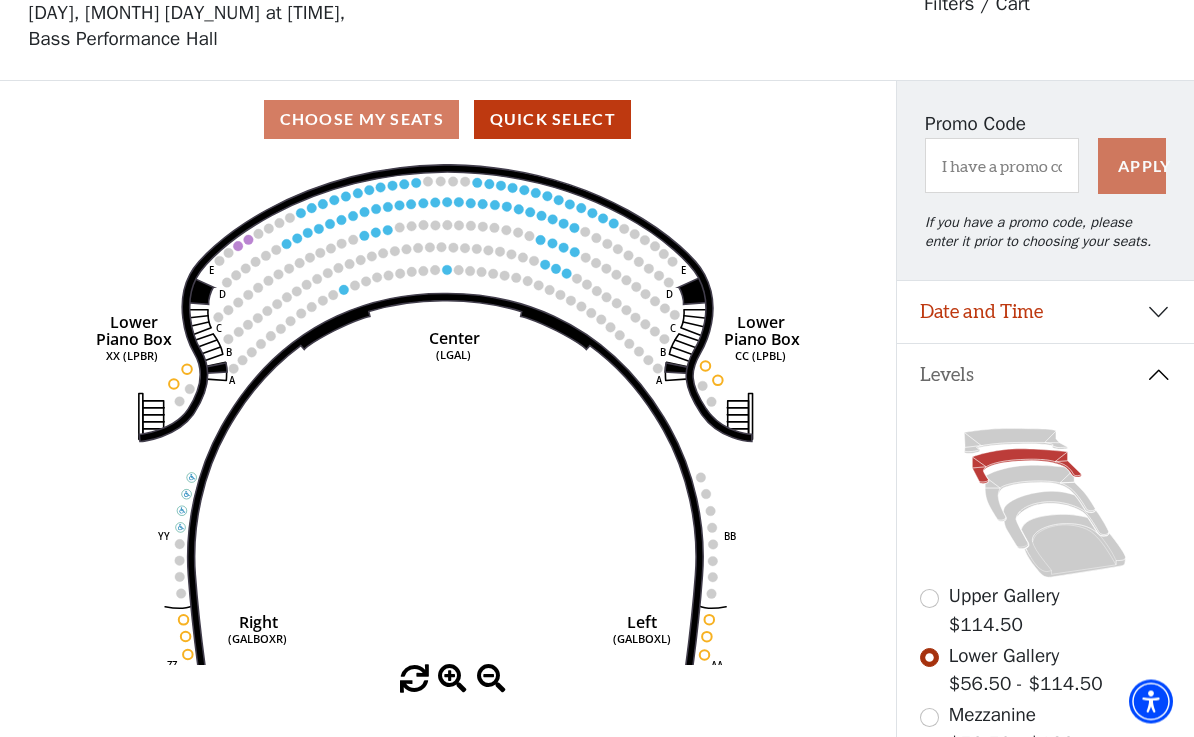 scroll, scrollTop: 93, scrollLeft: 0, axis: vertical 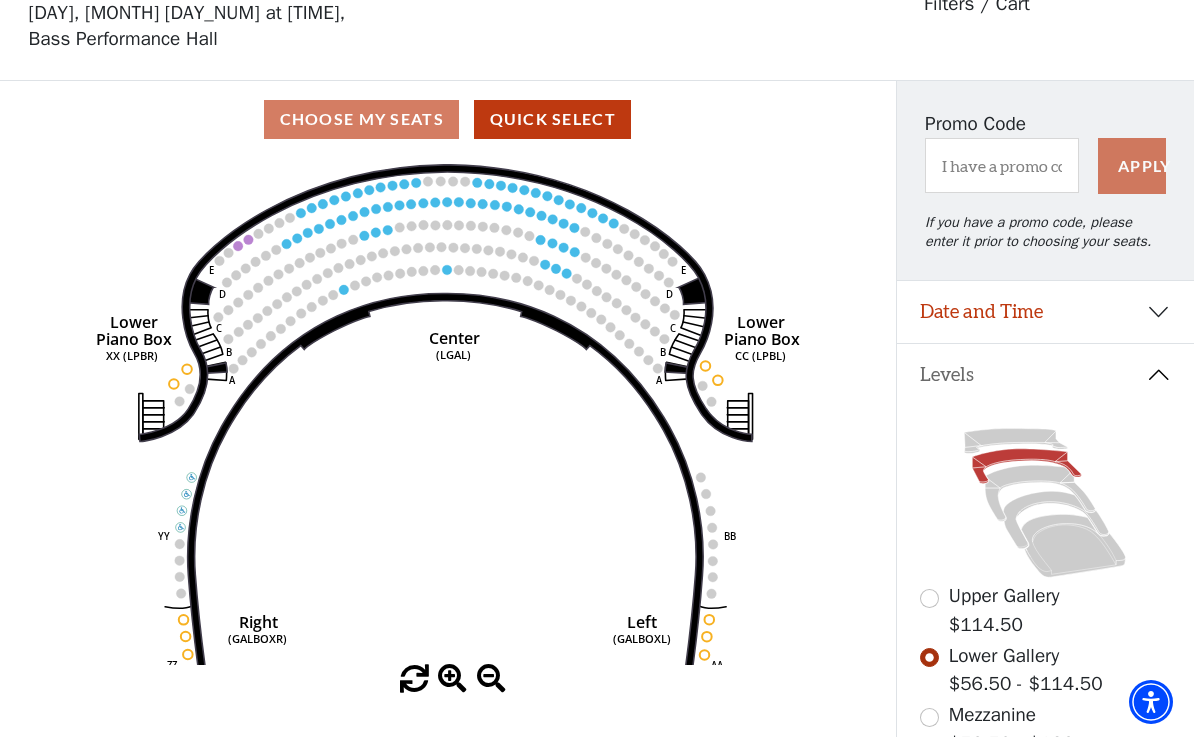 click 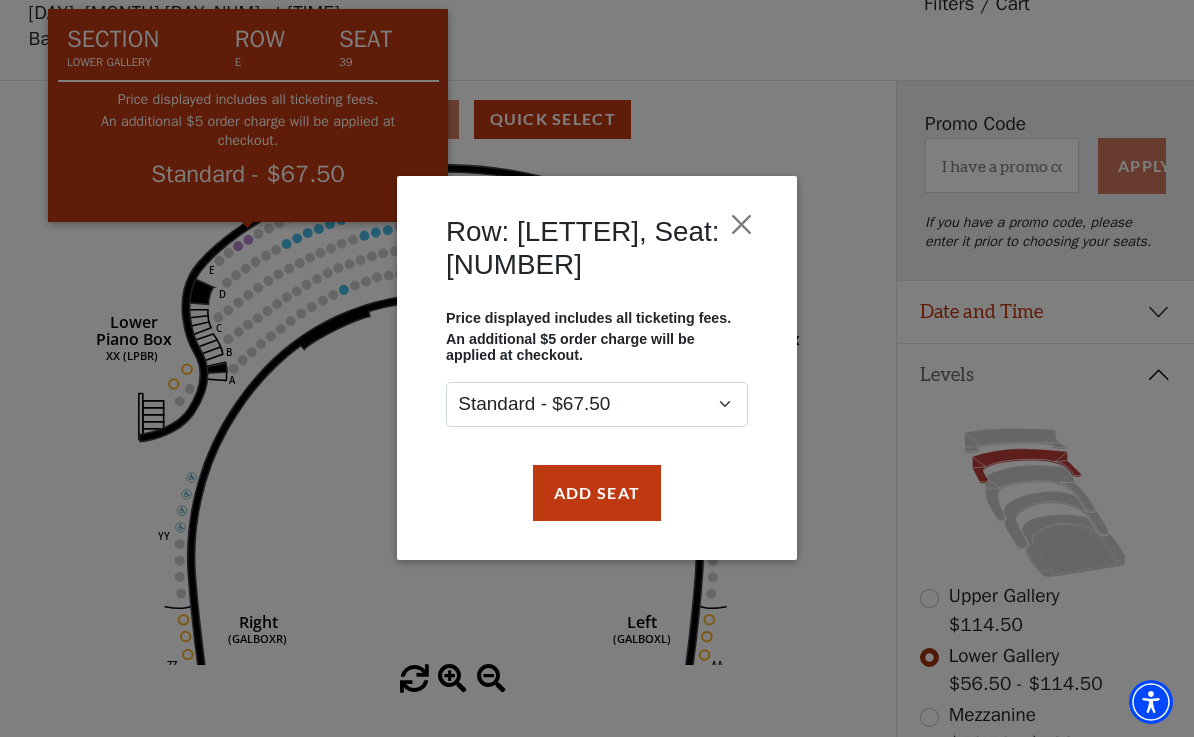 click on "Add Seat" at bounding box center [597, 493] 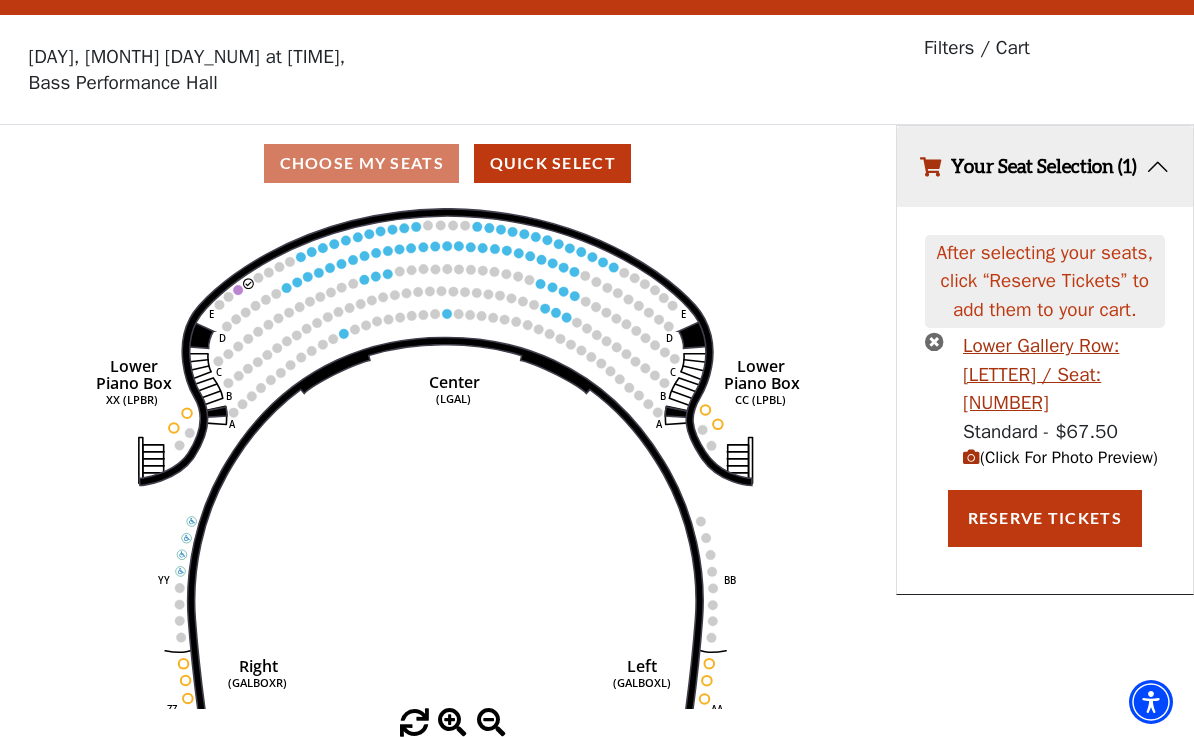 click 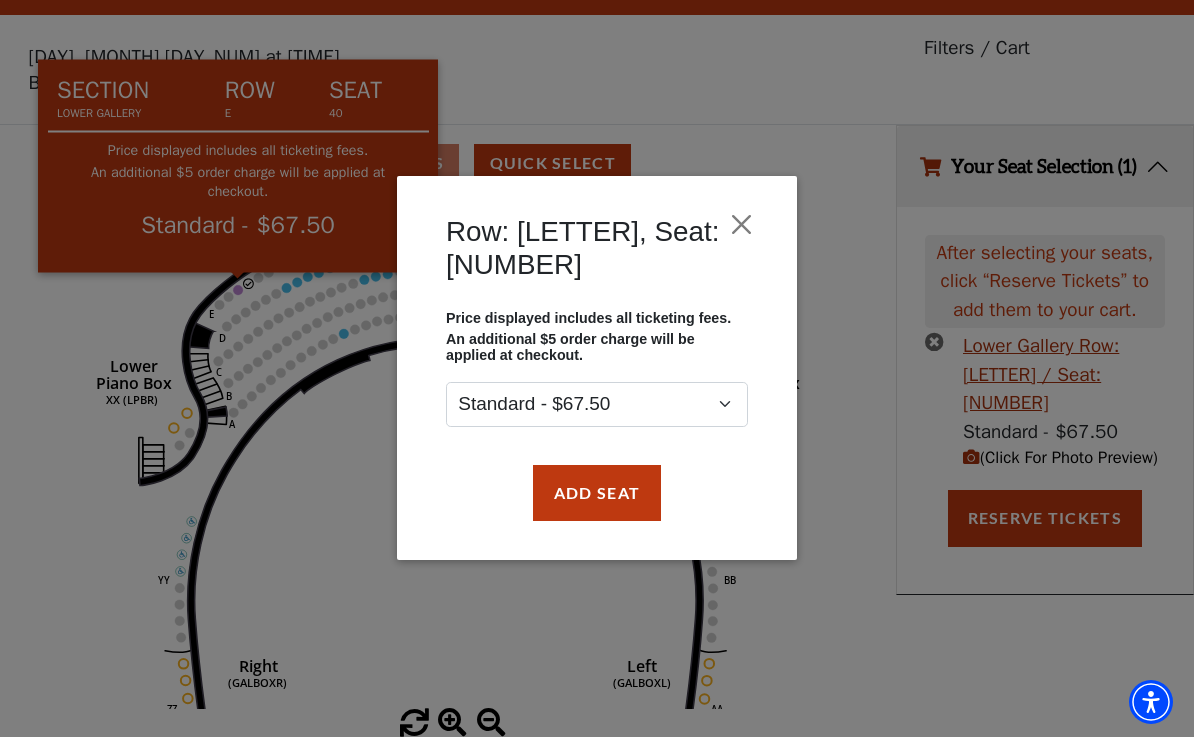 click on "Add Seat" at bounding box center [597, 493] 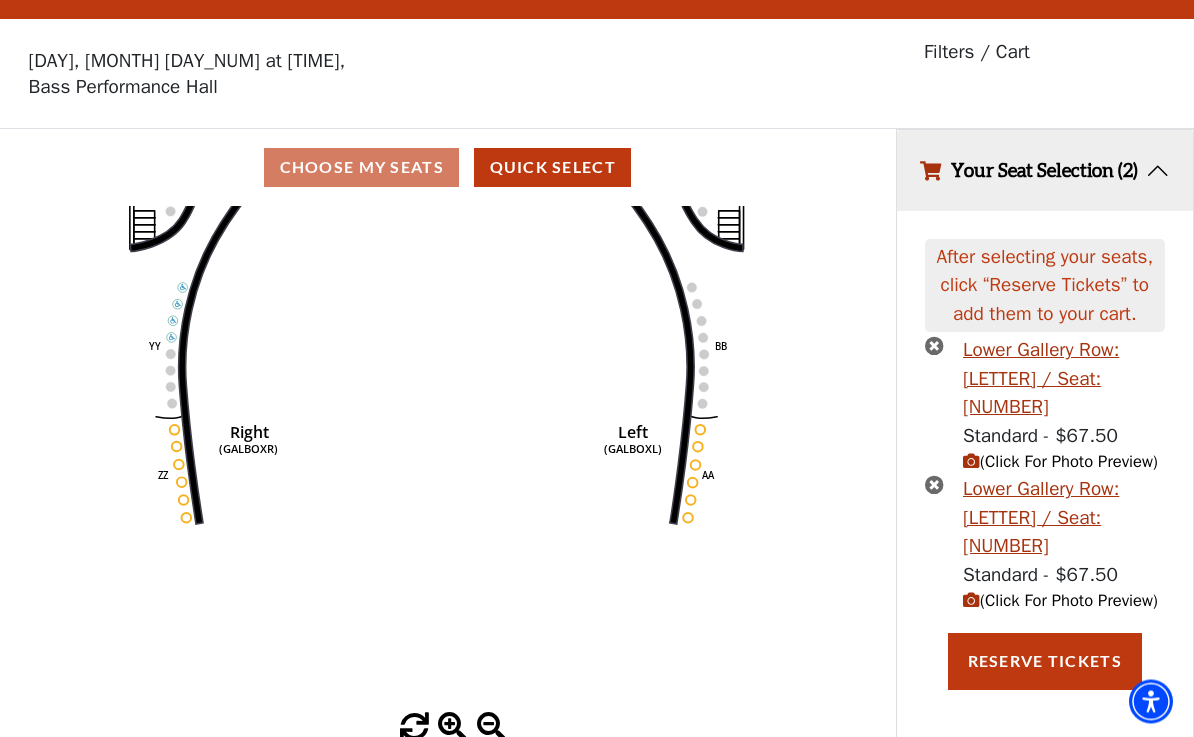 scroll, scrollTop: 44, scrollLeft: 0, axis: vertical 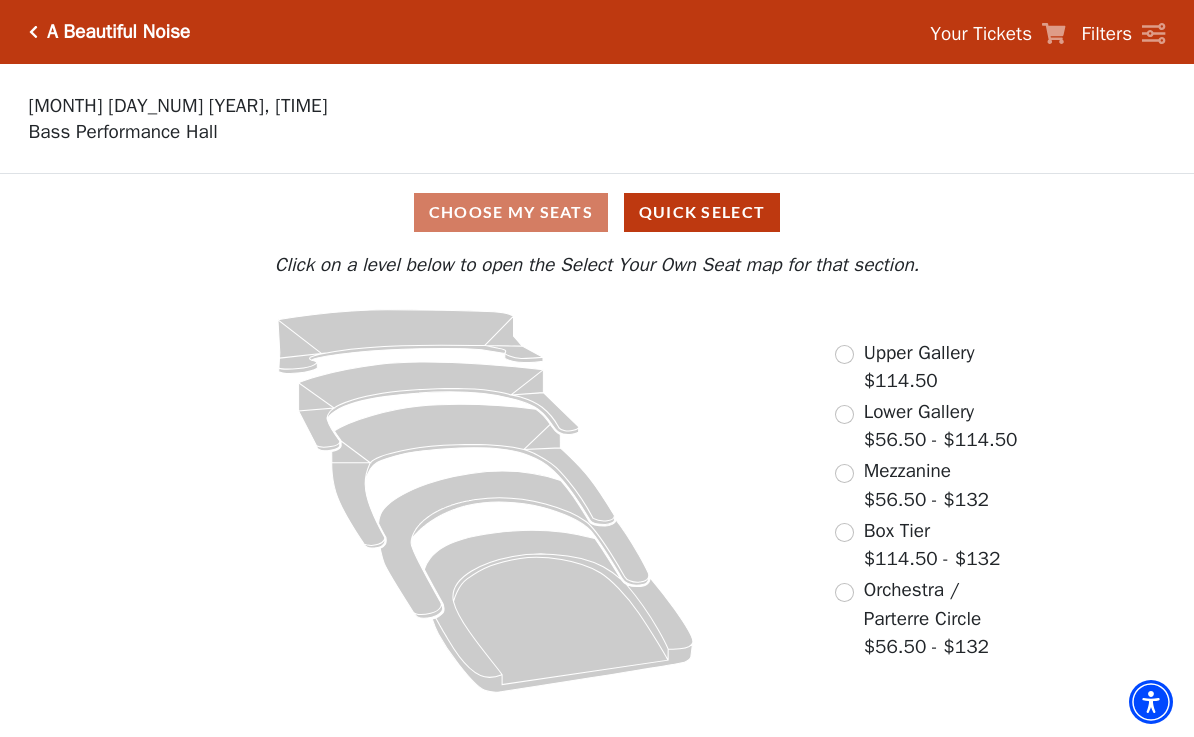 click at bounding box center [844, 414] 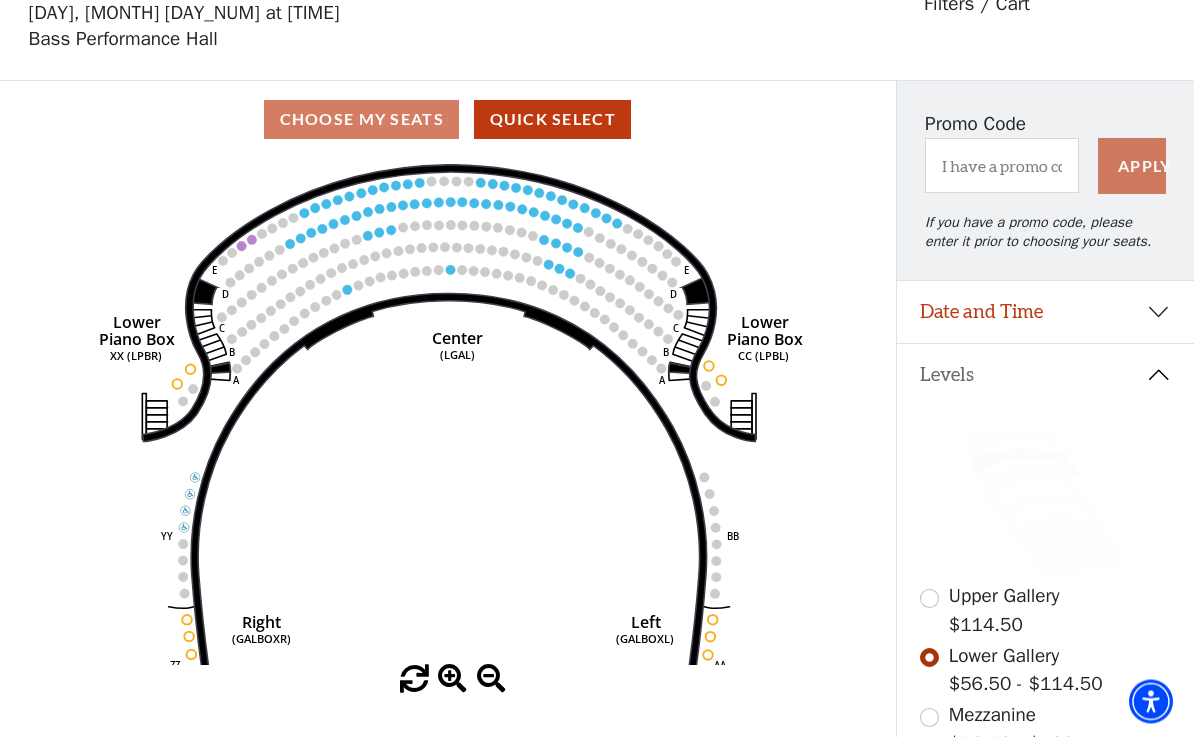 scroll, scrollTop: 93, scrollLeft: 0, axis: vertical 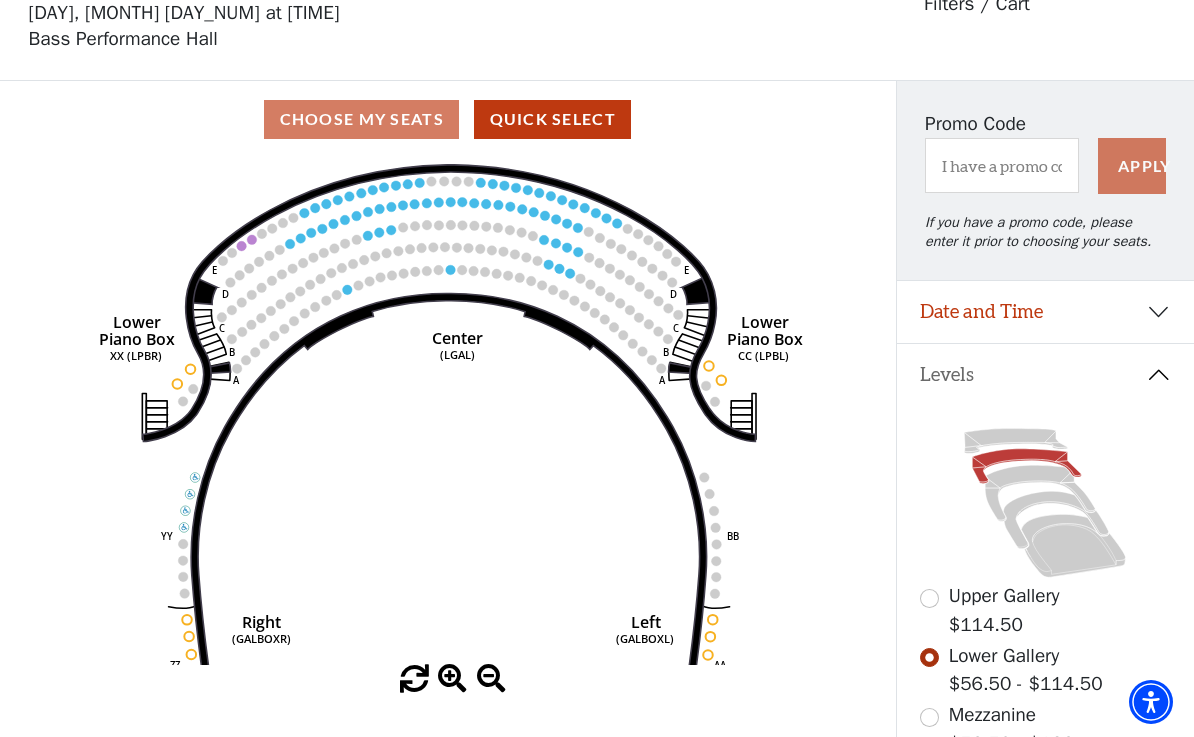 click 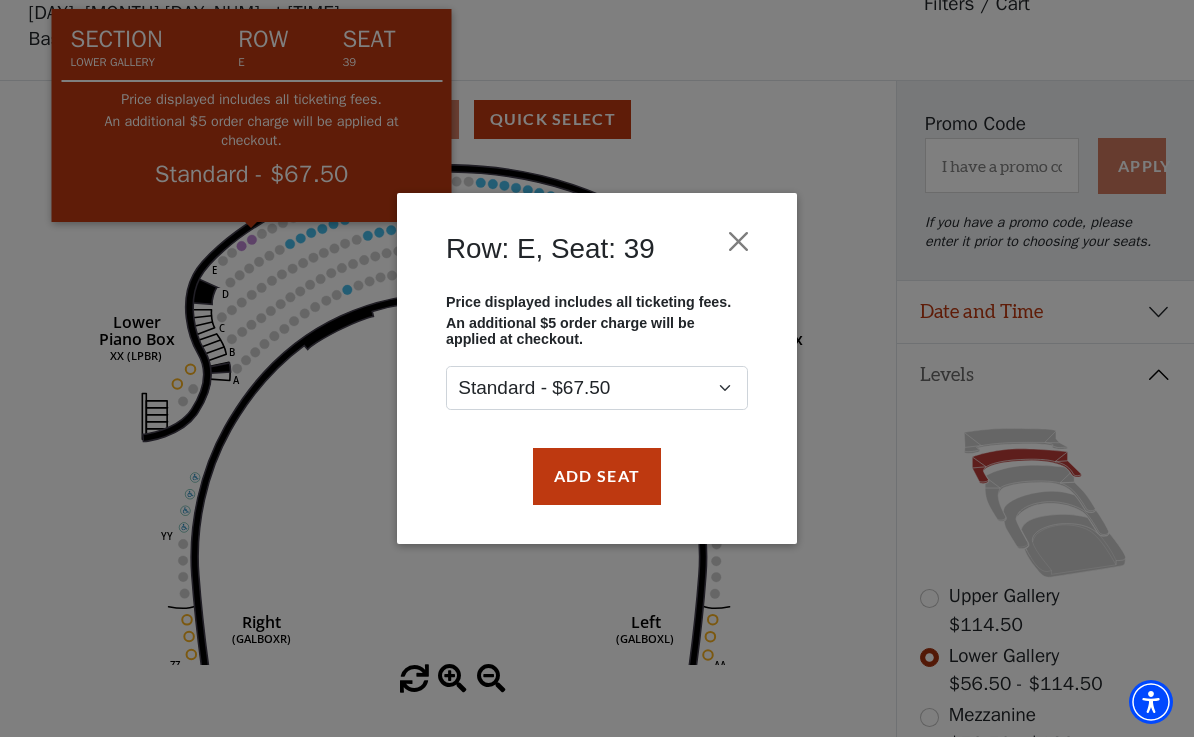 click on "Add Seat" at bounding box center [597, 476] 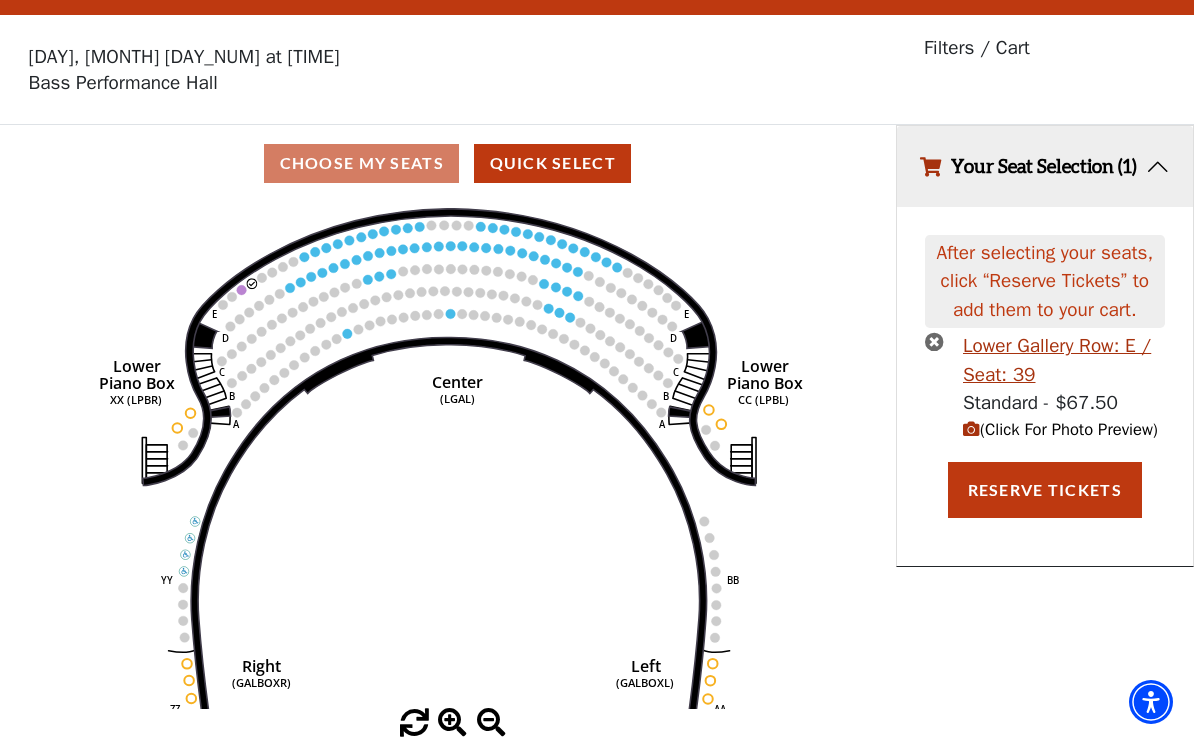 click 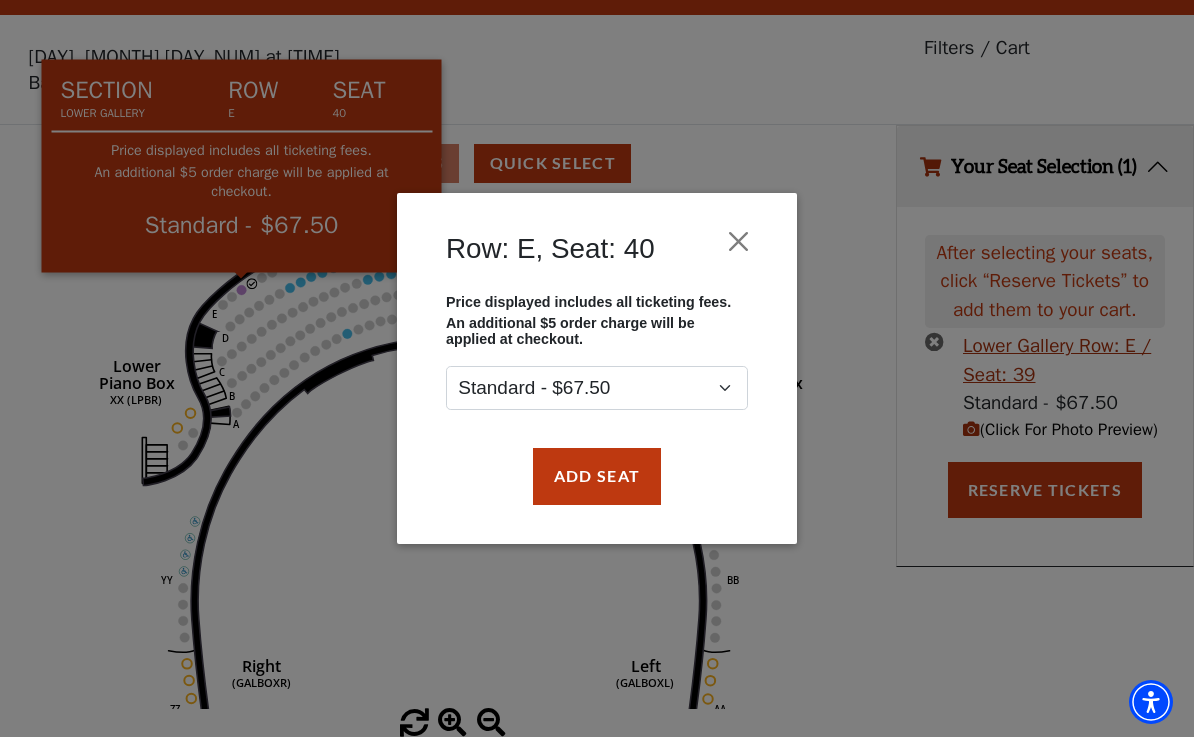 click on "Add Seat" at bounding box center (597, 476) 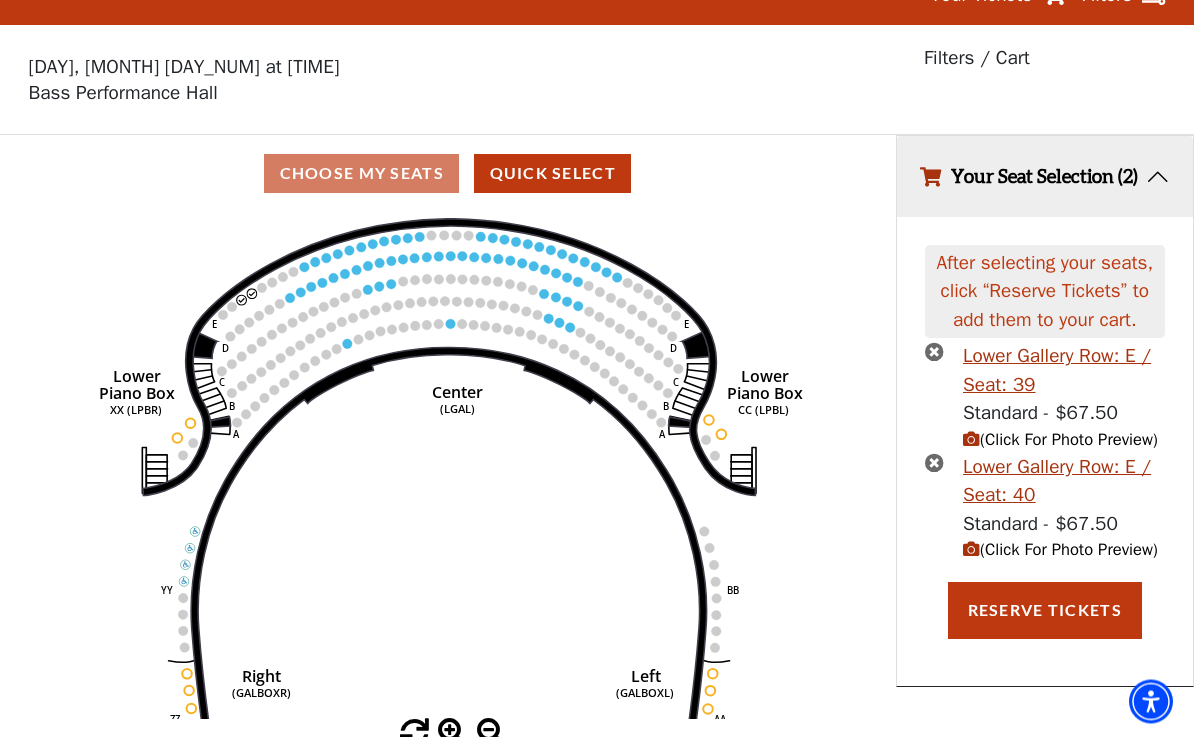 scroll, scrollTop: 26, scrollLeft: 0, axis: vertical 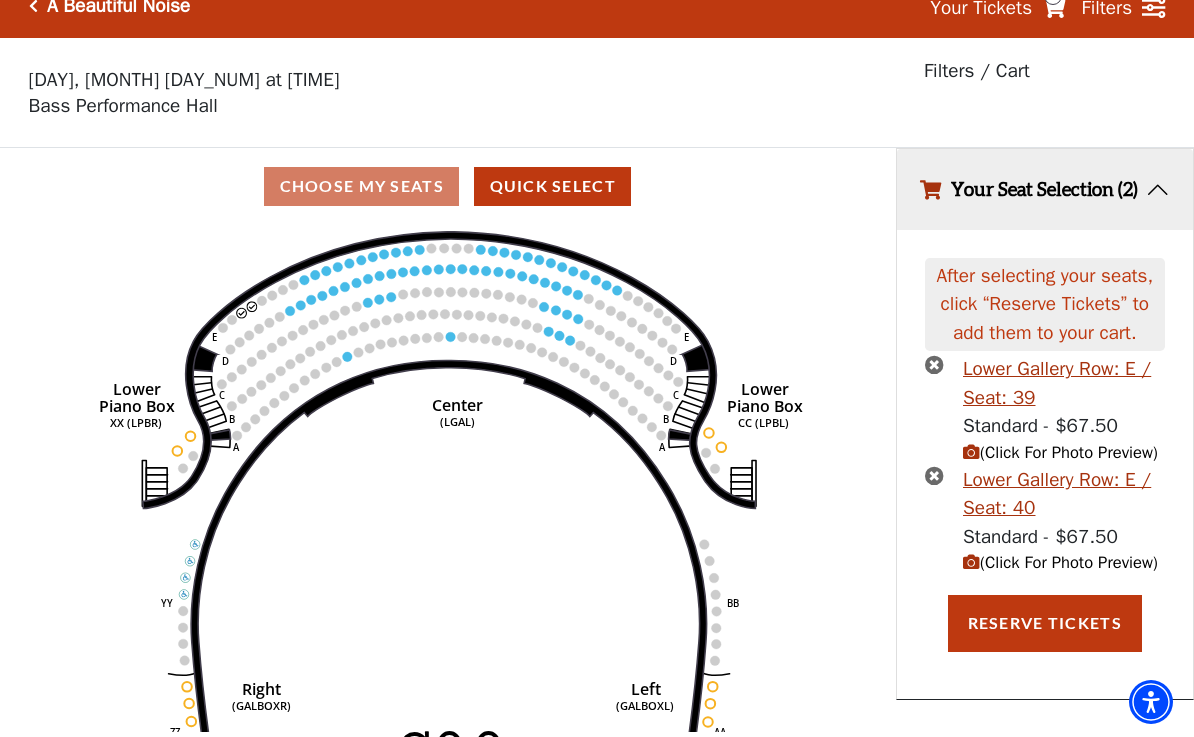 click on "Reserve Tickets" at bounding box center [1045, 623] 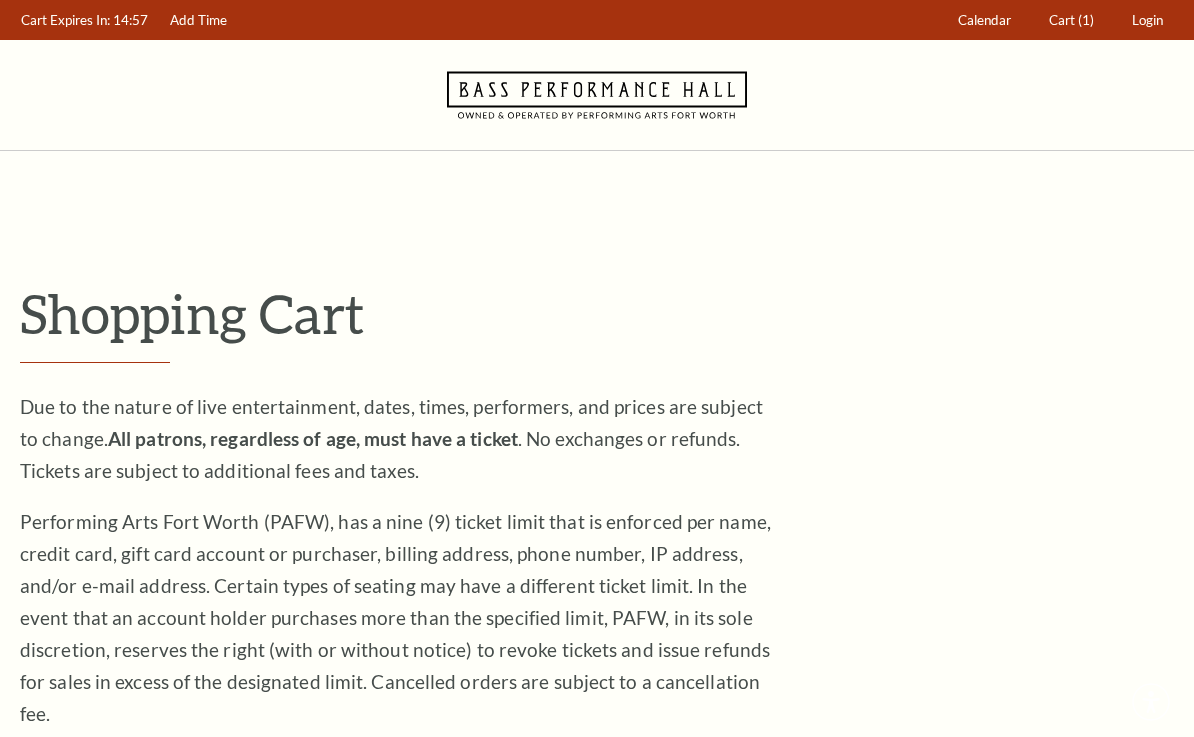 scroll, scrollTop: 2, scrollLeft: 0, axis: vertical 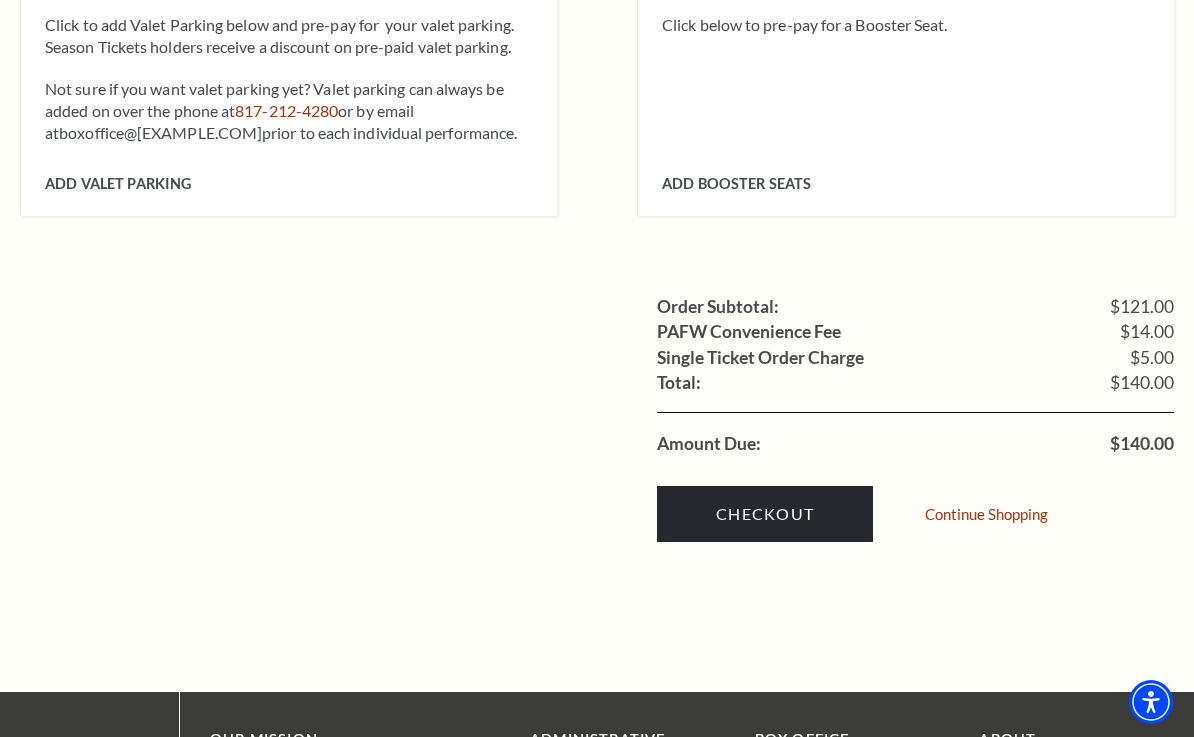 click on "Checkout" at bounding box center [765, 514] 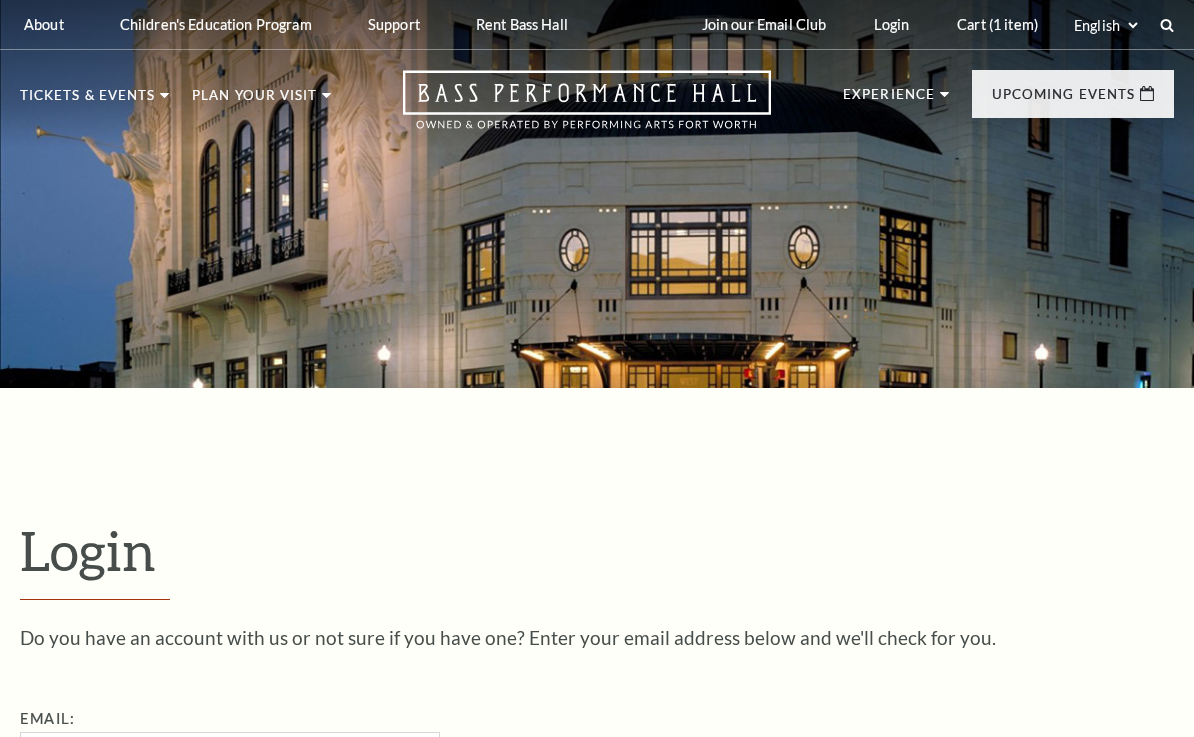 scroll, scrollTop: 277, scrollLeft: 0, axis: vertical 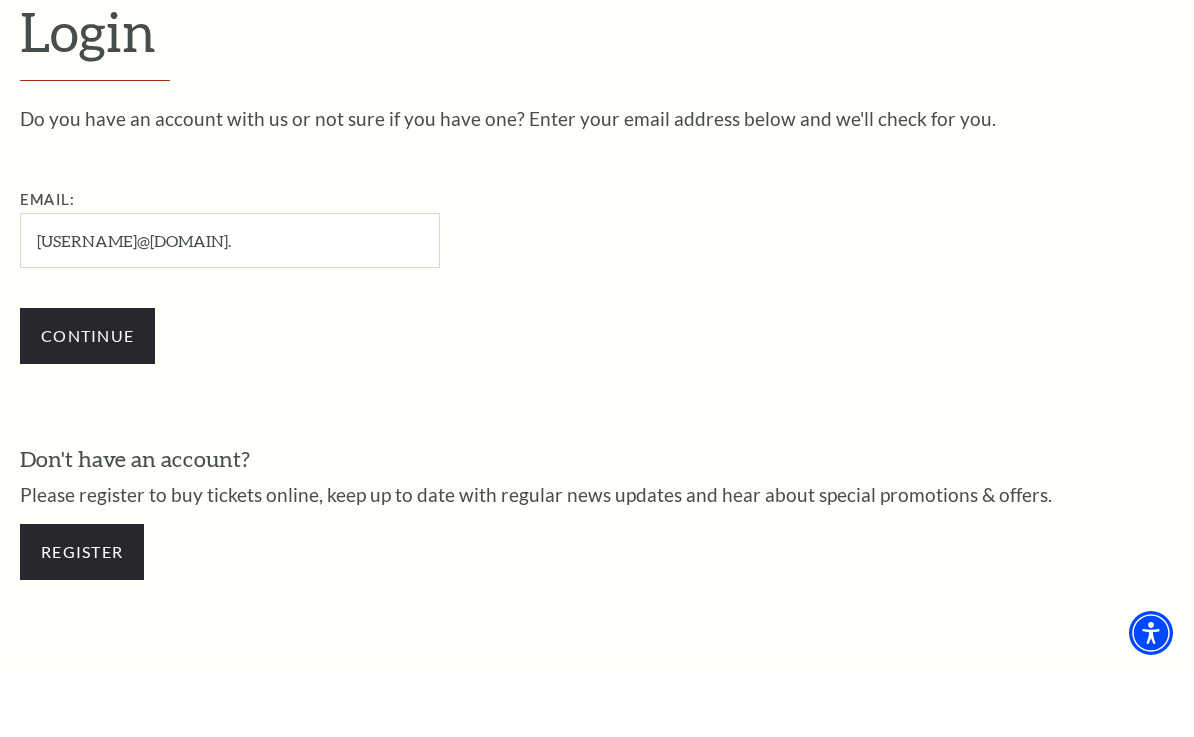type on "[USERNAME]@[DOMAIN]." 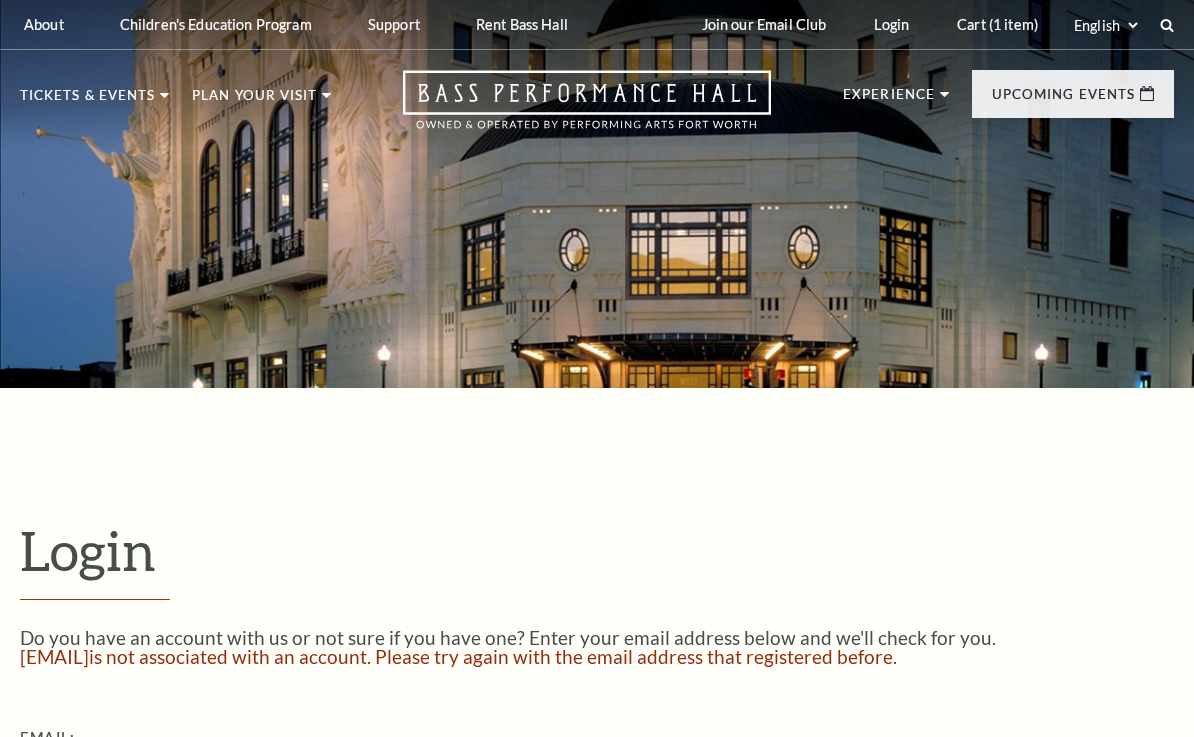 scroll, scrollTop: 0, scrollLeft: 0, axis: both 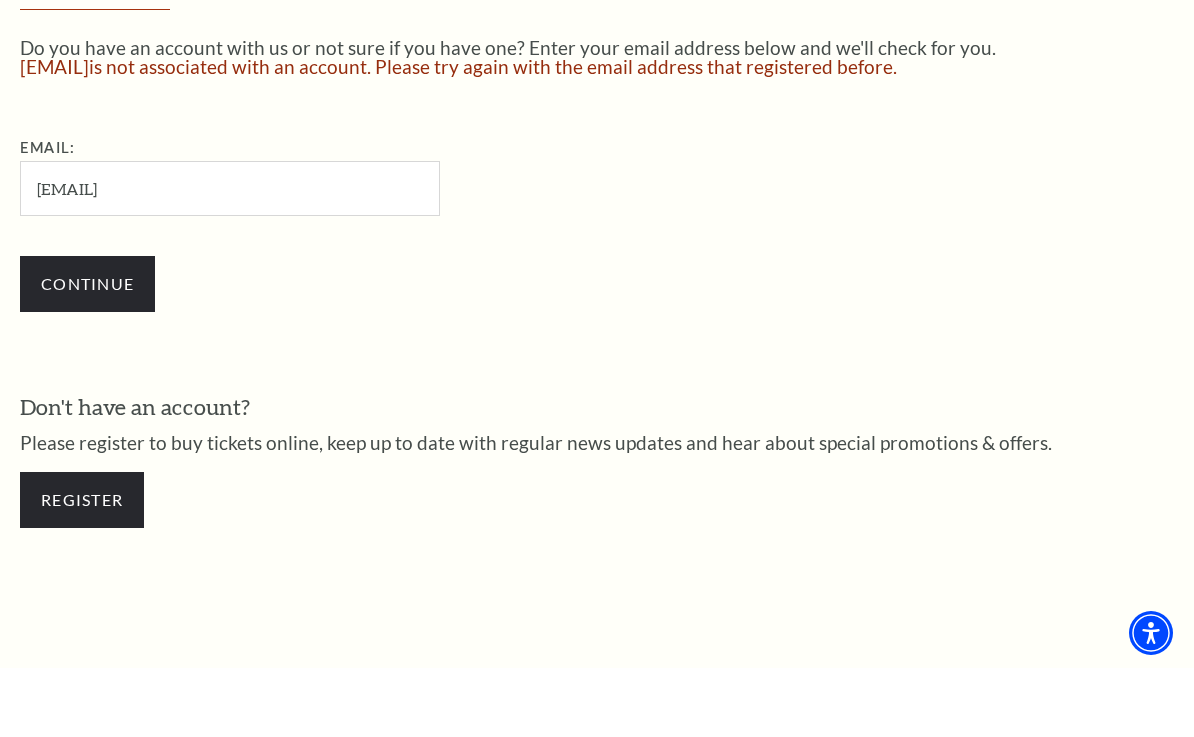 click on "Register" at bounding box center (82, 569) 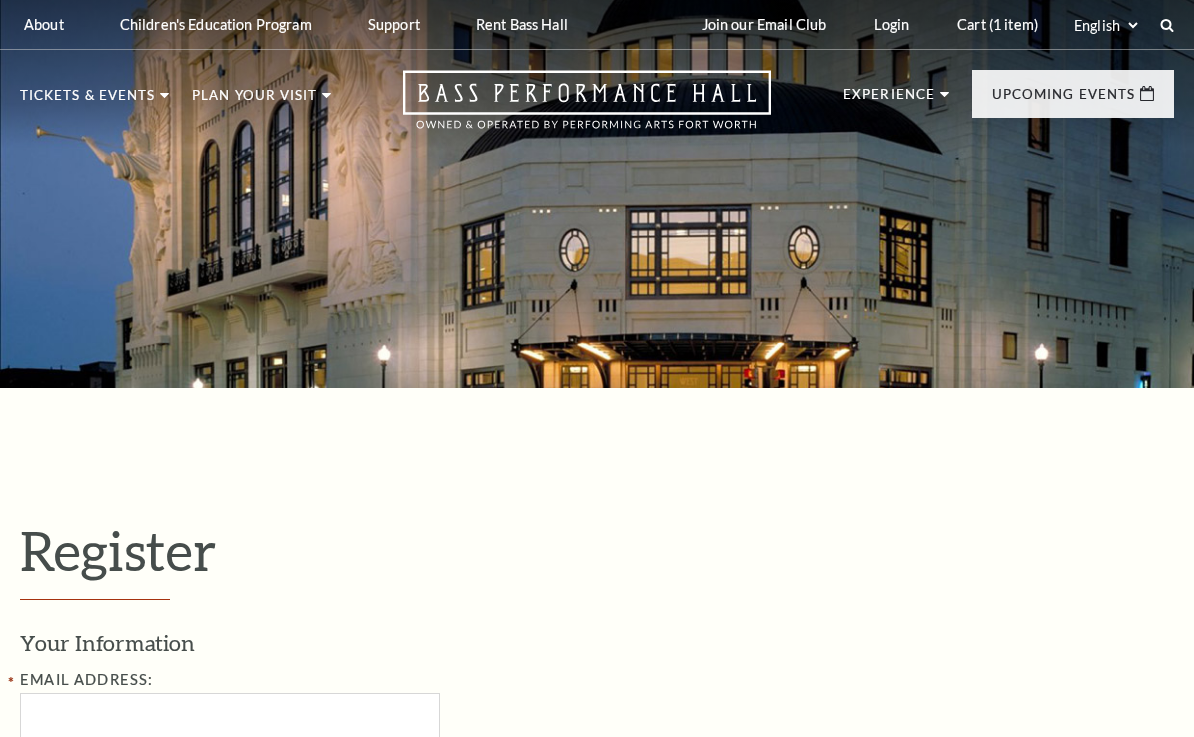 select on "1" 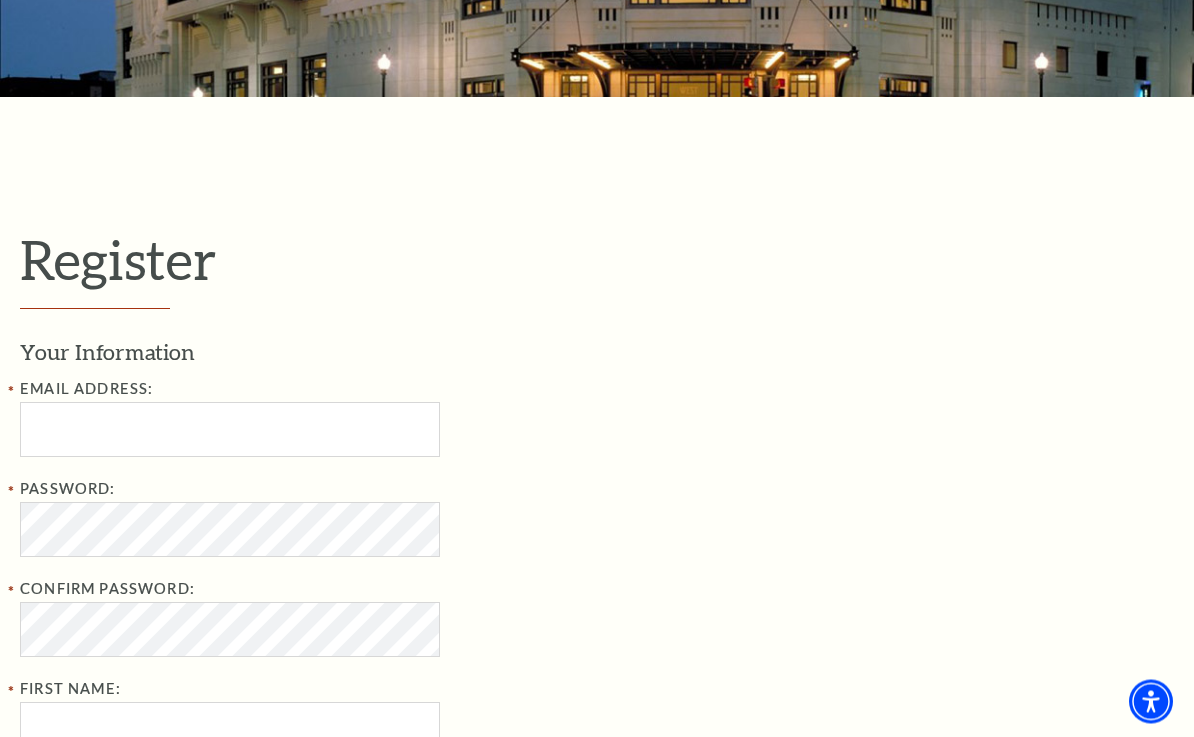 scroll, scrollTop: 303, scrollLeft: 0, axis: vertical 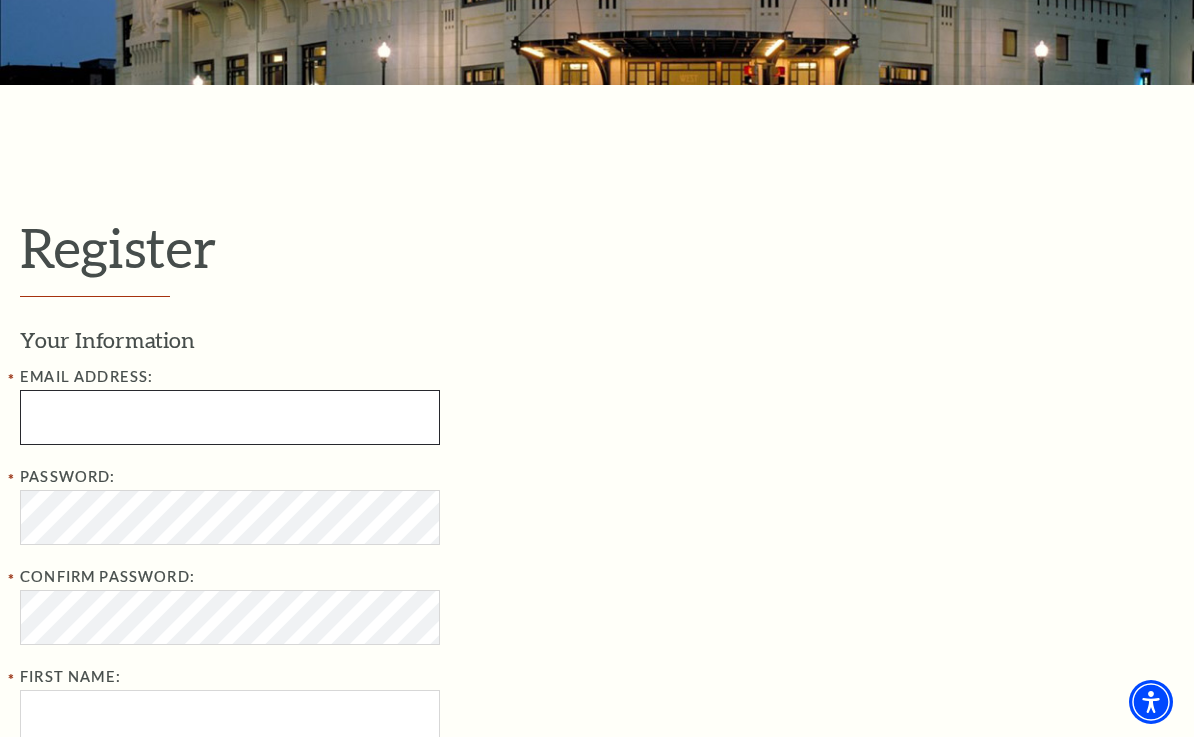 click at bounding box center (230, 417) 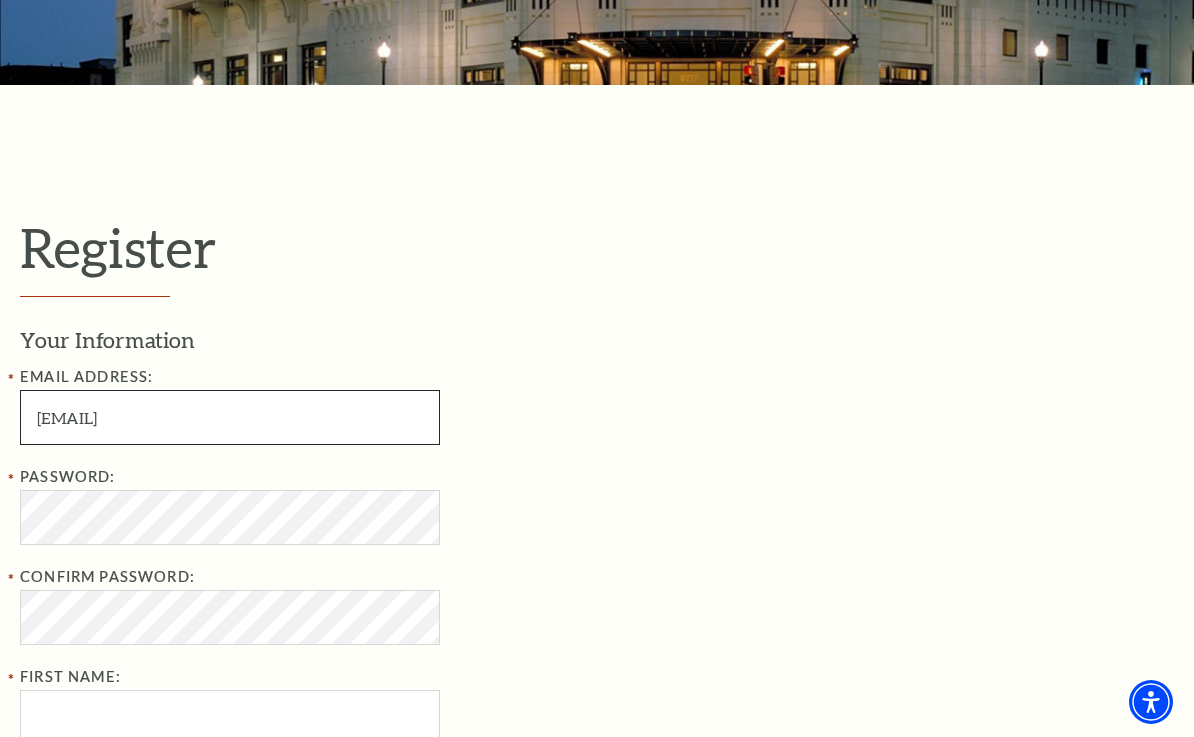 type on "Brussell0825@gmail.com" 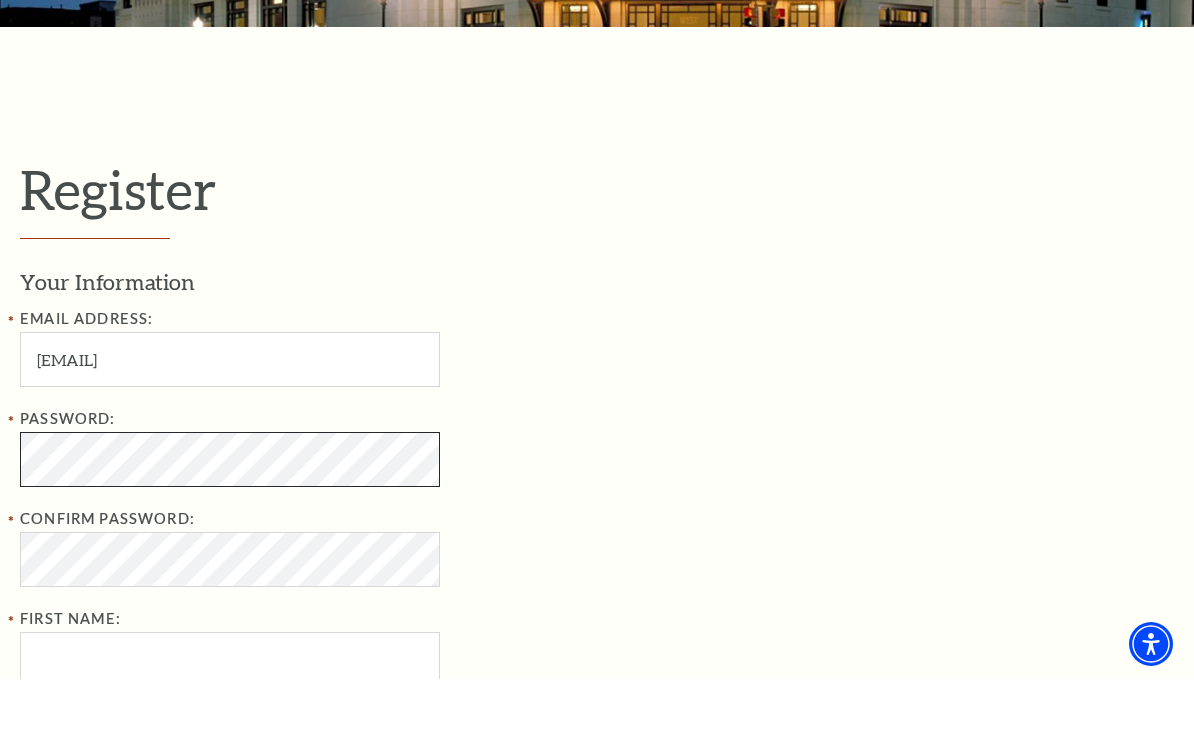 scroll, scrollTop: 388, scrollLeft: 0, axis: vertical 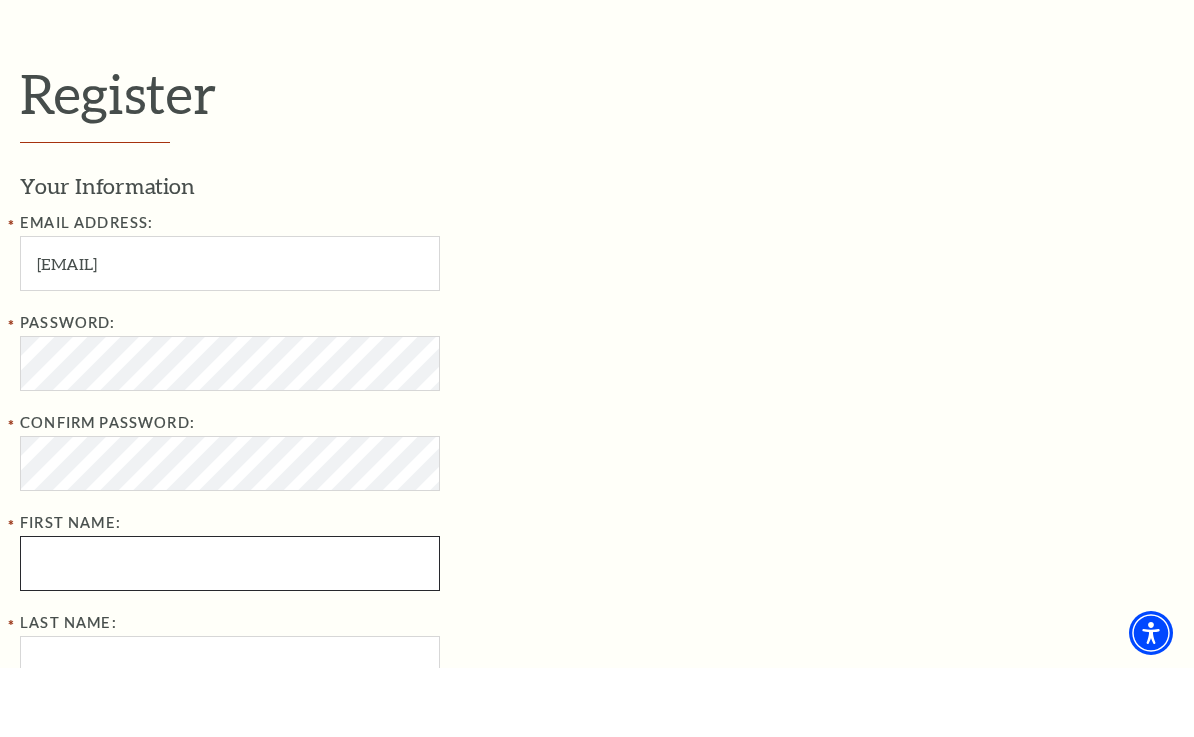 click on "First Name:" at bounding box center (230, 632) 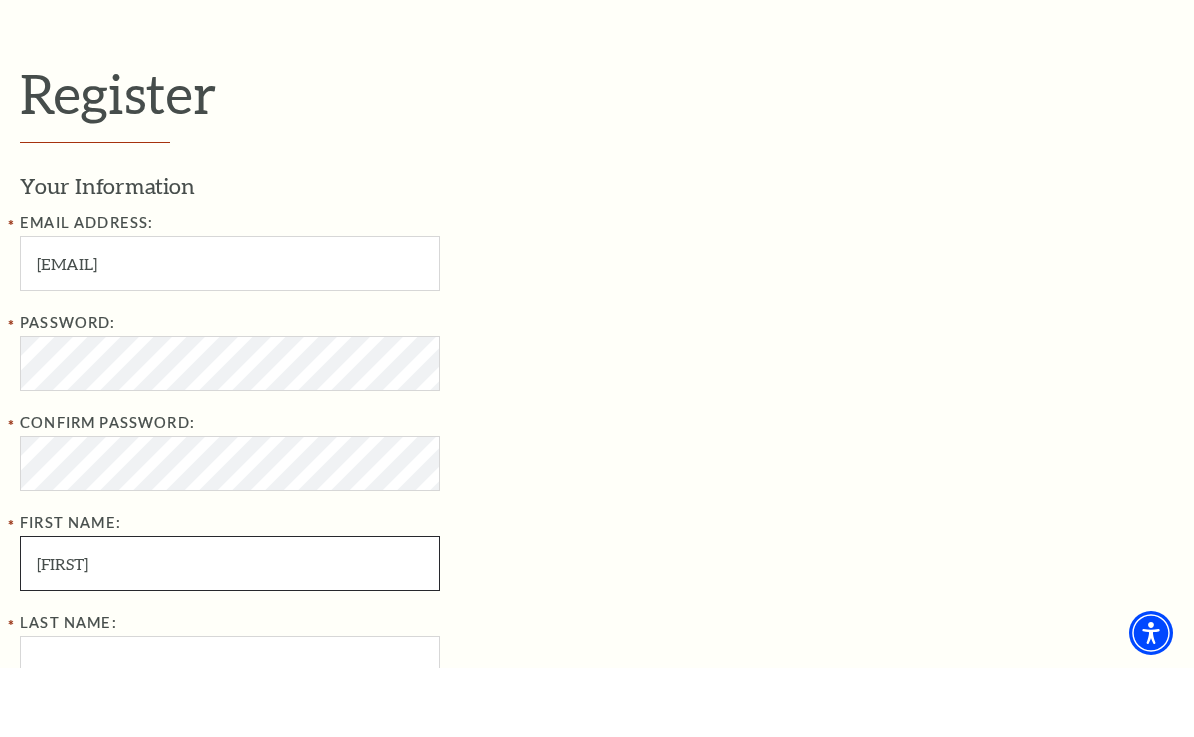 type on "b" 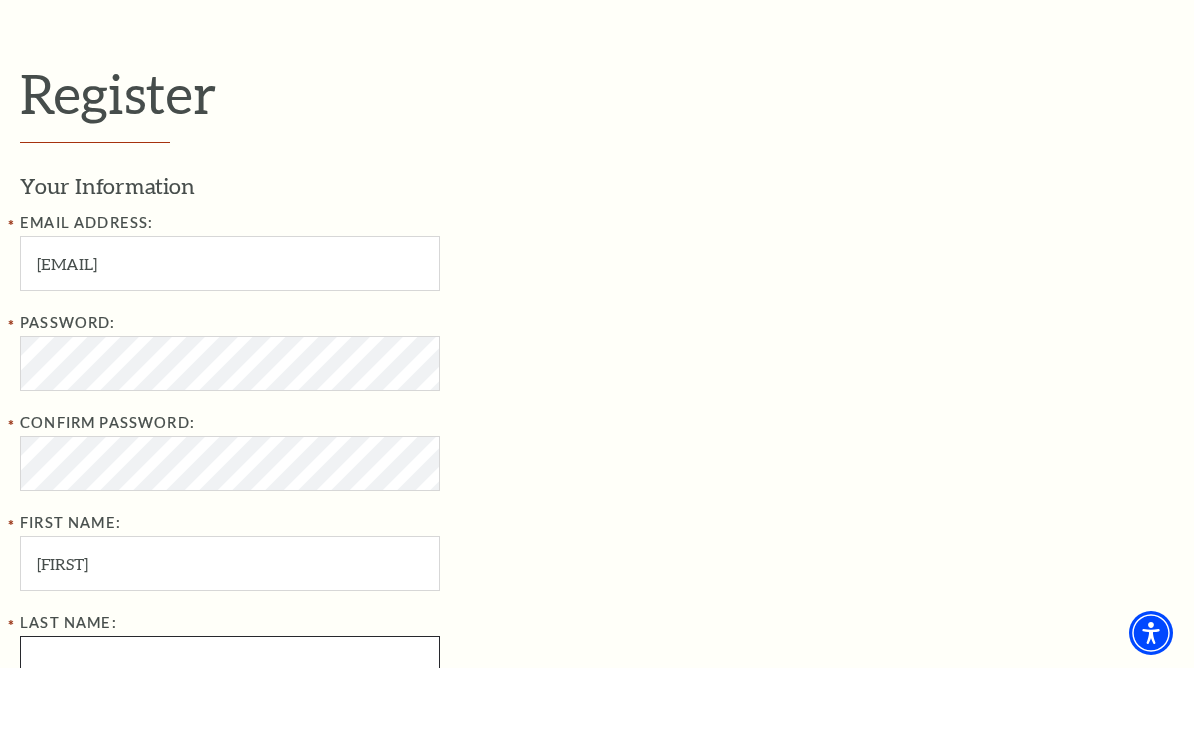 click on "Last Name:" at bounding box center (230, 732) 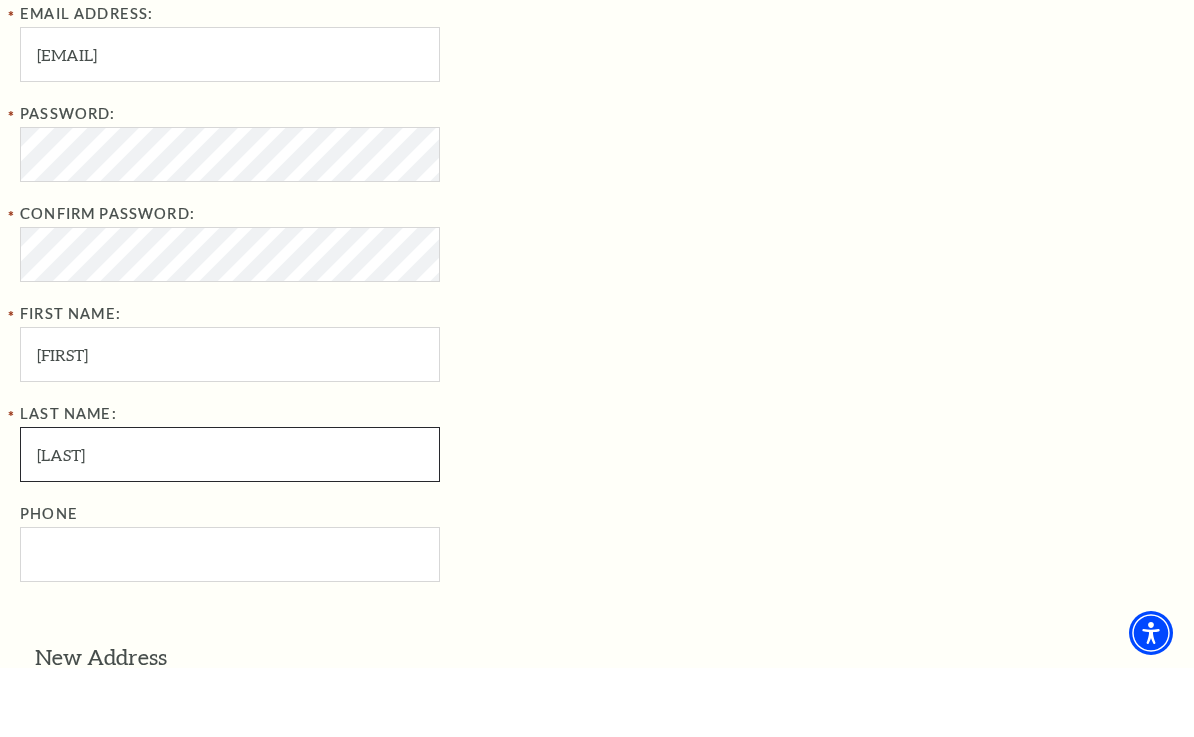 scroll, scrollTop: 597, scrollLeft: 0, axis: vertical 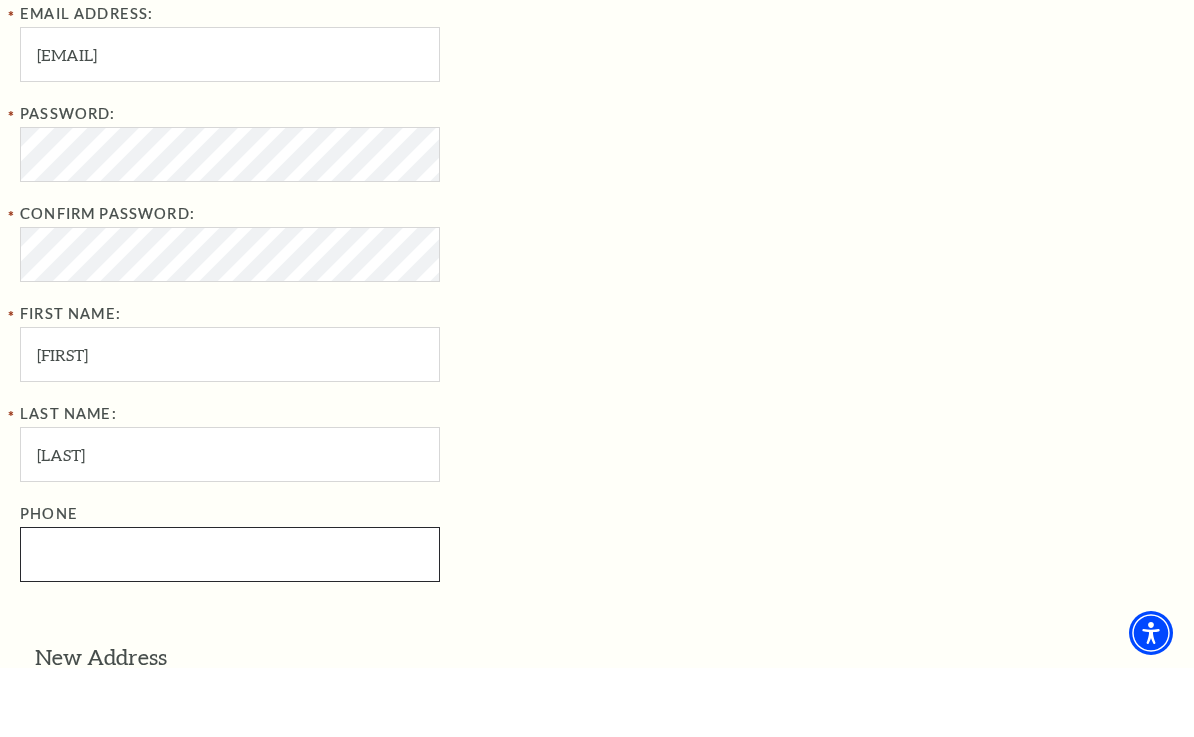 click on "Phone" at bounding box center (230, 623) 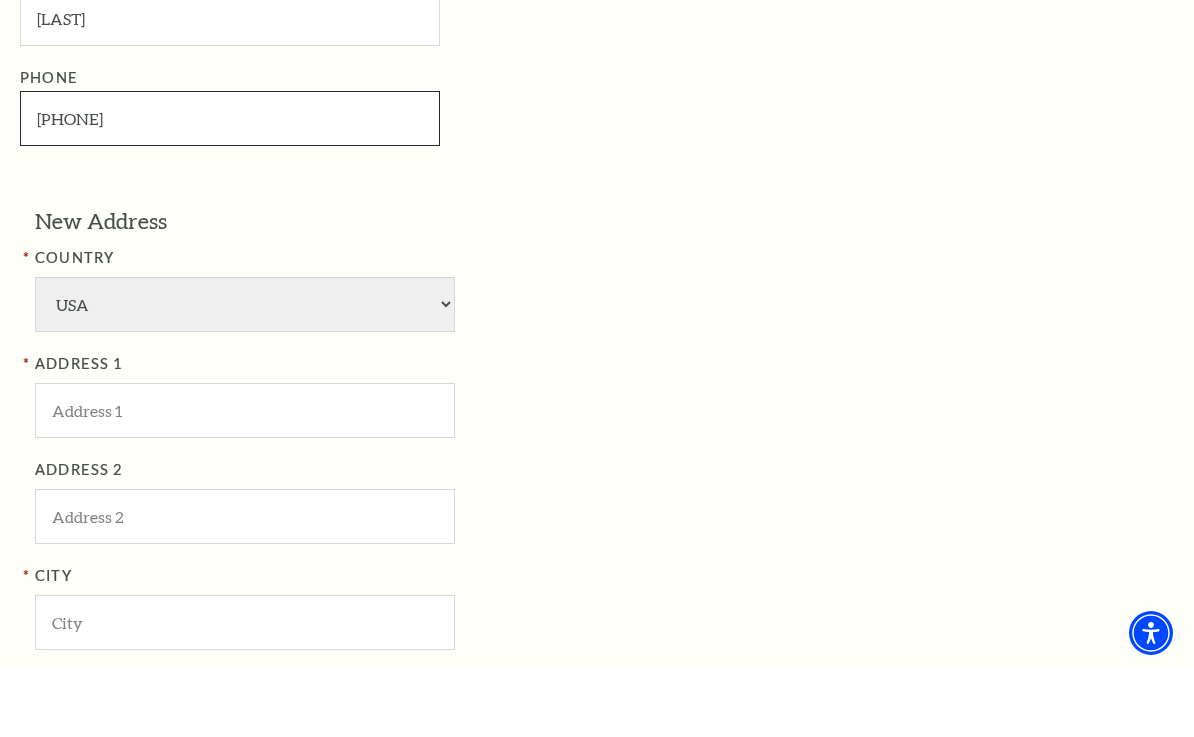 scroll, scrollTop: 1045, scrollLeft: 0, axis: vertical 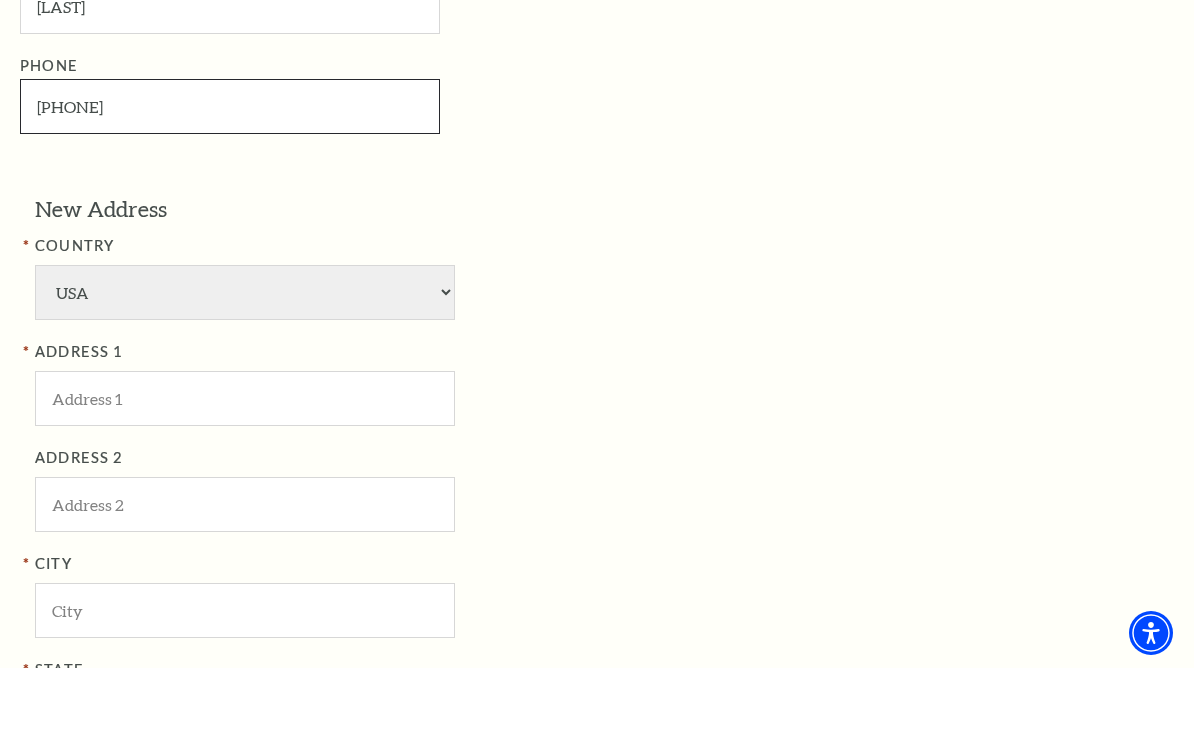 type on "817-366-7701" 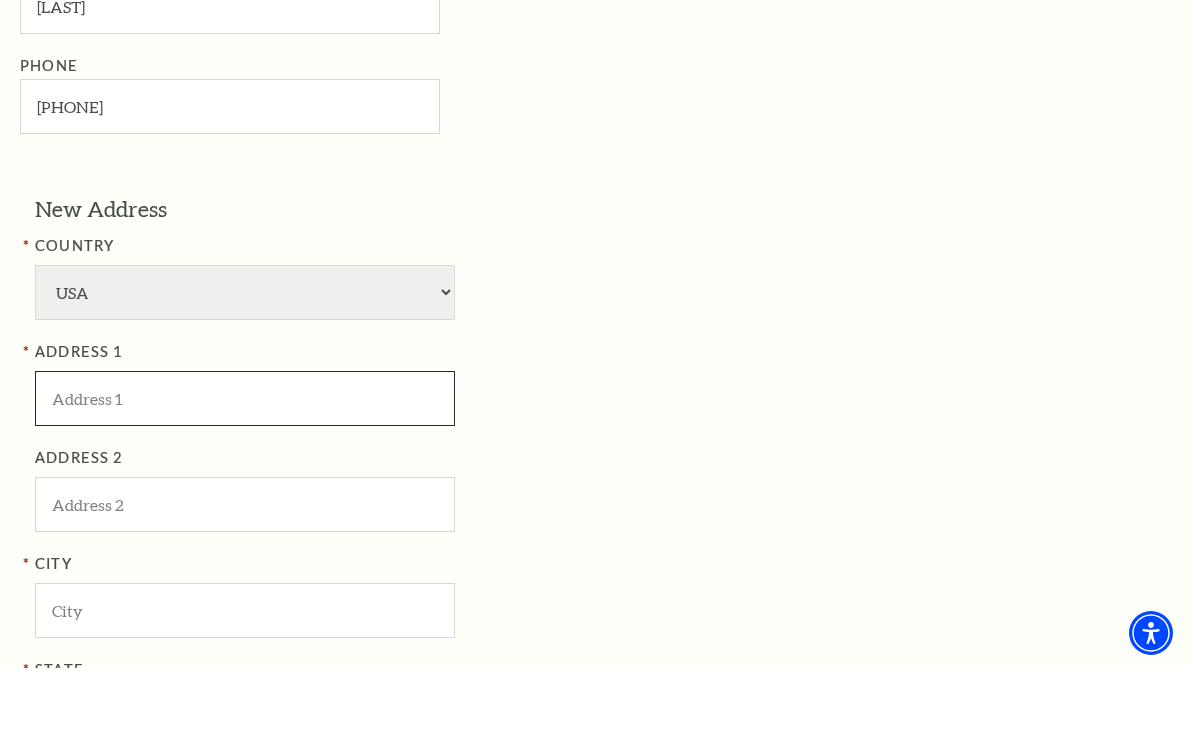 click at bounding box center [245, 467] 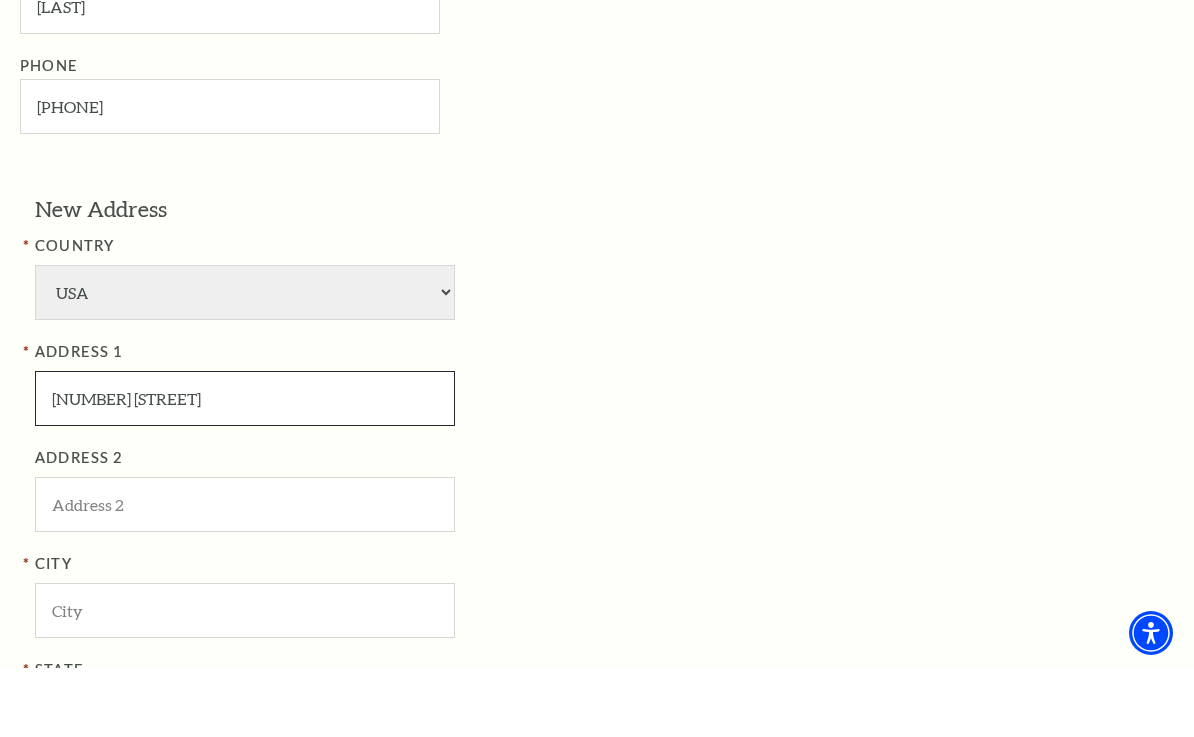 type on "1203 Newcastle Street" 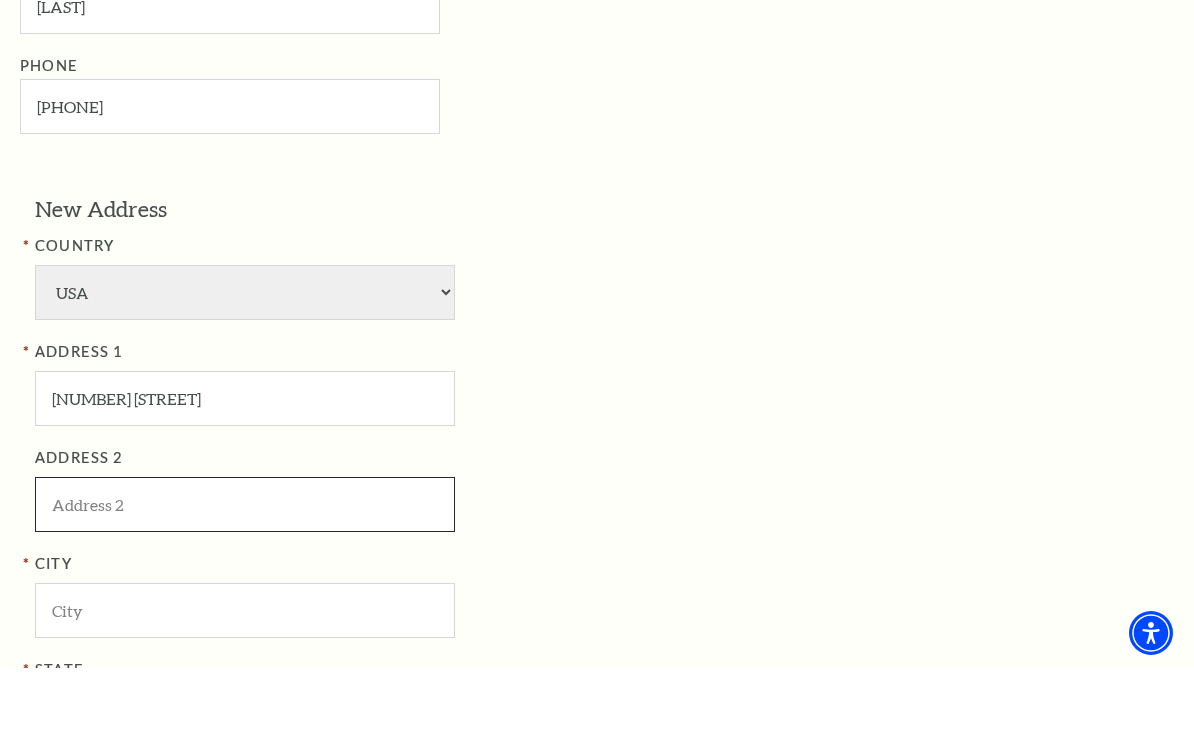 click at bounding box center (245, 573) 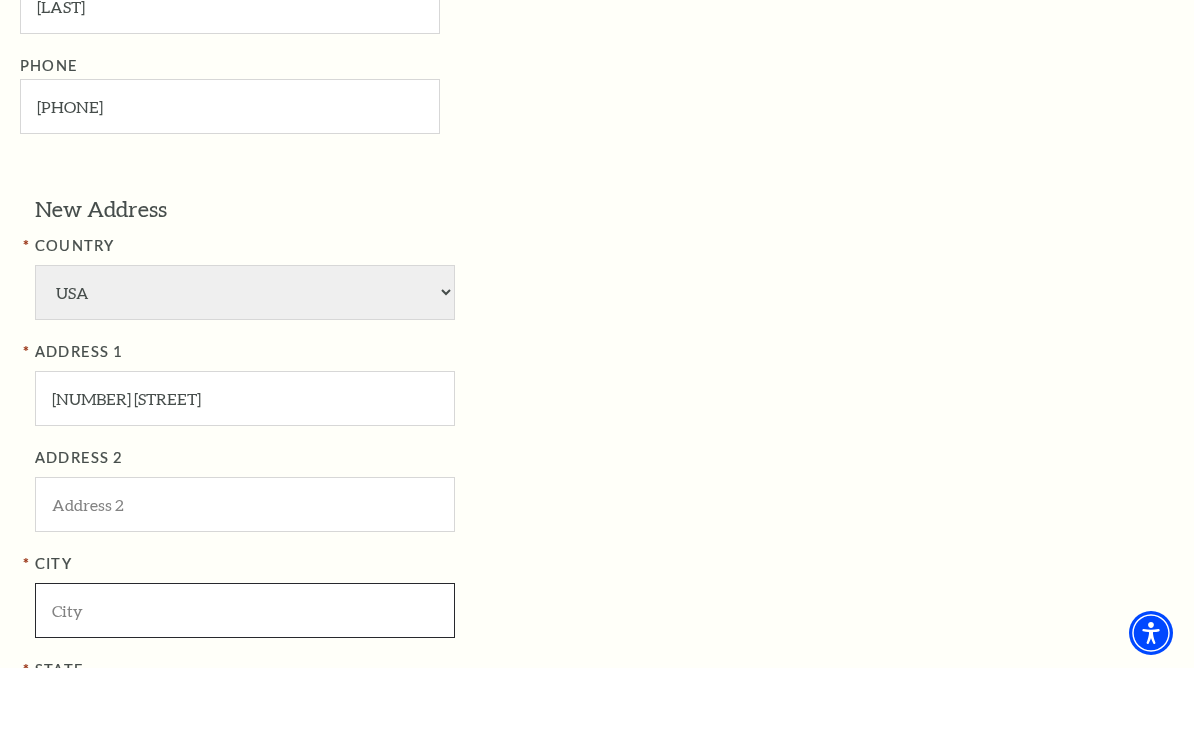 click at bounding box center (245, 679) 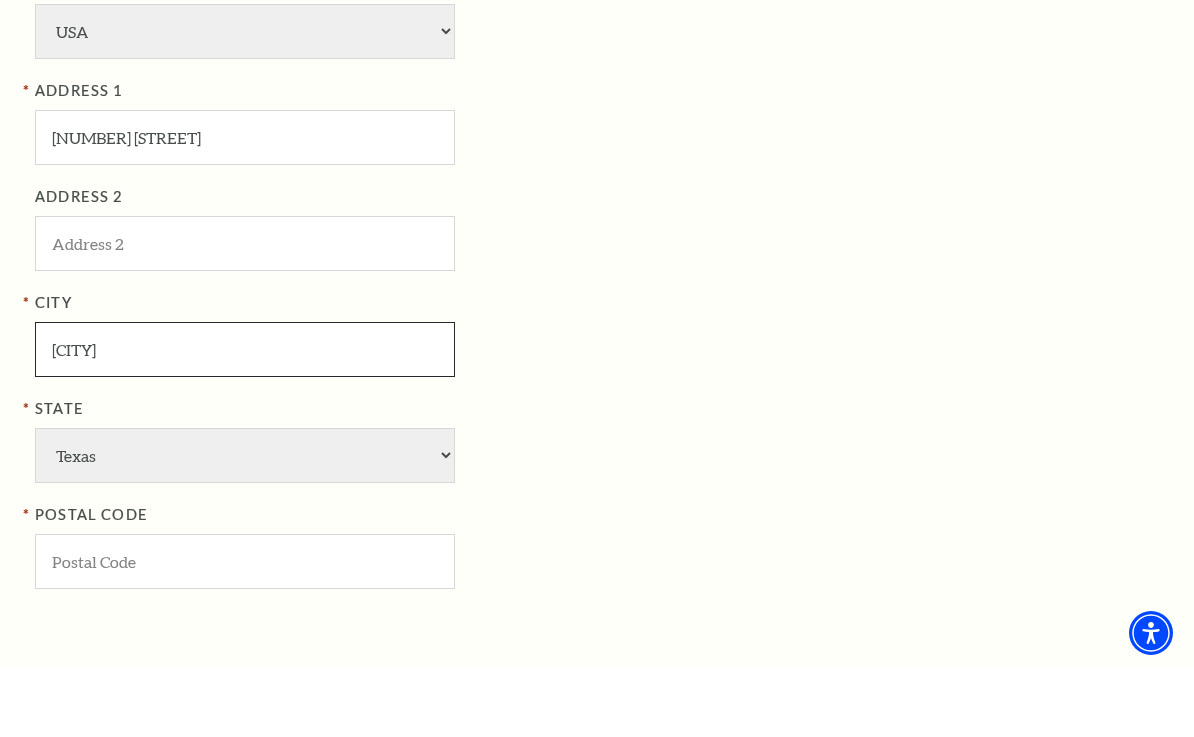 scroll, scrollTop: 1323, scrollLeft: 0, axis: vertical 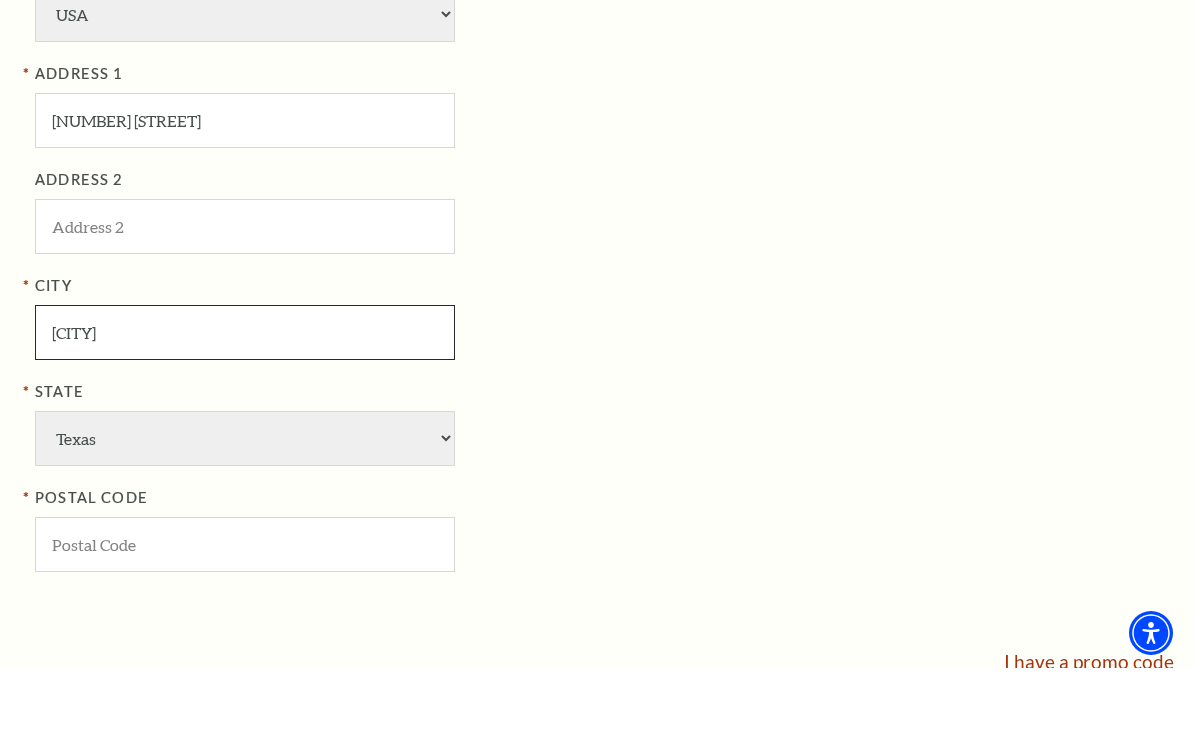 type on "Roanoke" 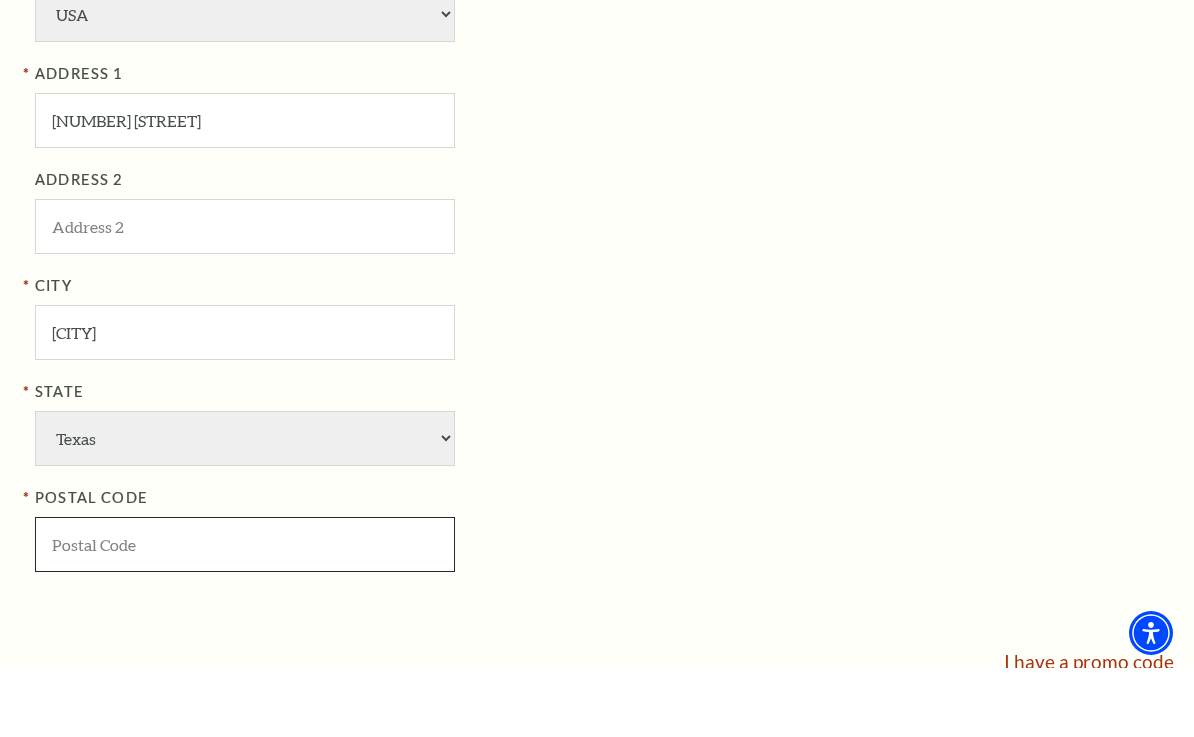 click at bounding box center [245, 613] 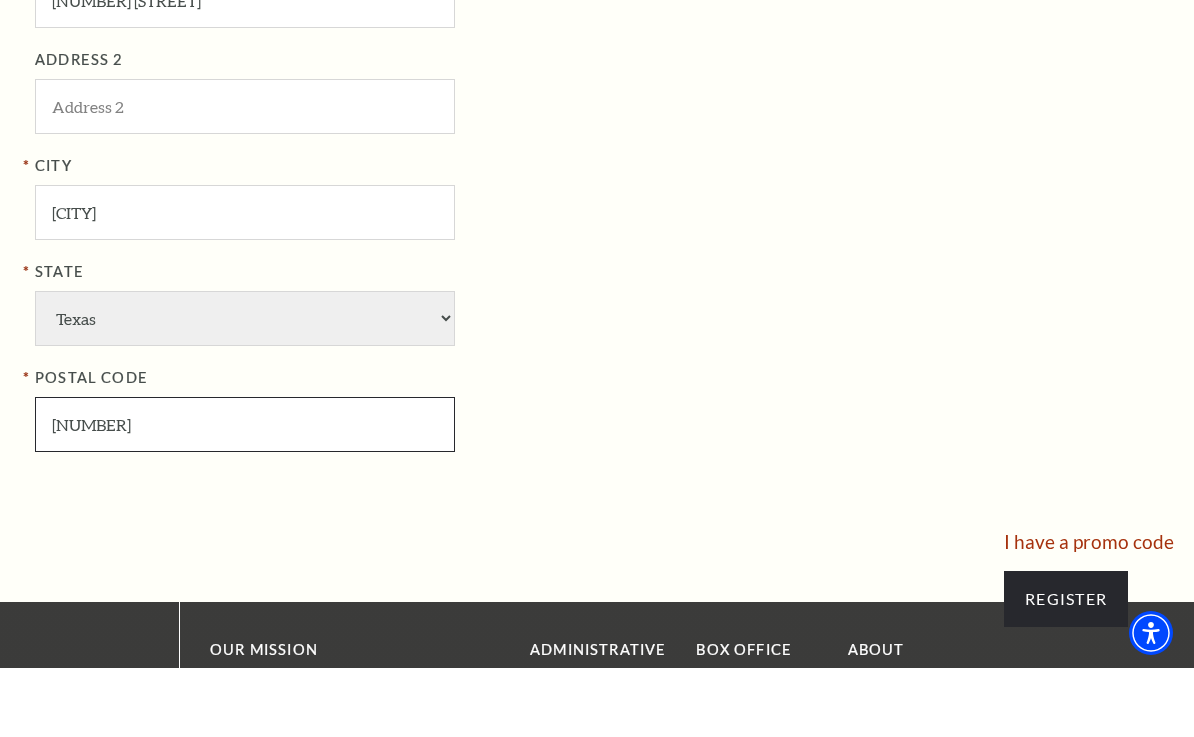 scroll, scrollTop: 1446, scrollLeft: 0, axis: vertical 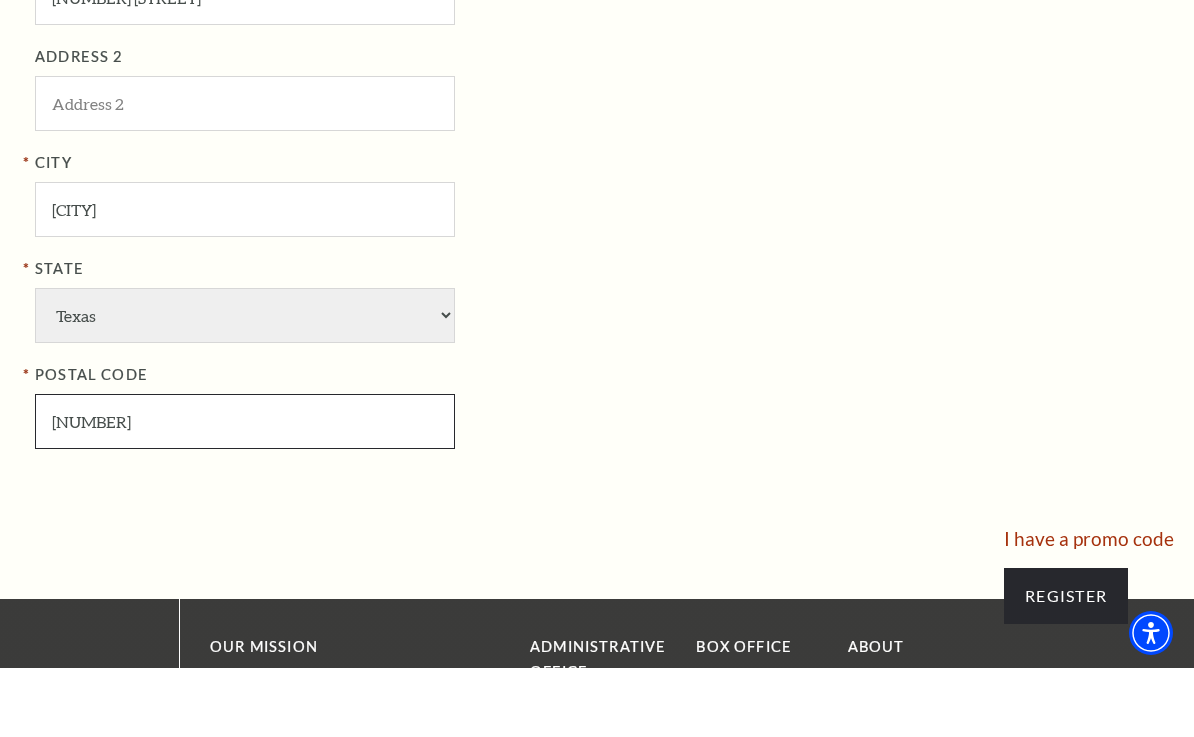 type on "76262" 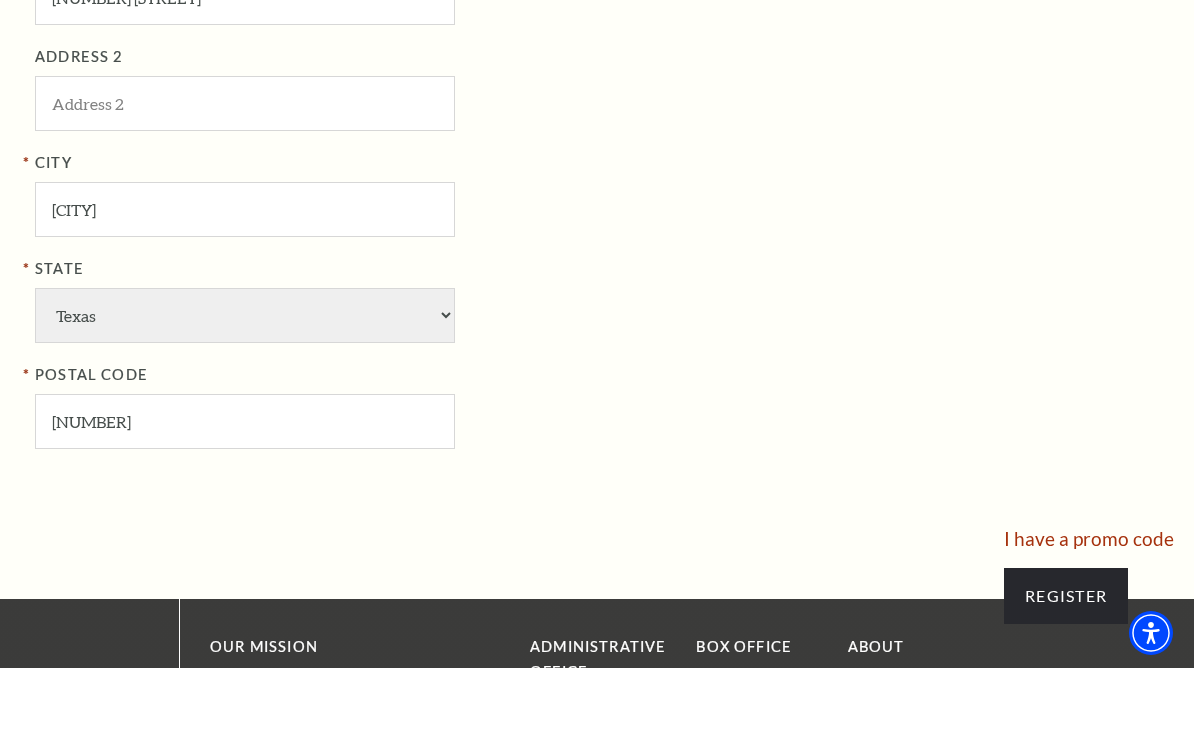 click on "Register" at bounding box center [1066, 665] 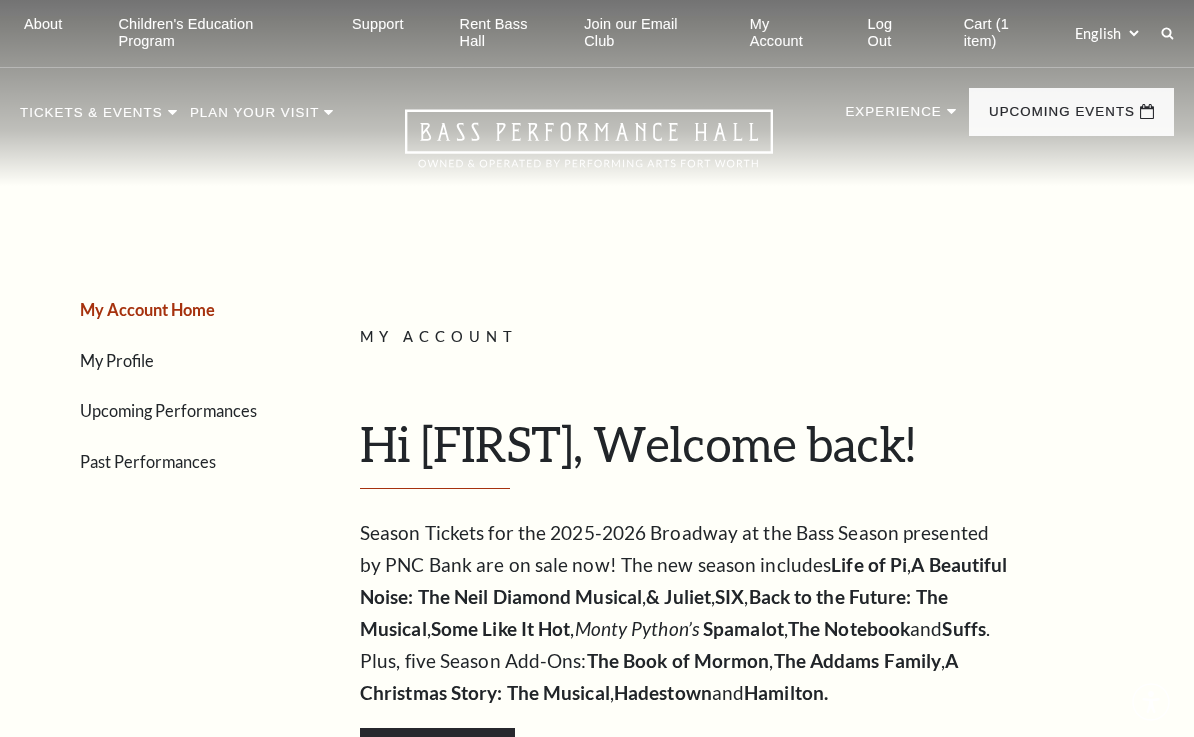 scroll, scrollTop: 0, scrollLeft: 0, axis: both 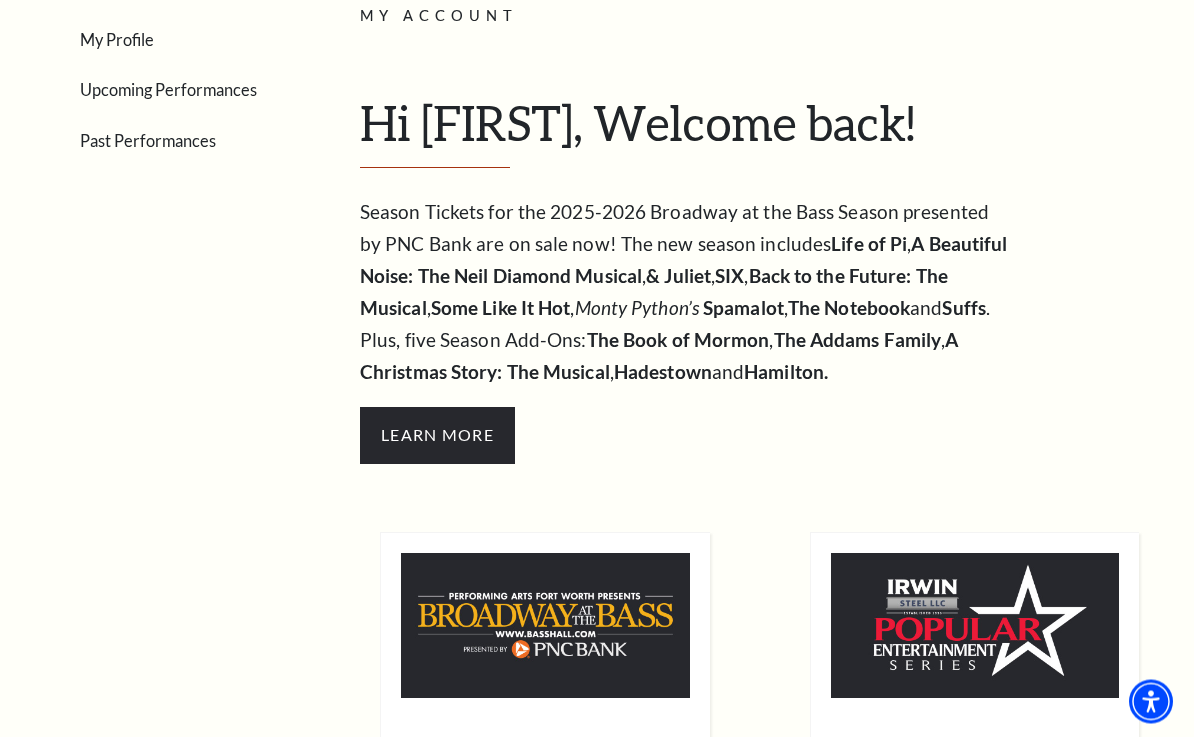click on "View Full Calendar" at bounding box center (597, 388) 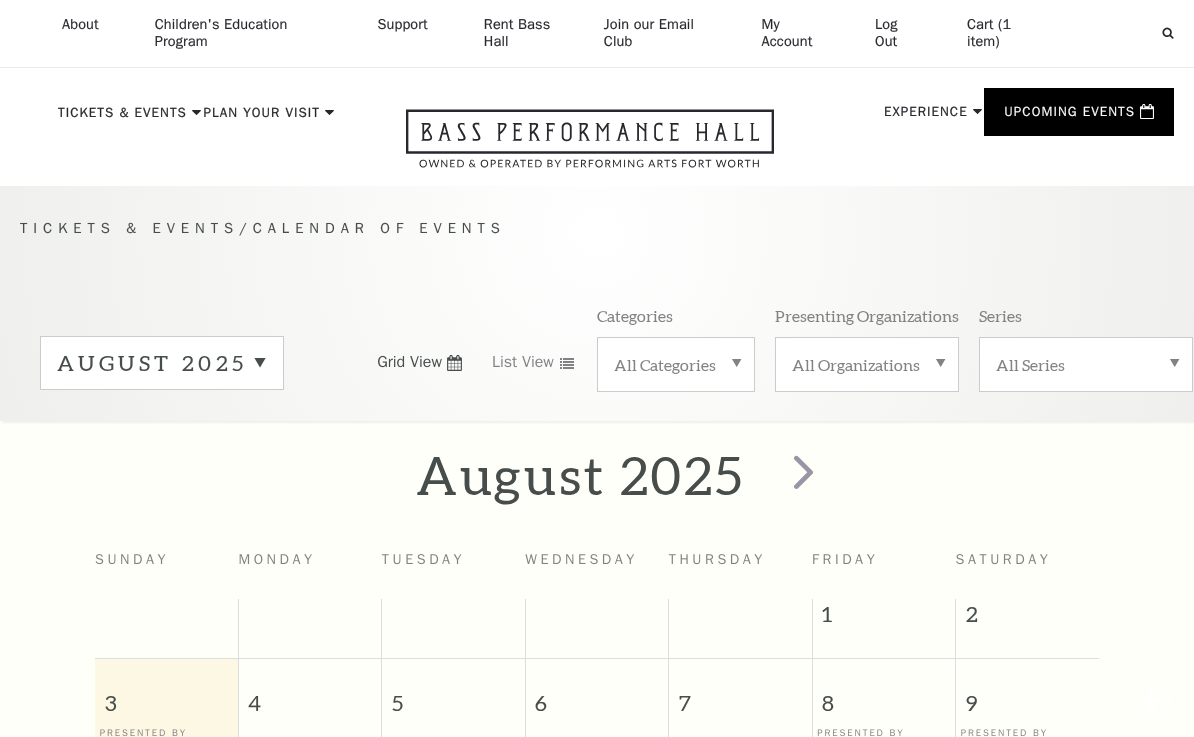 scroll, scrollTop: 62, scrollLeft: 0, axis: vertical 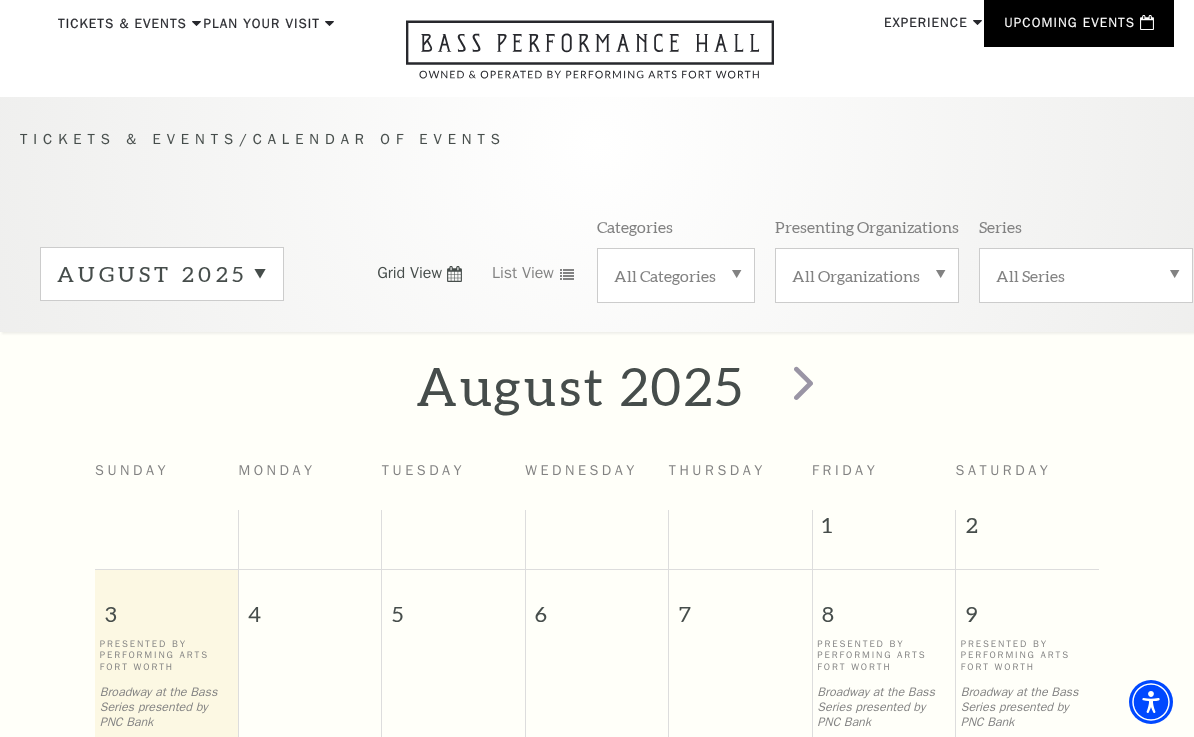 click at bounding box center [803, 382] 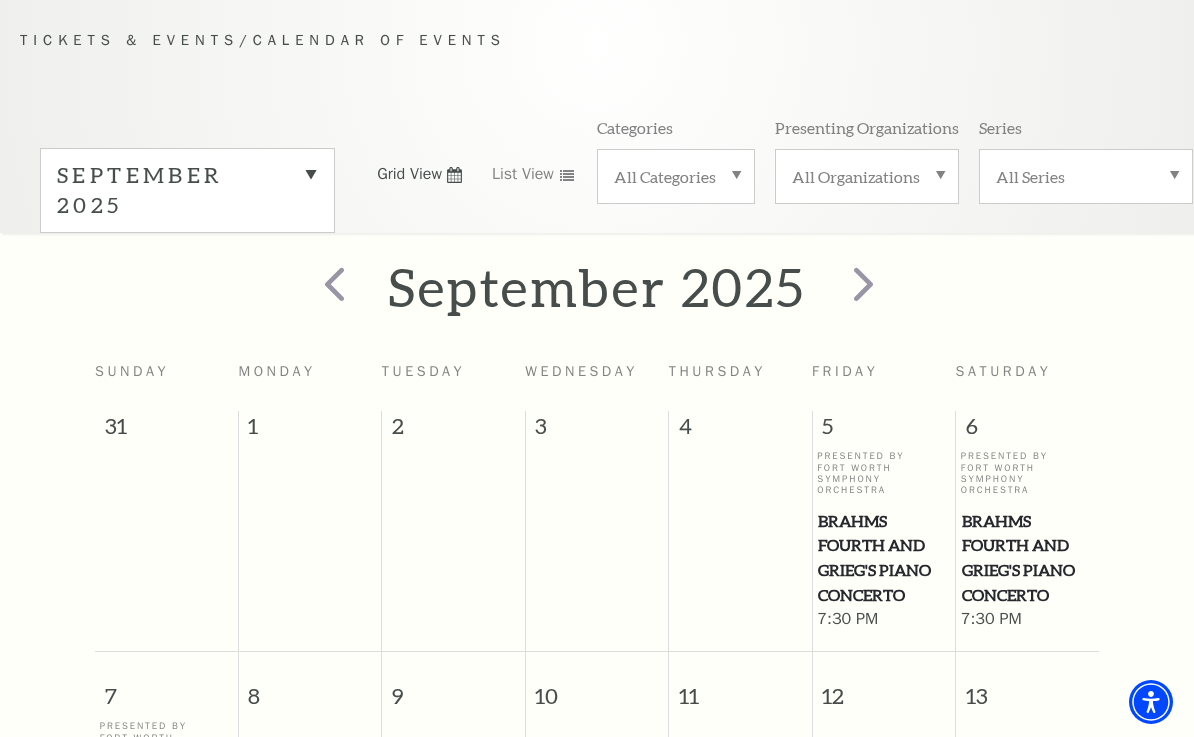 scroll, scrollTop: 195, scrollLeft: 0, axis: vertical 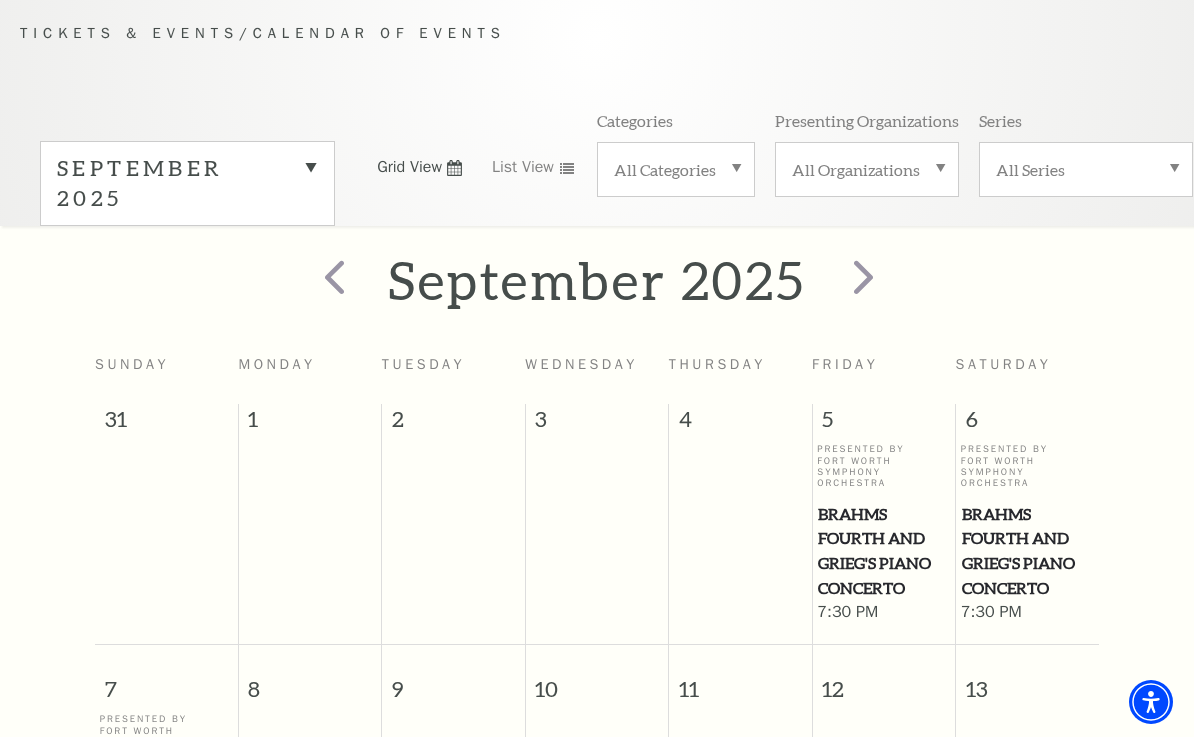 click at bounding box center (863, 276) 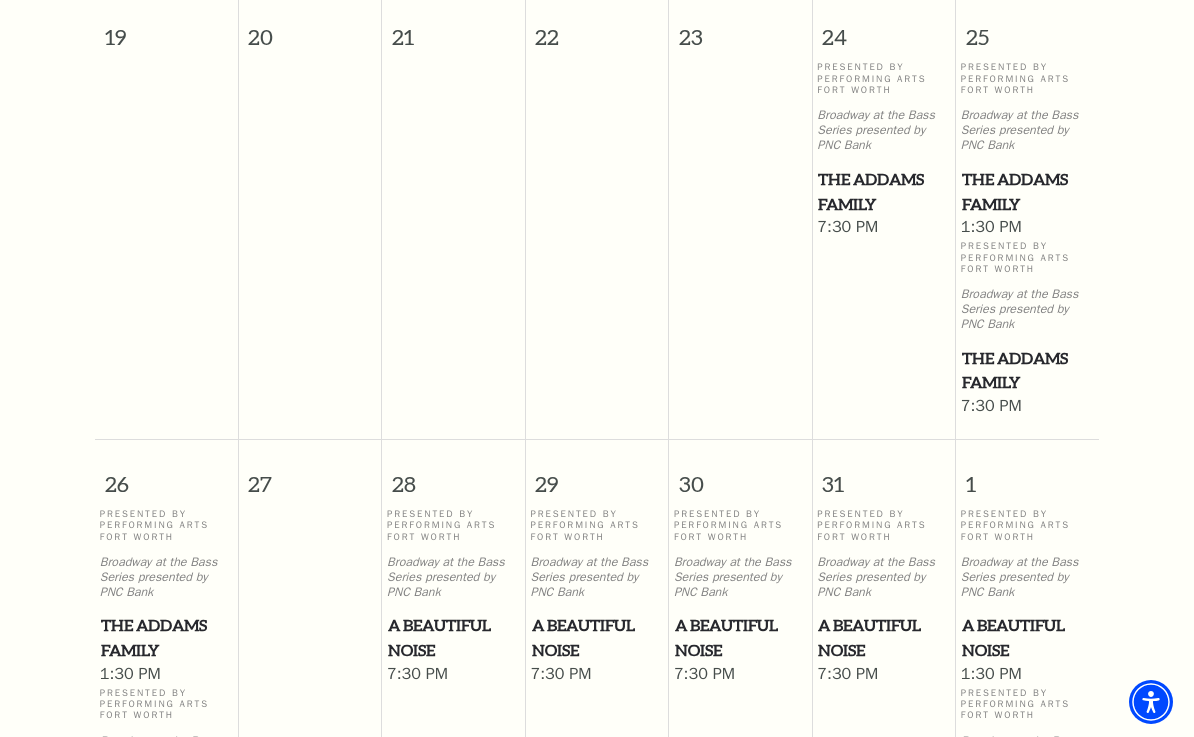 scroll, scrollTop: 1485, scrollLeft: 0, axis: vertical 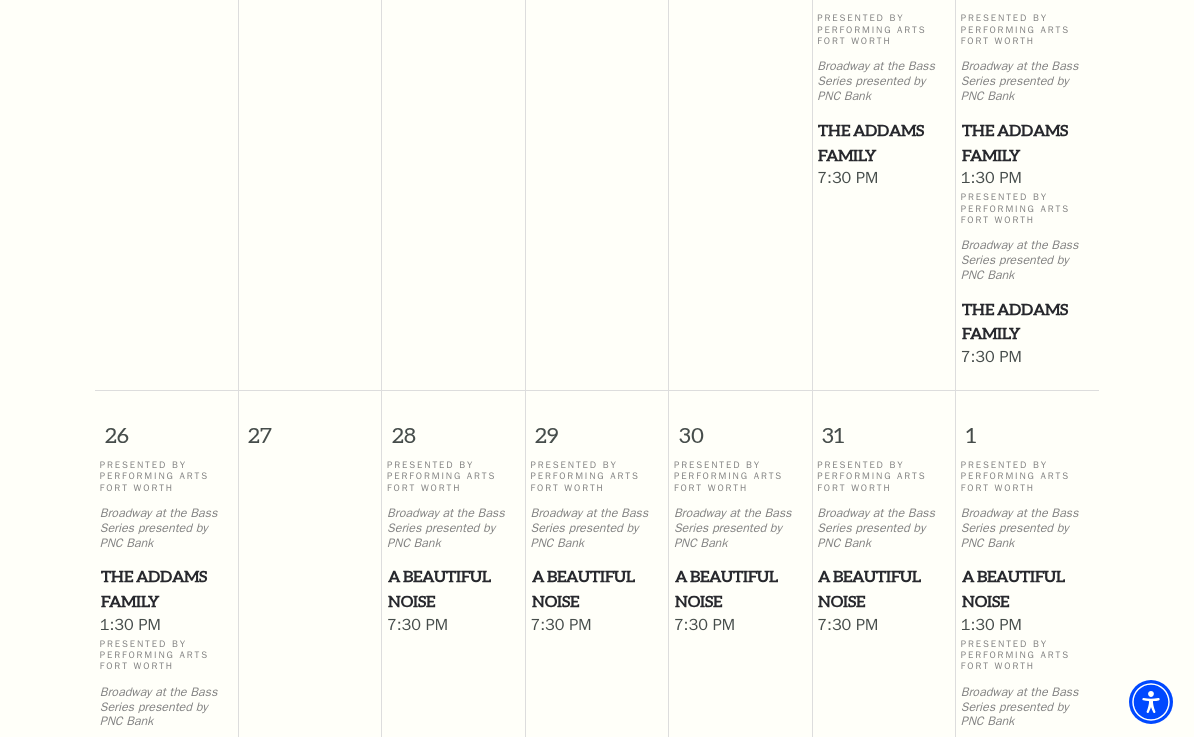 click on "A Beautiful Noise" at bounding box center (597, 588) 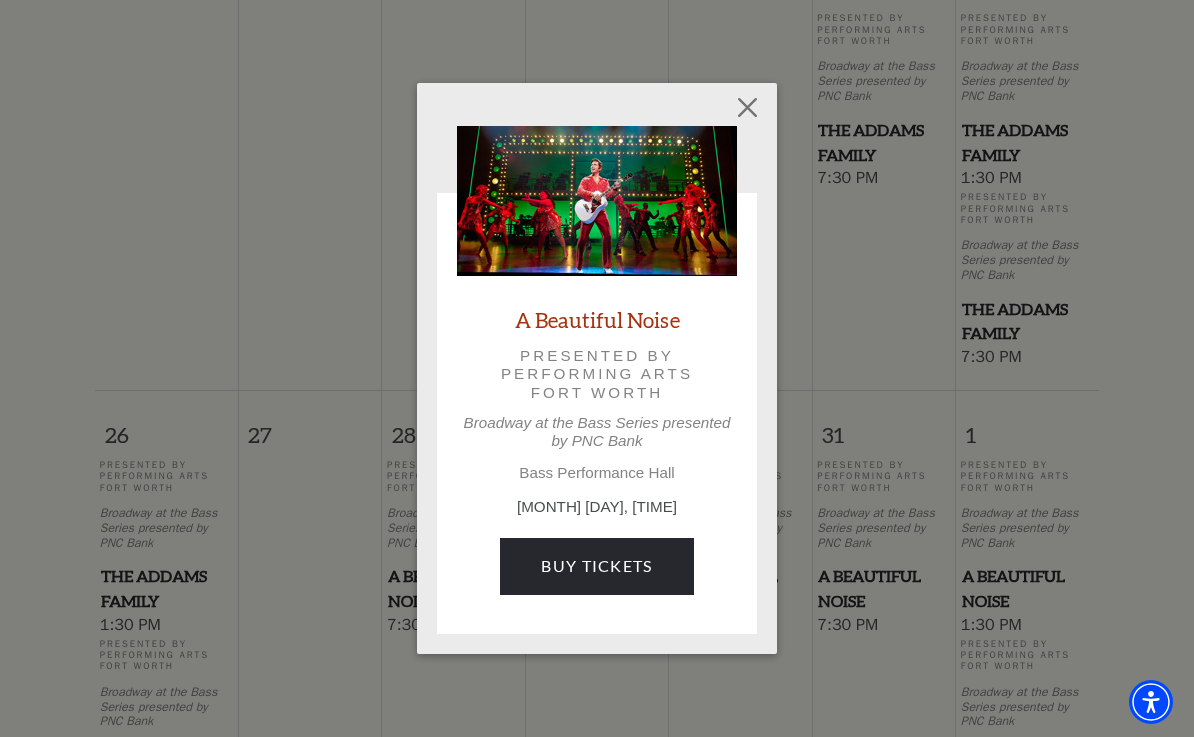 click on "Buy Tickets" at bounding box center (596, 566) 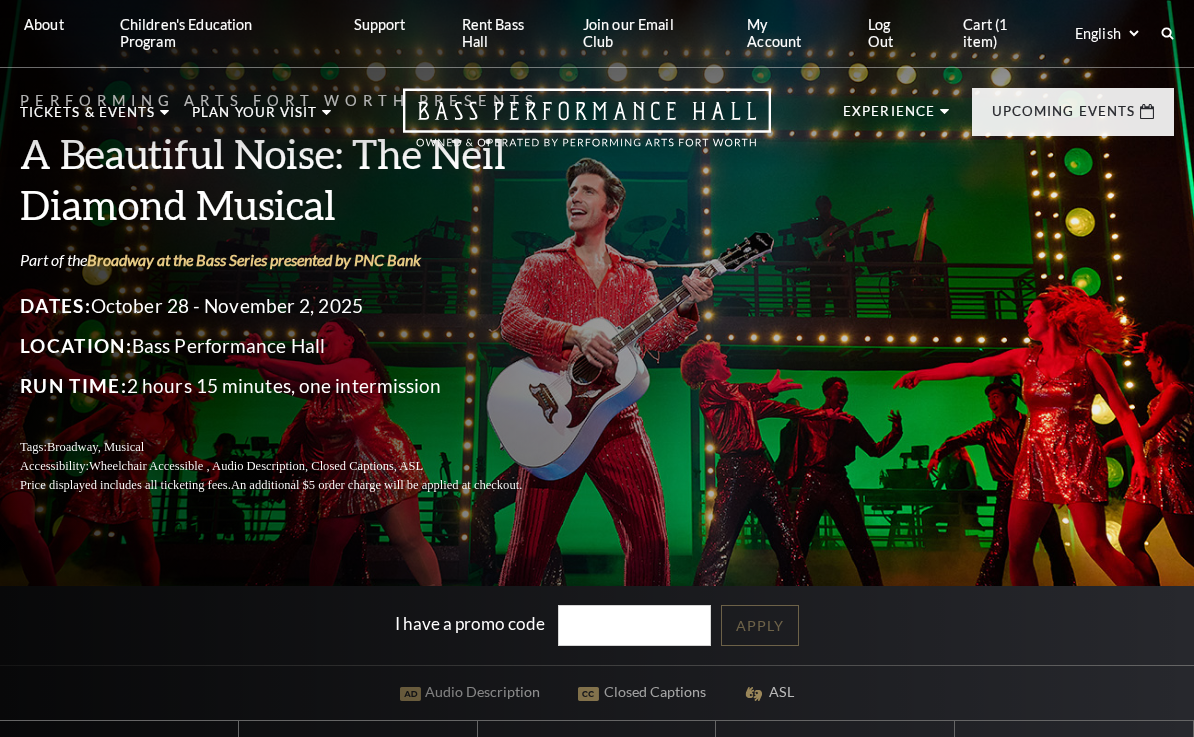 scroll, scrollTop: 0, scrollLeft: 0, axis: both 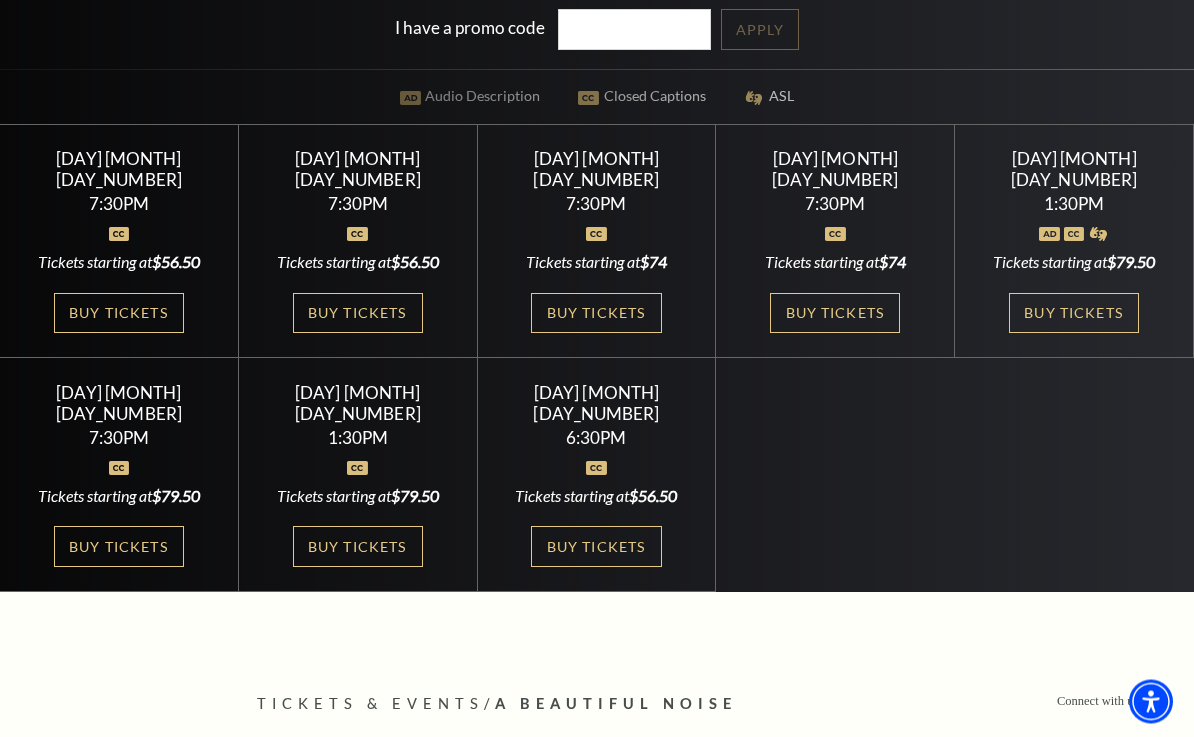 click on "Buy Tickets" at bounding box center (358, 314) 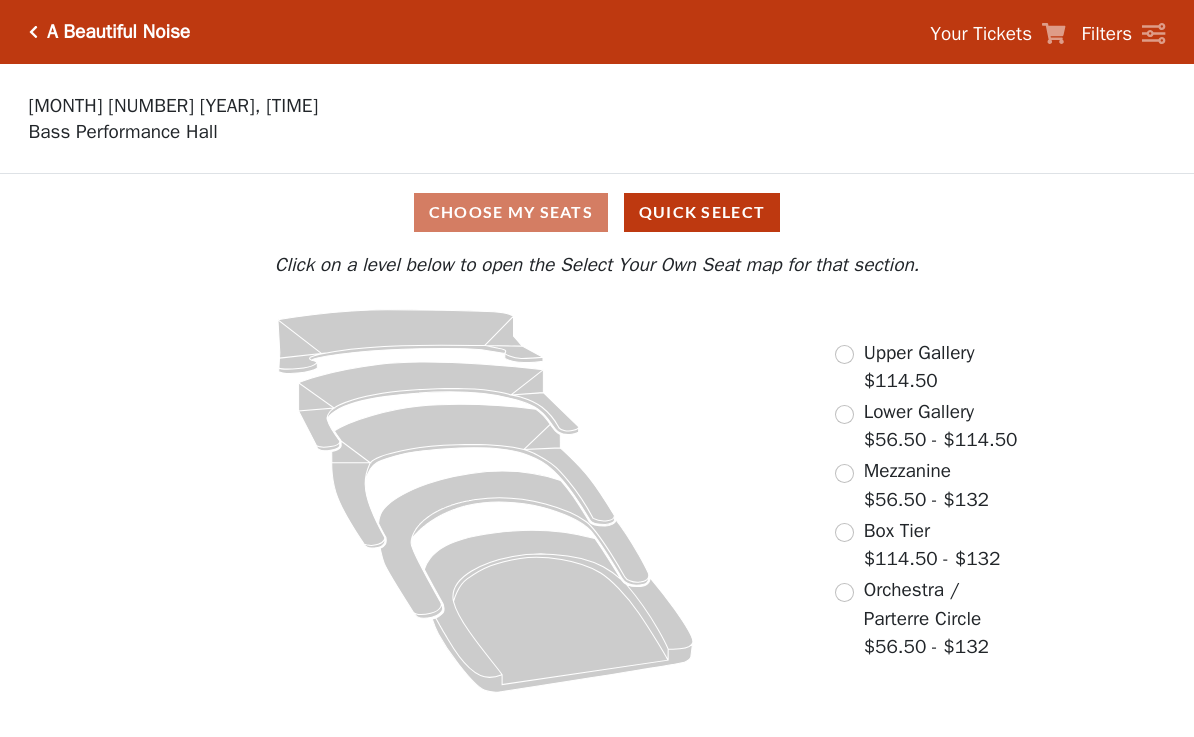 scroll, scrollTop: 0, scrollLeft: 0, axis: both 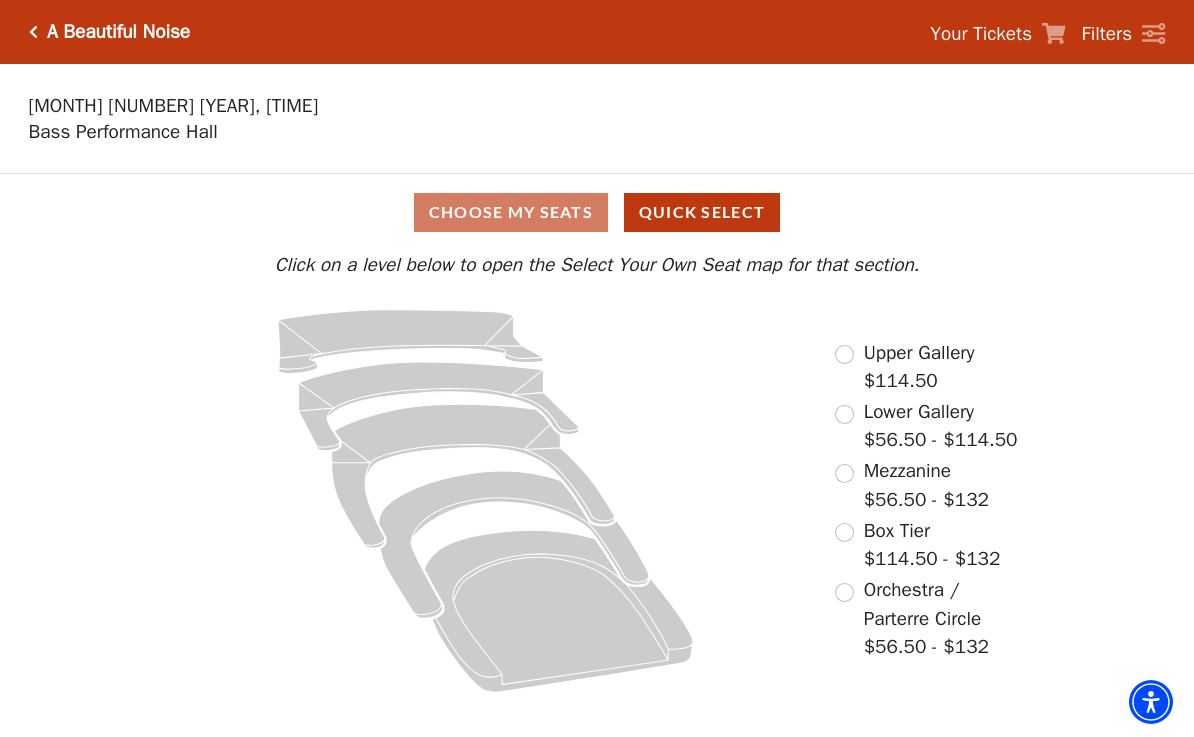 click at bounding box center (844, 414) 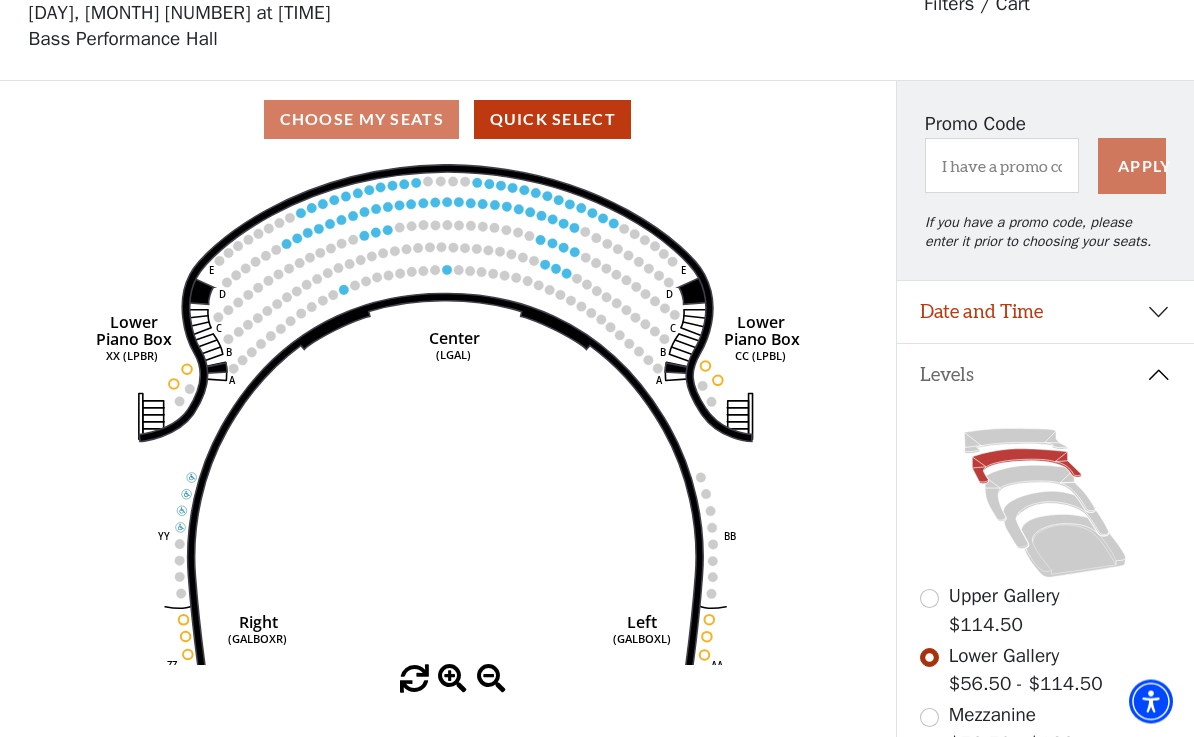 scroll, scrollTop: 93, scrollLeft: 0, axis: vertical 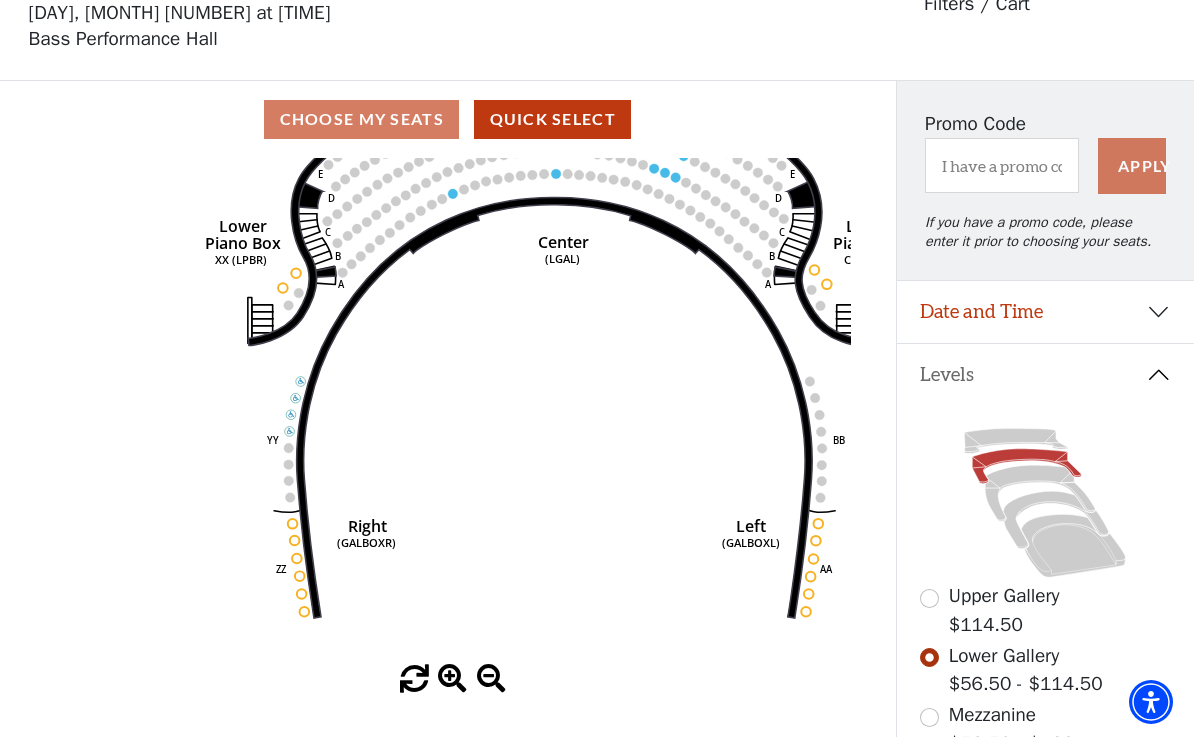 click at bounding box center [929, 717] 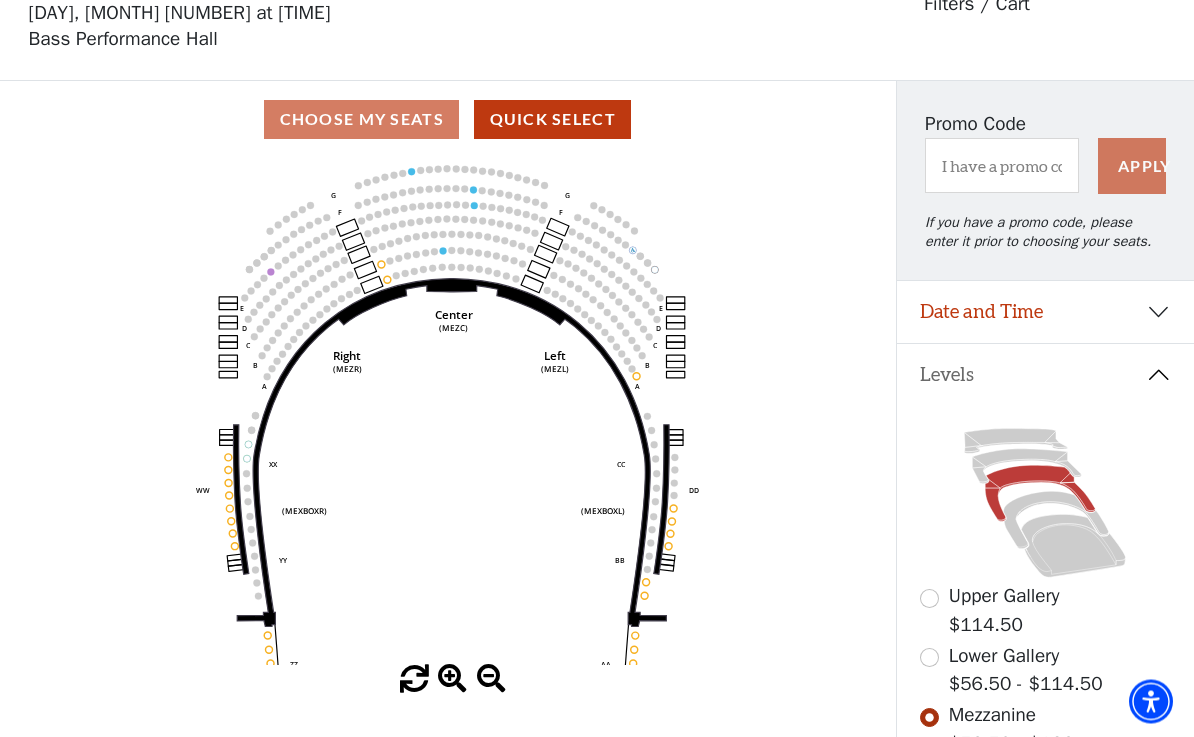 scroll, scrollTop: 93, scrollLeft: 0, axis: vertical 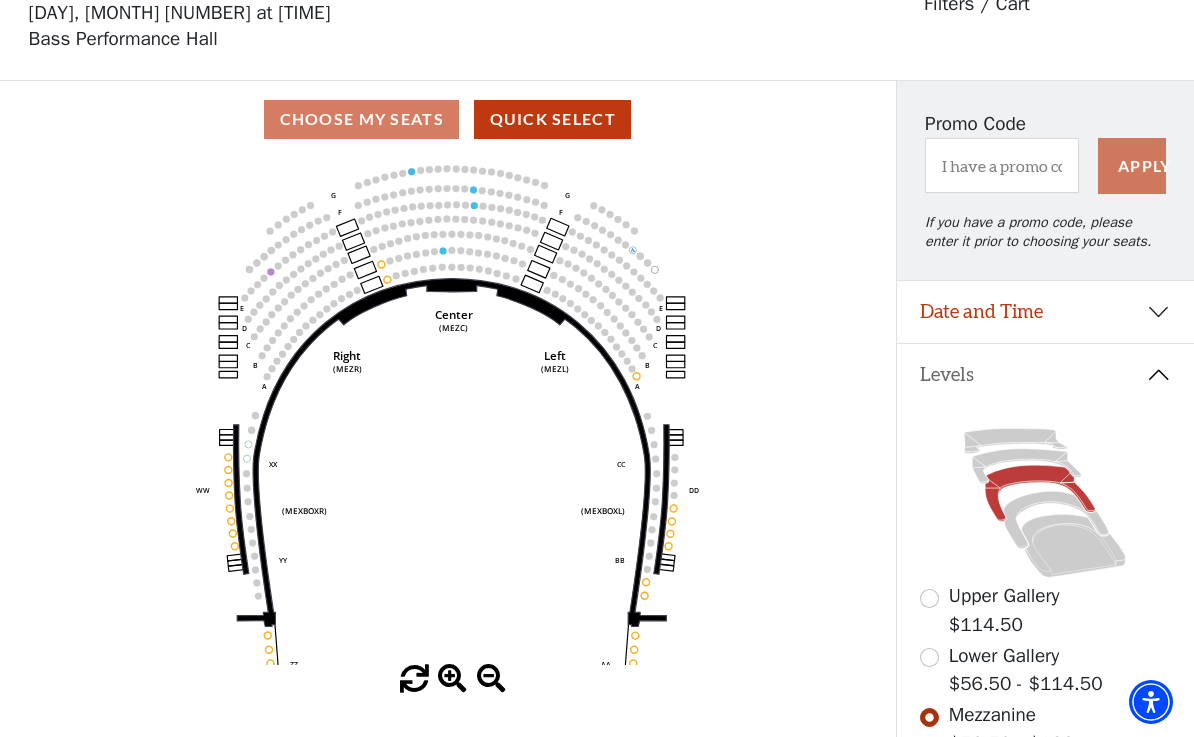 click 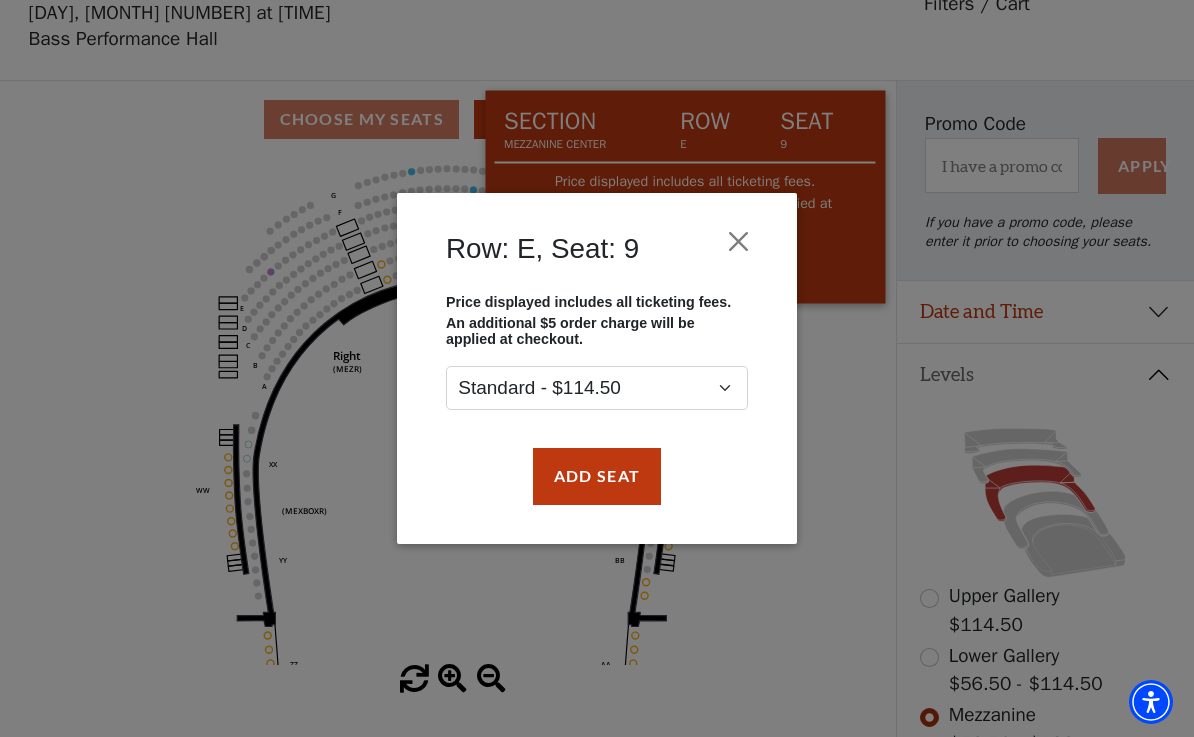 click at bounding box center [739, 242] 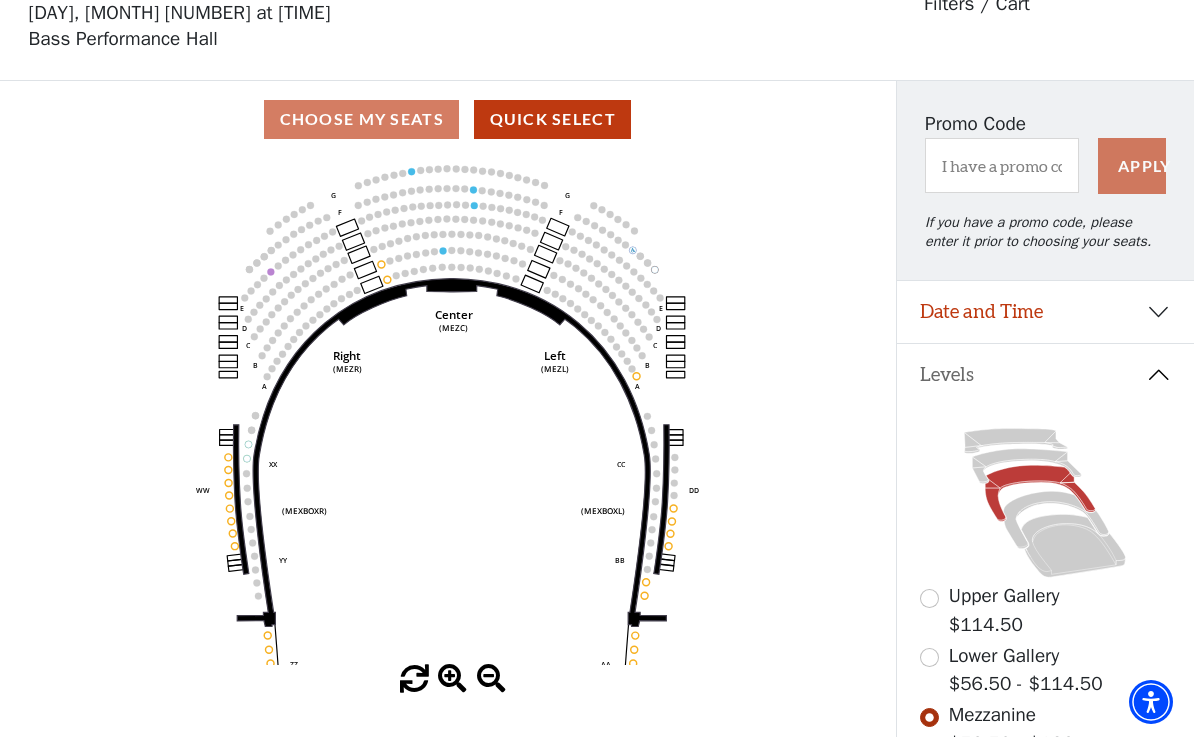 click at bounding box center [929, 657] 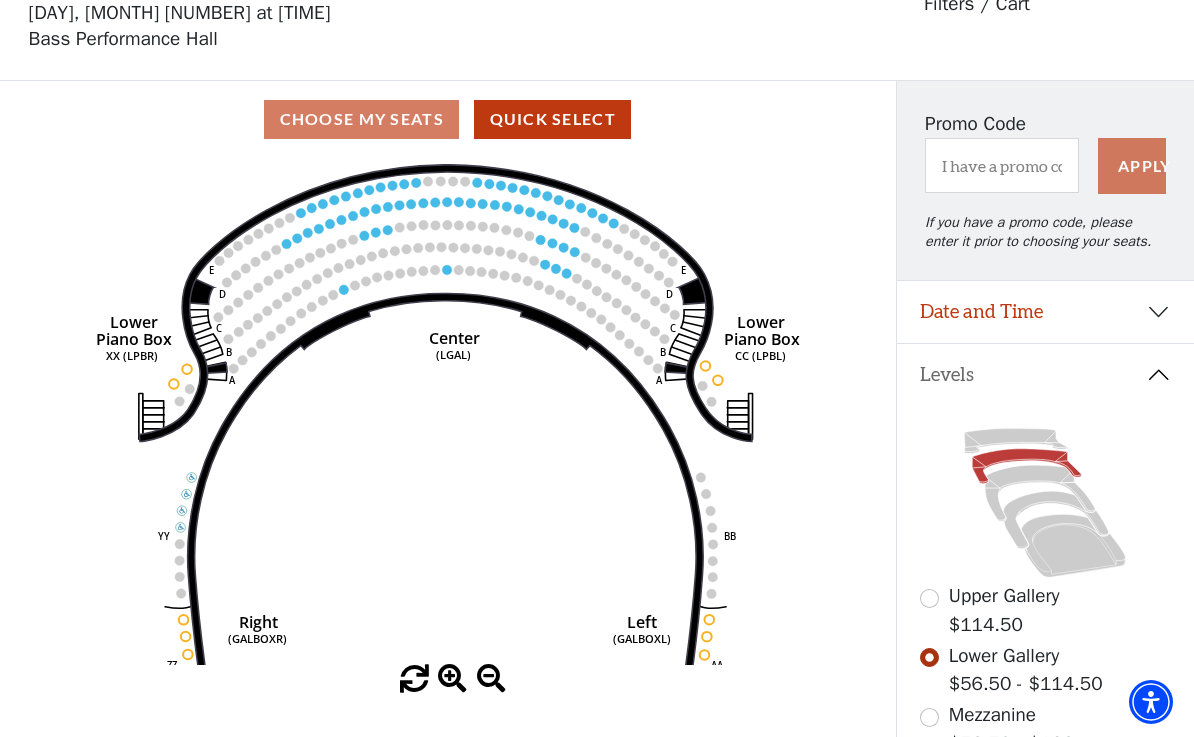 scroll, scrollTop: 0, scrollLeft: 0, axis: both 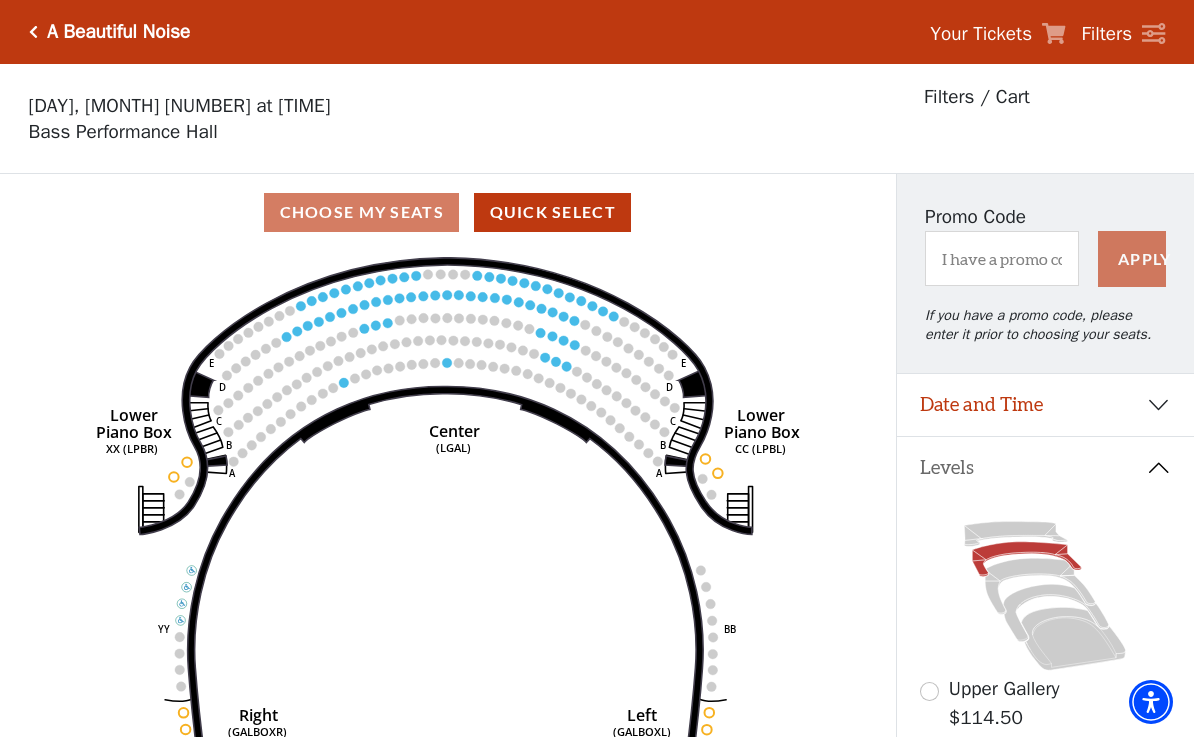 click on "Your Tickets" at bounding box center (981, 34) 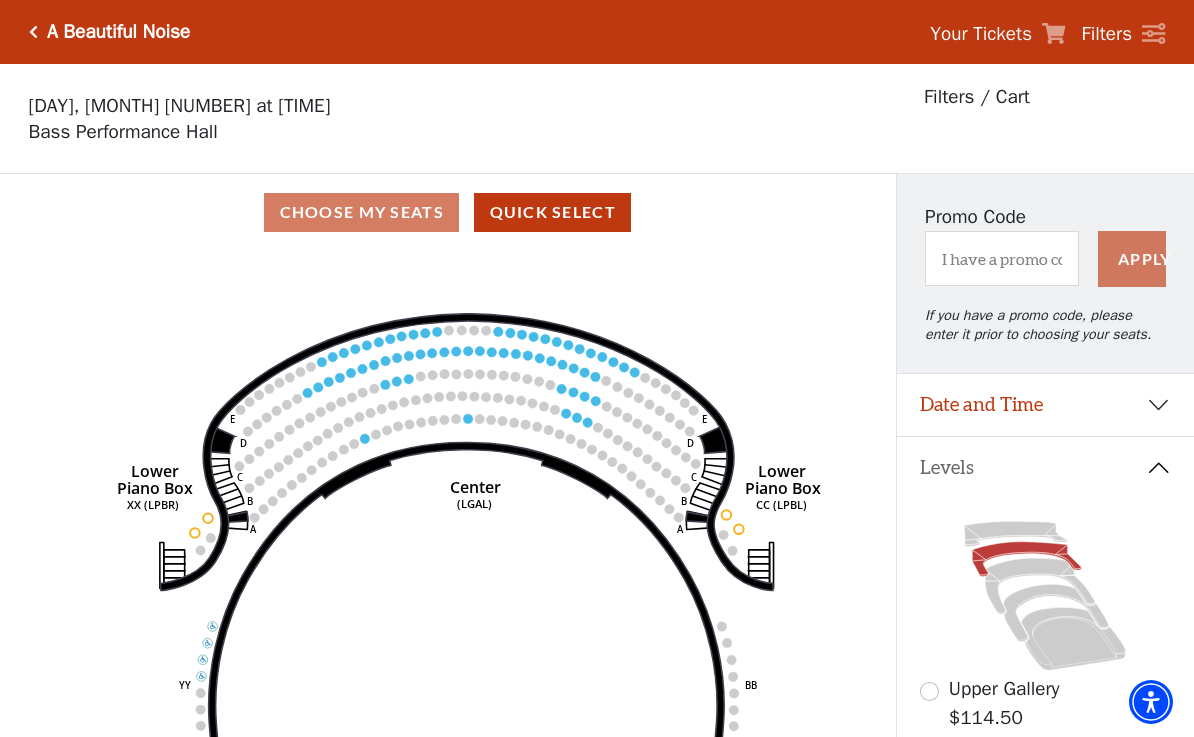 click on "Choose My Seats
Quick Select" at bounding box center (448, 212) 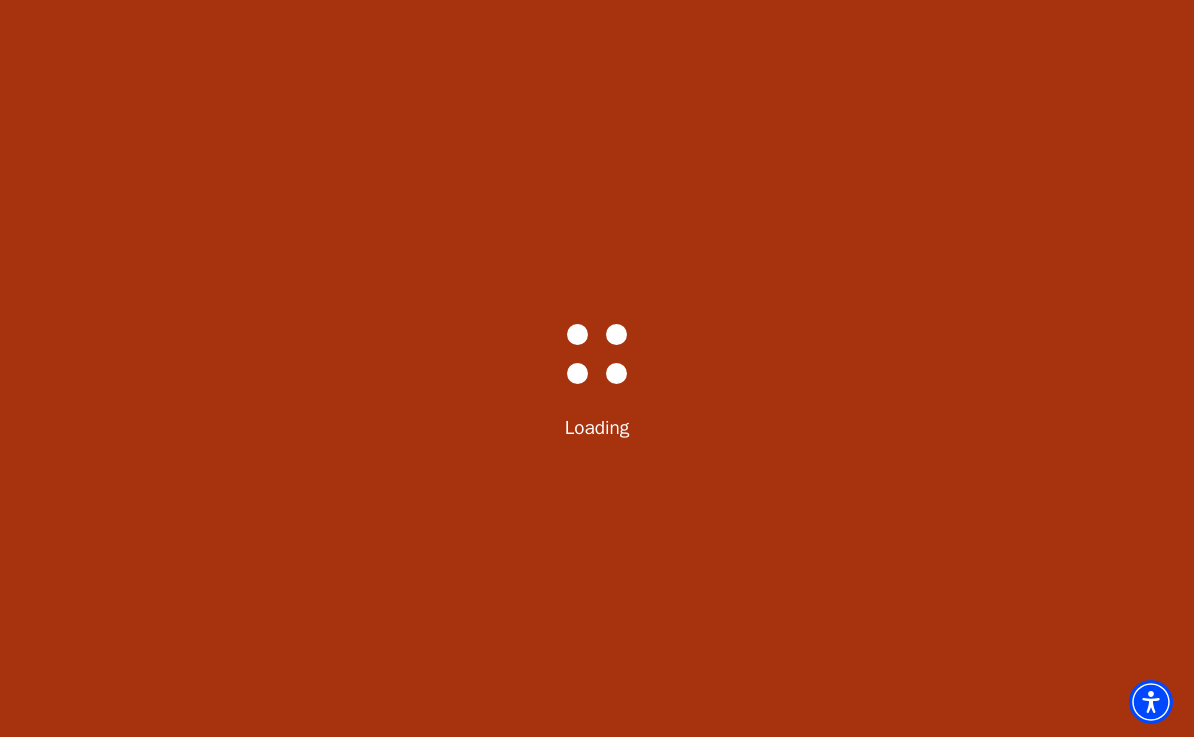select on "6221" 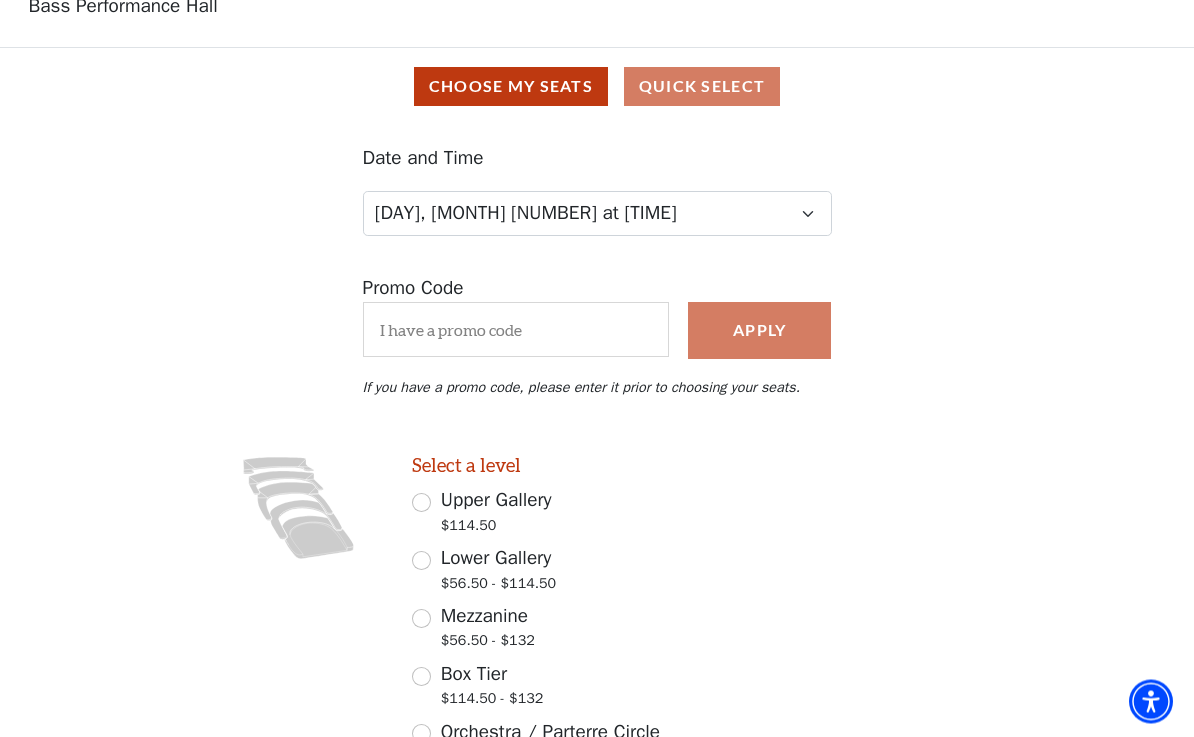 scroll, scrollTop: 126, scrollLeft: 0, axis: vertical 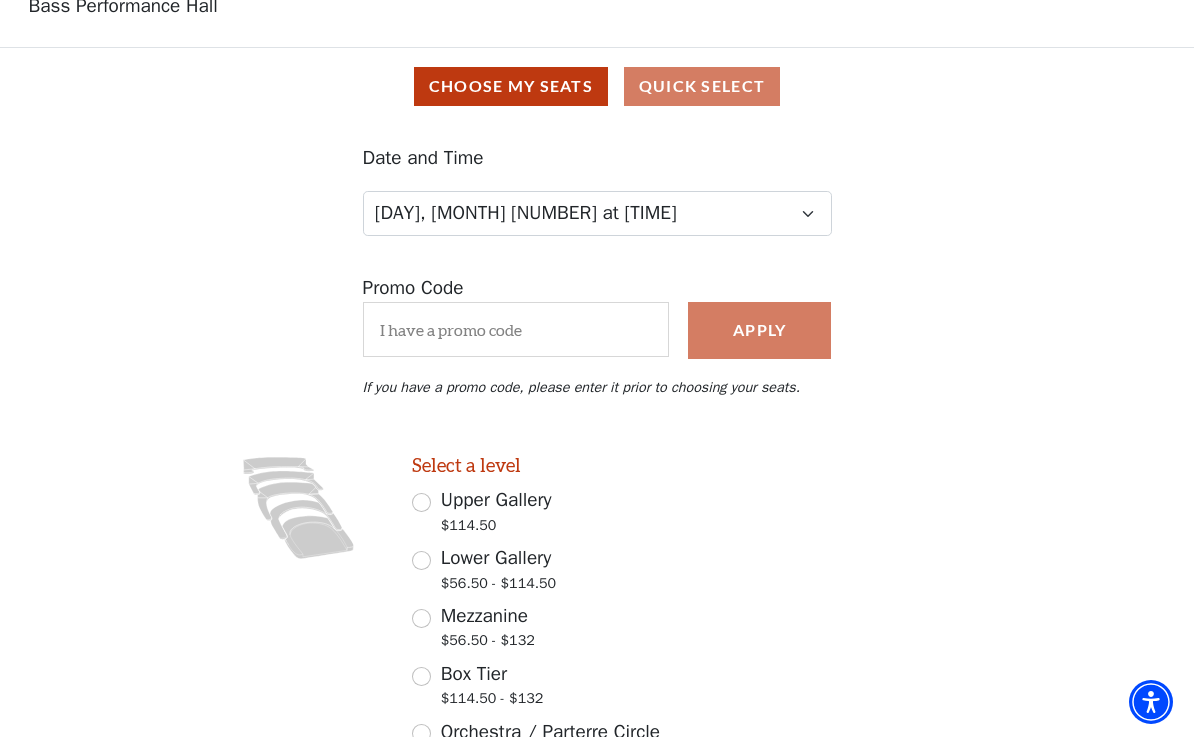 click on "Lower Gallery     $56.50 - $114.50" at bounding box center [547, 572] 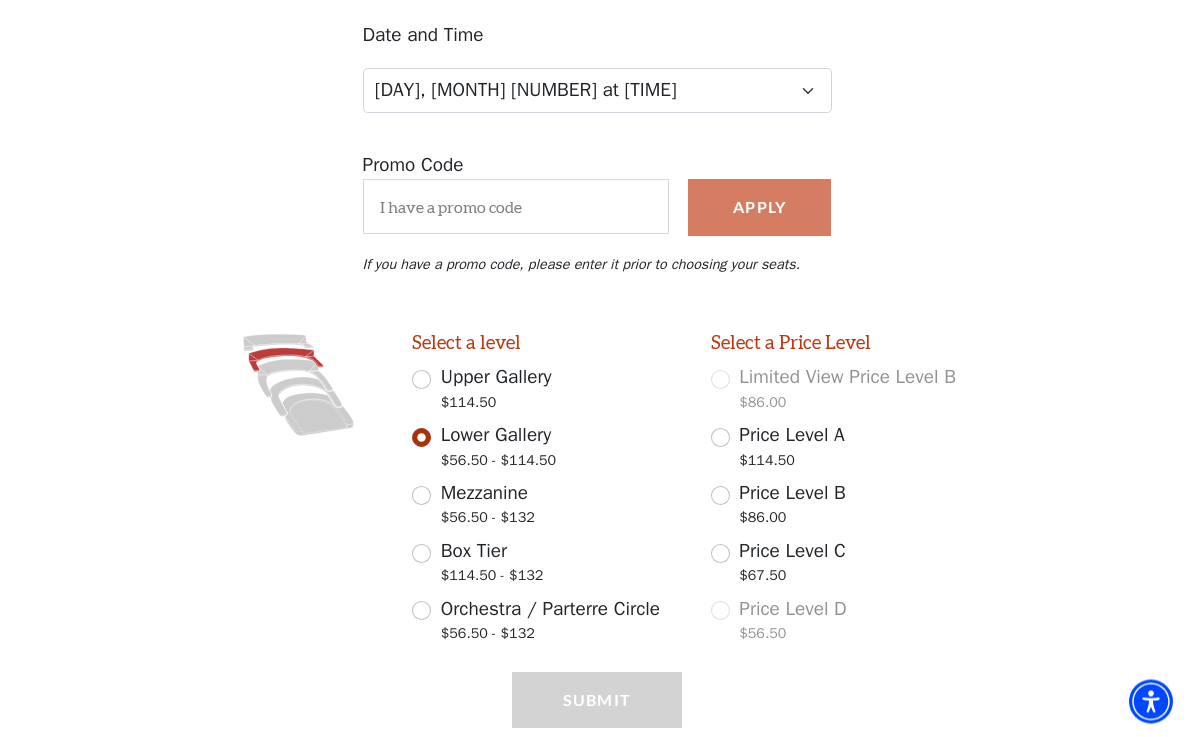 scroll, scrollTop: 249, scrollLeft: 0, axis: vertical 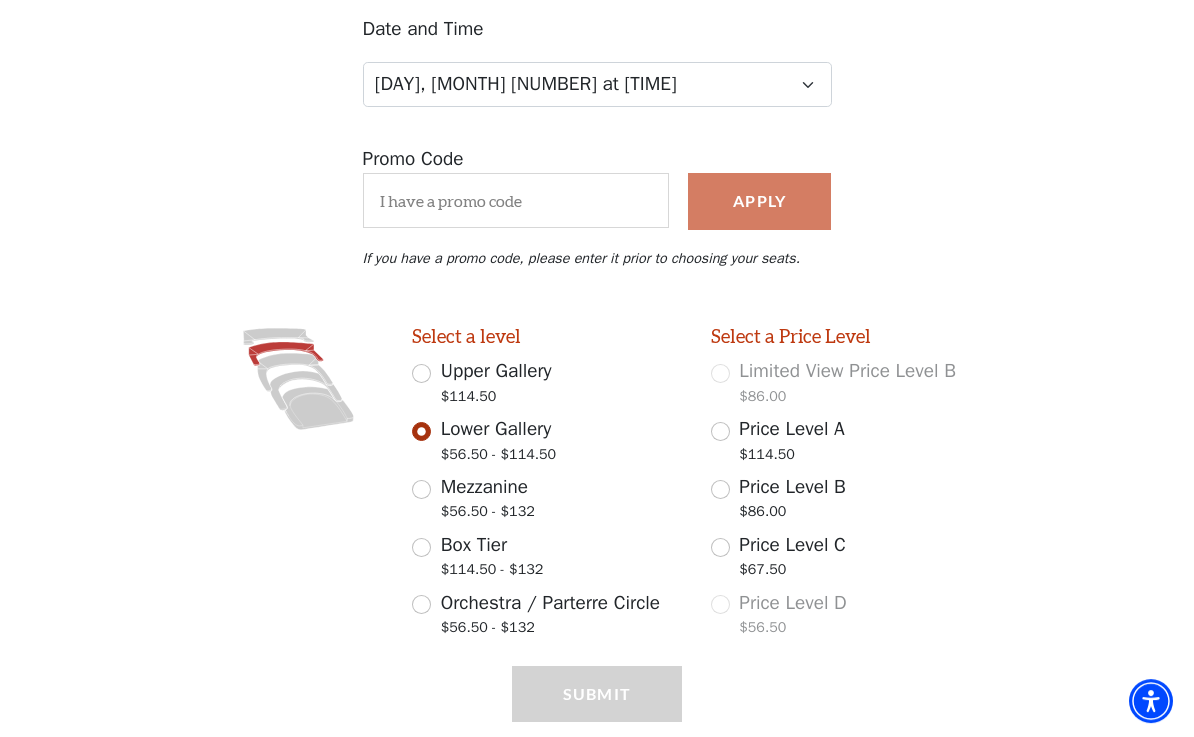 click on "Price Level C $67.50" at bounding box center (720, 548) 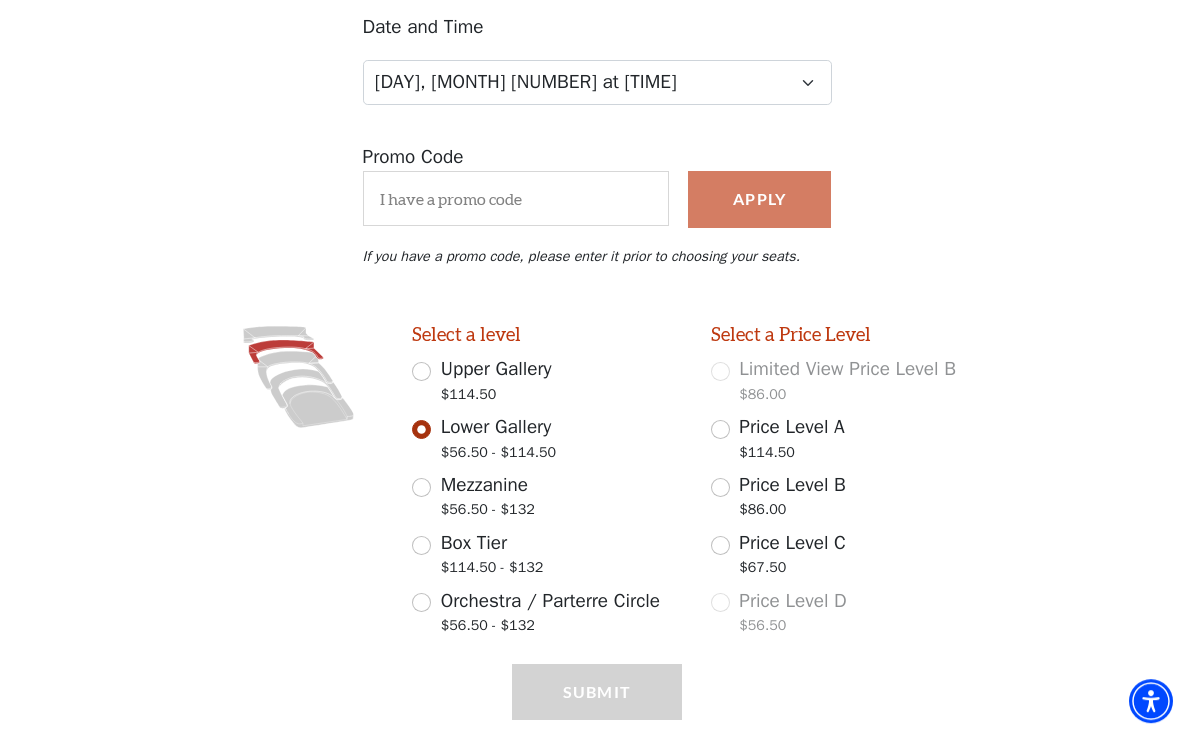 radio on "true" 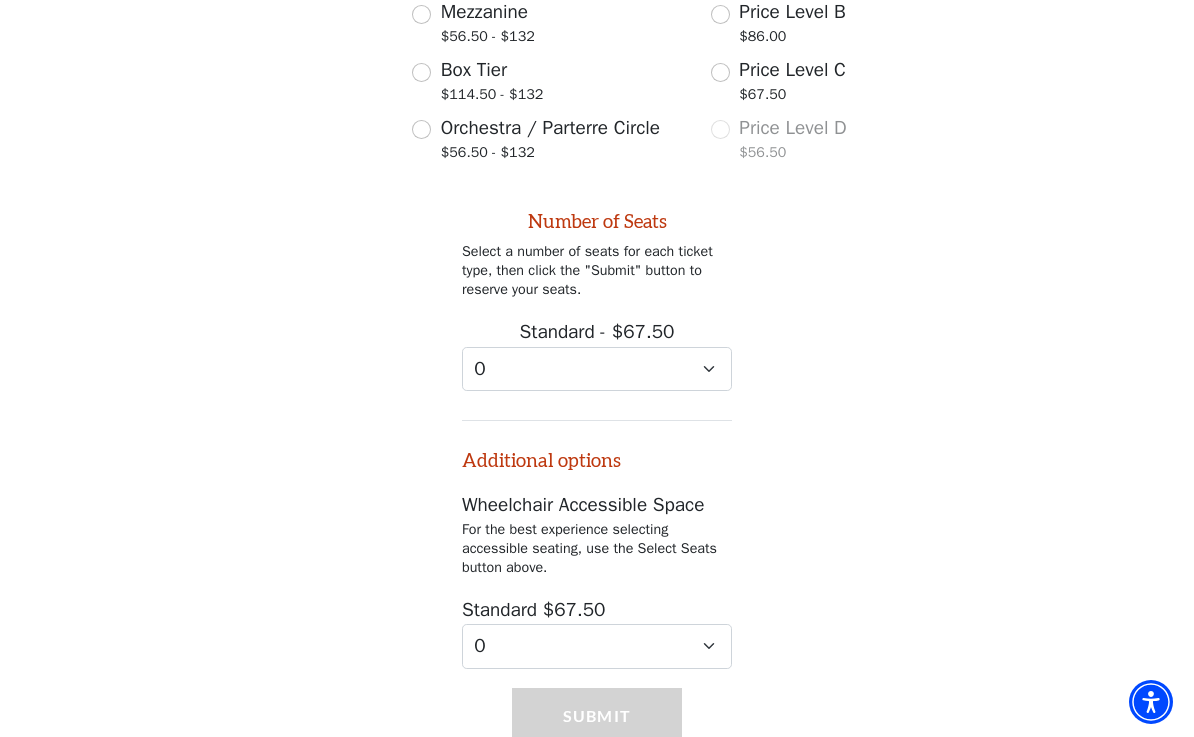 scroll, scrollTop: 737, scrollLeft: 0, axis: vertical 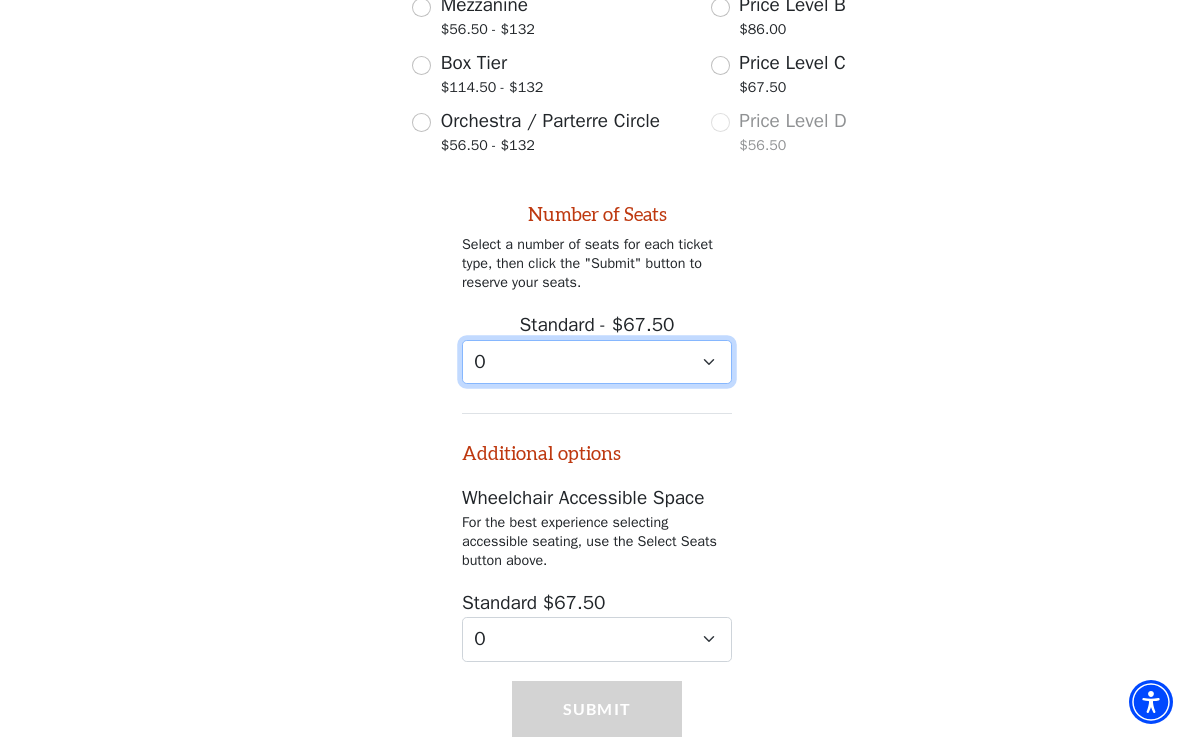 click on "0 1 2" at bounding box center [597, 362] 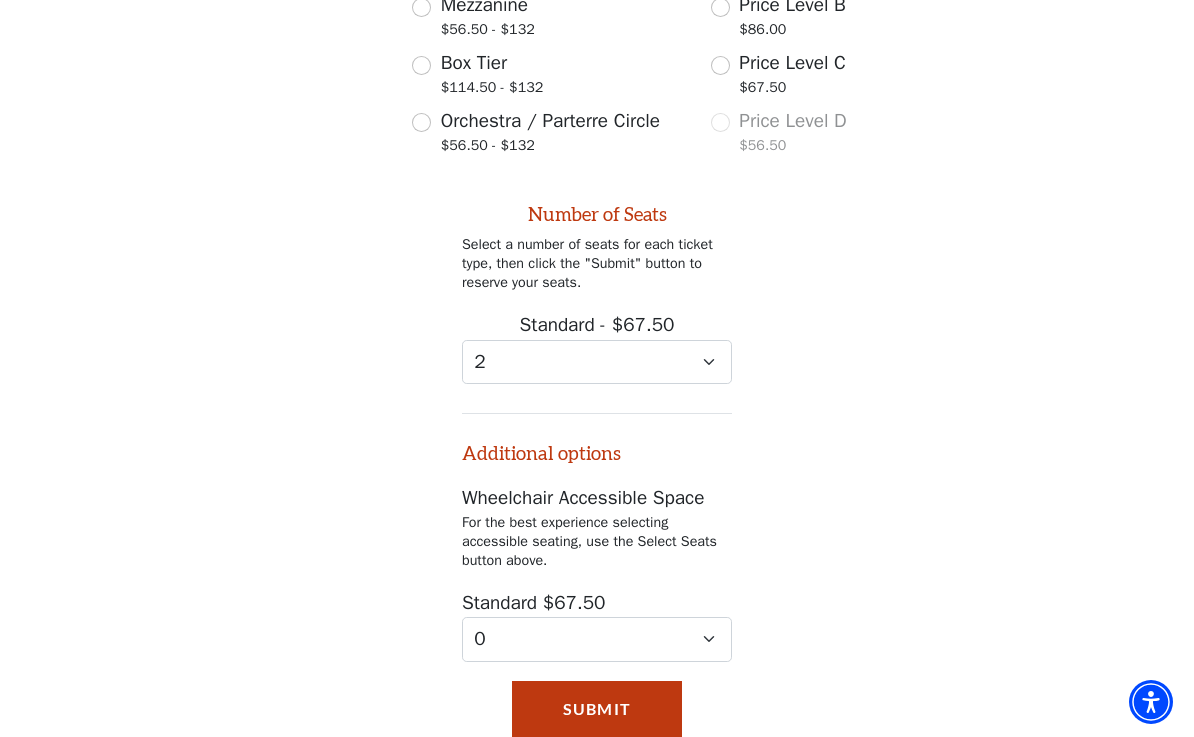 click on "Submit" at bounding box center [597, 709] 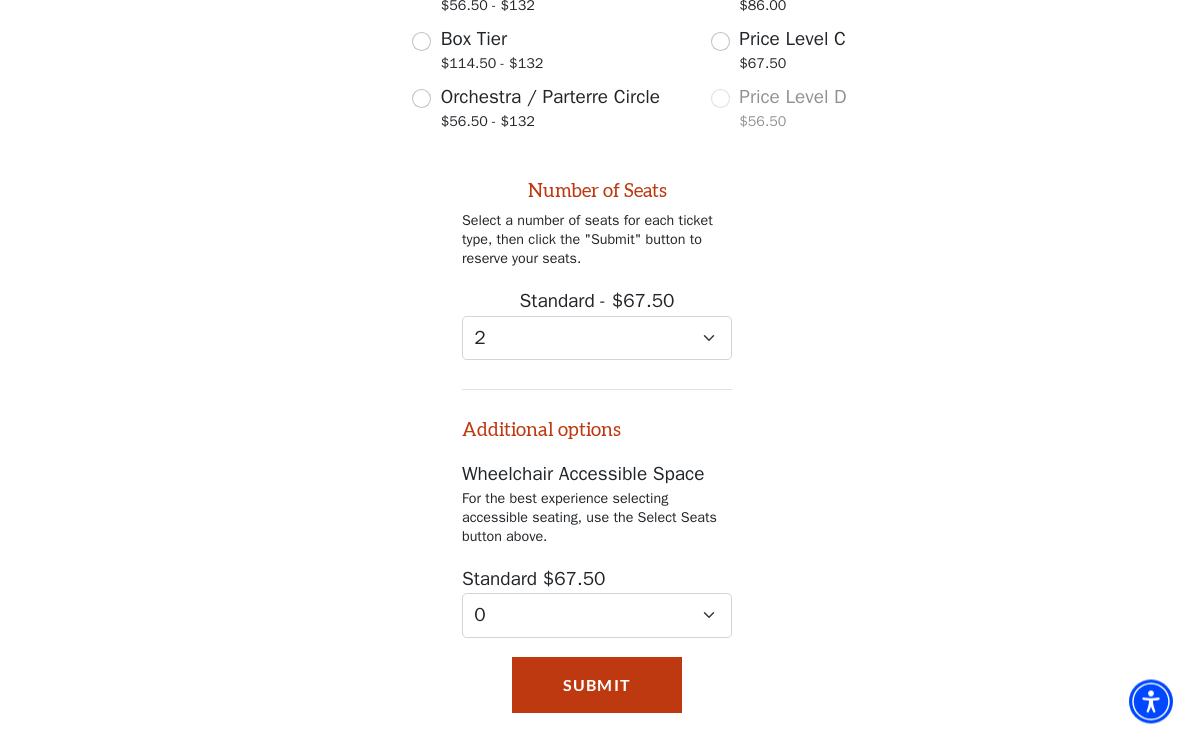 scroll, scrollTop: 762, scrollLeft: 0, axis: vertical 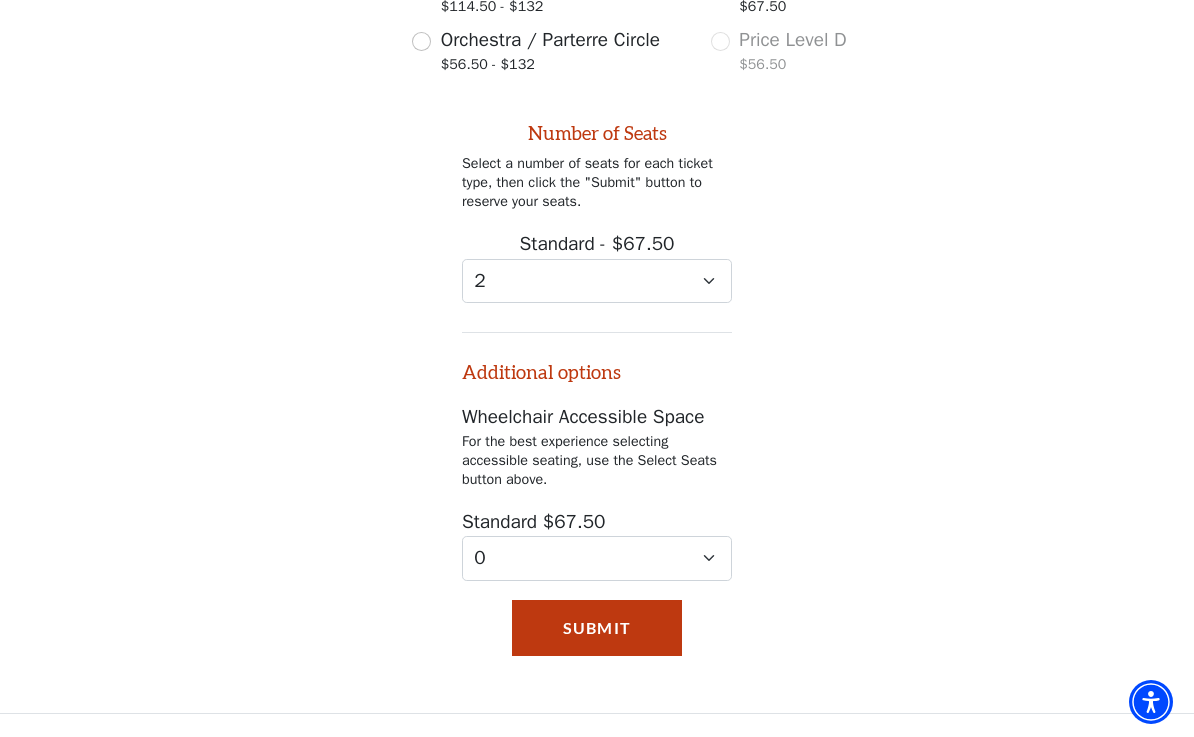 click on "Submit" at bounding box center (597, 628) 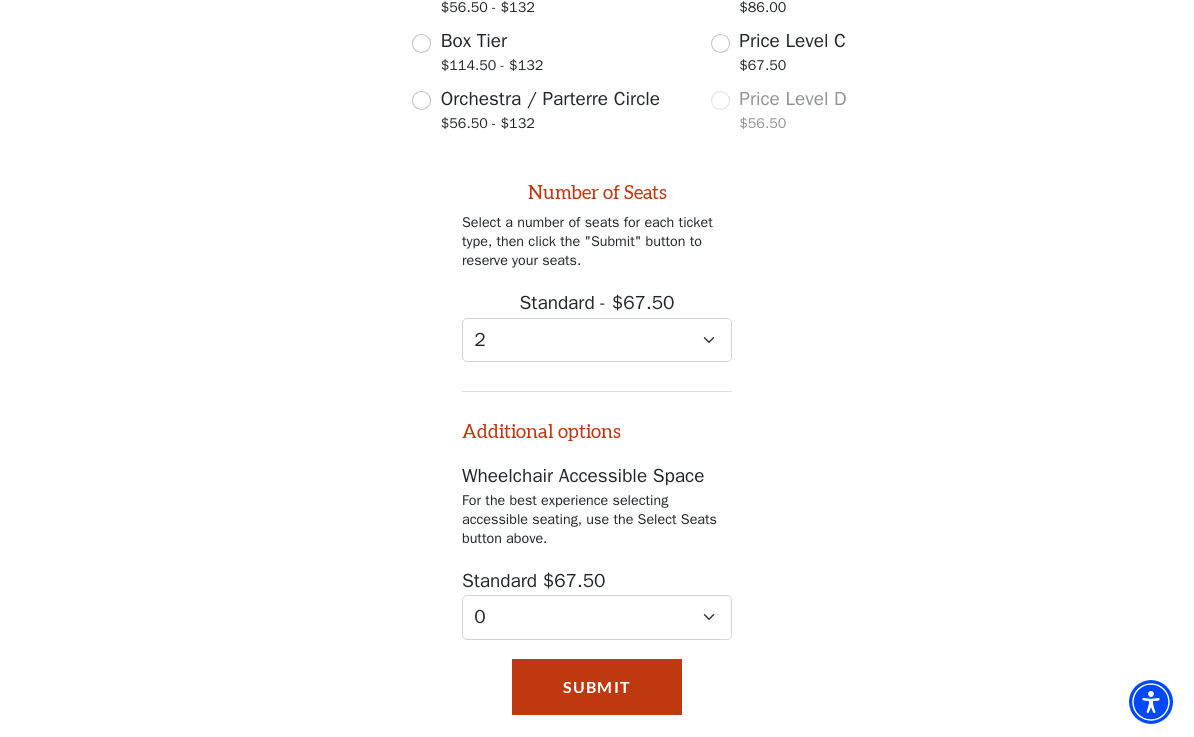 scroll, scrollTop: 756, scrollLeft: 0, axis: vertical 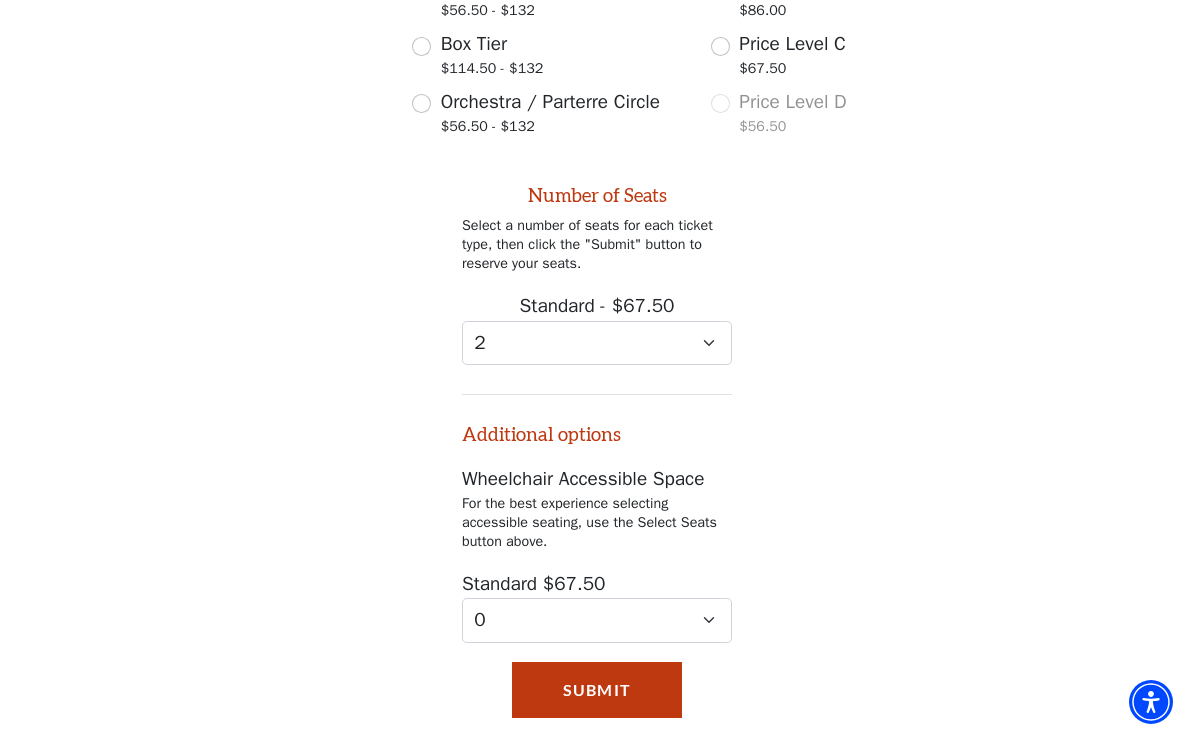 click on "Submit" at bounding box center (597, 690) 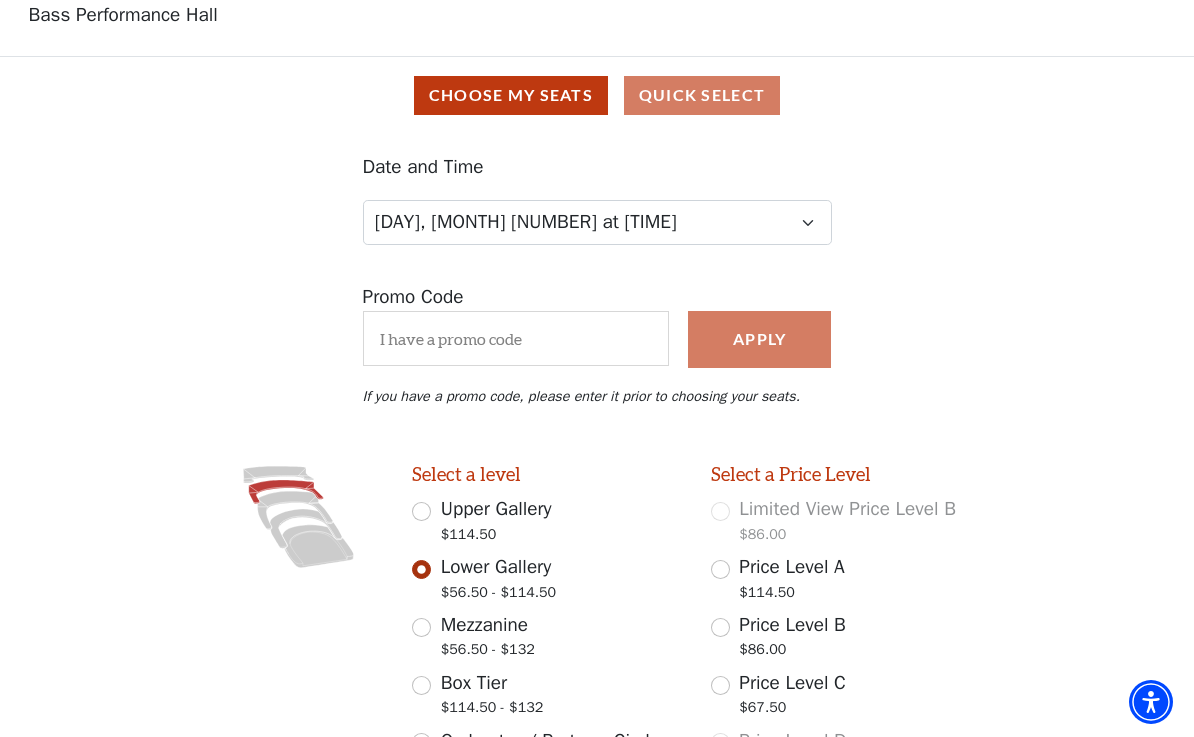 scroll, scrollTop: 0, scrollLeft: 0, axis: both 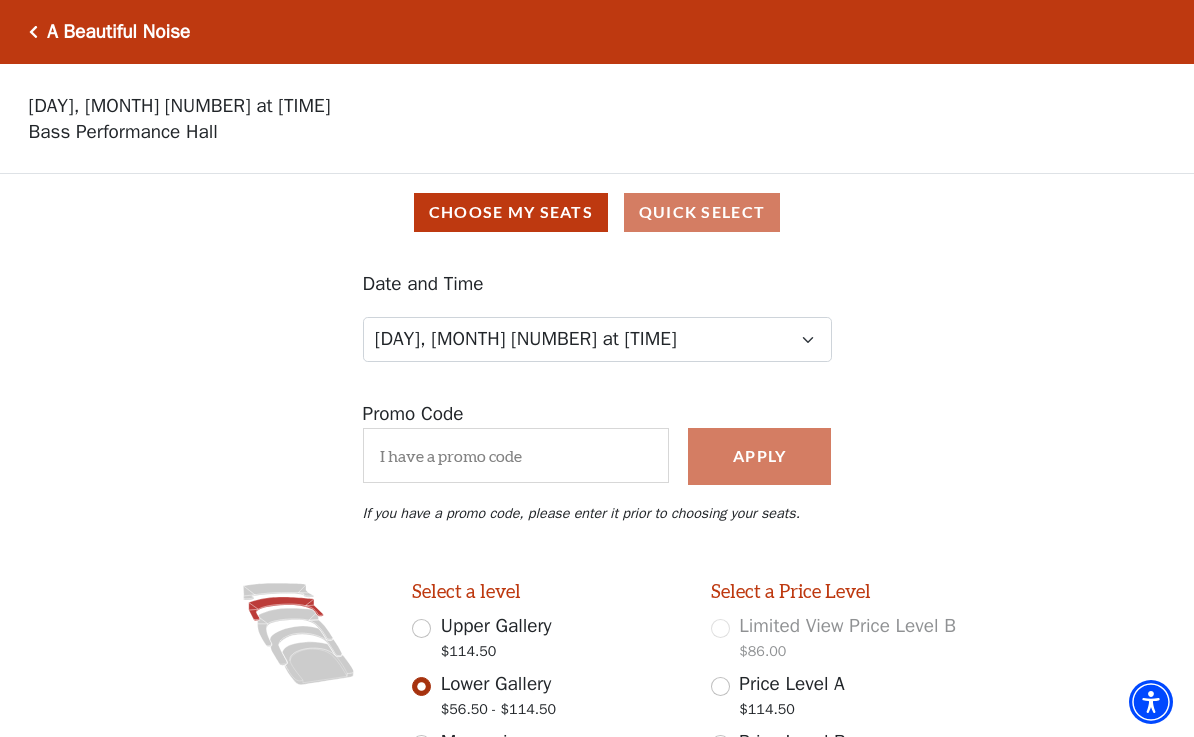 click at bounding box center (33, 32) 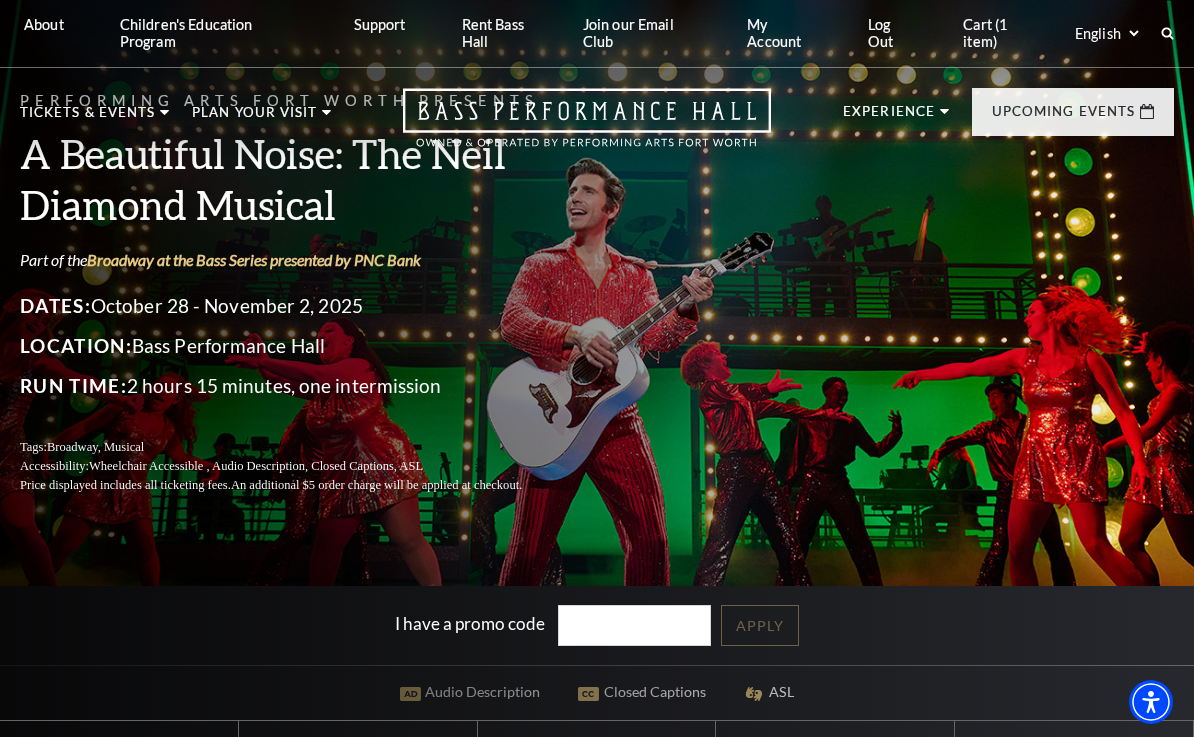 scroll, scrollTop: 0, scrollLeft: 0, axis: both 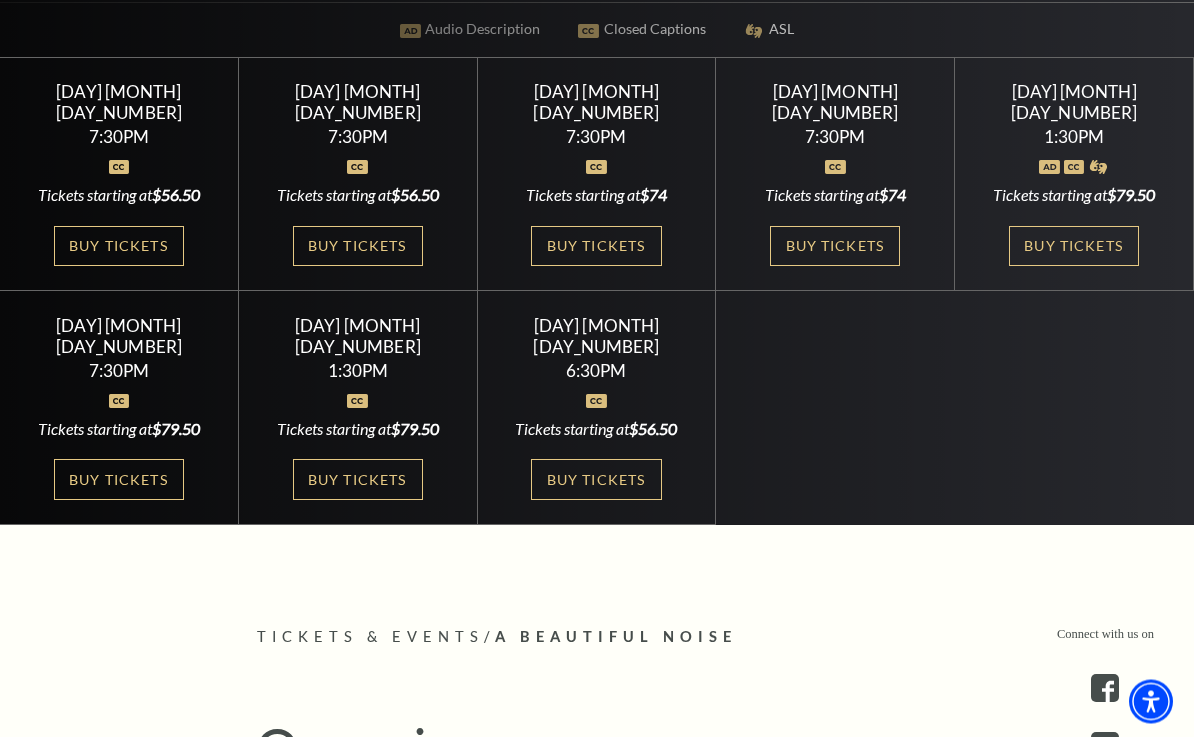 click on "Buy Tickets" at bounding box center [119, 247] 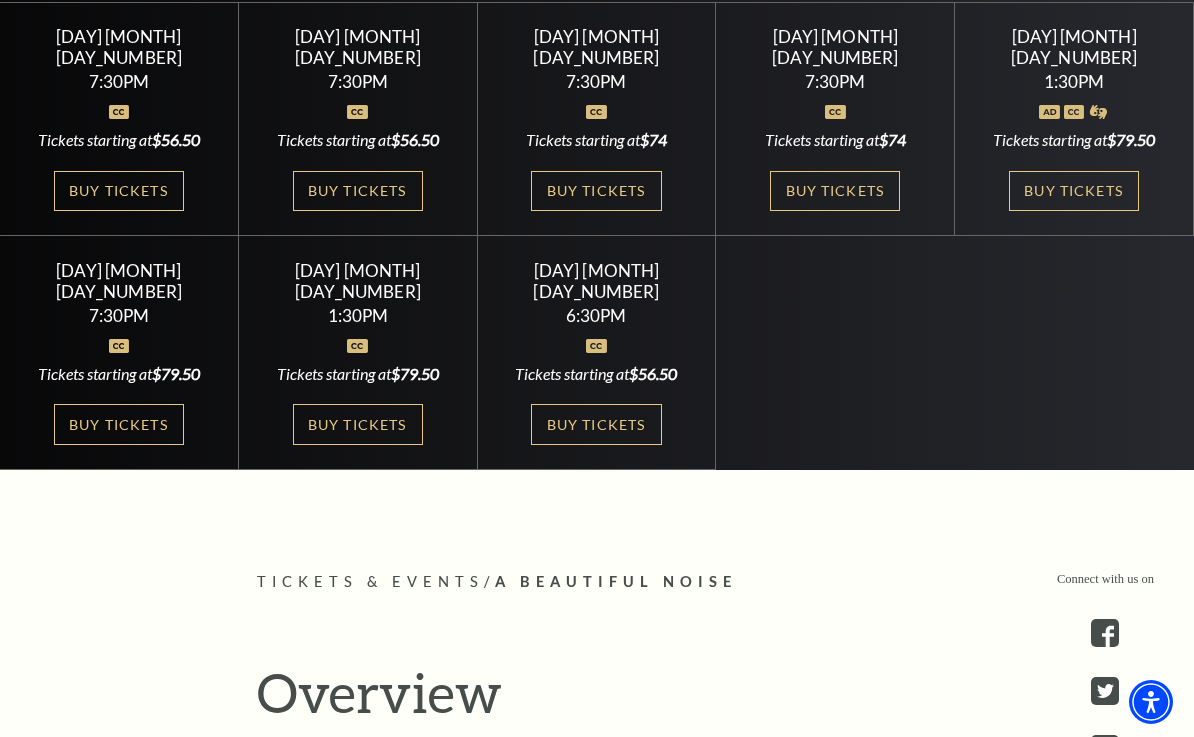 click on "Buy Tickets" at bounding box center (358, 191) 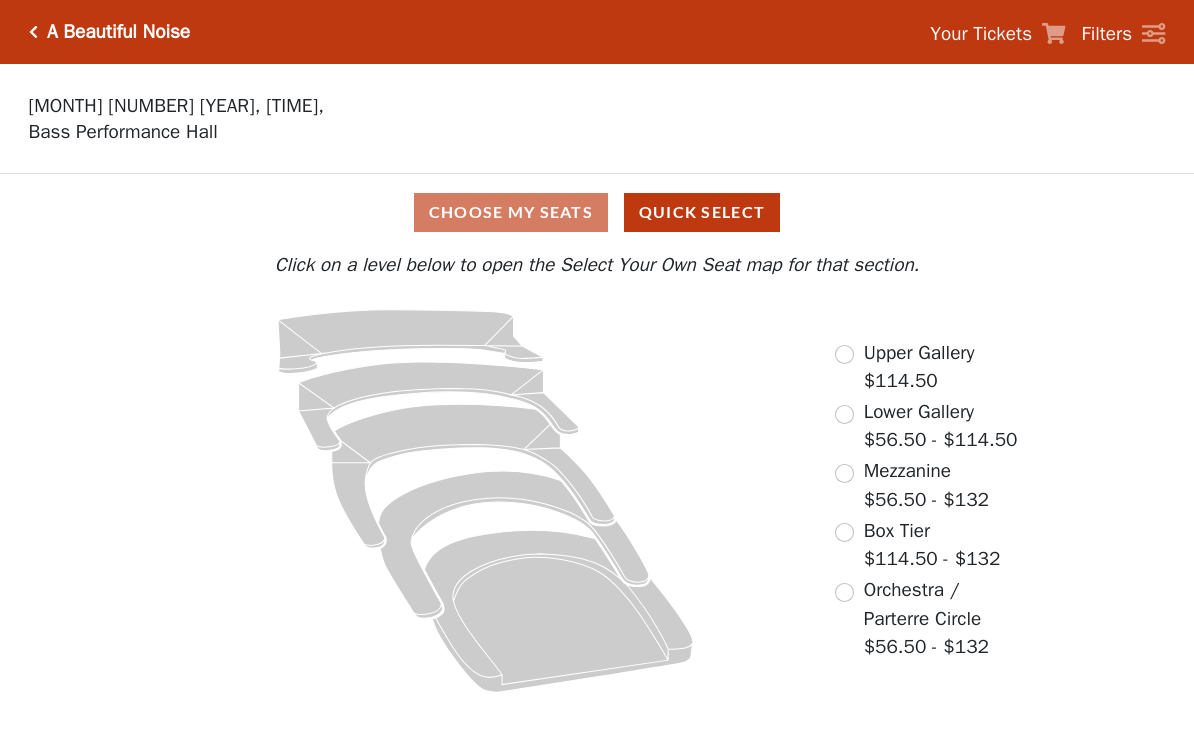 scroll, scrollTop: 0, scrollLeft: 0, axis: both 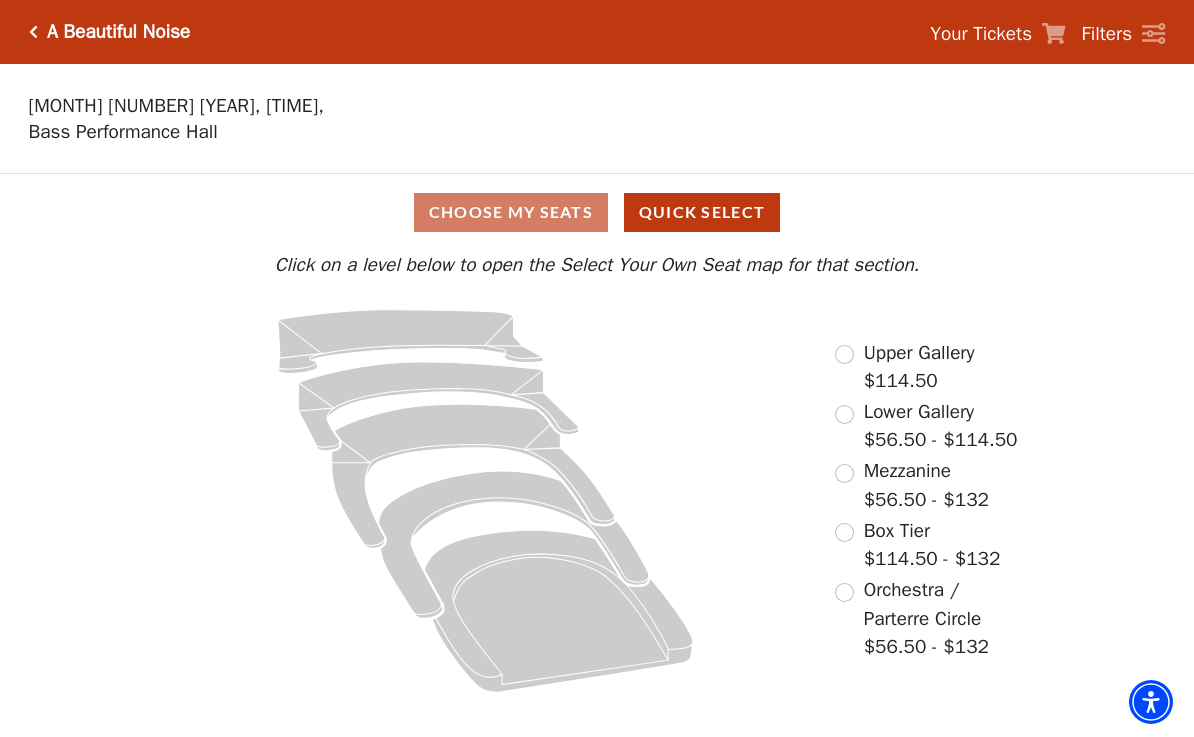 click at bounding box center [844, 414] 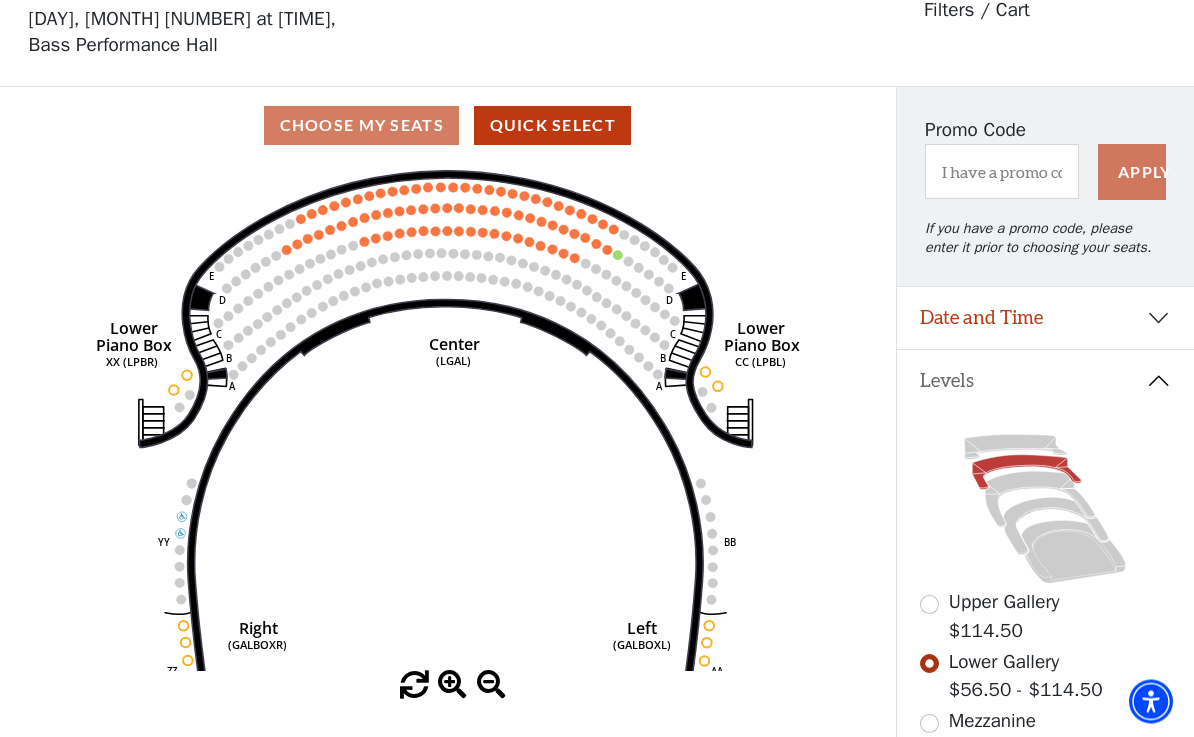 scroll, scrollTop: 93, scrollLeft: 0, axis: vertical 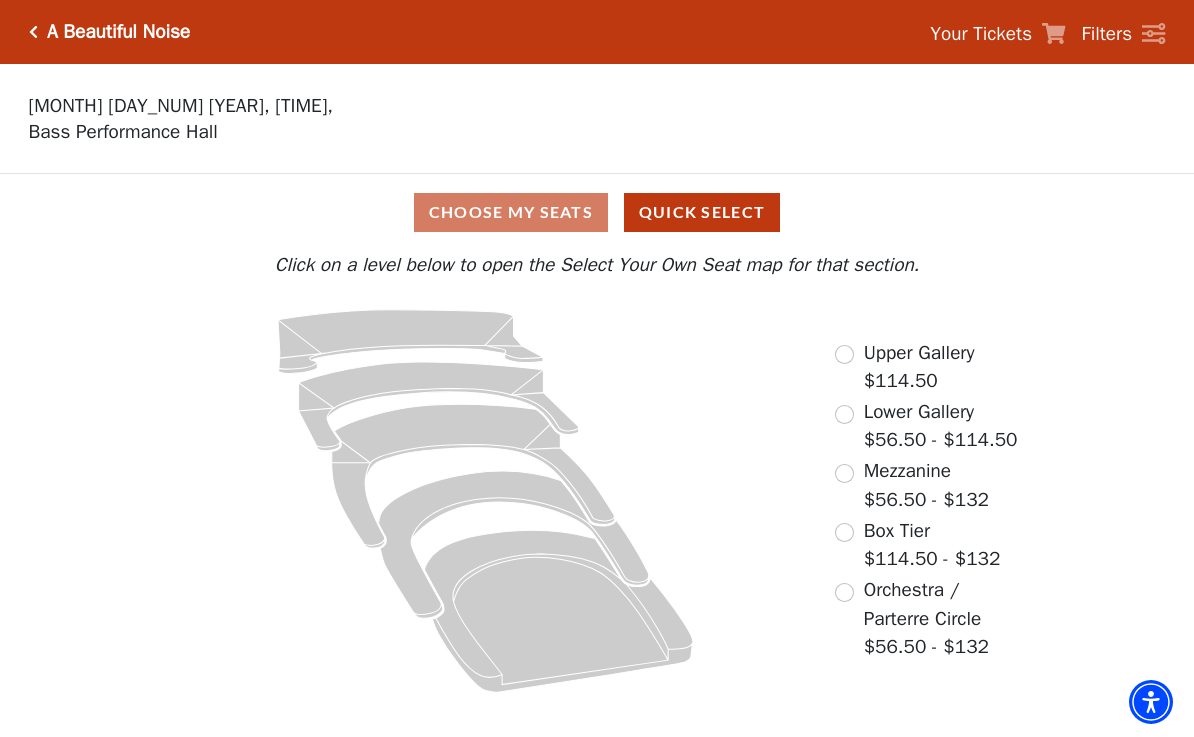 click at bounding box center (844, 414) 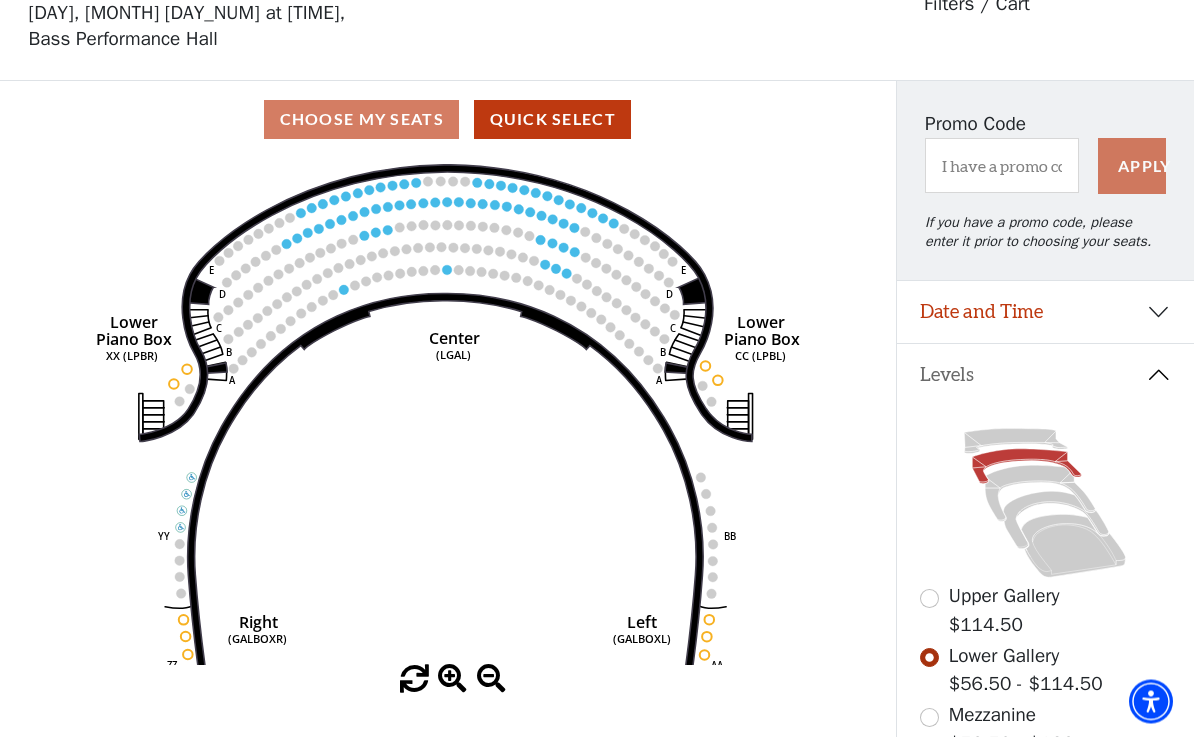 scroll, scrollTop: 93, scrollLeft: 0, axis: vertical 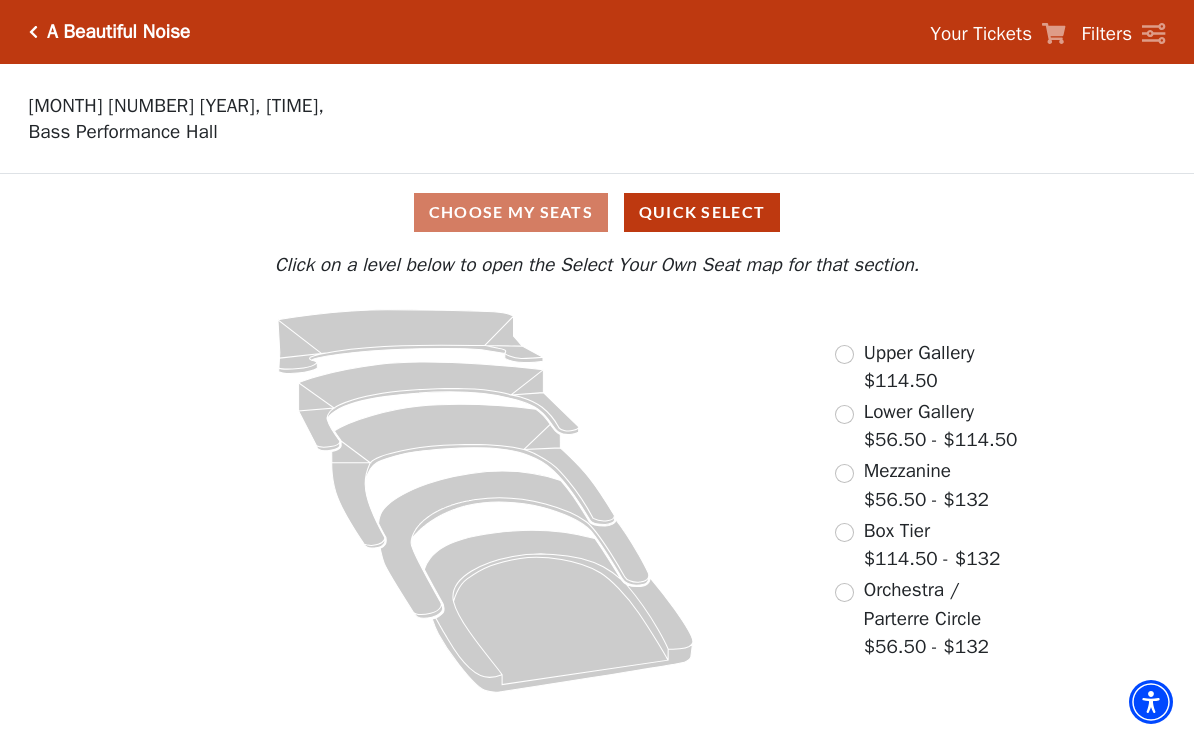 click at bounding box center (844, 414) 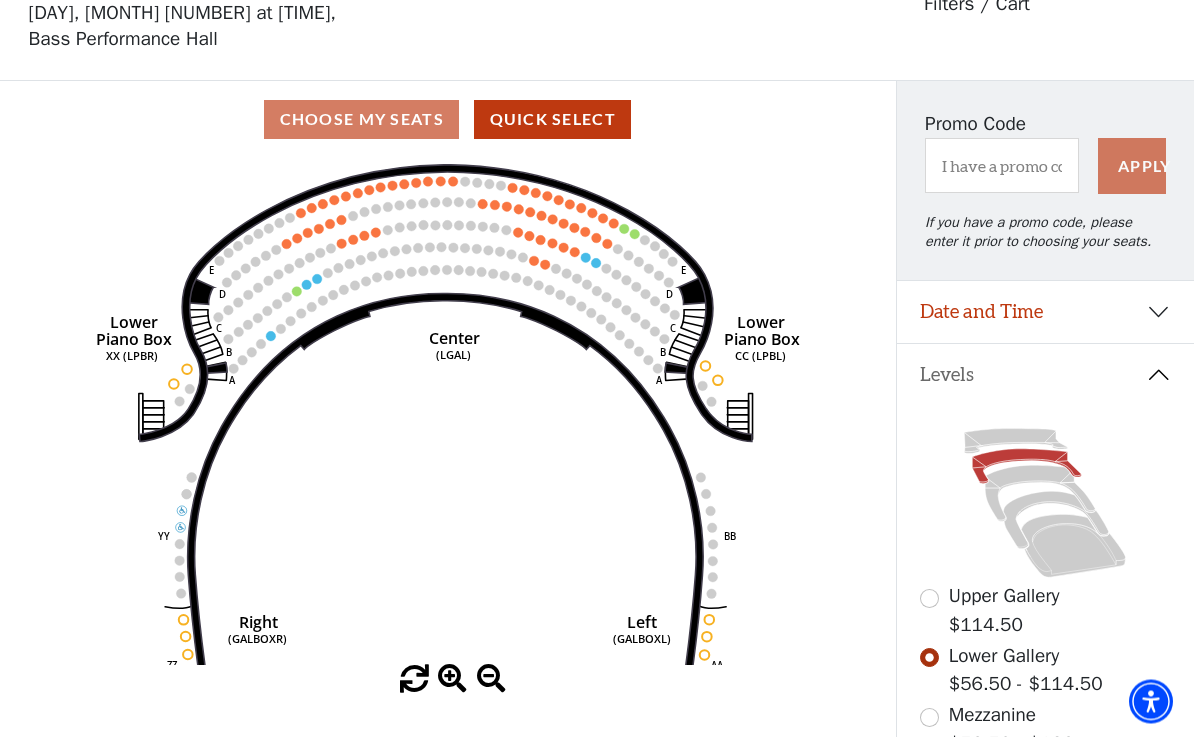 scroll, scrollTop: 93, scrollLeft: 0, axis: vertical 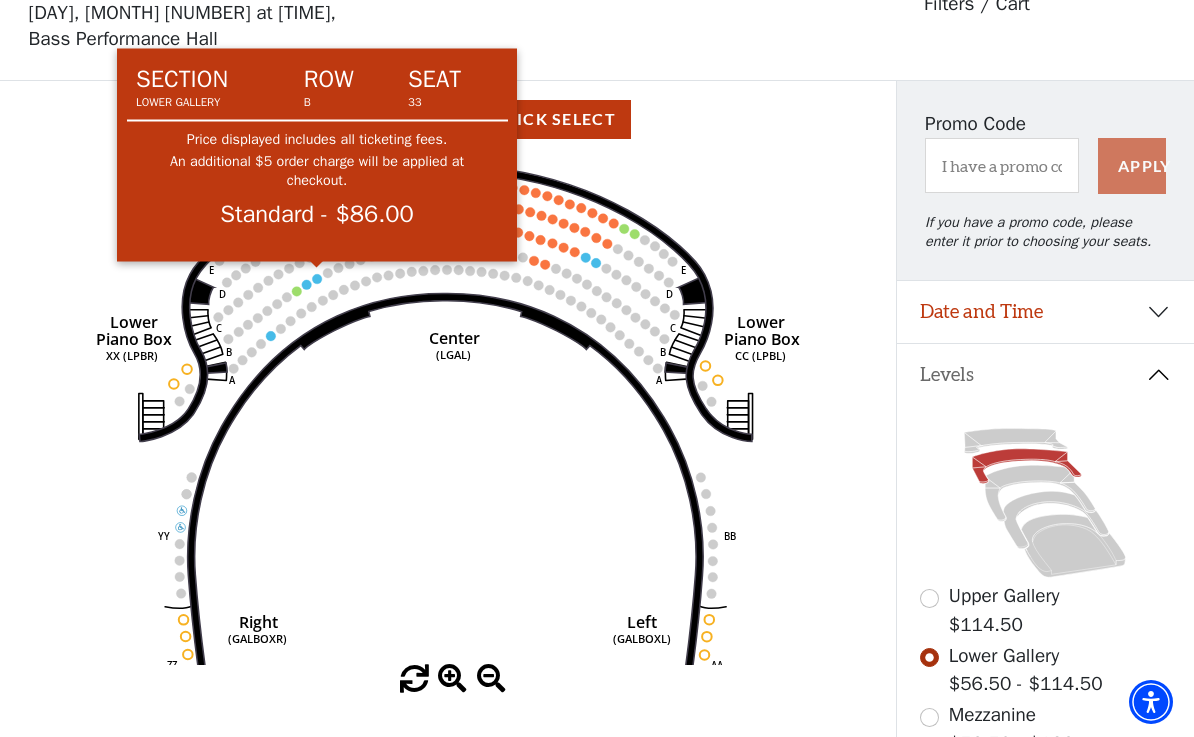 click 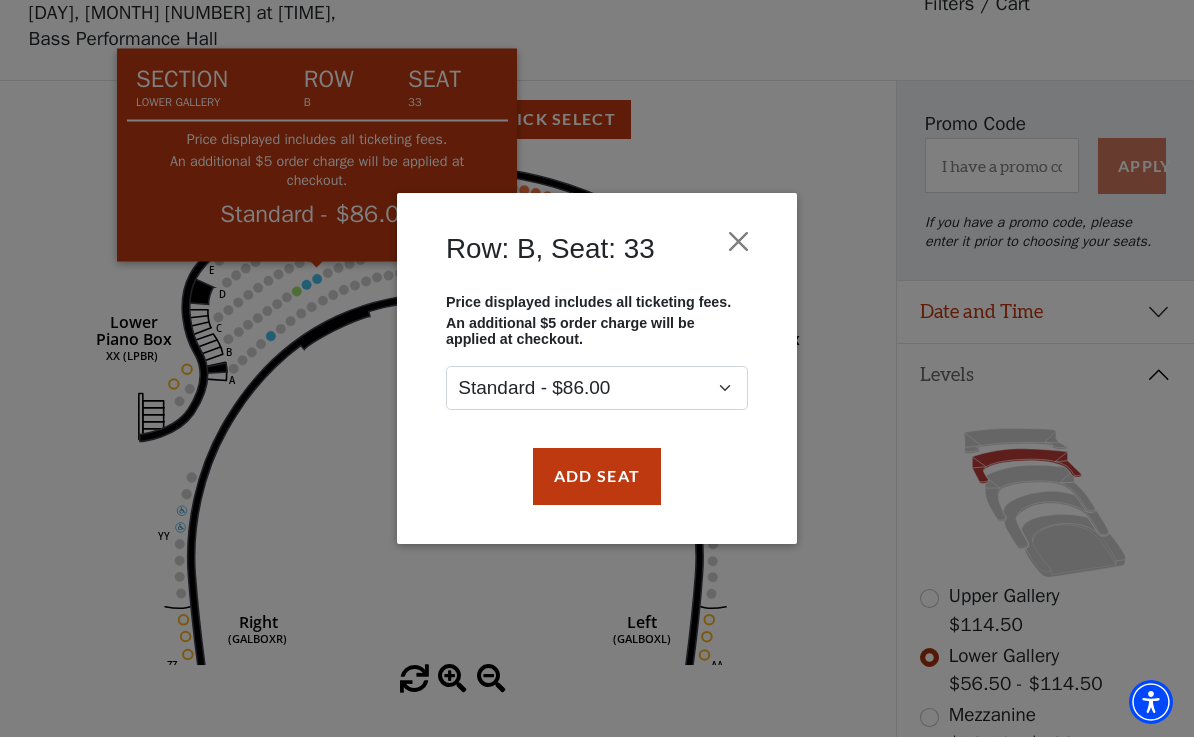 click at bounding box center [739, 242] 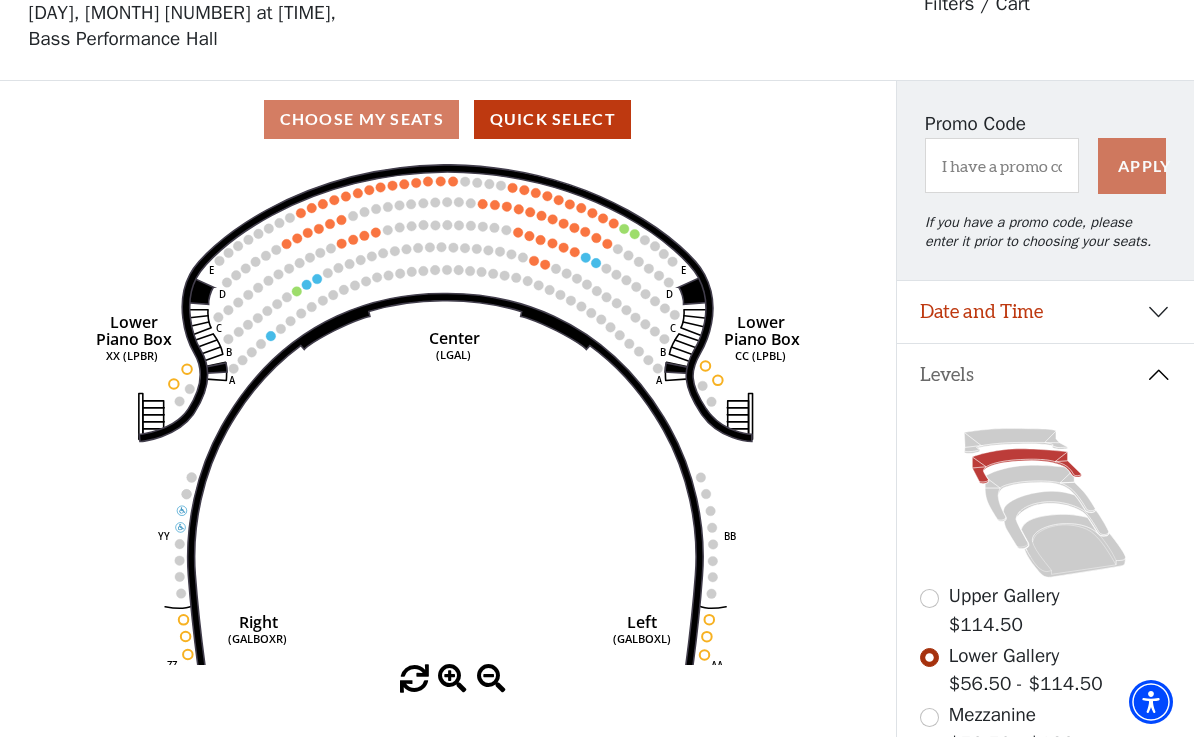 scroll, scrollTop: 0, scrollLeft: 0, axis: both 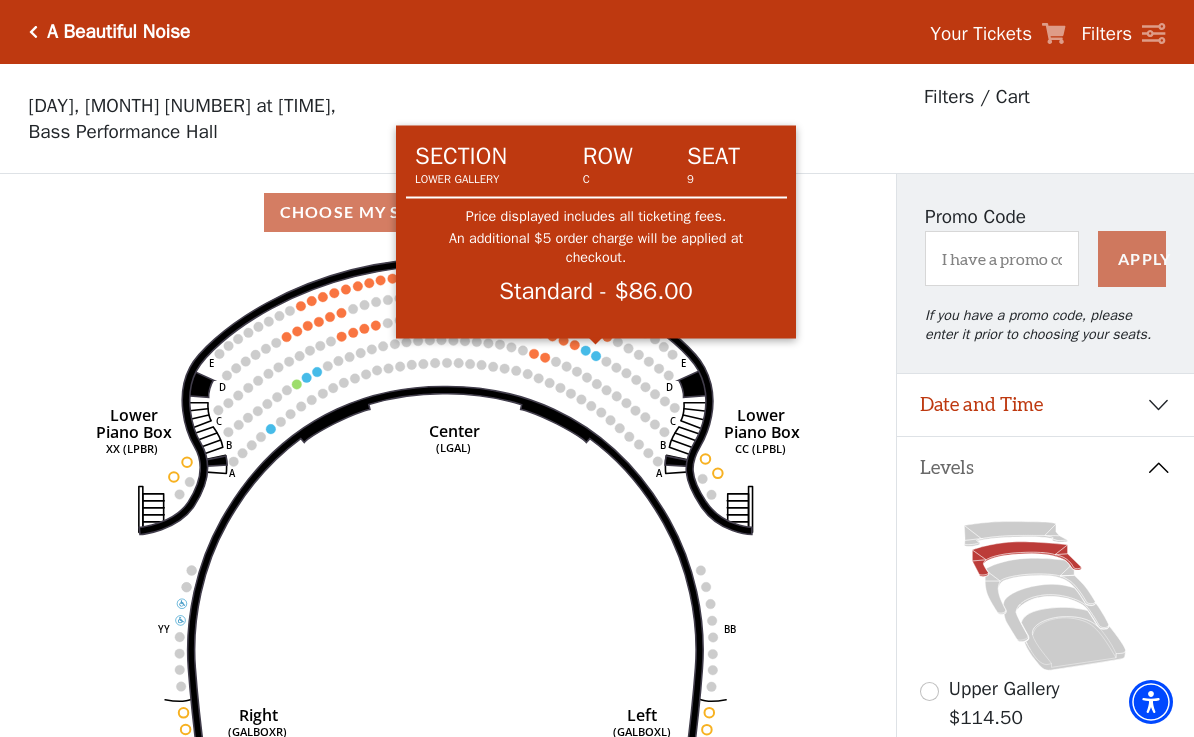 click 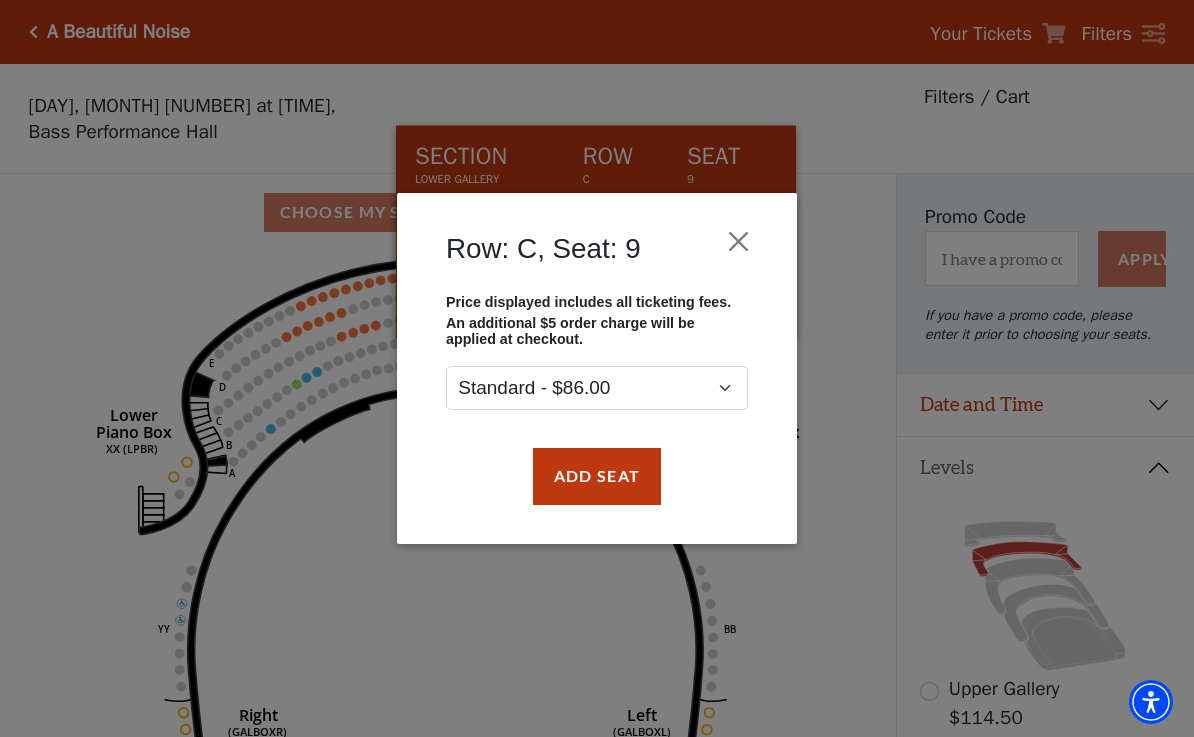 click at bounding box center [739, 242] 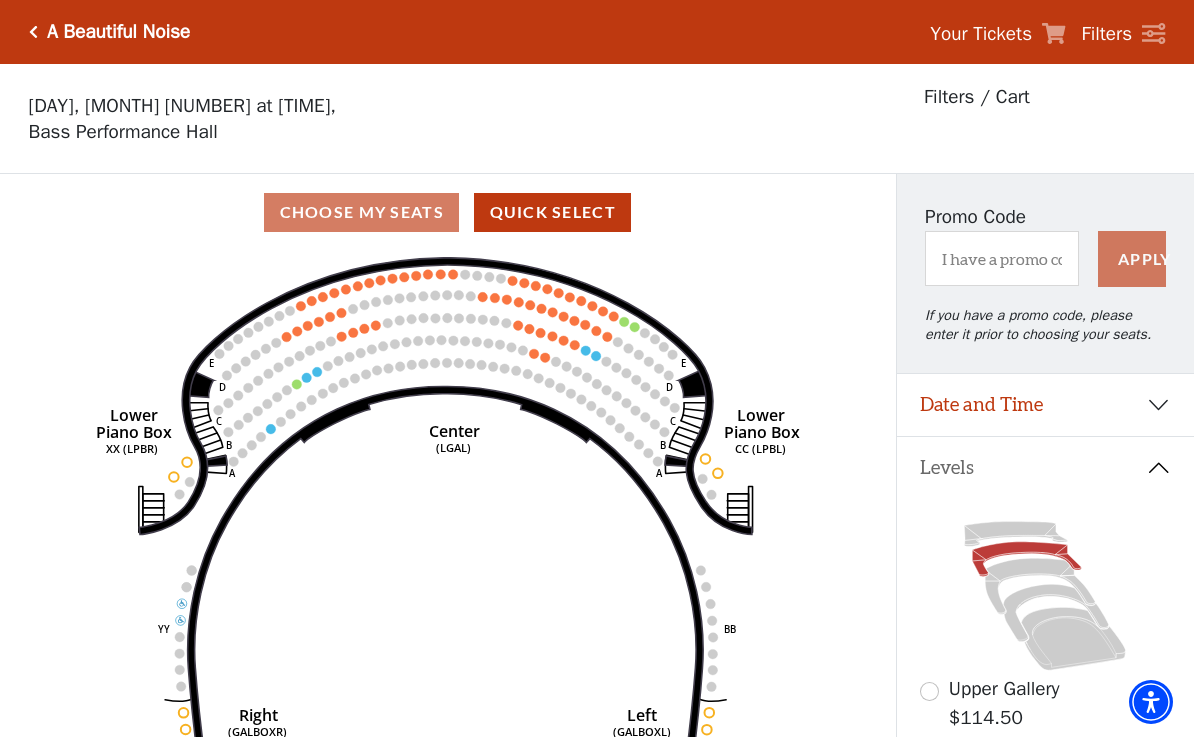 click 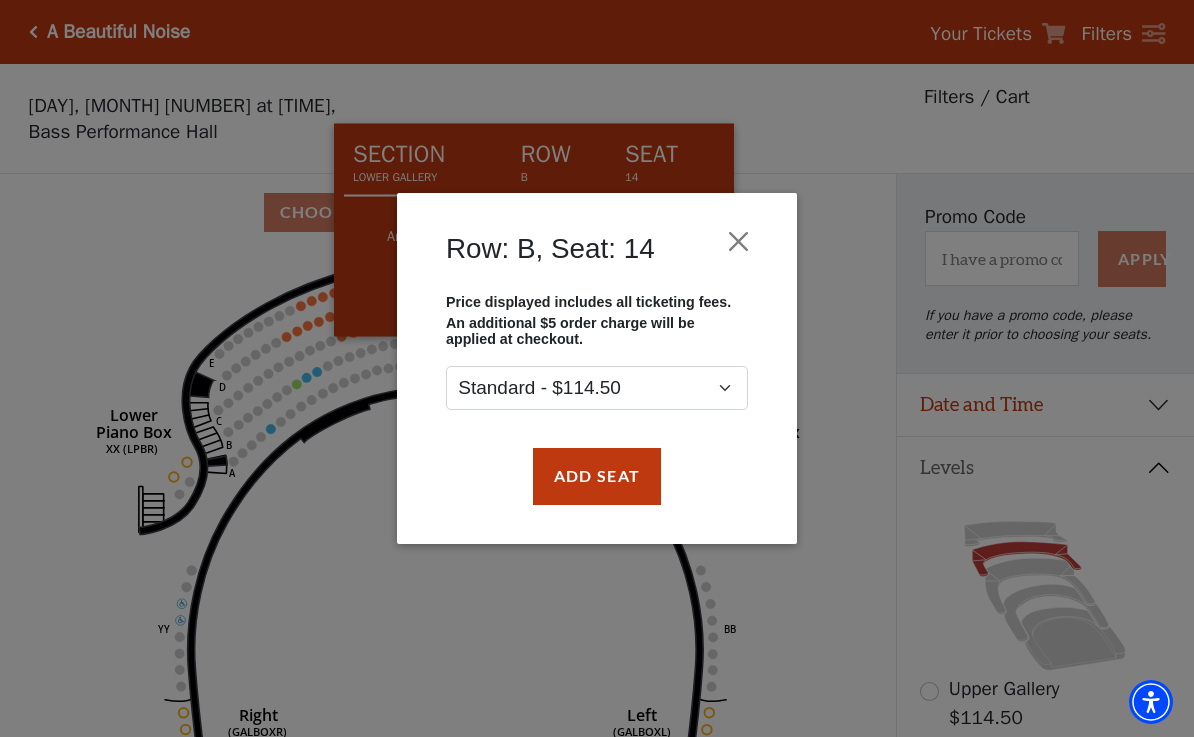 click at bounding box center [739, 242] 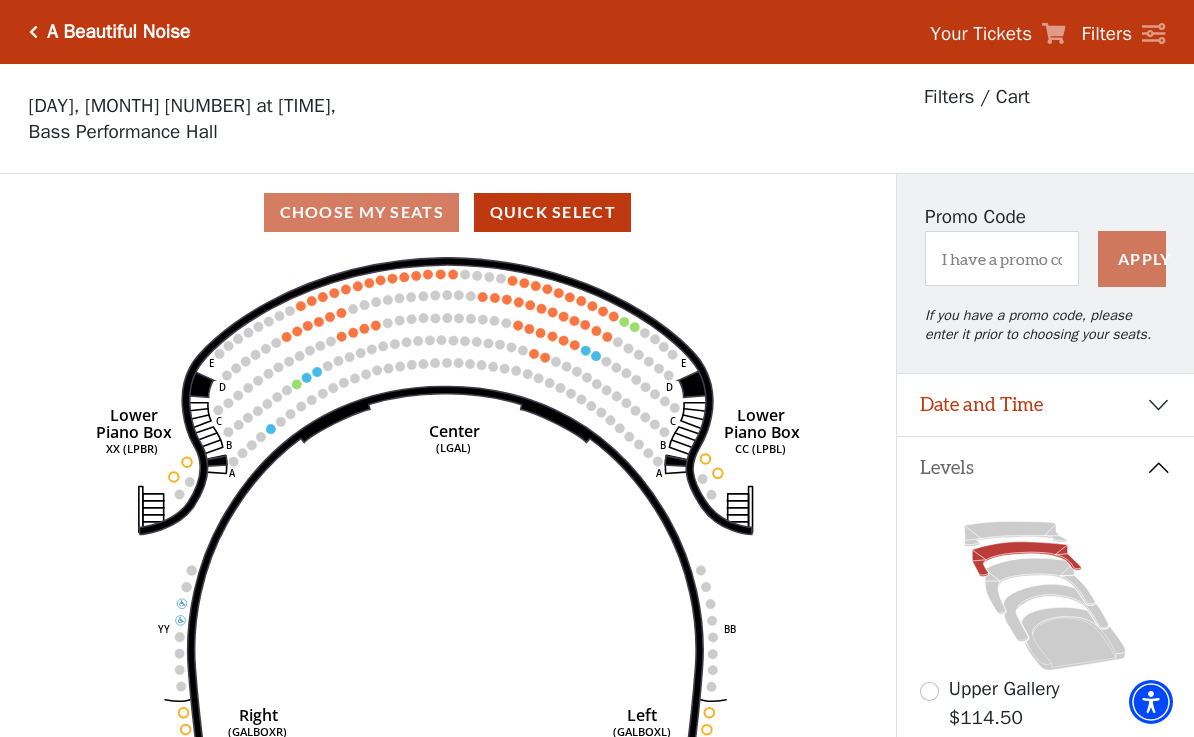 click 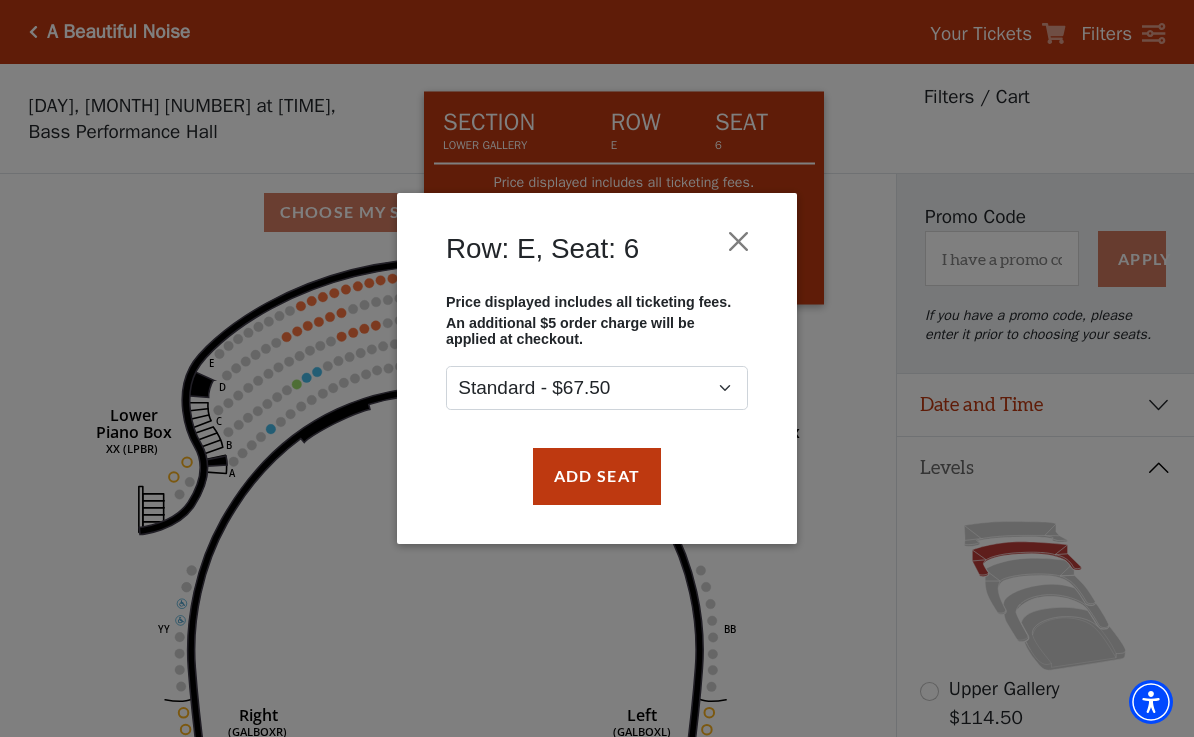 click on "Add Seat" at bounding box center (597, 476) 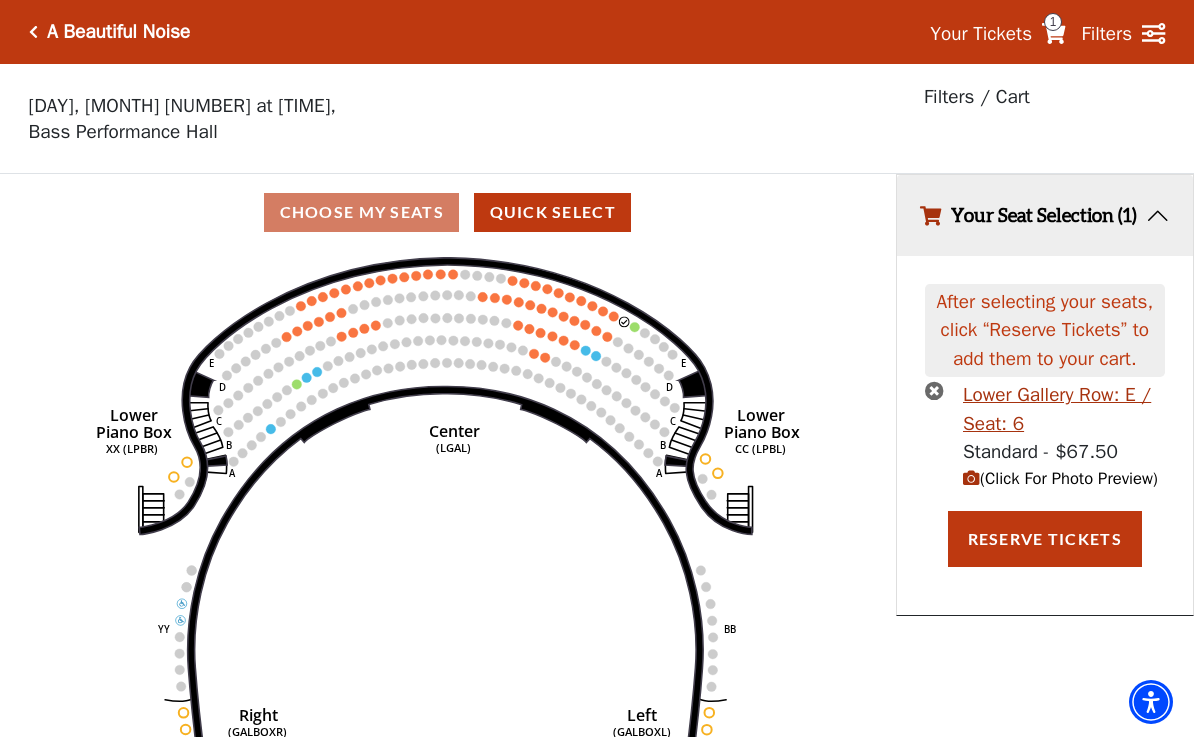 click 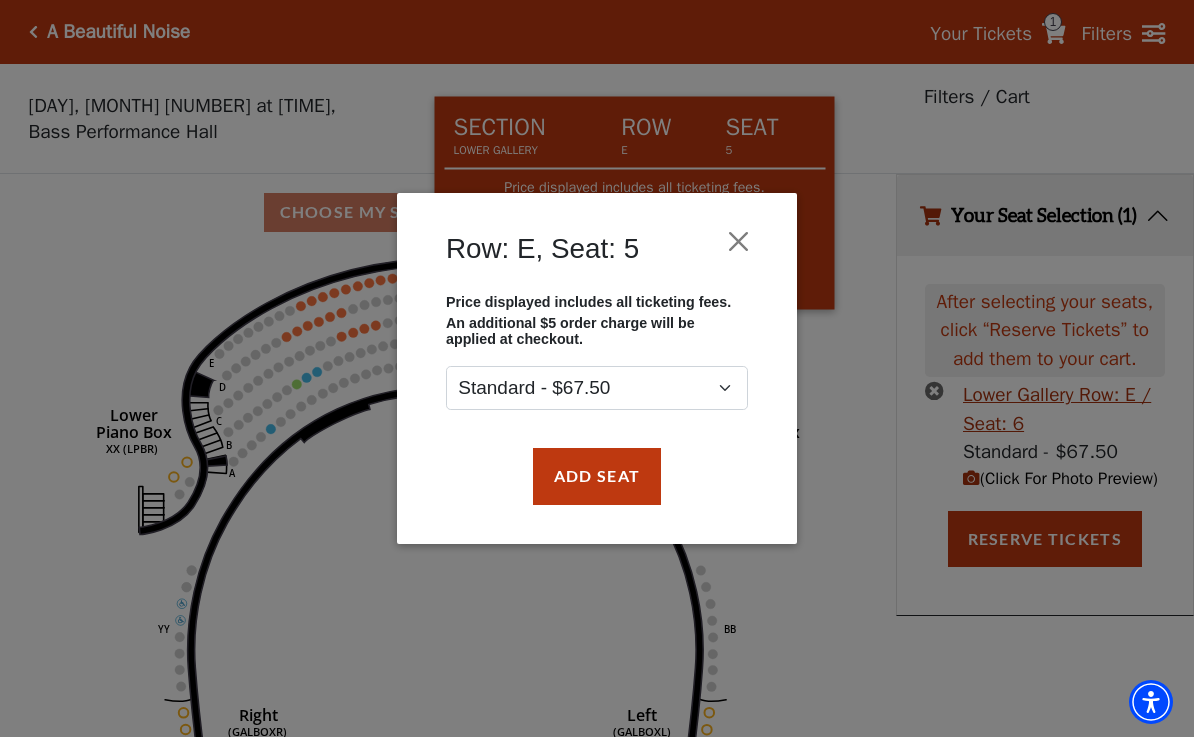 click on "Add Seat" at bounding box center (597, 476) 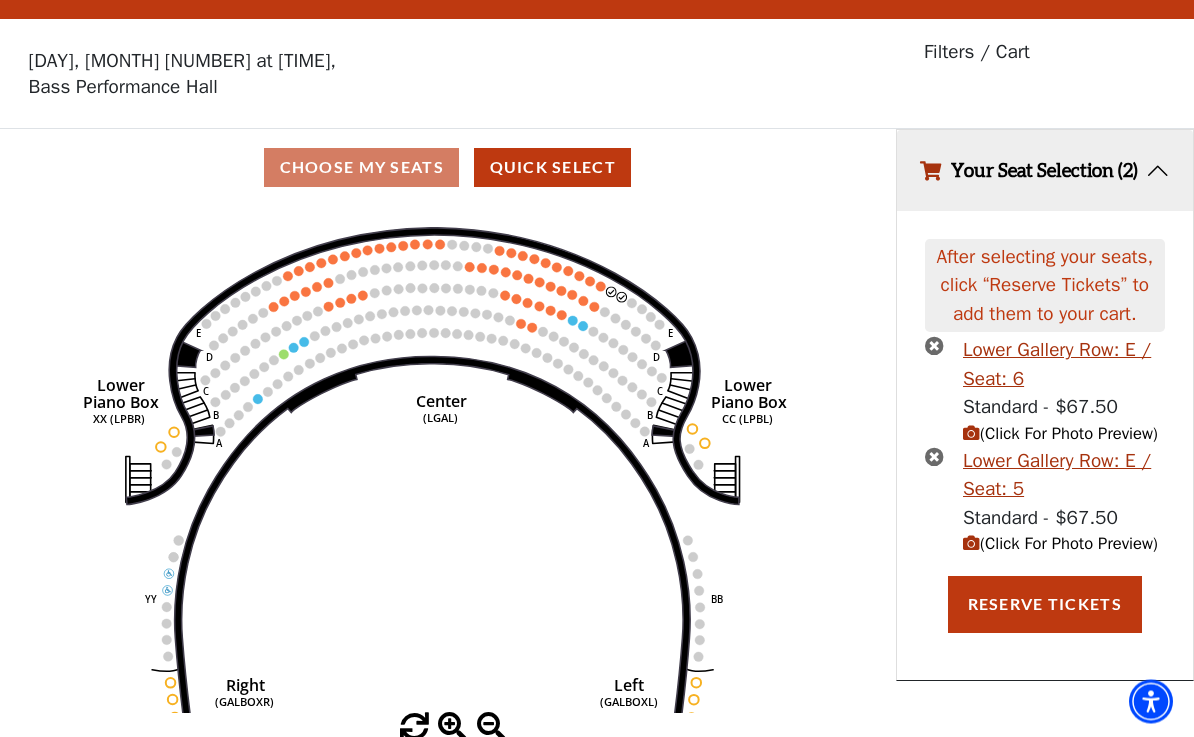 scroll, scrollTop: 44, scrollLeft: 0, axis: vertical 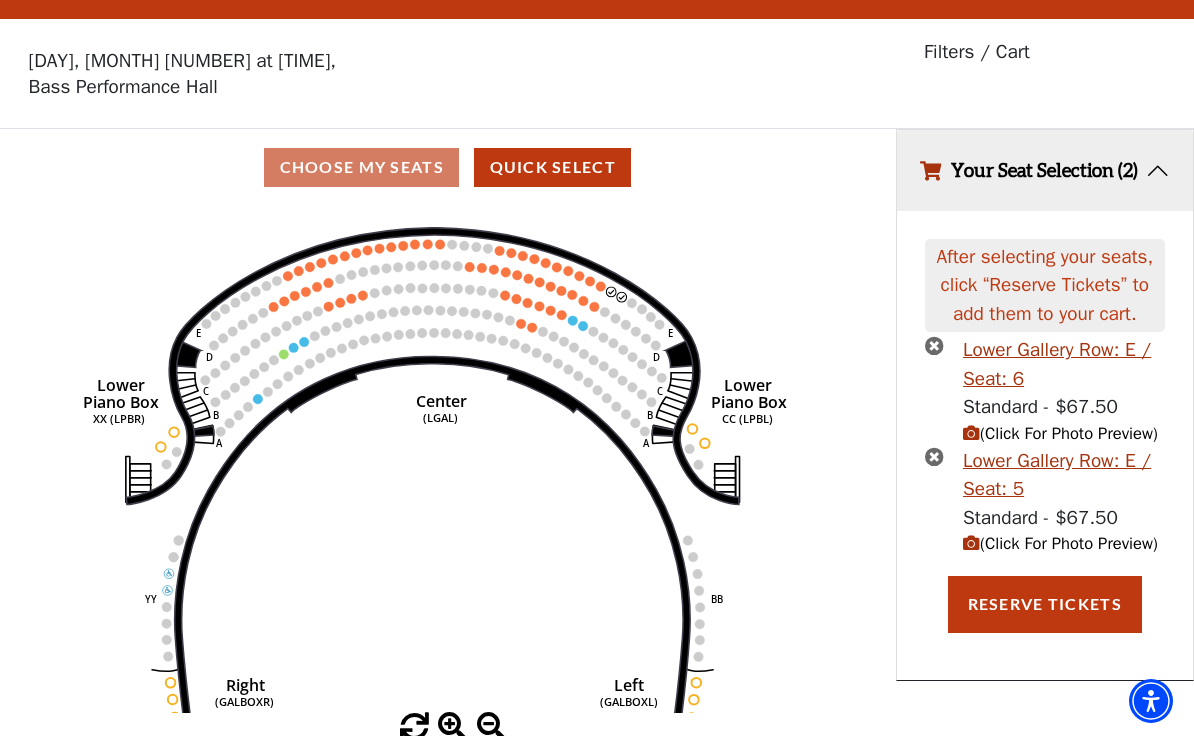 click on "Reserve Tickets" at bounding box center (1045, 605) 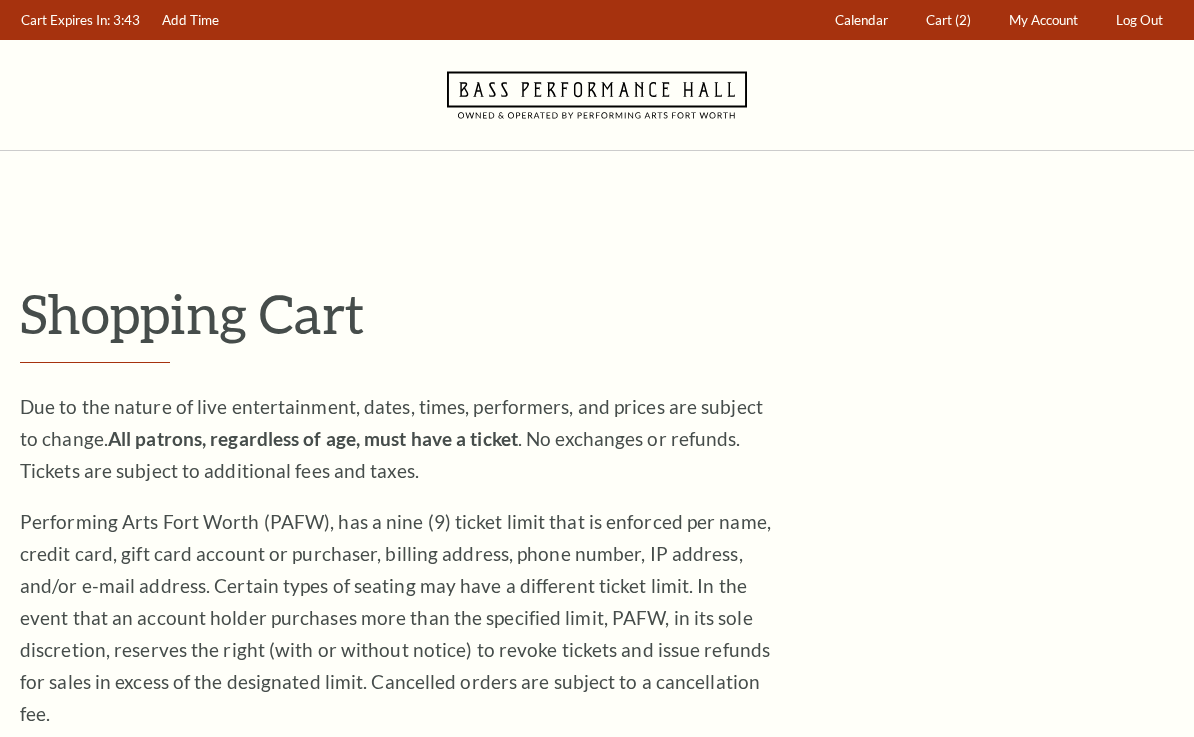scroll, scrollTop: 0, scrollLeft: 0, axis: both 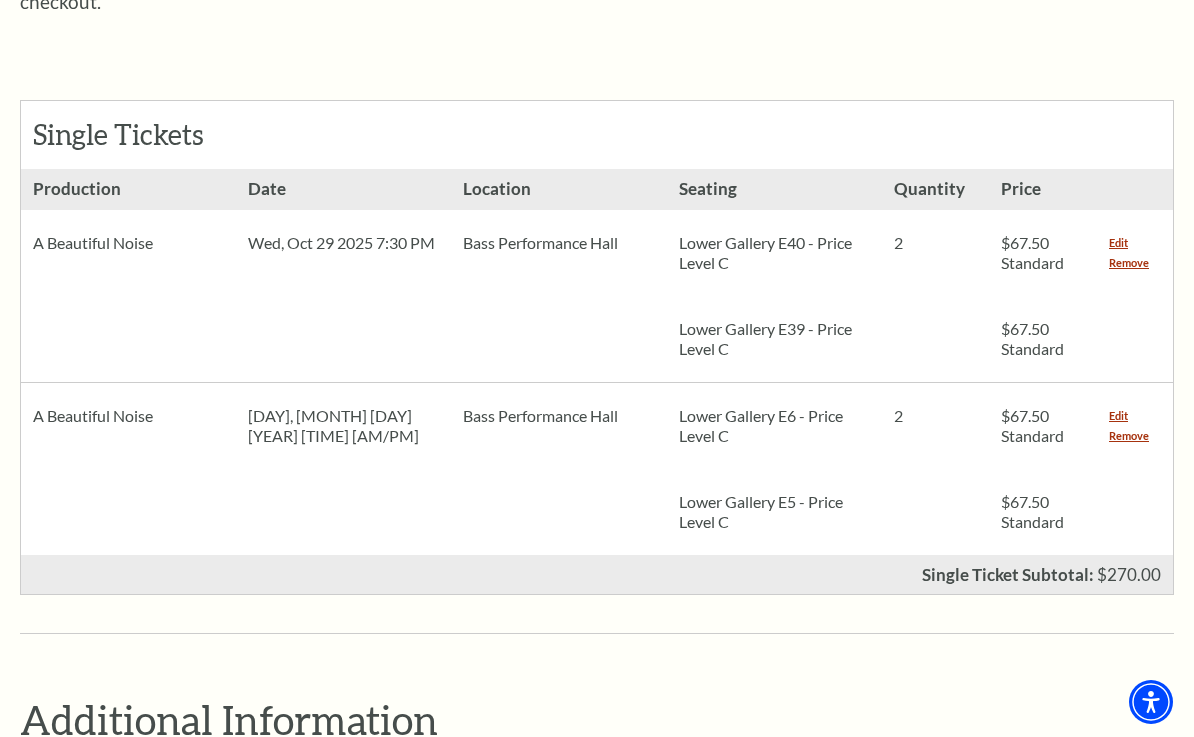 click on "Shopping Cart
Due to the nature of live entertainment, dates, times, performers, and prices are subject to change.  All patrons, regardless of age, must have a ticket . No exchanges or refunds. Tickets are subject to additional fees and taxes.
Performing Arts Fort Worth (PAFW), has a nine (9) ticket limit that is enforced per name, credit card, gift card account or purchaser, billing address, phone number, IP address, and/or e-mail address. Certain types of seating may have a different ticket limit. In the event that an account holder purchases more than the specified limit, PAFW, in its sole discretion, reserves the right (with or without notice) to revoke tickets and issue refunds for sales in excess of the designated limit. Cancelled orders are subject to a cancellation fee.
2" at bounding box center [597, 555] 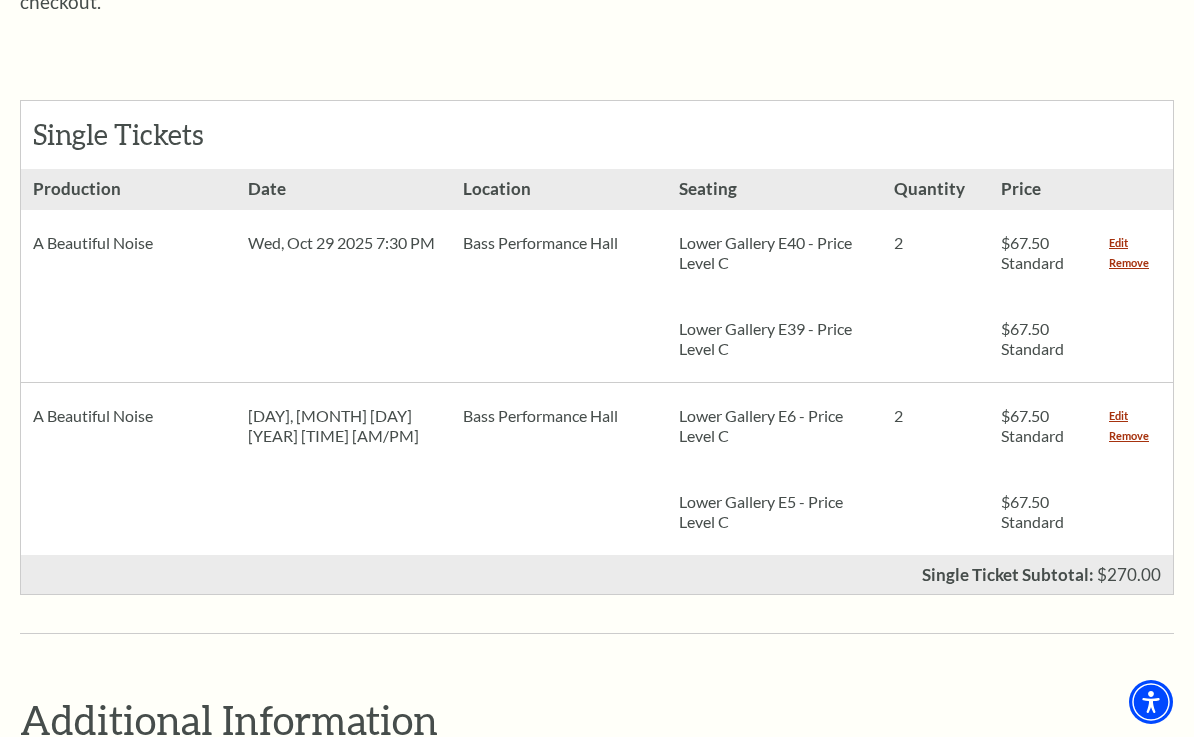 click on "Remove" at bounding box center (1129, 436) 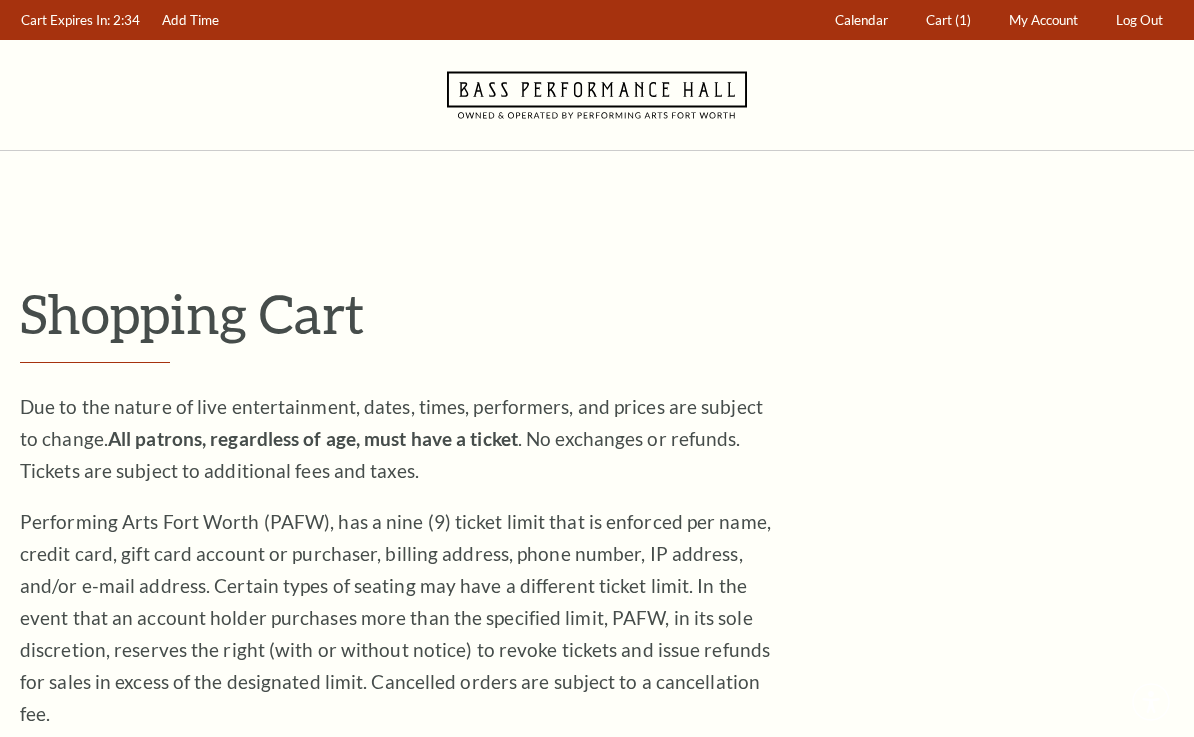 scroll, scrollTop: 0, scrollLeft: 0, axis: both 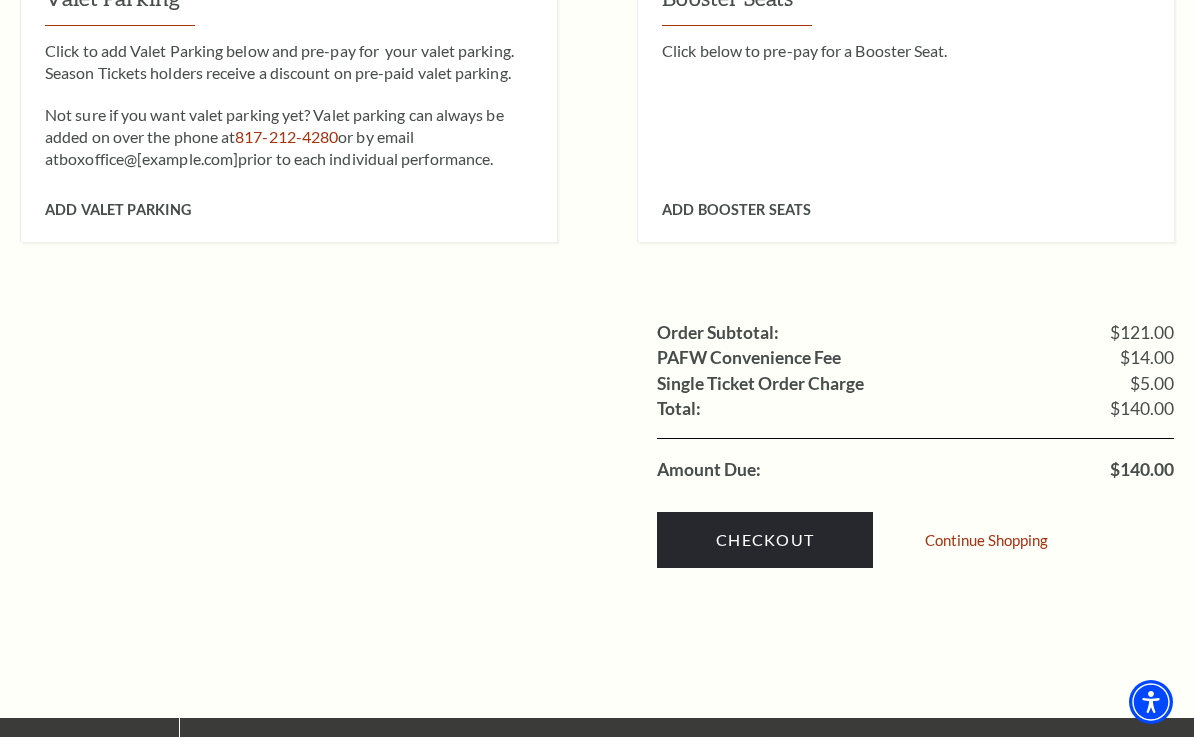 click on "Checkout" at bounding box center (765, 540) 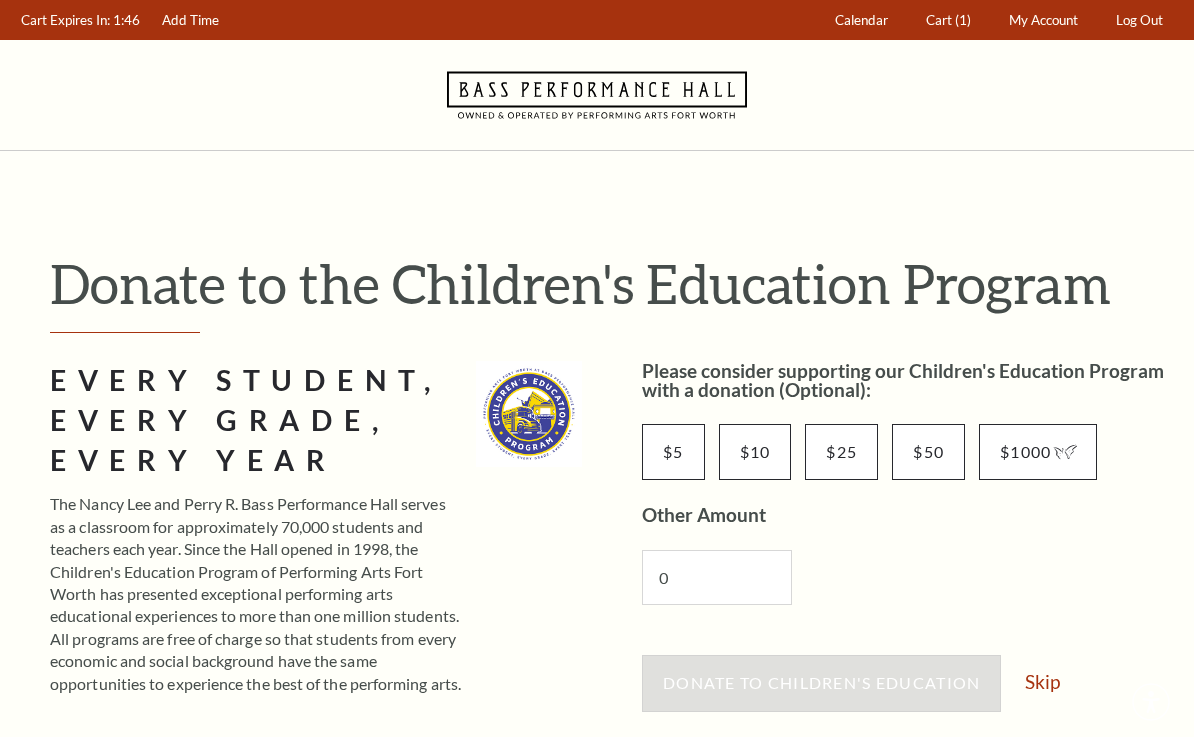 scroll, scrollTop: 0, scrollLeft: 0, axis: both 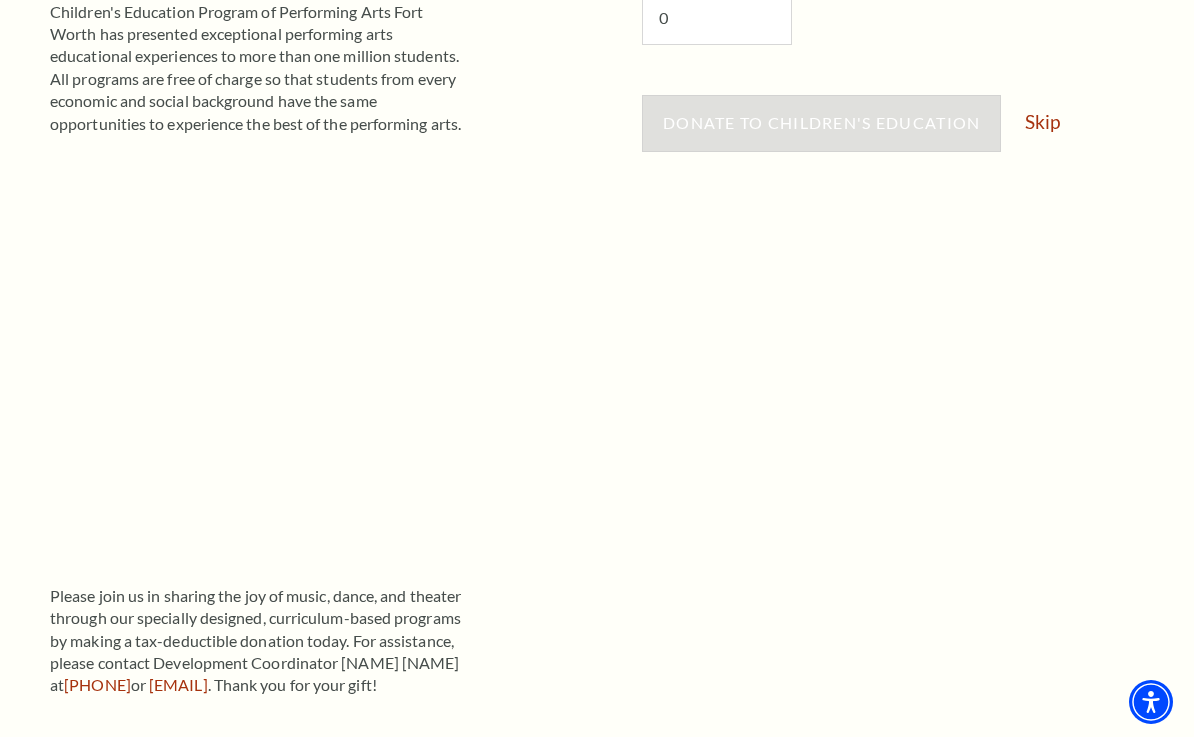click on "Skip" at bounding box center (1042, 121) 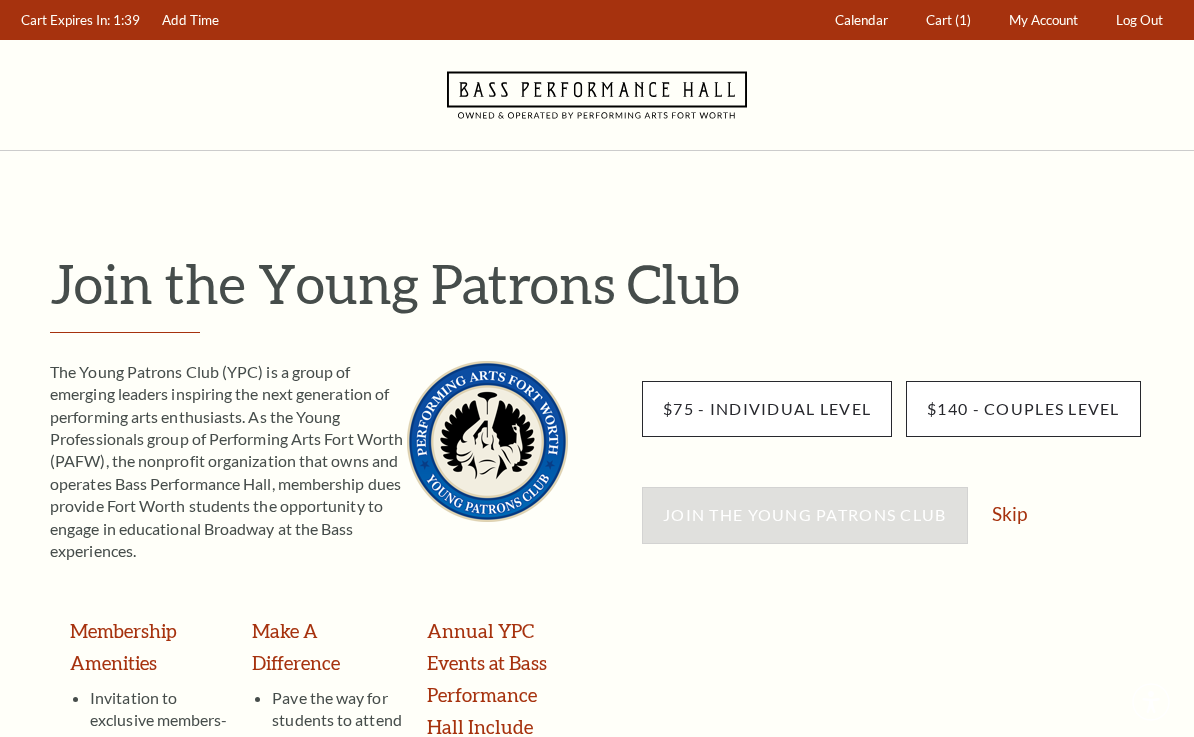 scroll, scrollTop: 0, scrollLeft: 0, axis: both 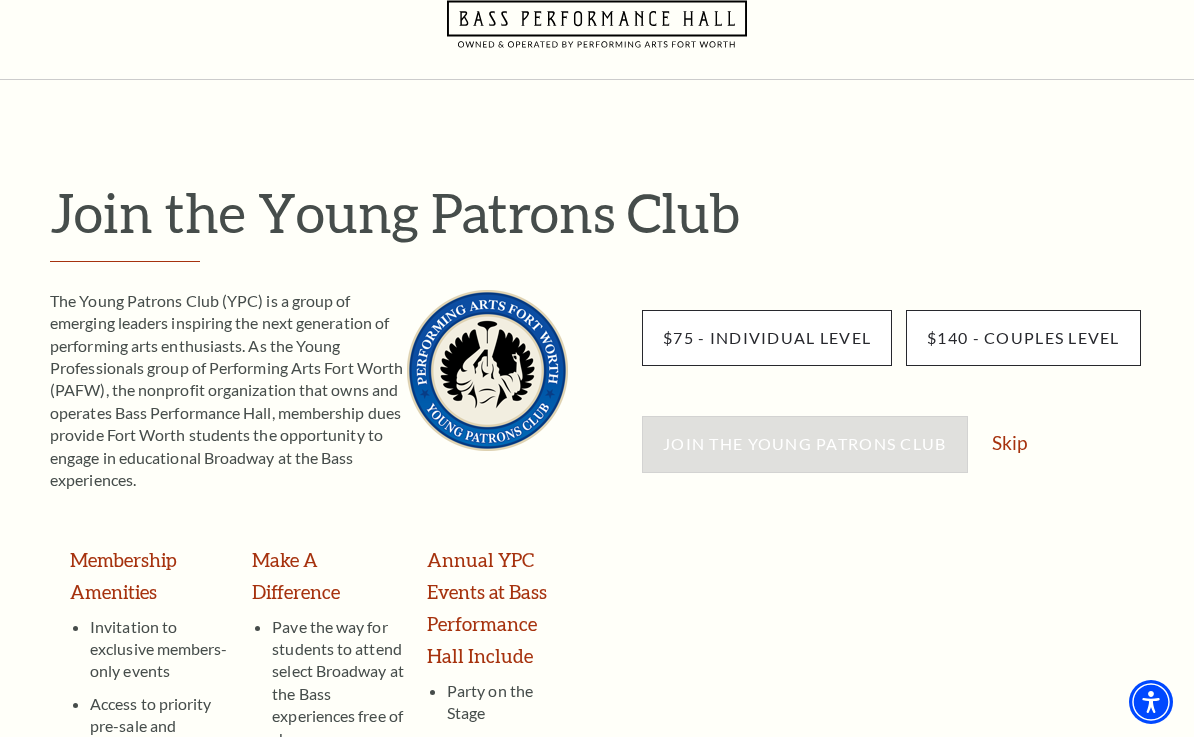 click on "Skip" at bounding box center [1009, 442] 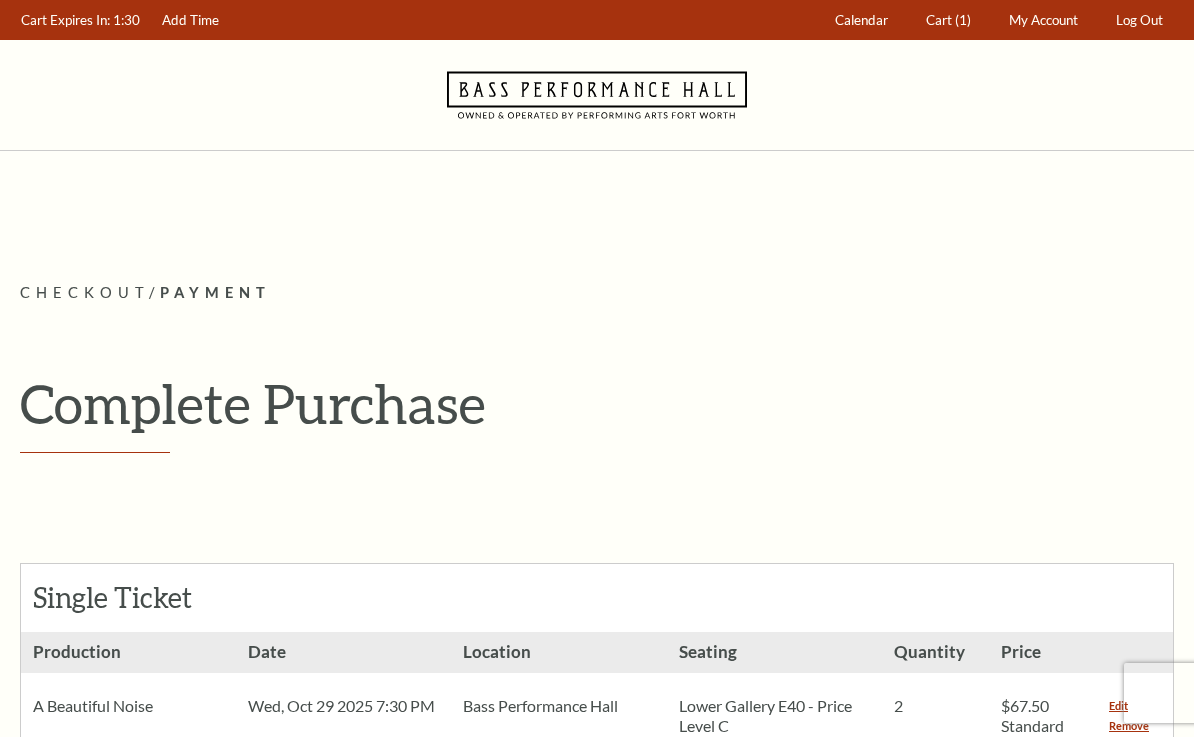 scroll, scrollTop: 0, scrollLeft: 0, axis: both 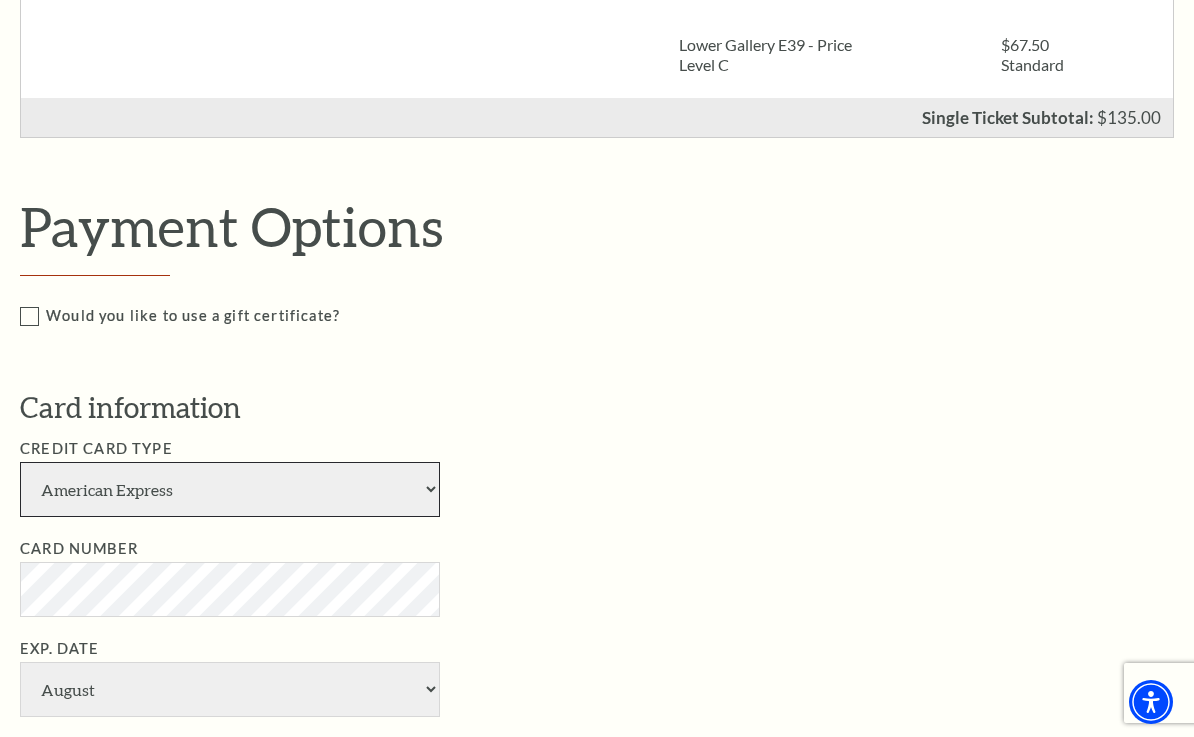 click on "American Express
Visa
Master Card
Discover" at bounding box center (230, 489) 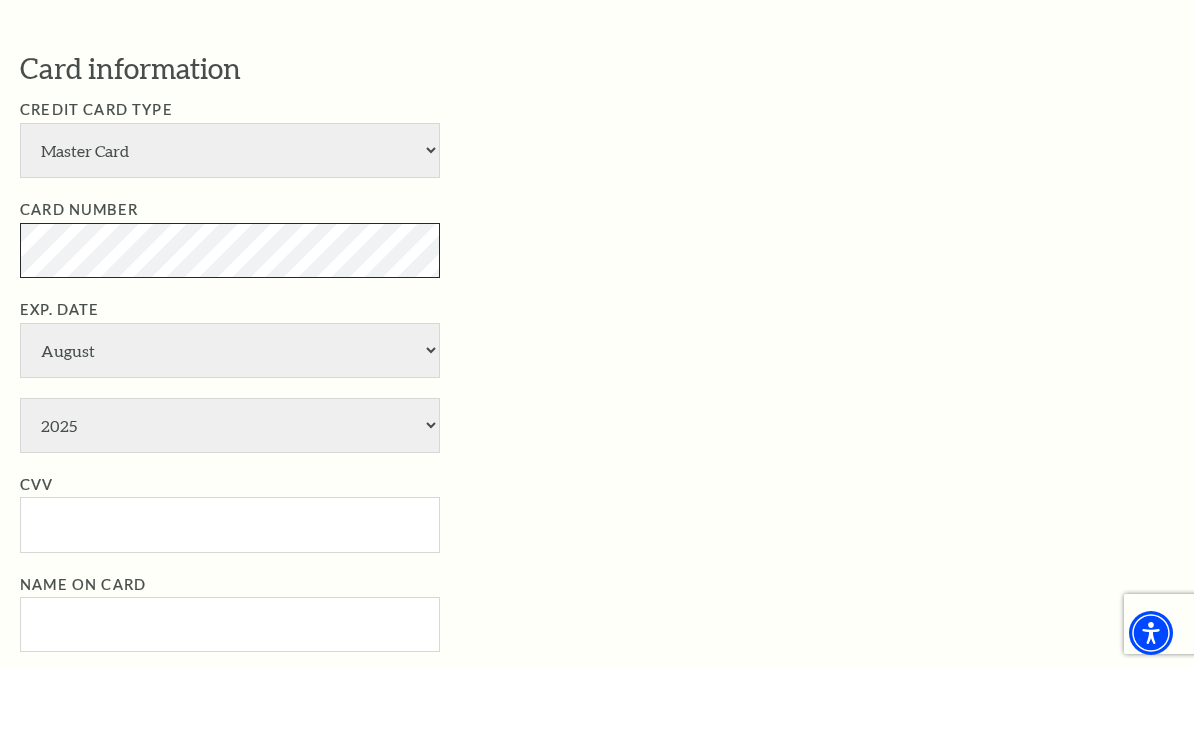 scroll, scrollTop: 1018, scrollLeft: 0, axis: vertical 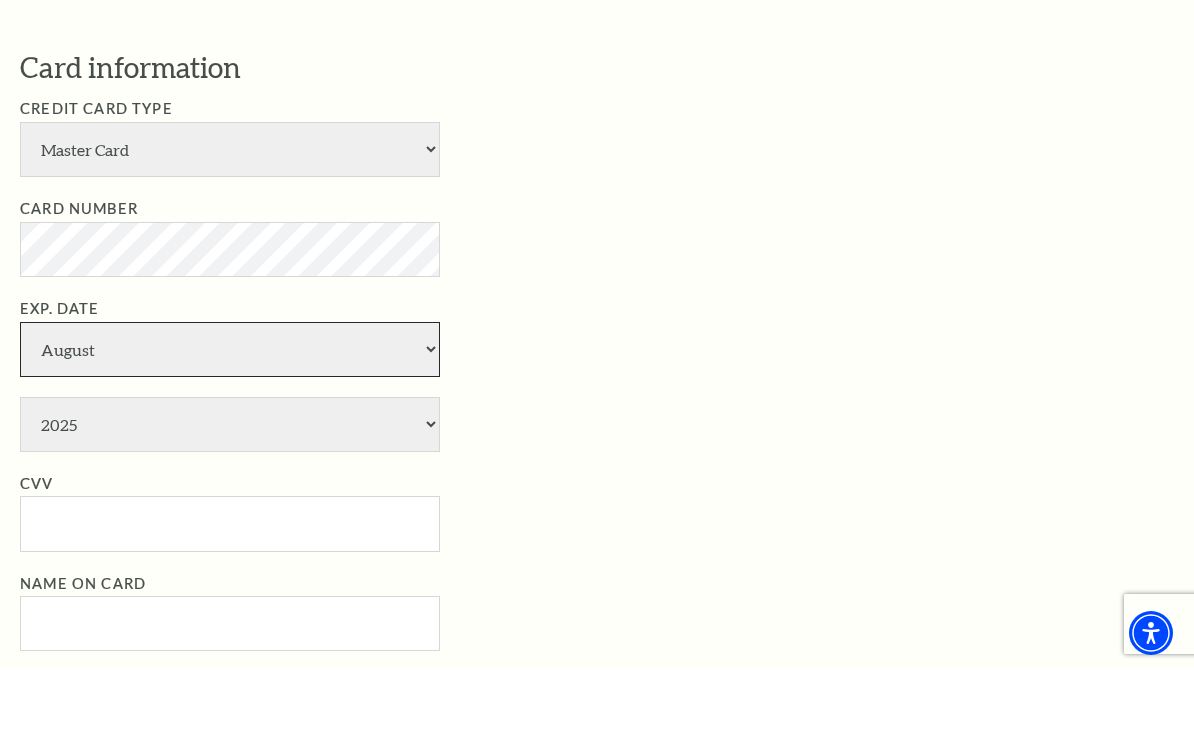 click on "January
February
March
April
May
June
July
August
September
October
November
December" at bounding box center (230, 418) 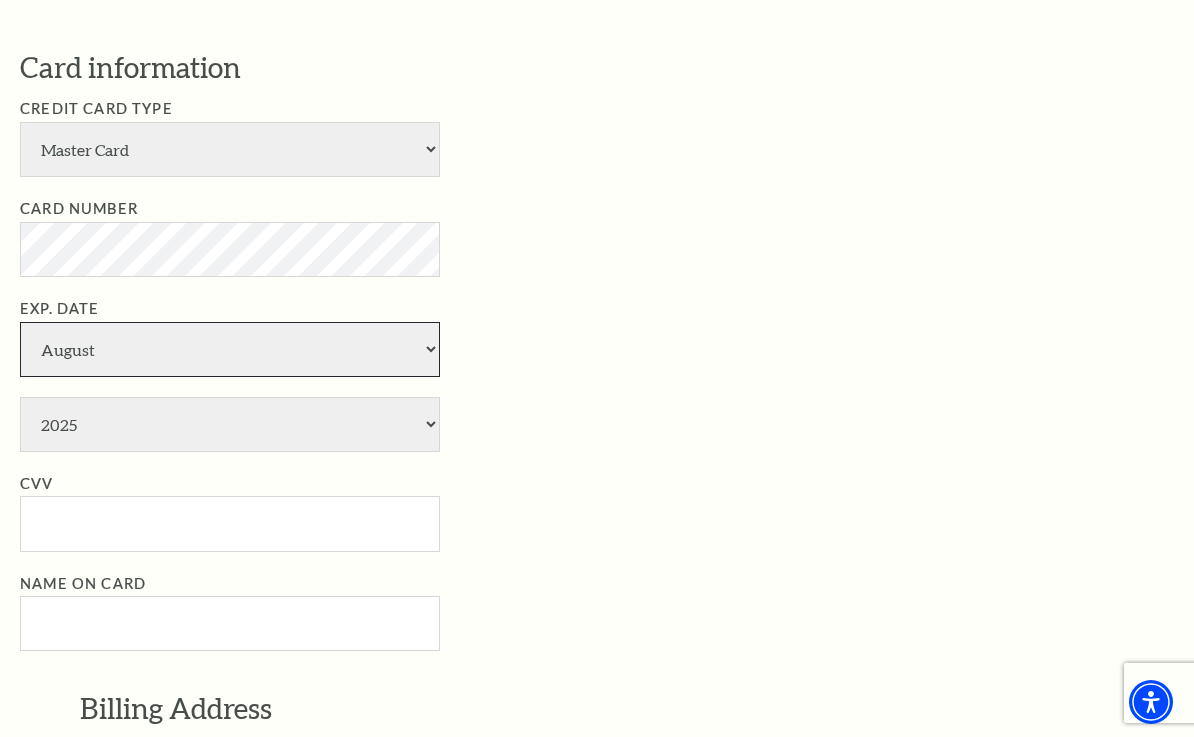 select on "4" 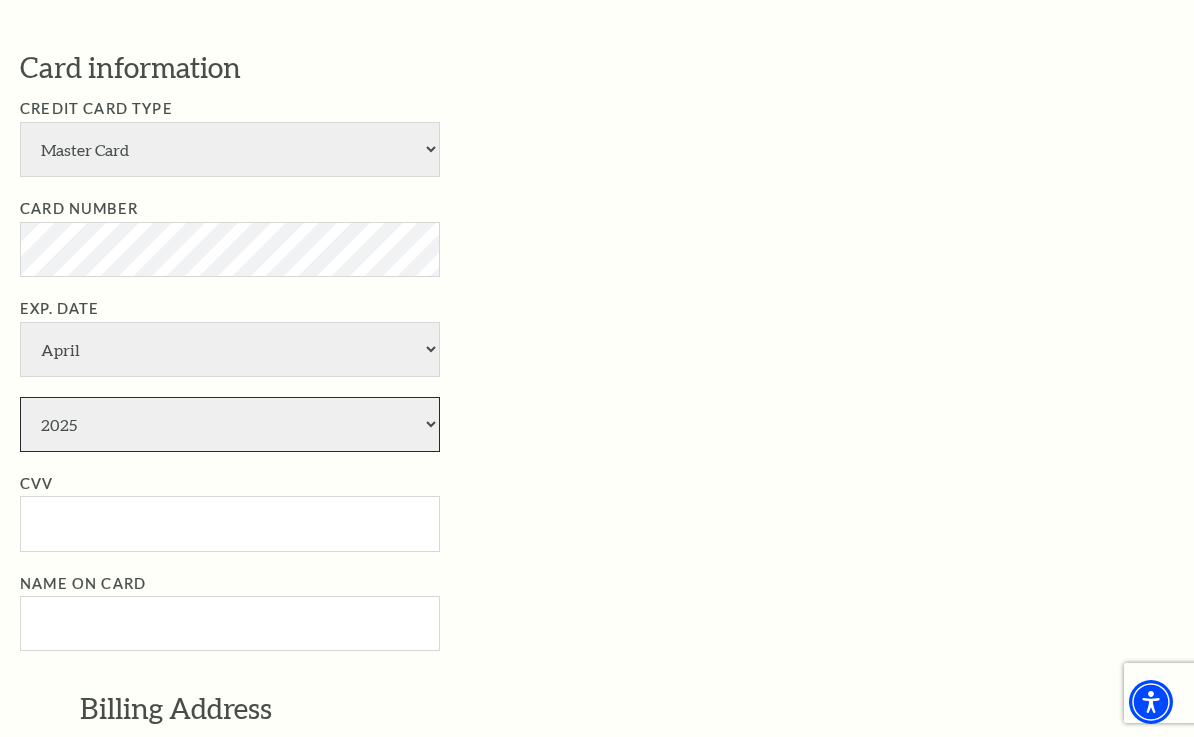 click on "2025
2026
2027
2028
2029
2030
2031
2032
2033
2034" at bounding box center [230, 424] 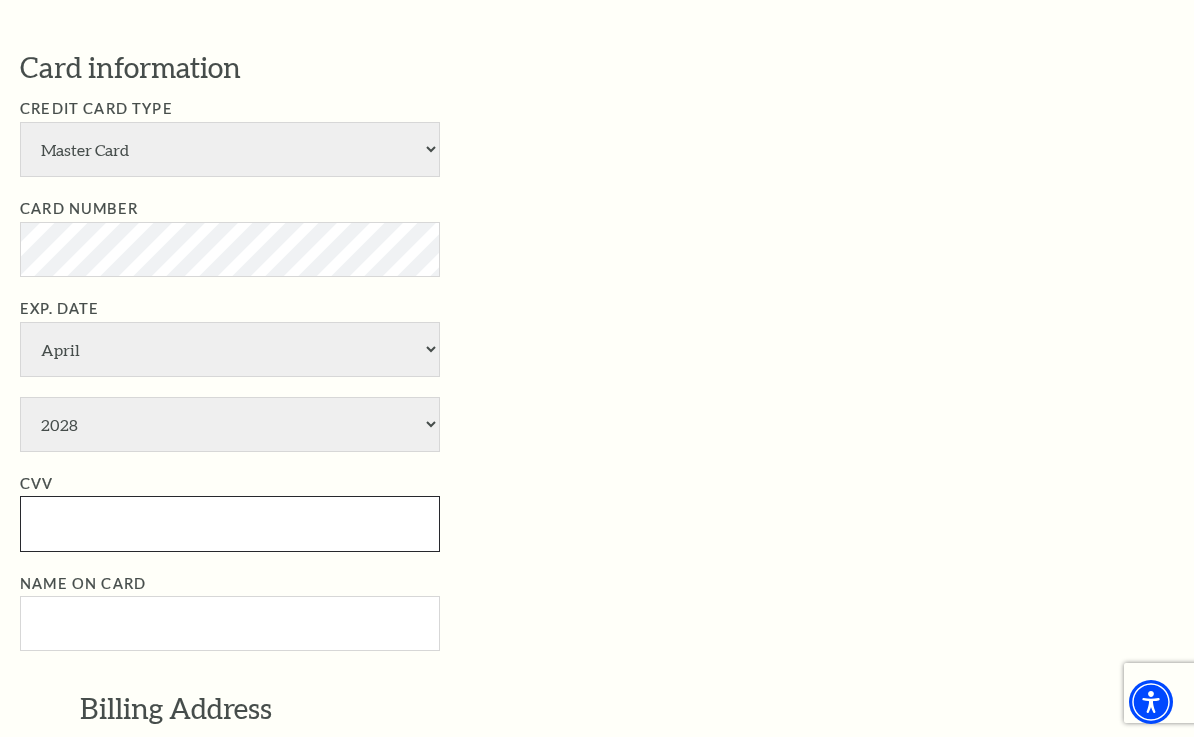 click on "CVV" at bounding box center [230, 523] 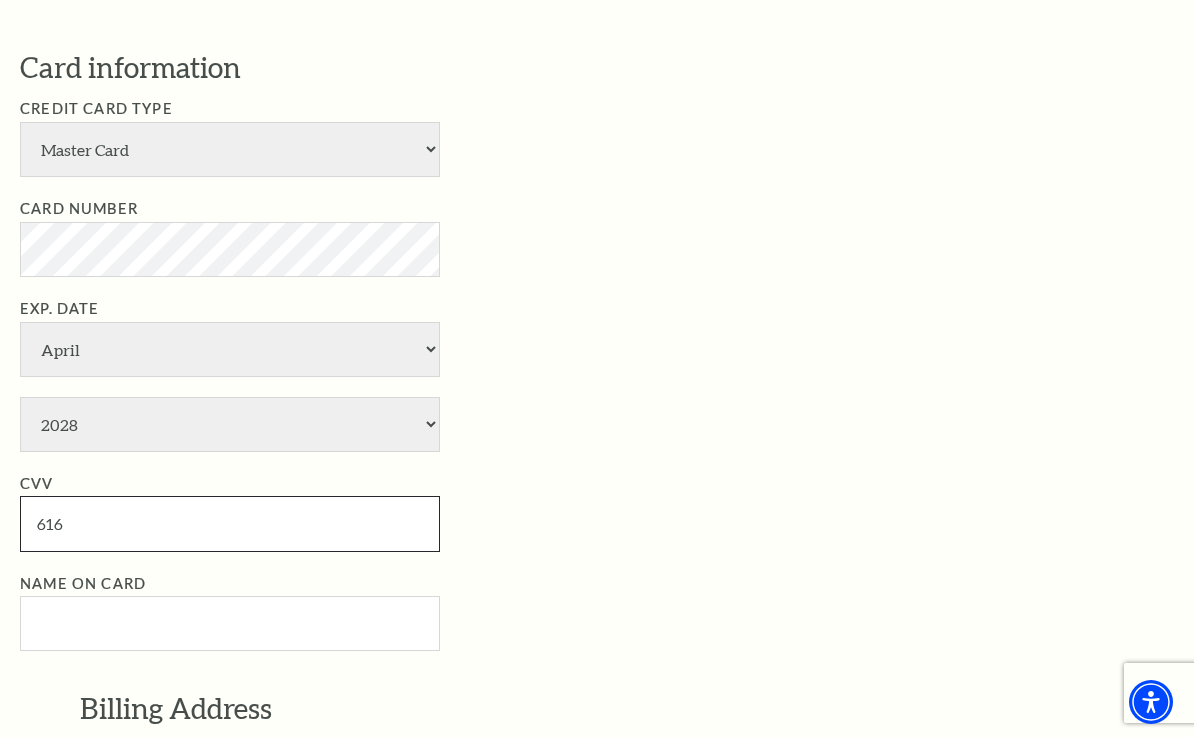 type on "616" 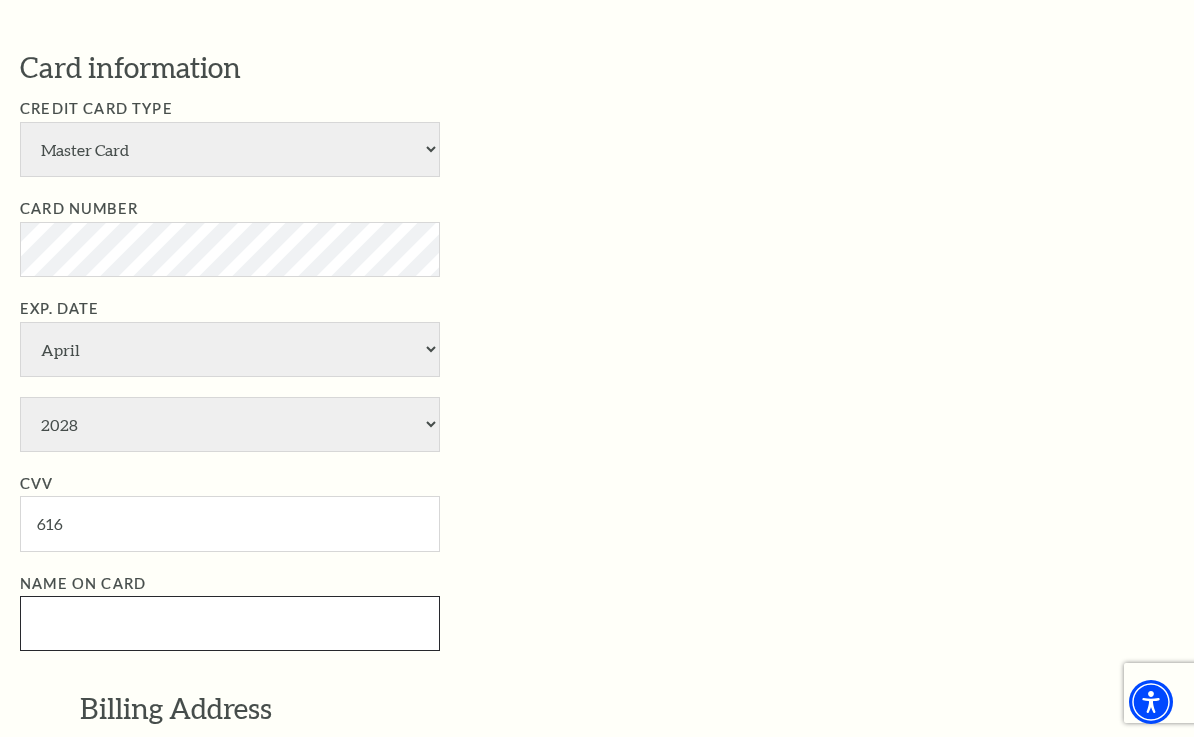click on "Name on Card" at bounding box center [230, 623] 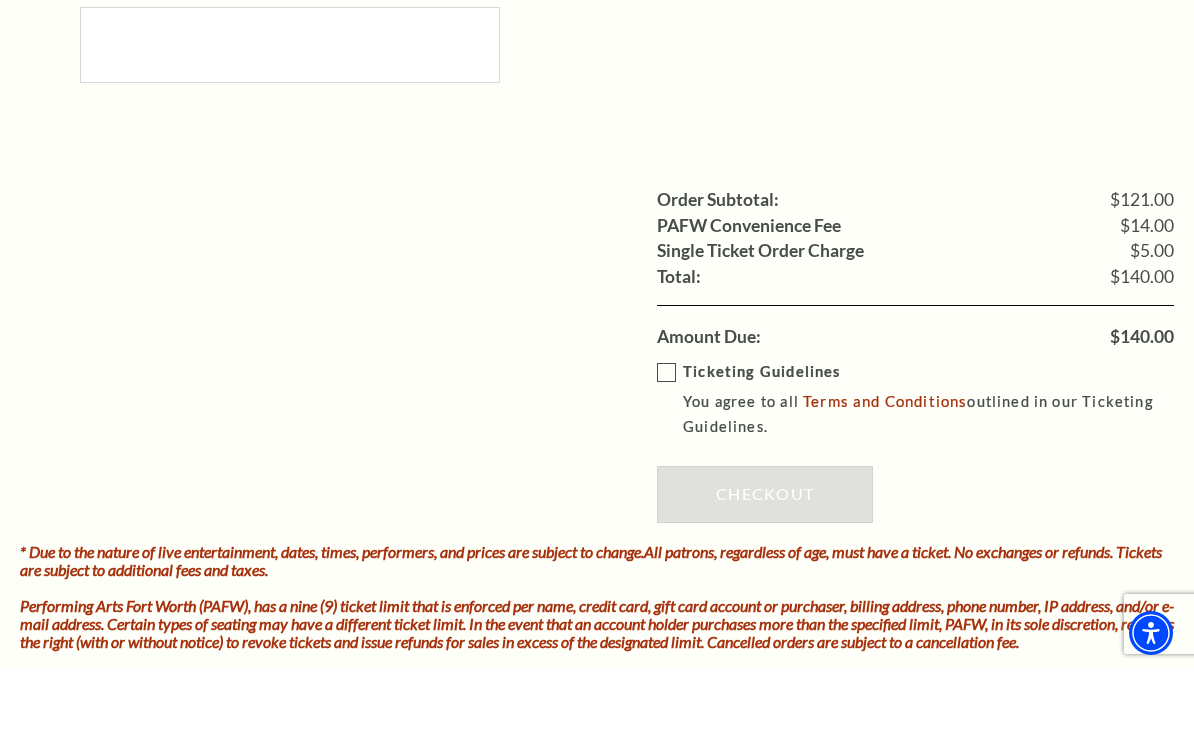 scroll, scrollTop: 2138, scrollLeft: 0, axis: vertical 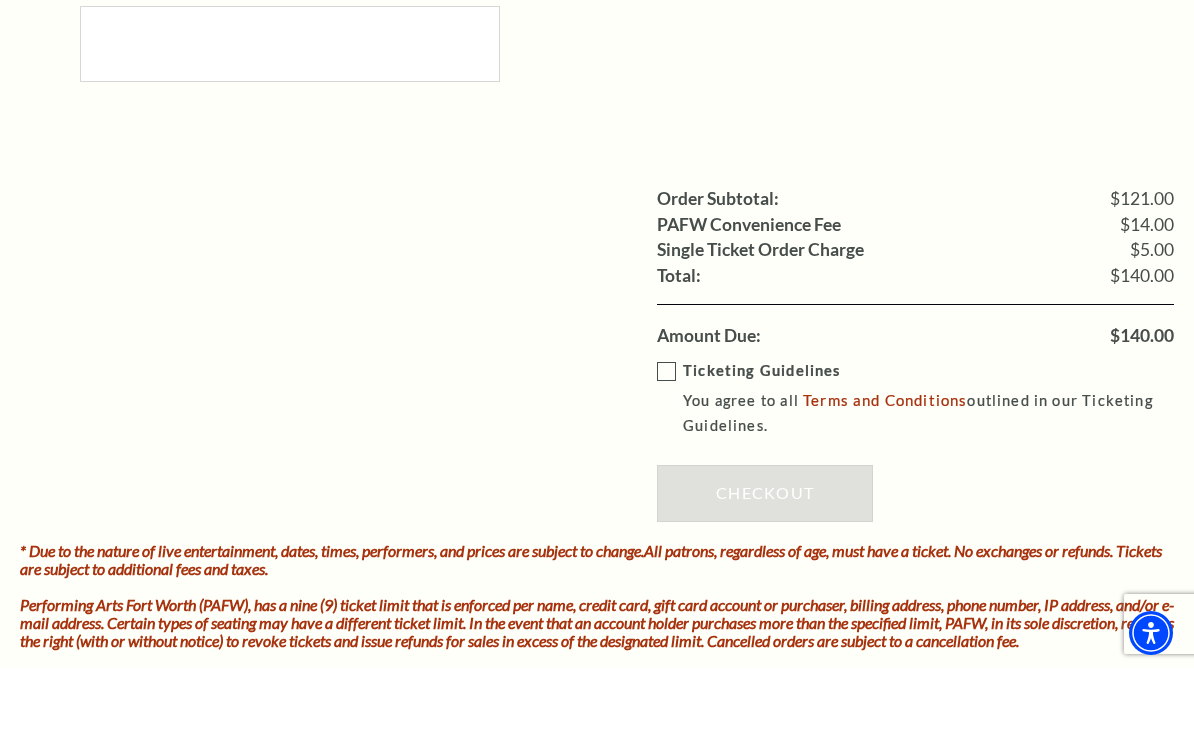 type on "Bonnie S Russell" 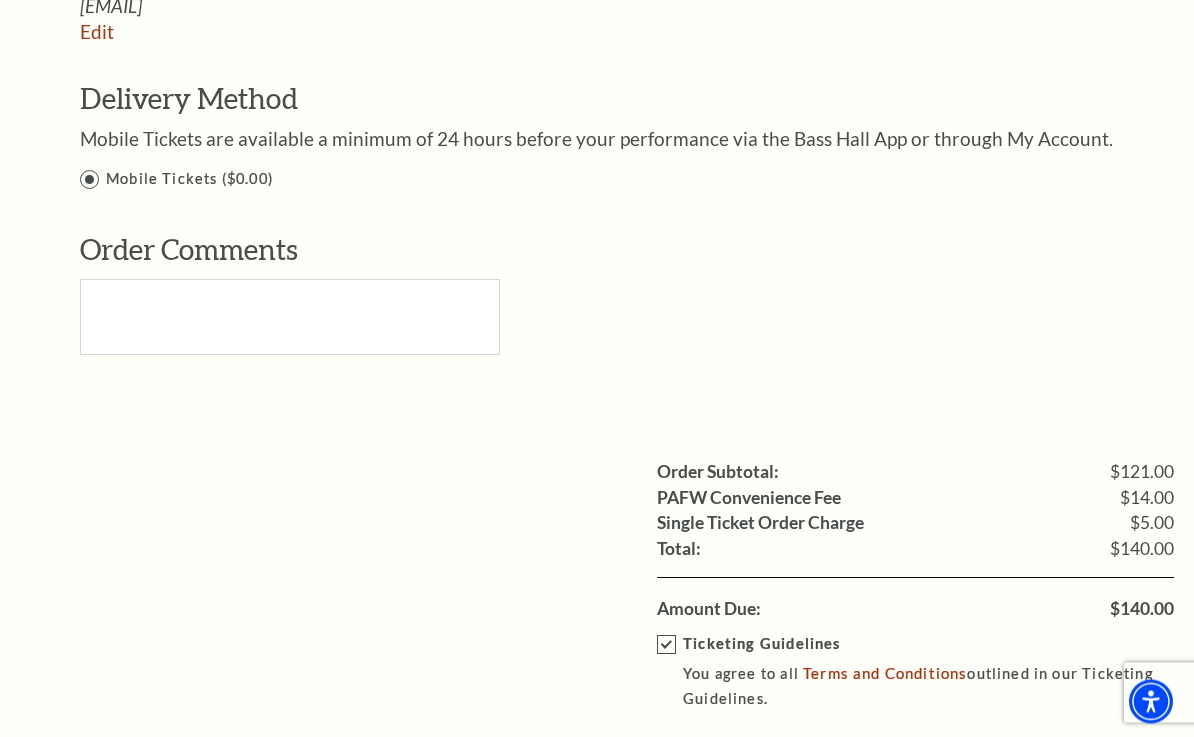 scroll, scrollTop: 1934, scrollLeft: 0, axis: vertical 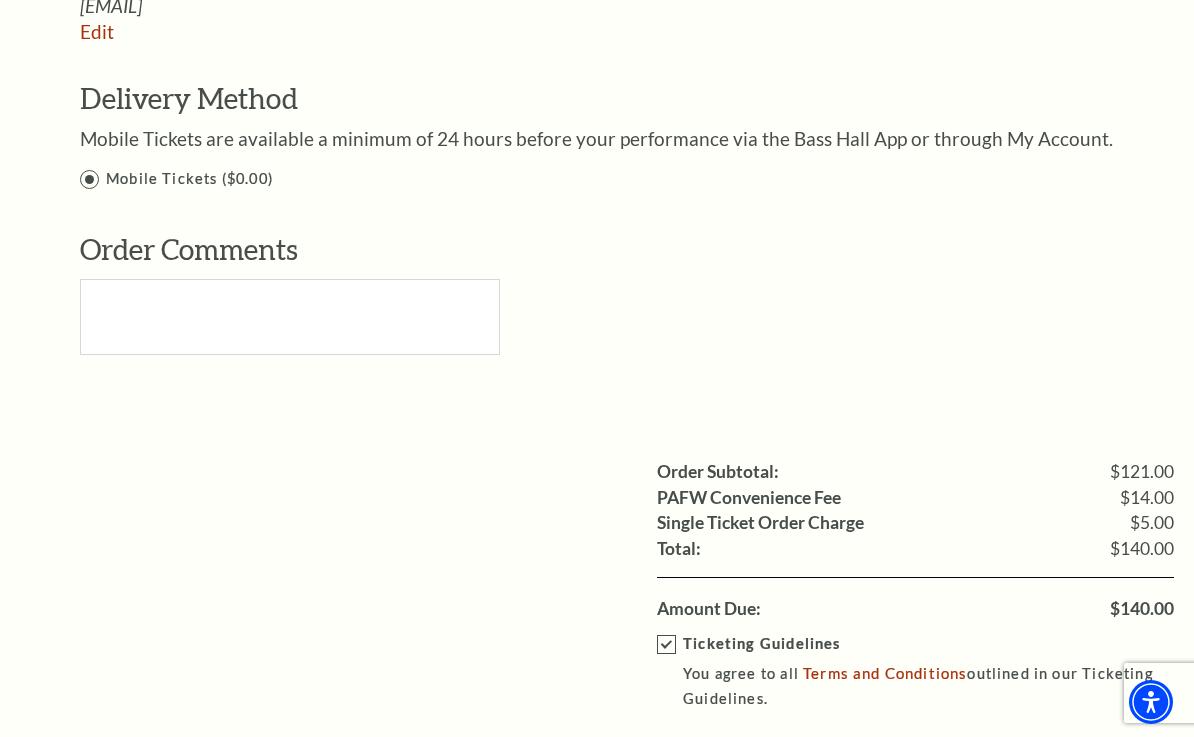 click on "Checkout" at bounding box center (765, 766) 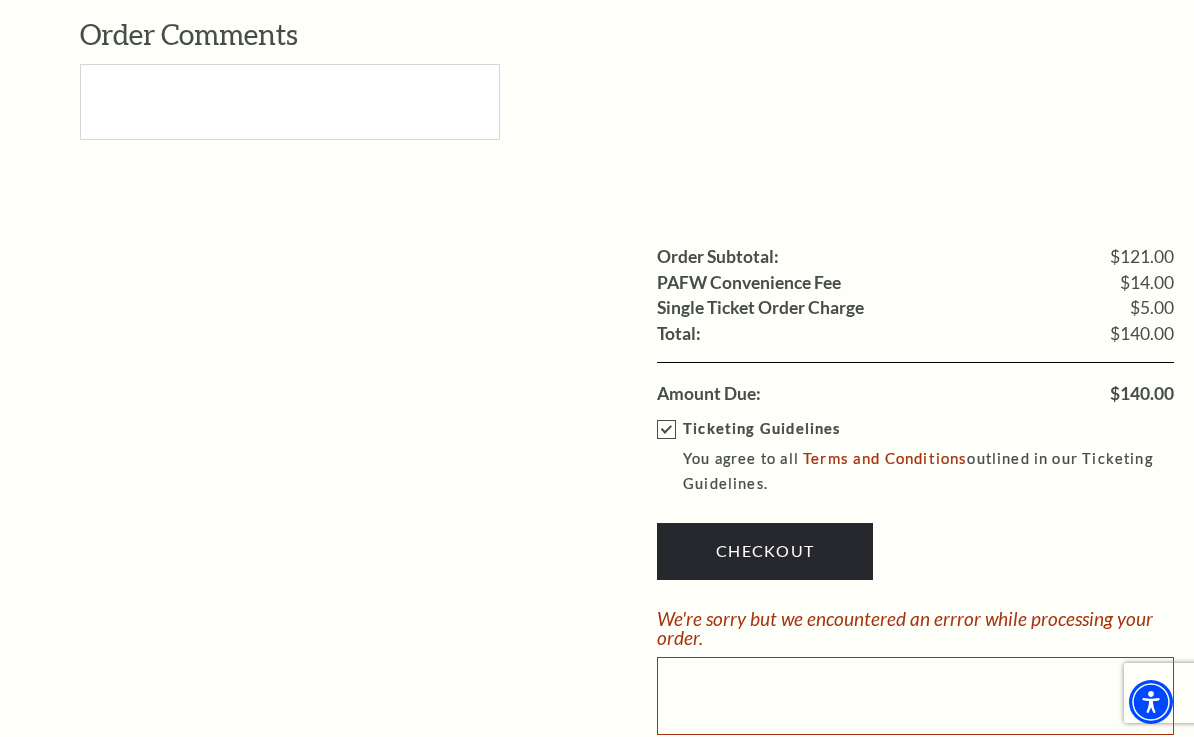 scroll, scrollTop: 2136, scrollLeft: 0, axis: vertical 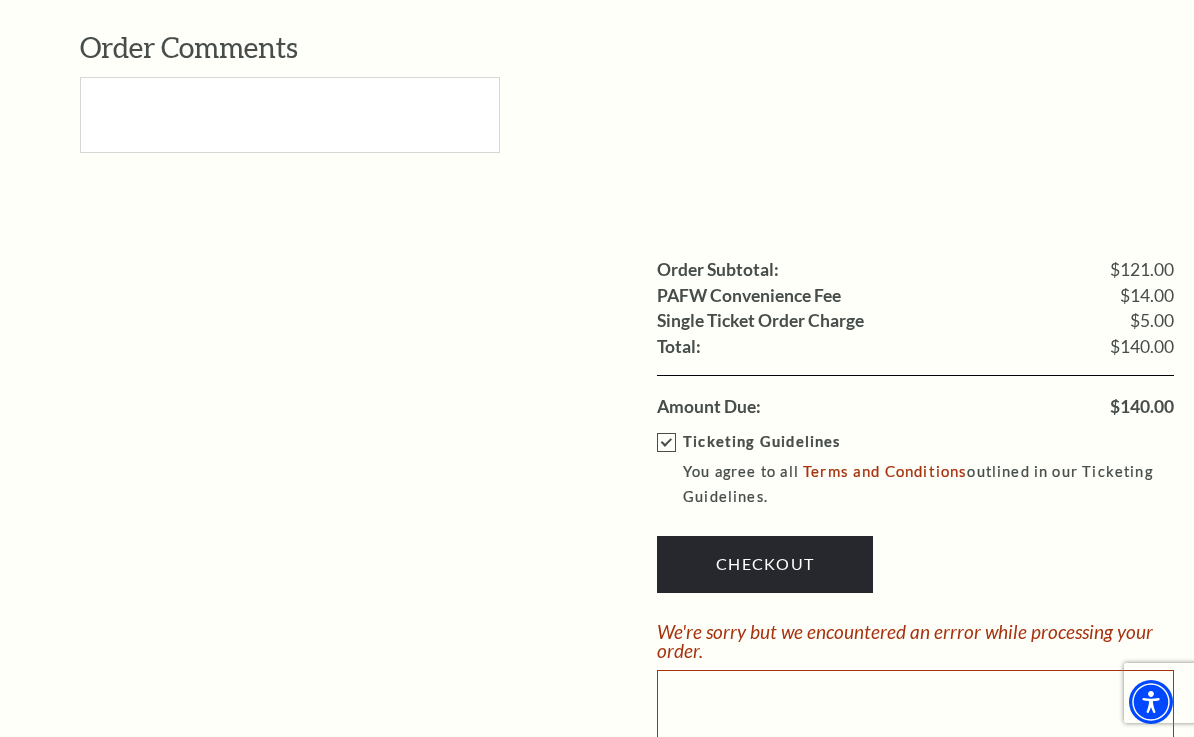 click on "Checkout" at bounding box center (765, 564) 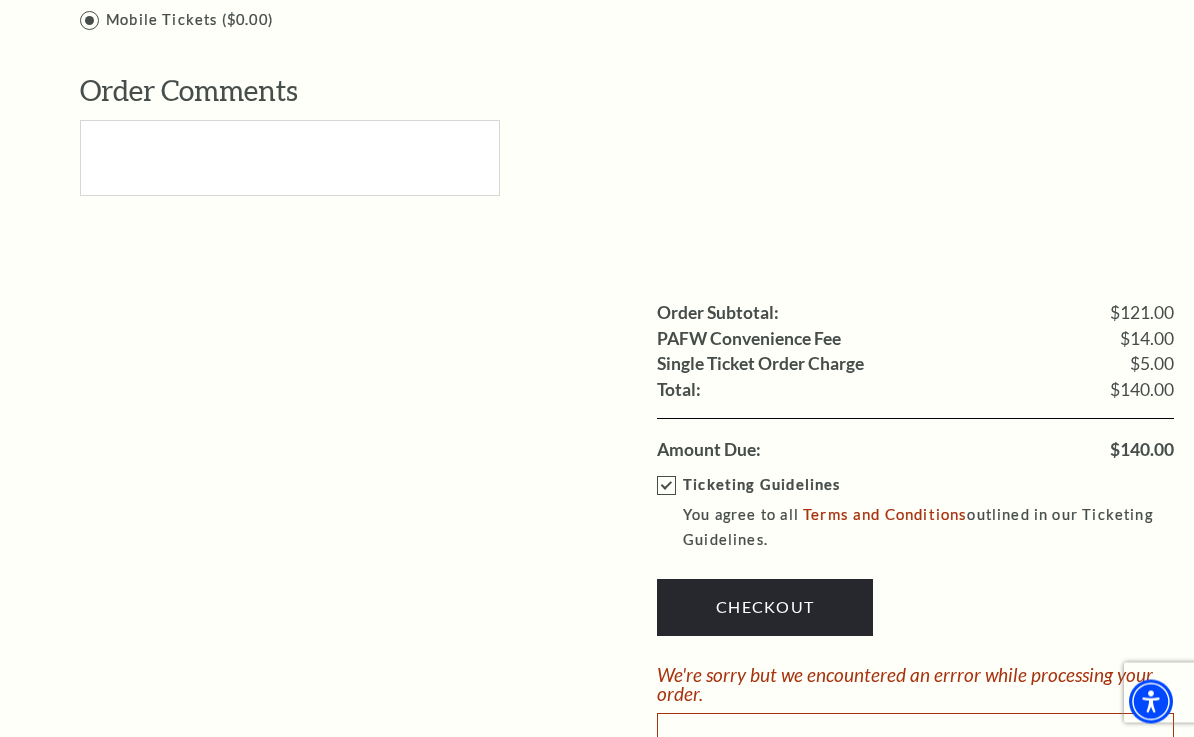 scroll, scrollTop: 2093, scrollLeft: 0, axis: vertical 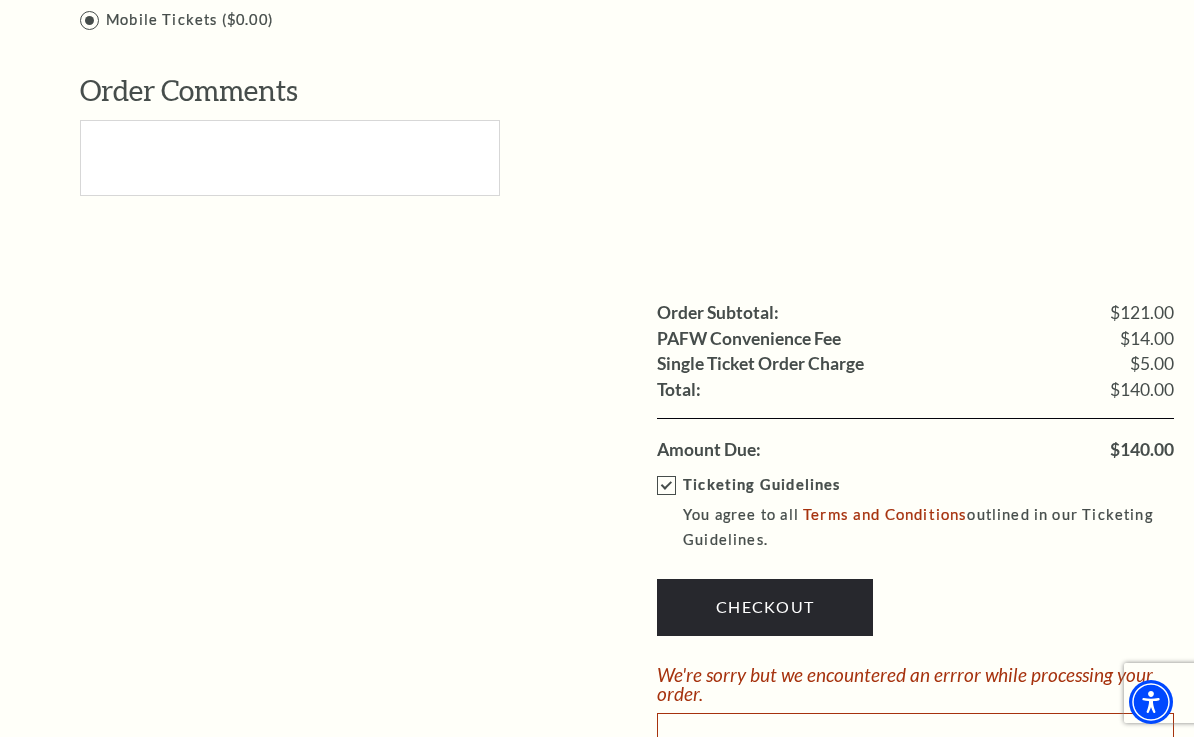 click on "Checkout" at bounding box center [765, 607] 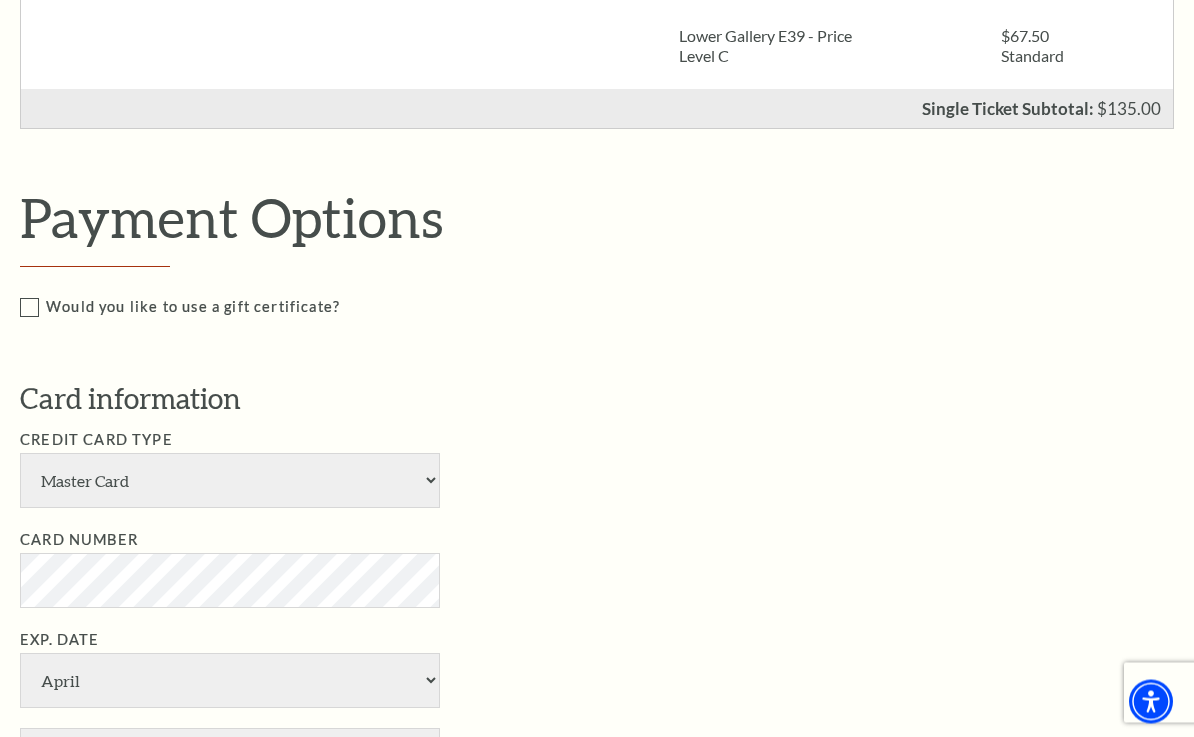 scroll, scrollTop: 750, scrollLeft: 0, axis: vertical 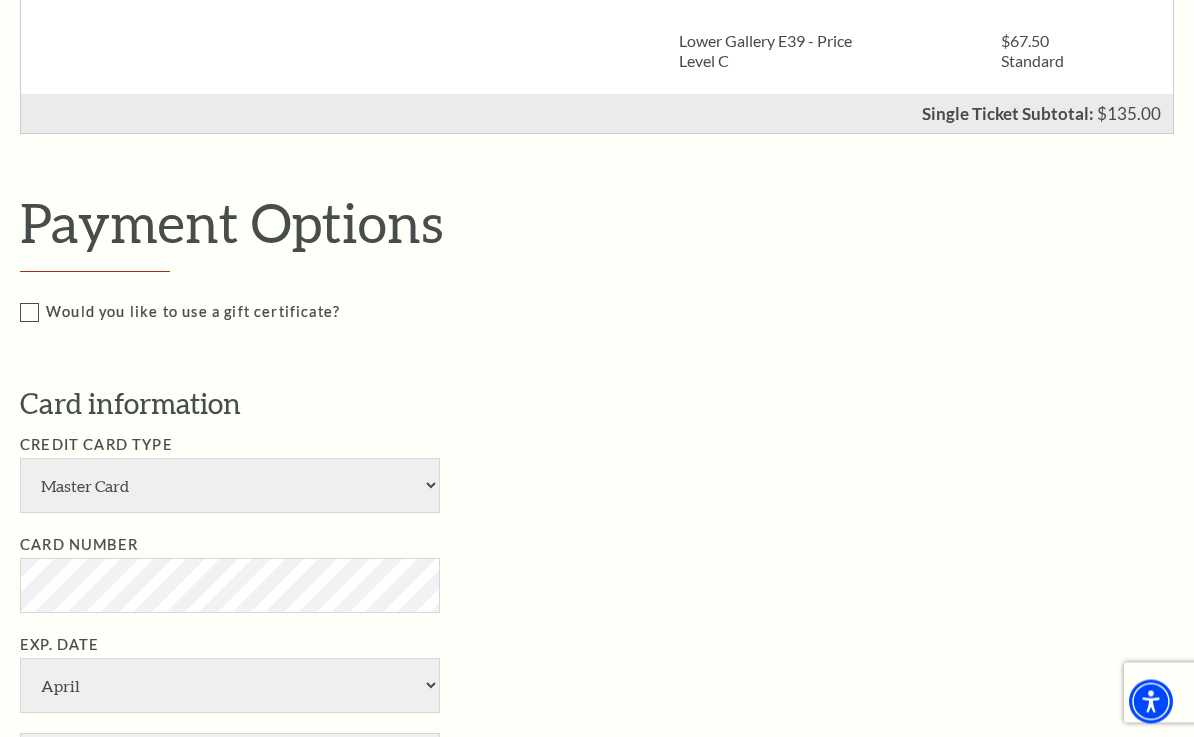 click on "Would you like to use a gift certificate?" at bounding box center [611, 313] 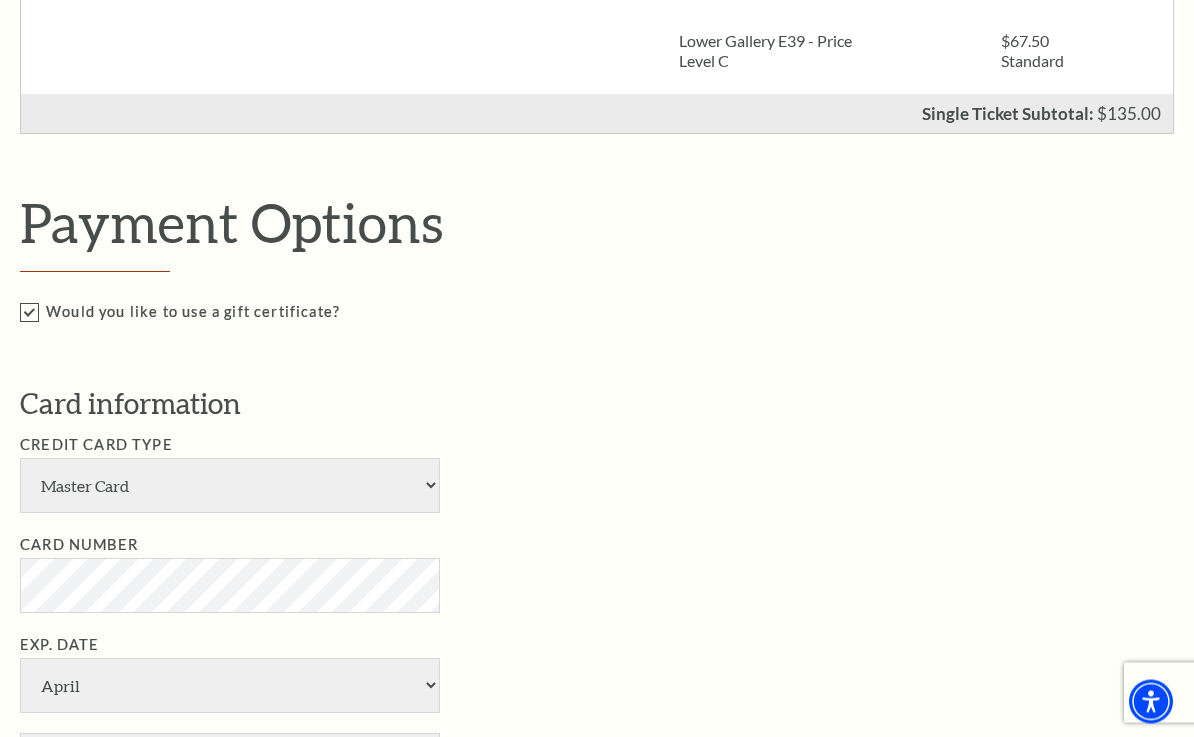scroll, scrollTop: 751, scrollLeft: 0, axis: vertical 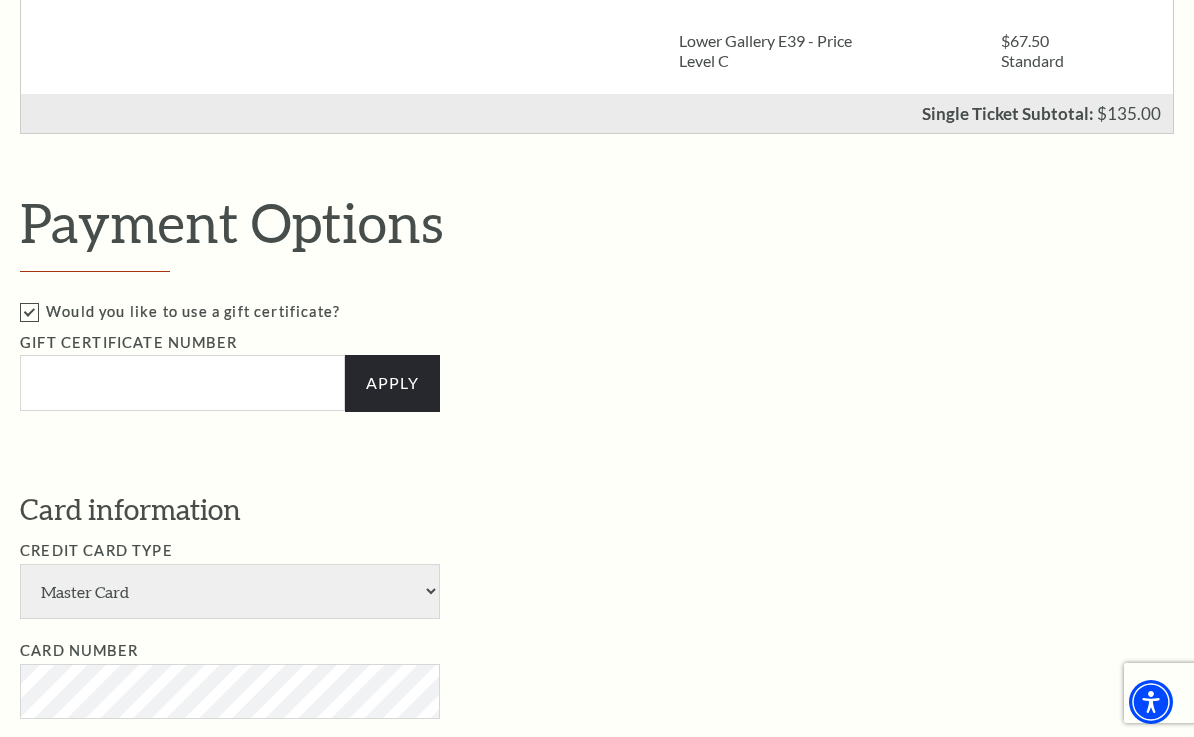 click on "Would you like to use a gift certificate?" at bounding box center [611, 312] 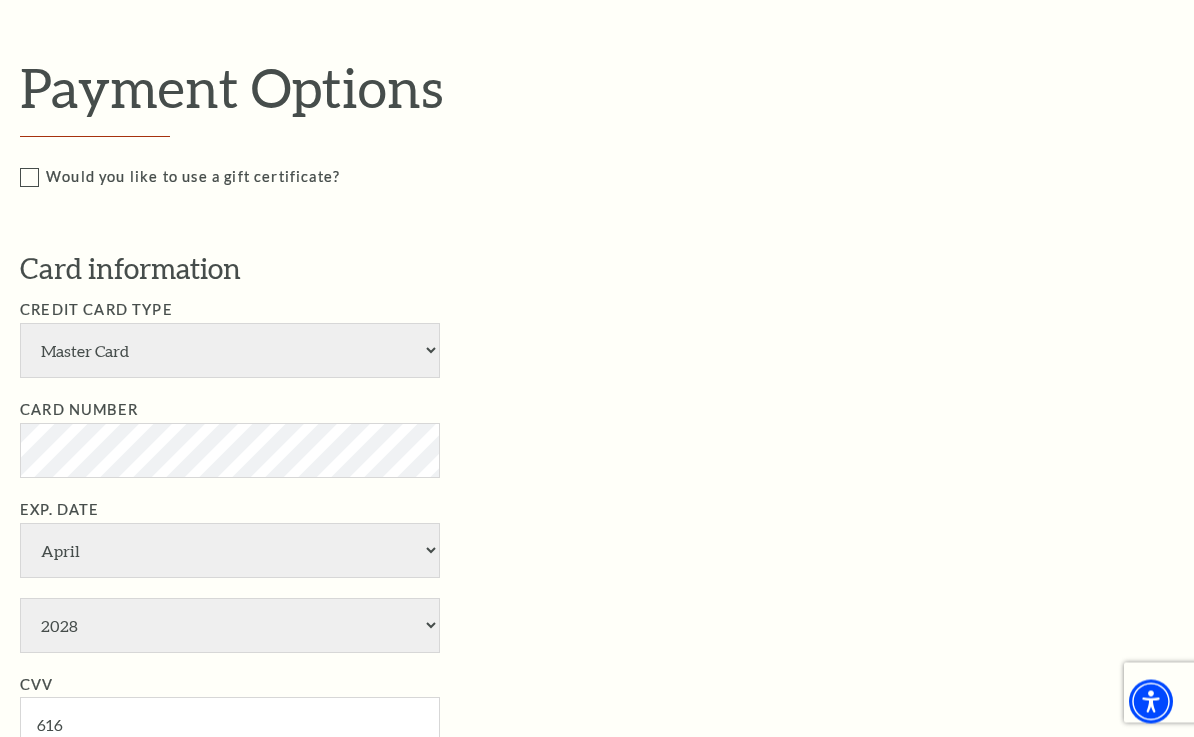 scroll, scrollTop: 889, scrollLeft: 0, axis: vertical 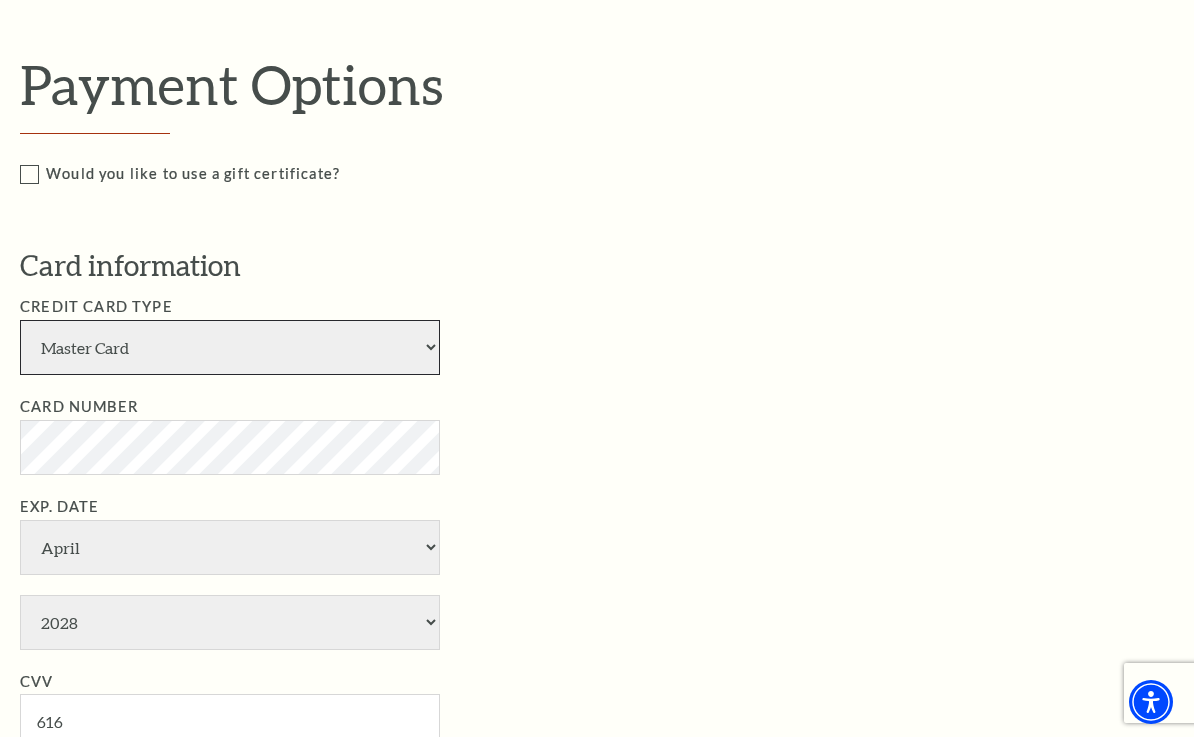 click on "American Express
Visa
Master Card
Discover" at bounding box center (230, 347) 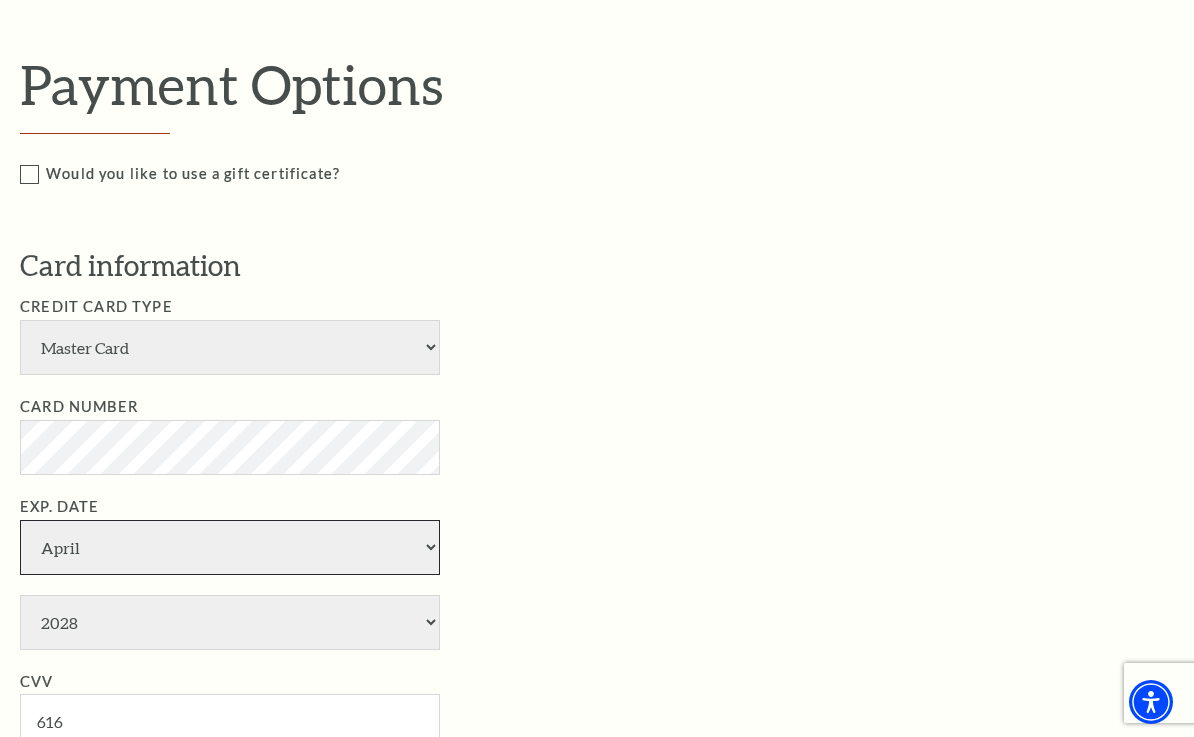 click on "January
February
March
April
May
June
July
August
September
October
November
December" at bounding box center [230, 547] 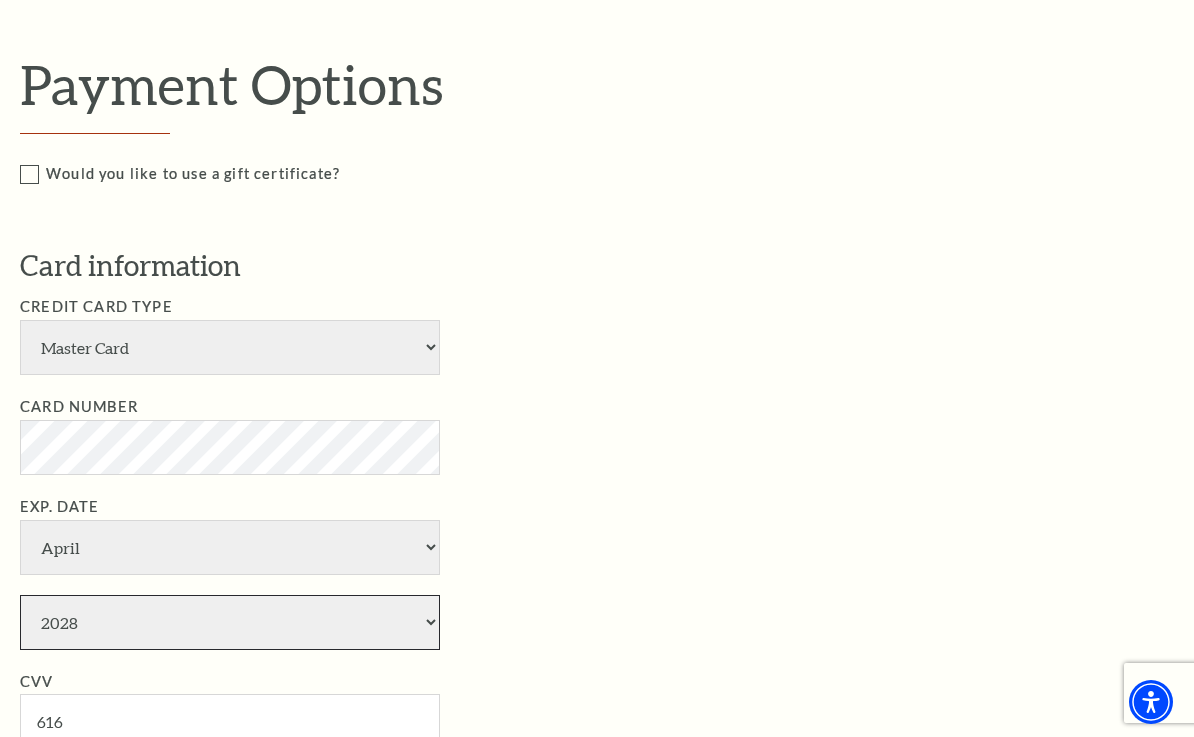 click on "2025
2026
2027
2028
2029
2030
2031
2032
2033
2034" at bounding box center [230, 622] 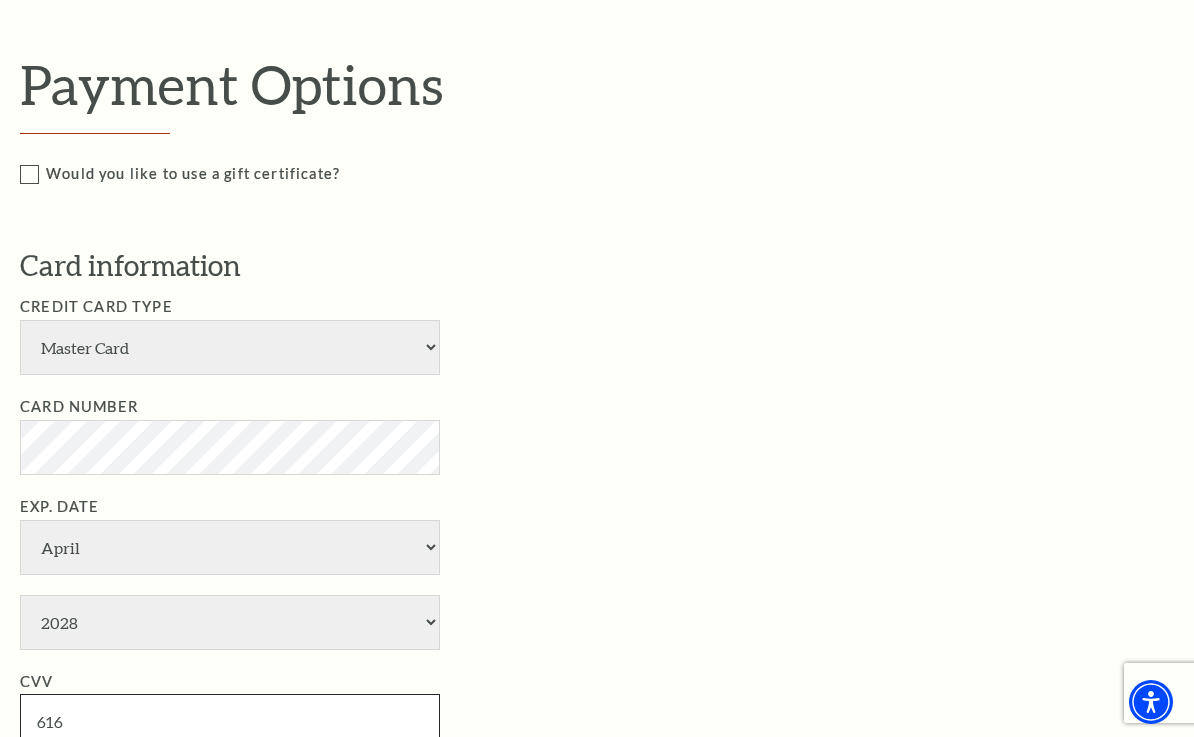 click on "616" at bounding box center (230, 721) 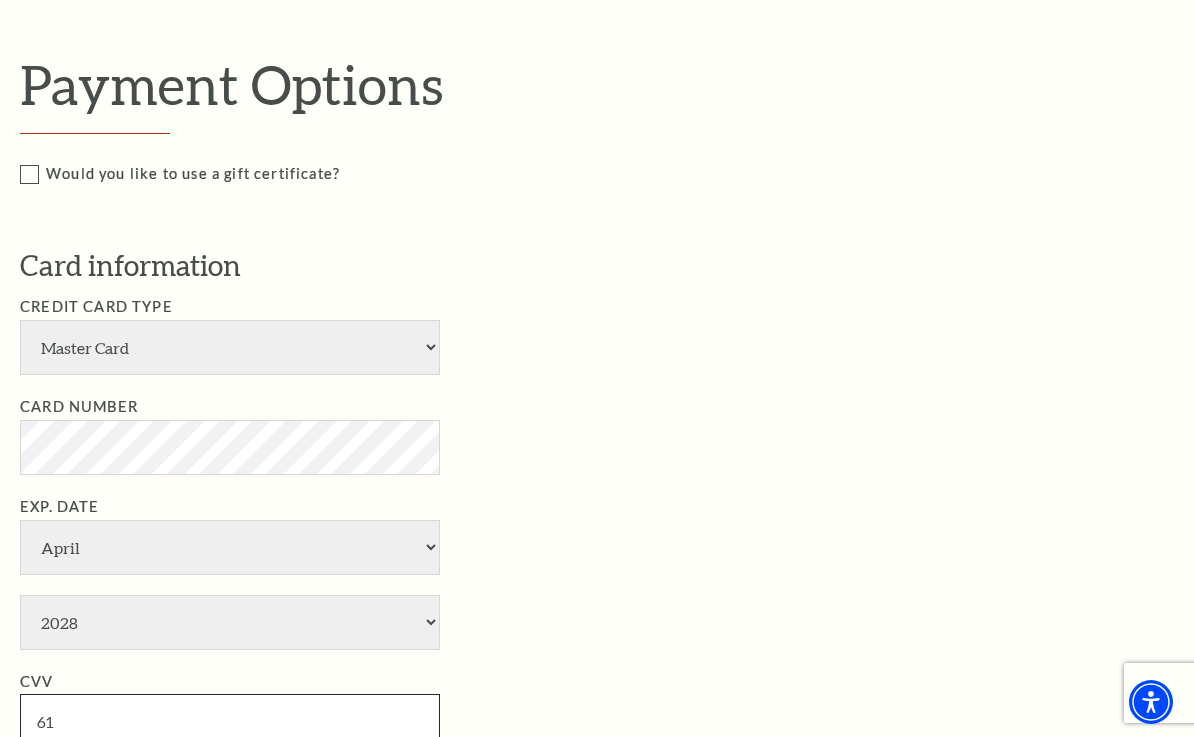 type on "6" 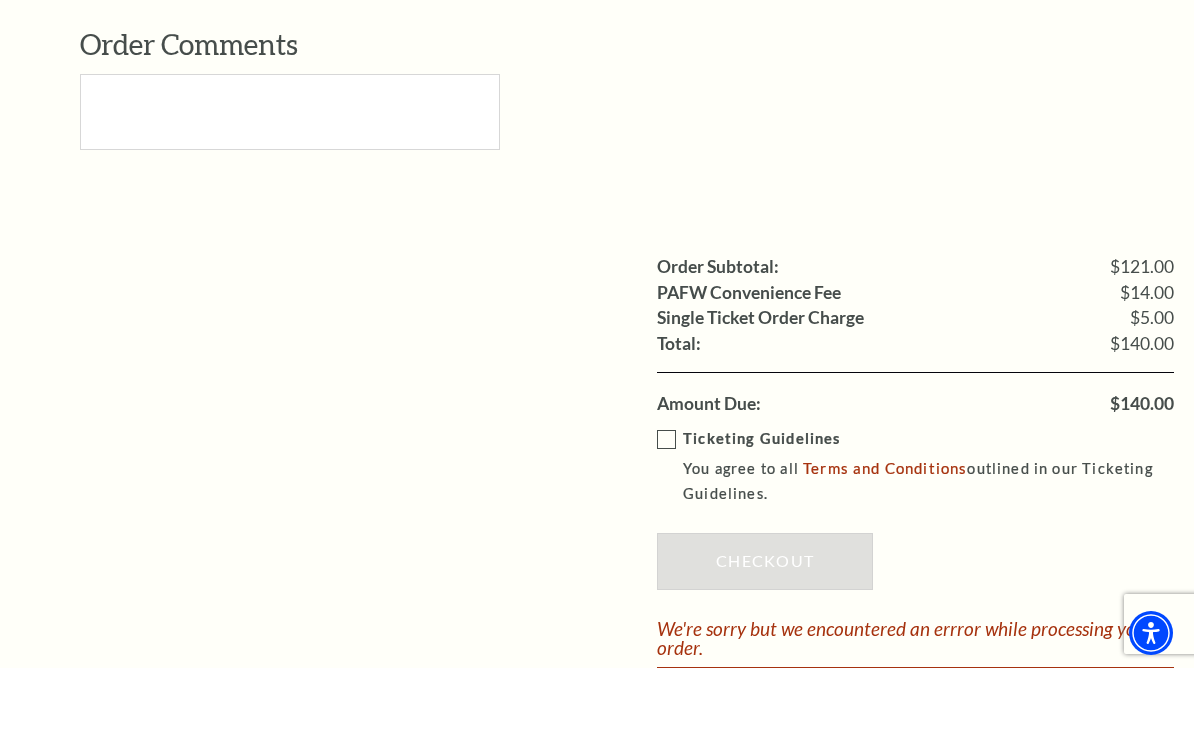 scroll, scrollTop: 2075, scrollLeft: 0, axis: vertical 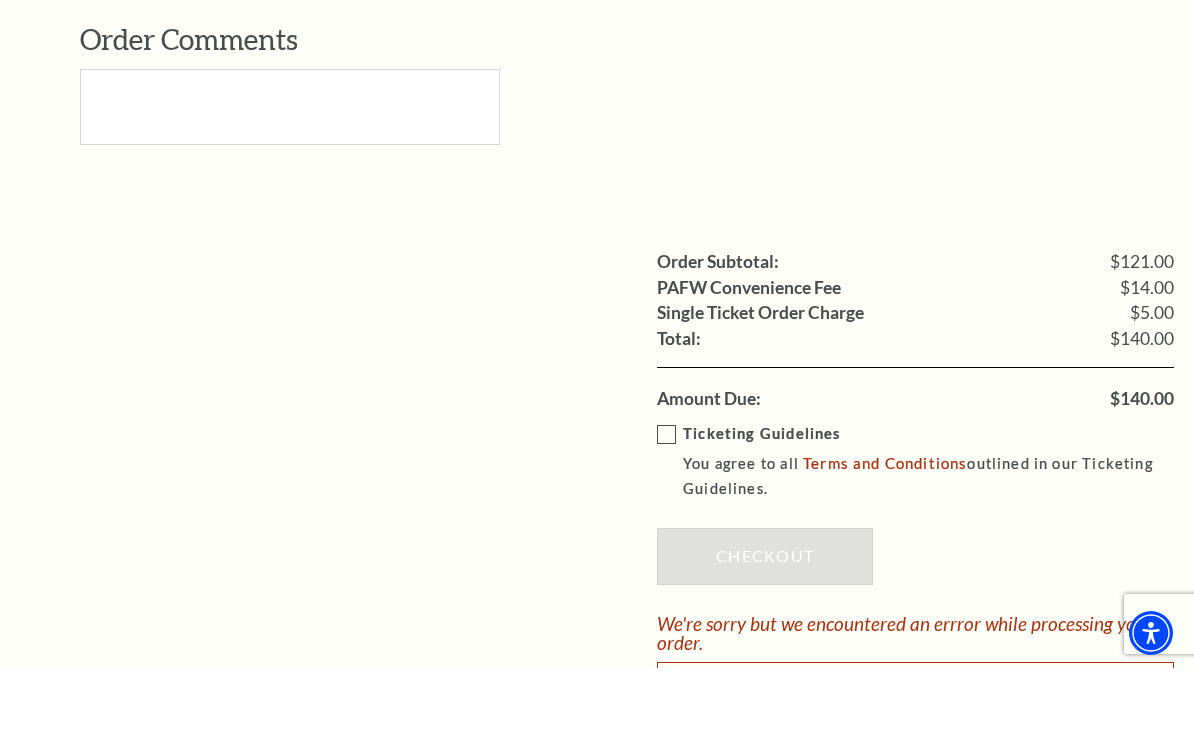 click on "Ticketing Guidelines
You agree to all   Terms and Conditions  outlined in our Ticketing Guidelines." at bounding box center (930, 531) 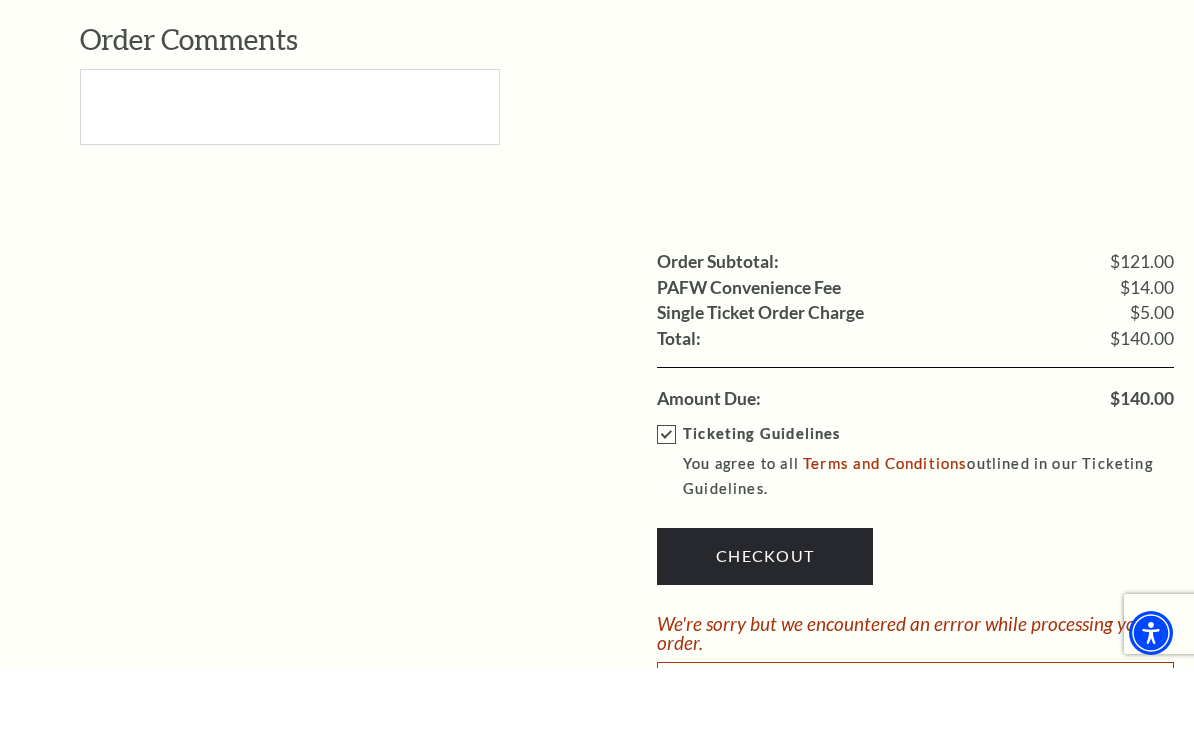scroll, scrollTop: 2144, scrollLeft: 0, axis: vertical 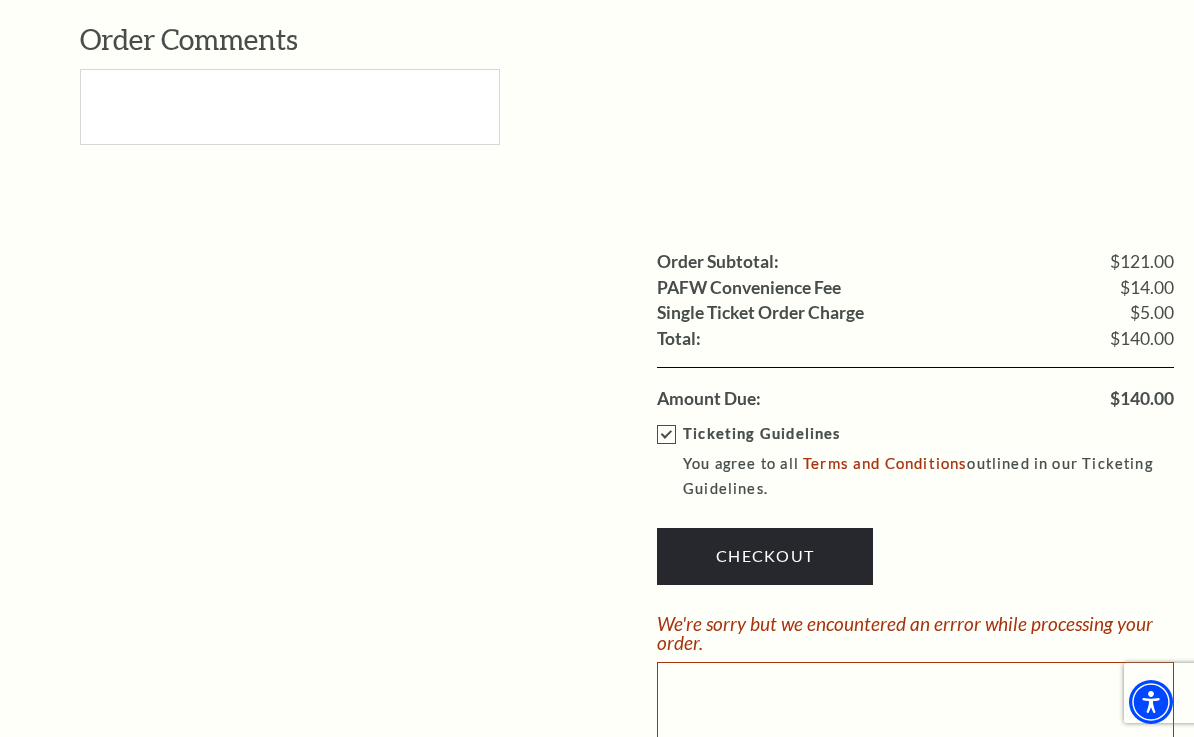 click on "Checkout" at bounding box center (765, 556) 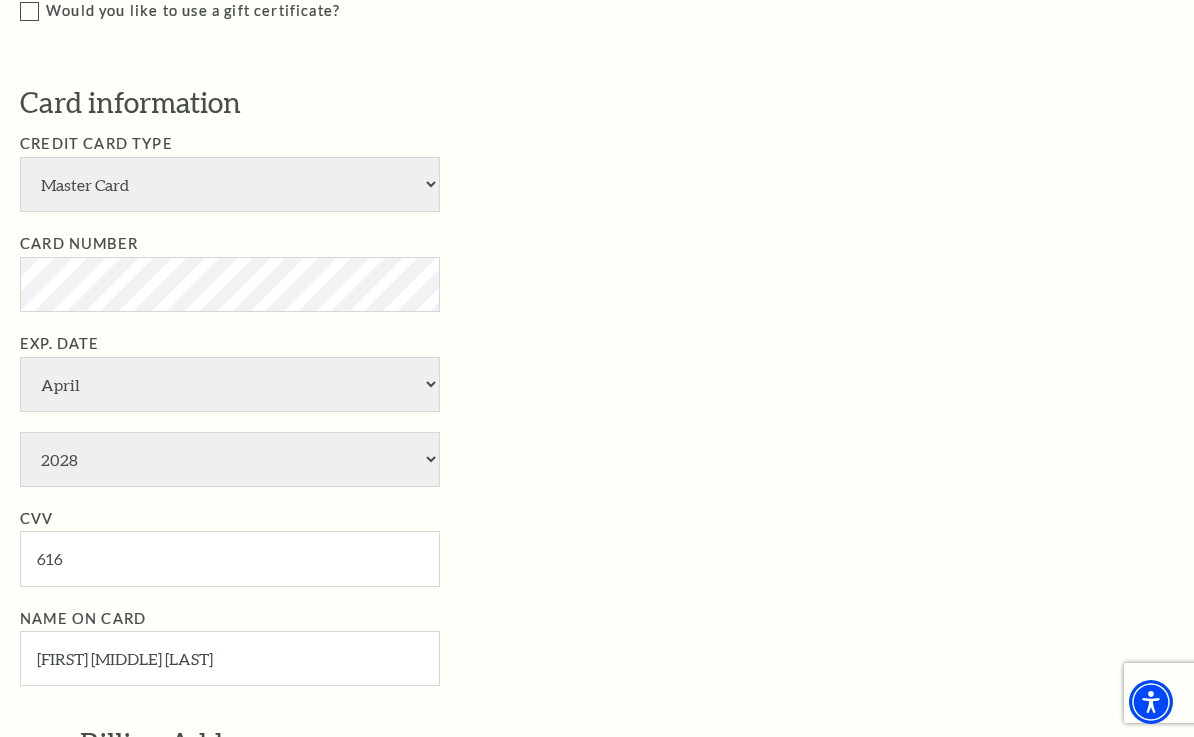 scroll, scrollTop: 1051, scrollLeft: 0, axis: vertical 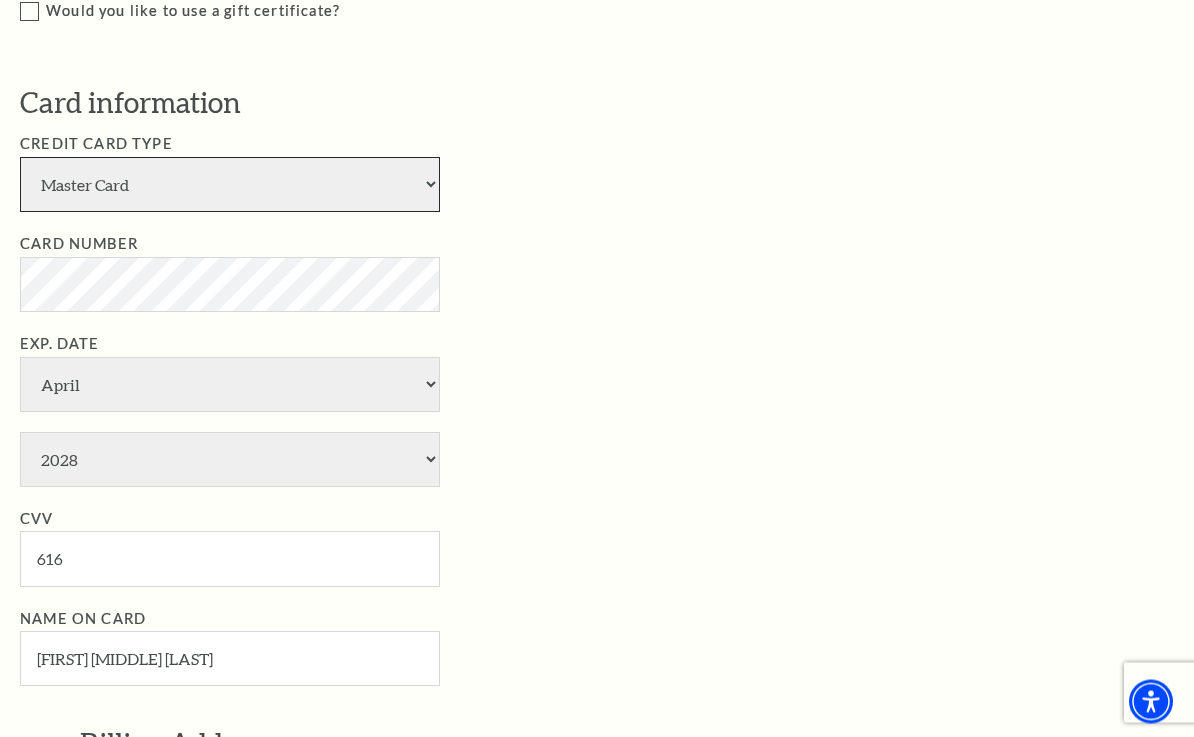click on "American Express
Visa
Master Card
Discover" at bounding box center (230, 185) 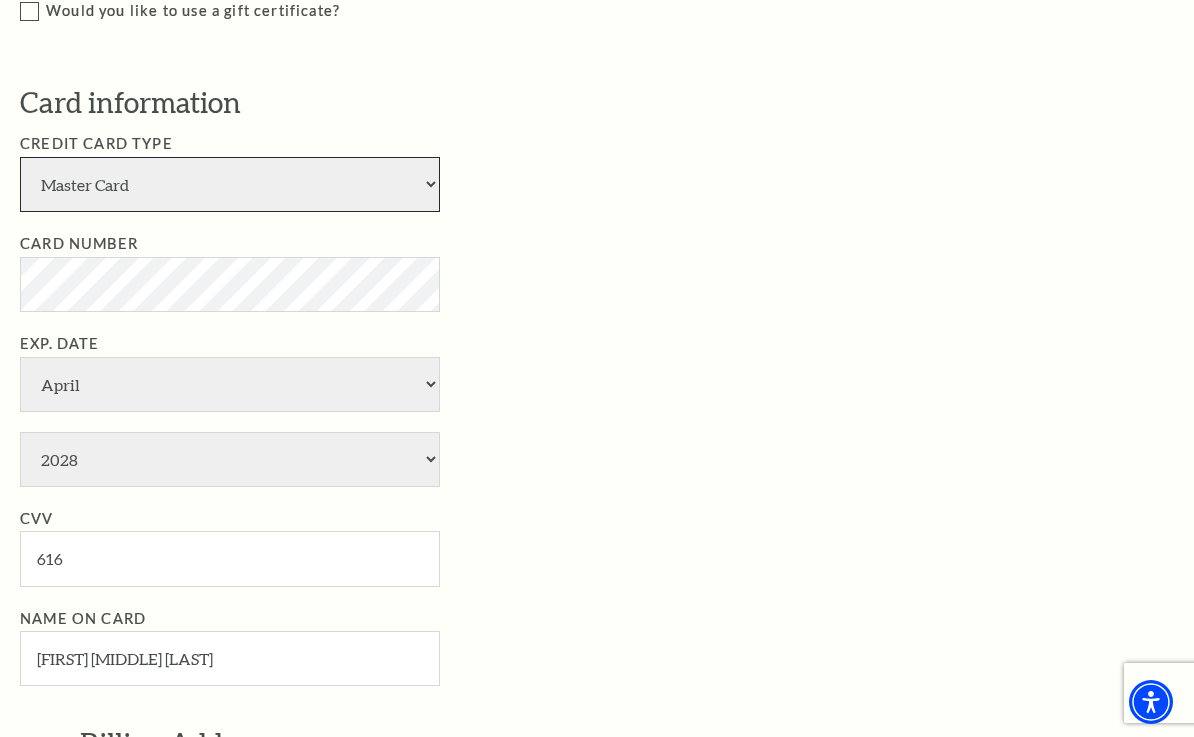 select on "24" 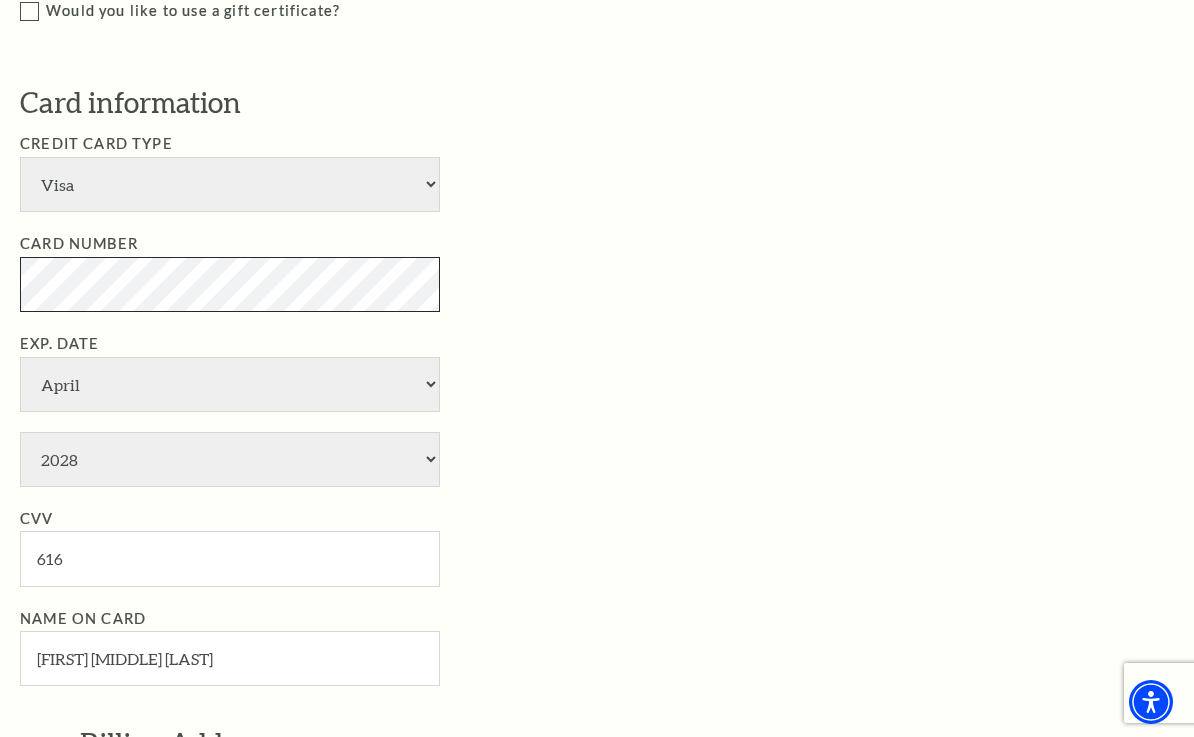 scroll, scrollTop: 1051, scrollLeft: 0, axis: vertical 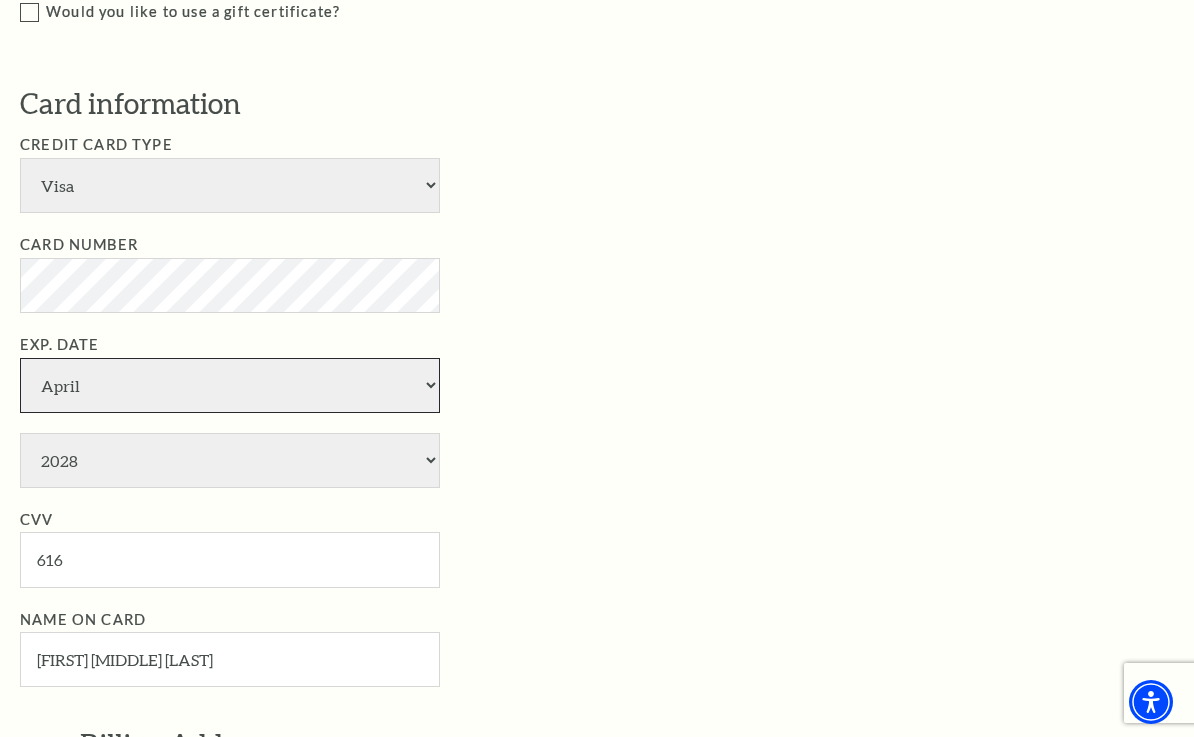 click on "January
February
March
April
May
June
July
August
September
October
November
December" at bounding box center (230, 385) 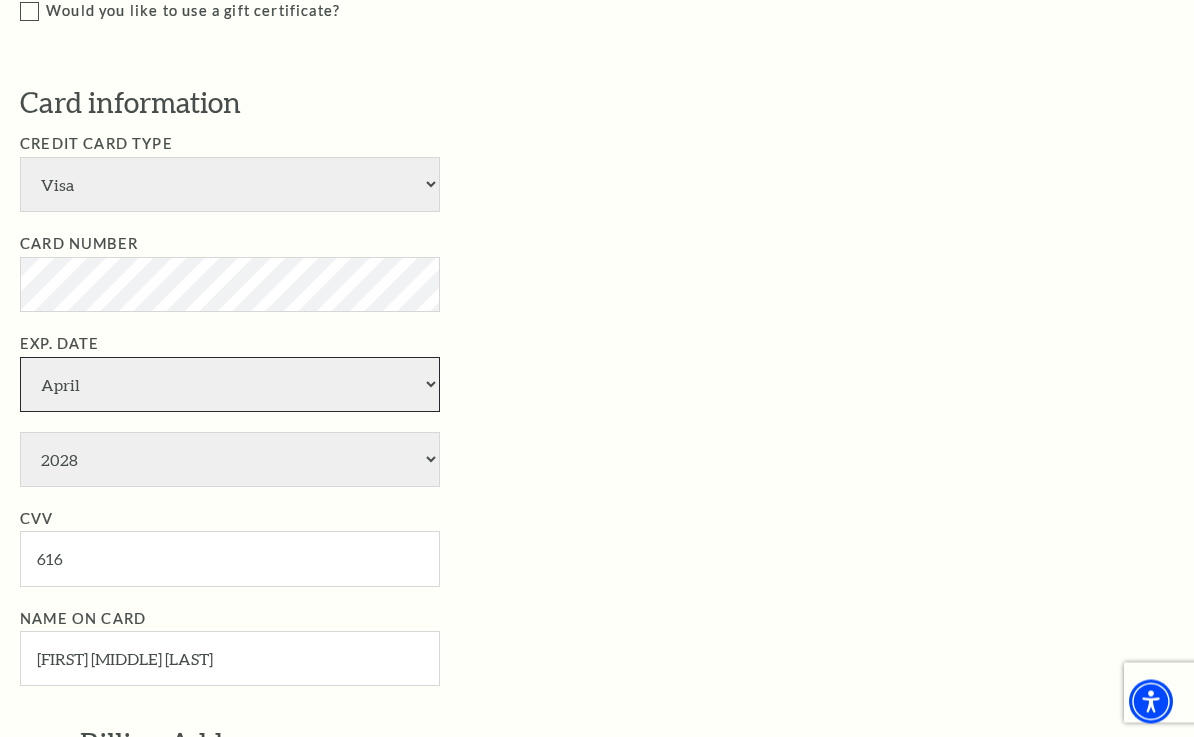 select on "9" 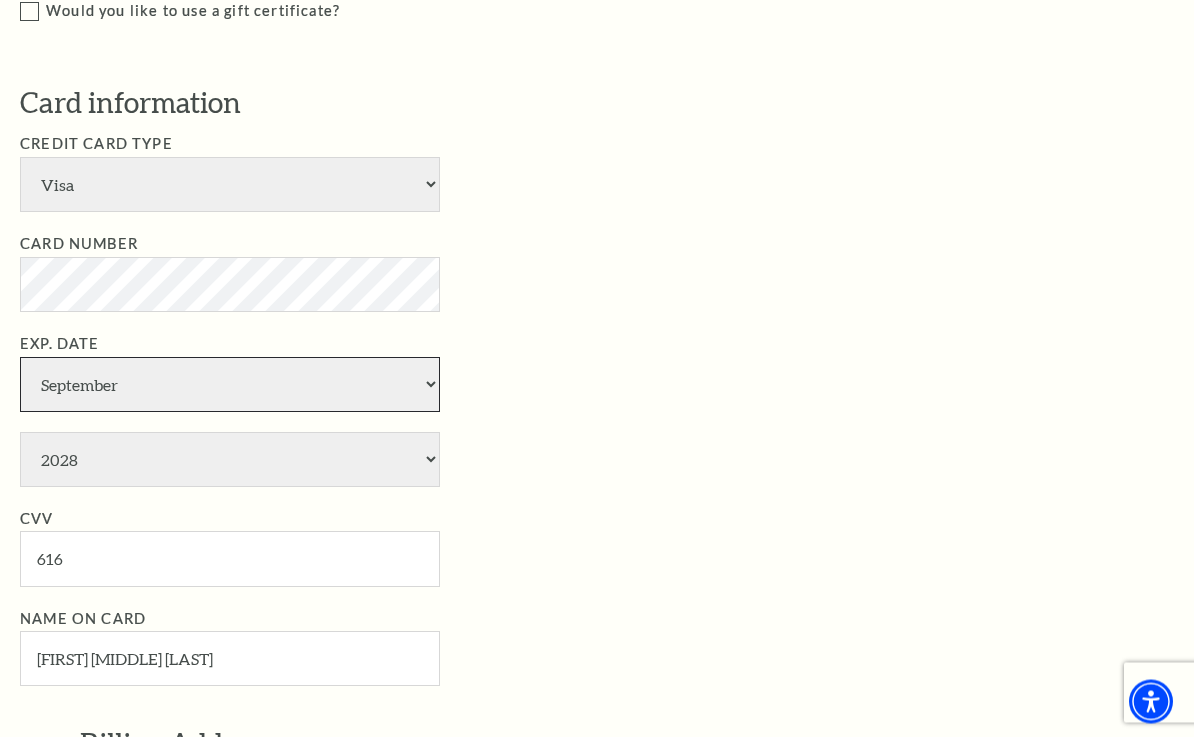 scroll, scrollTop: 1052, scrollLeft: 0, axis: vertical 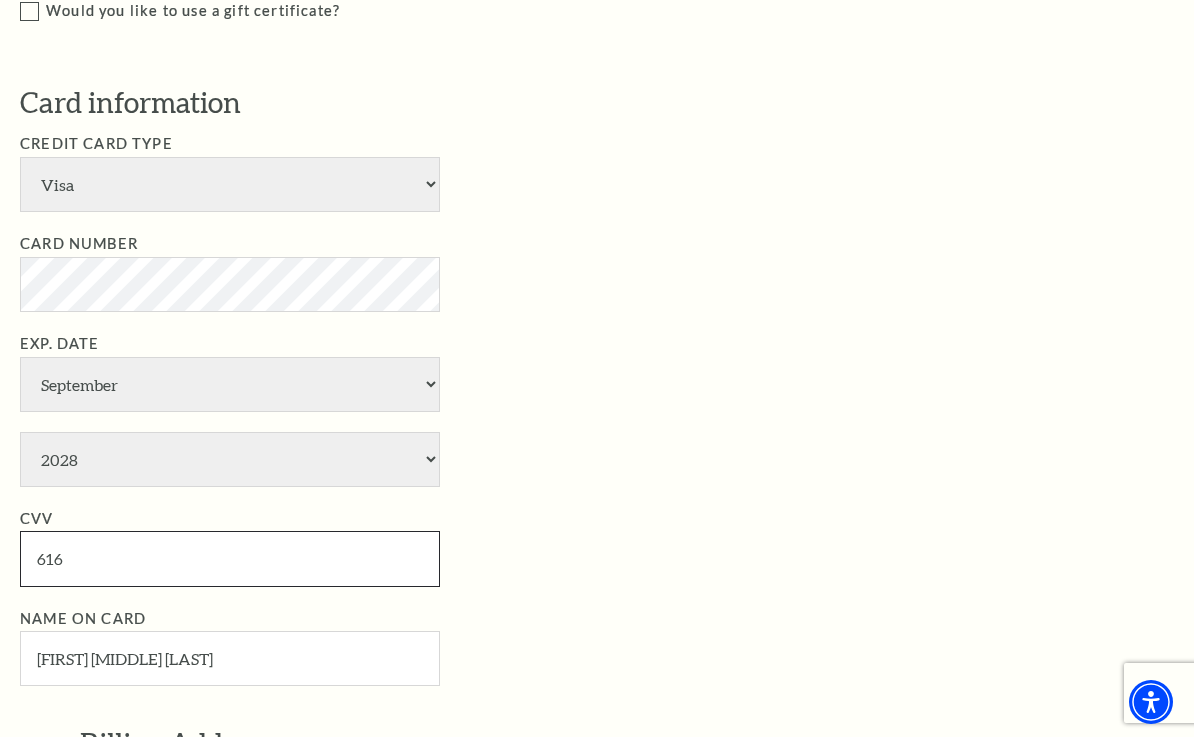 click on "616" at bounding box center [230, 558] 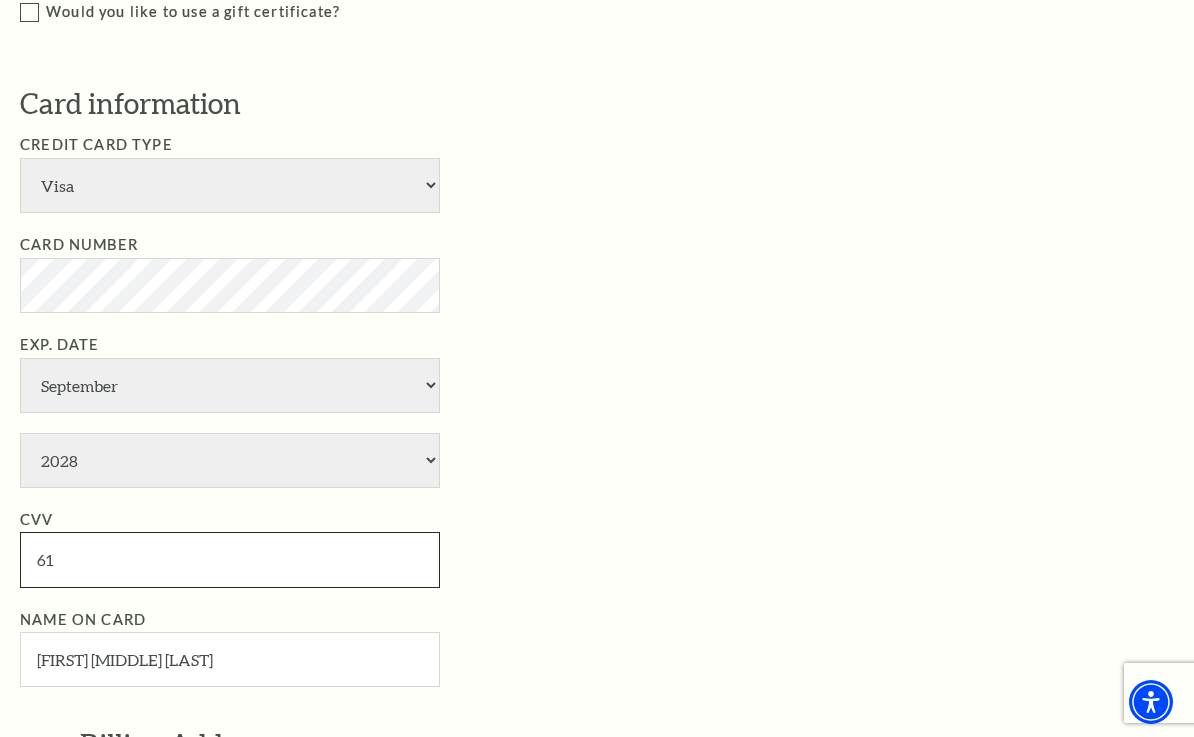 type on "6" 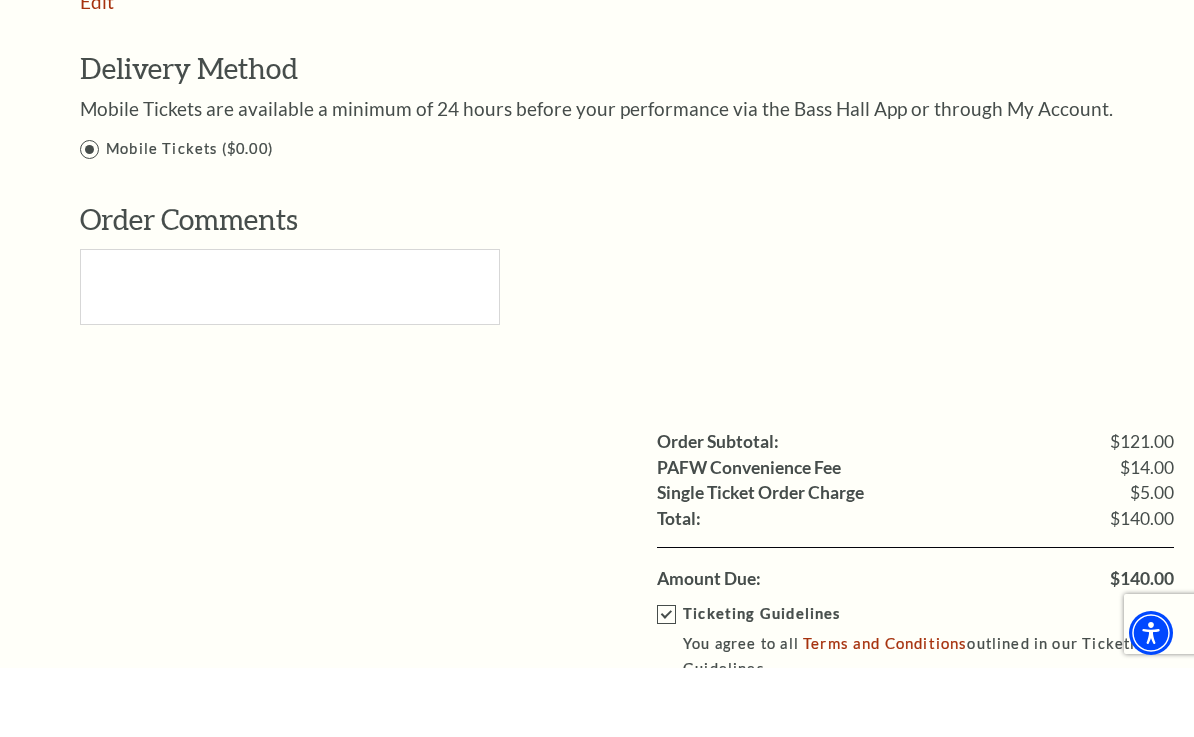 scroll, scrollTop: 1941, scrollLeft: 0, axis: vertical 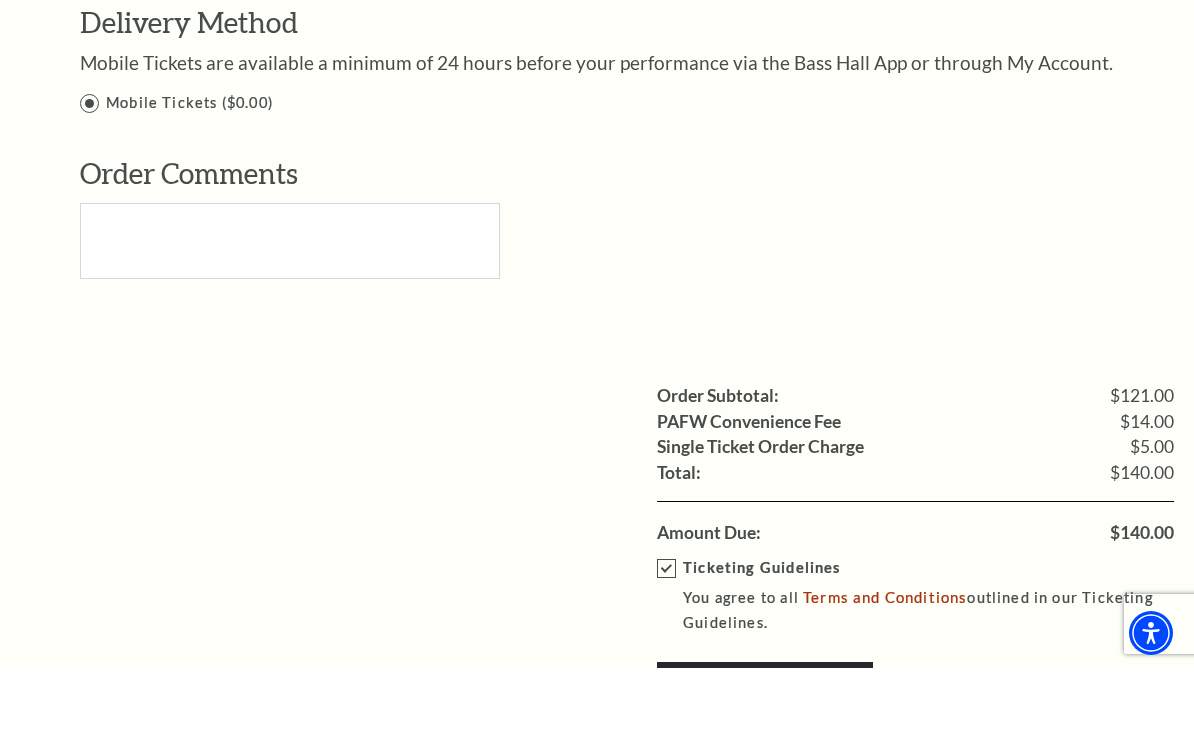 type on "923" 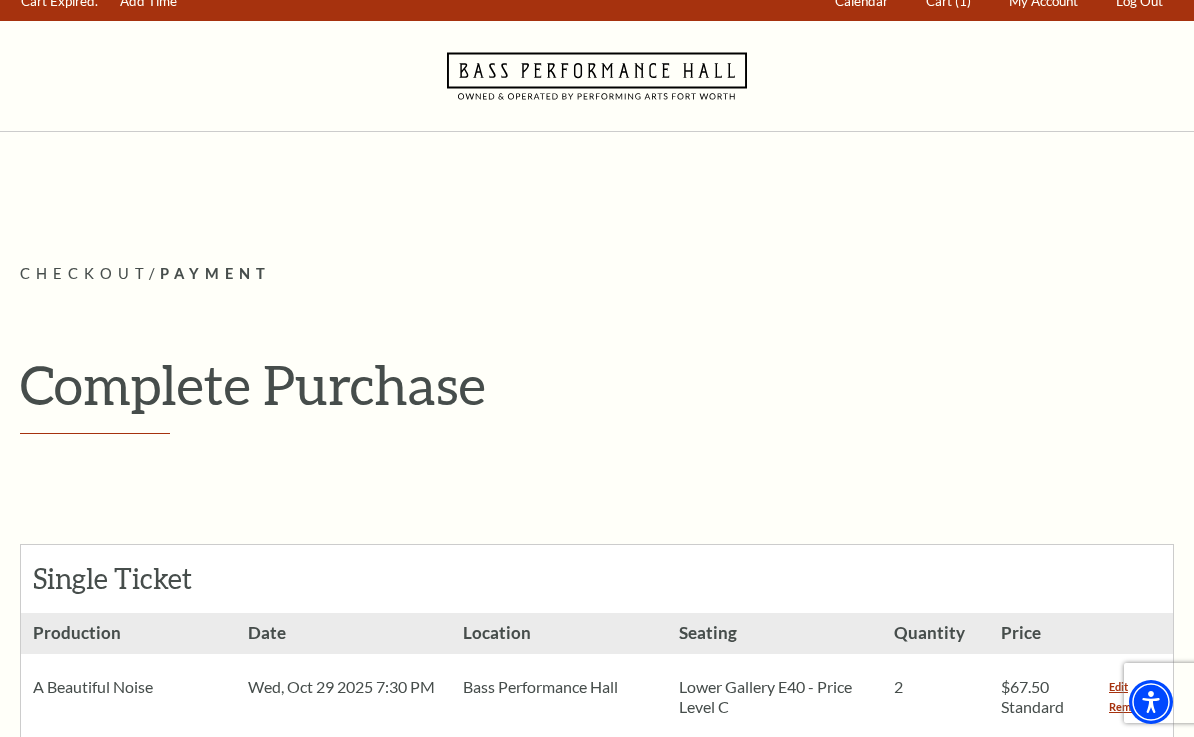 scroll, scrollTop: 0, scrollLeft: 0, axis: both 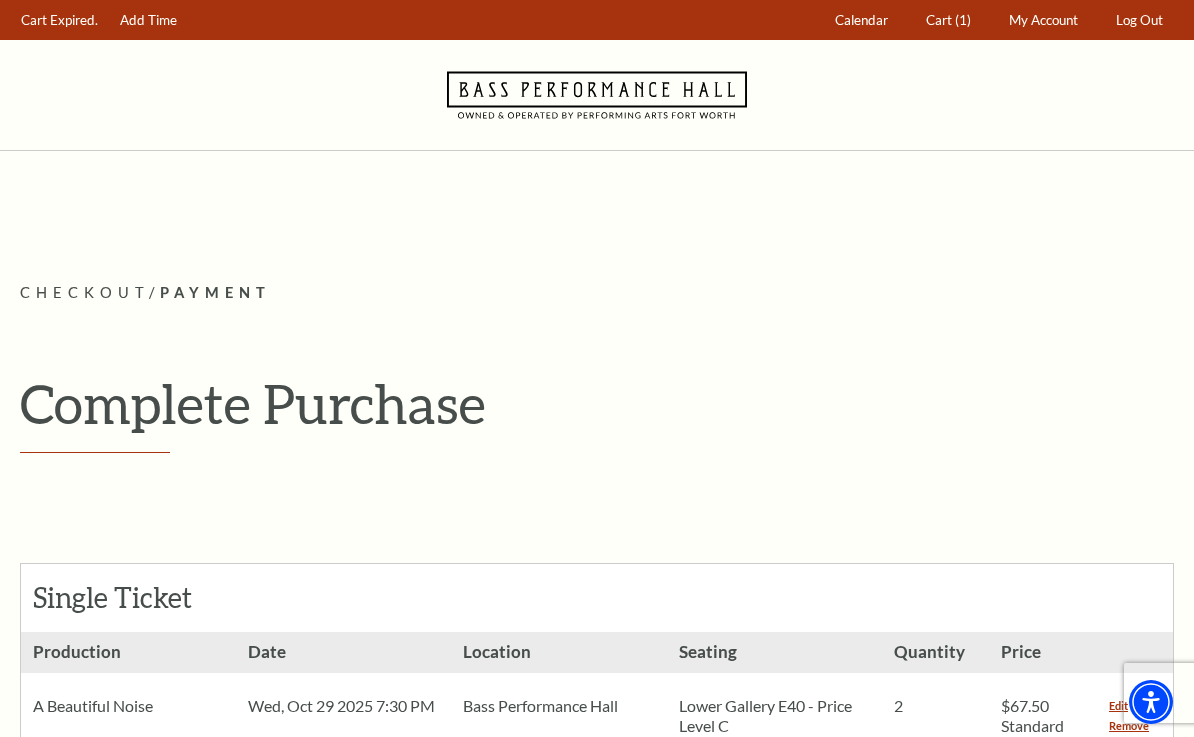 click on "Log Out" at bounding box center [1140, 20] 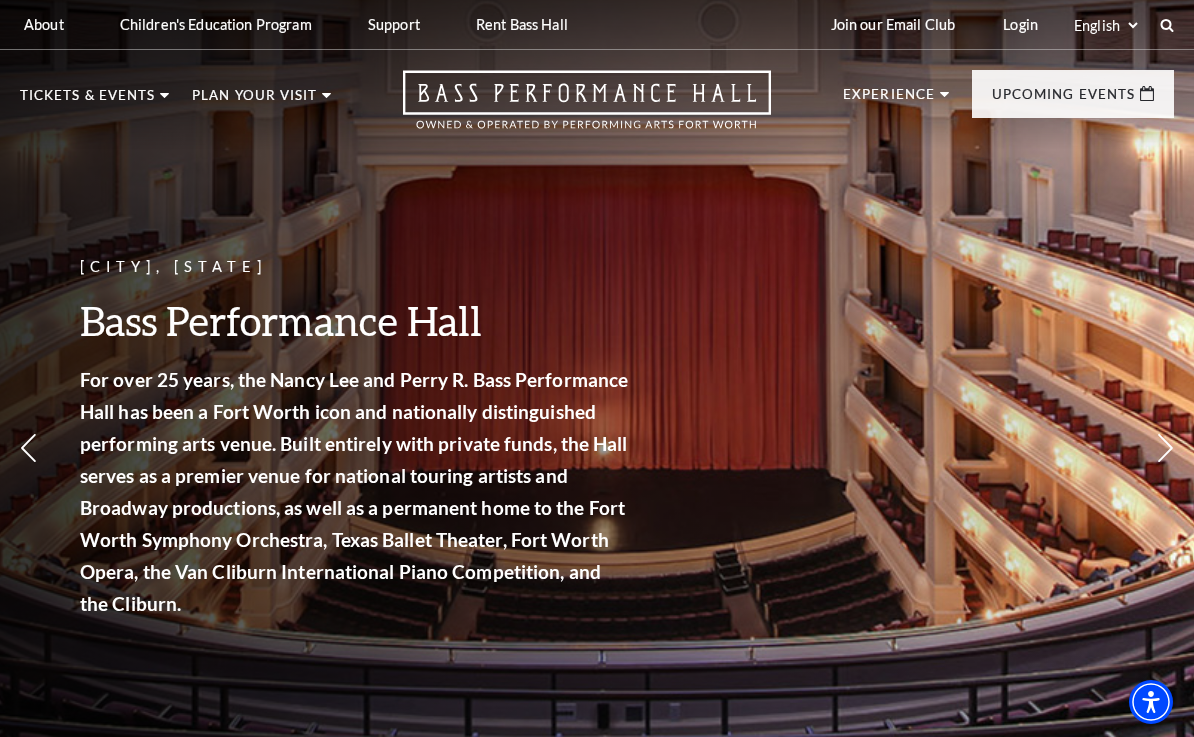 scroll, scrollTop: 0, scrollLeft: 0, axis: both 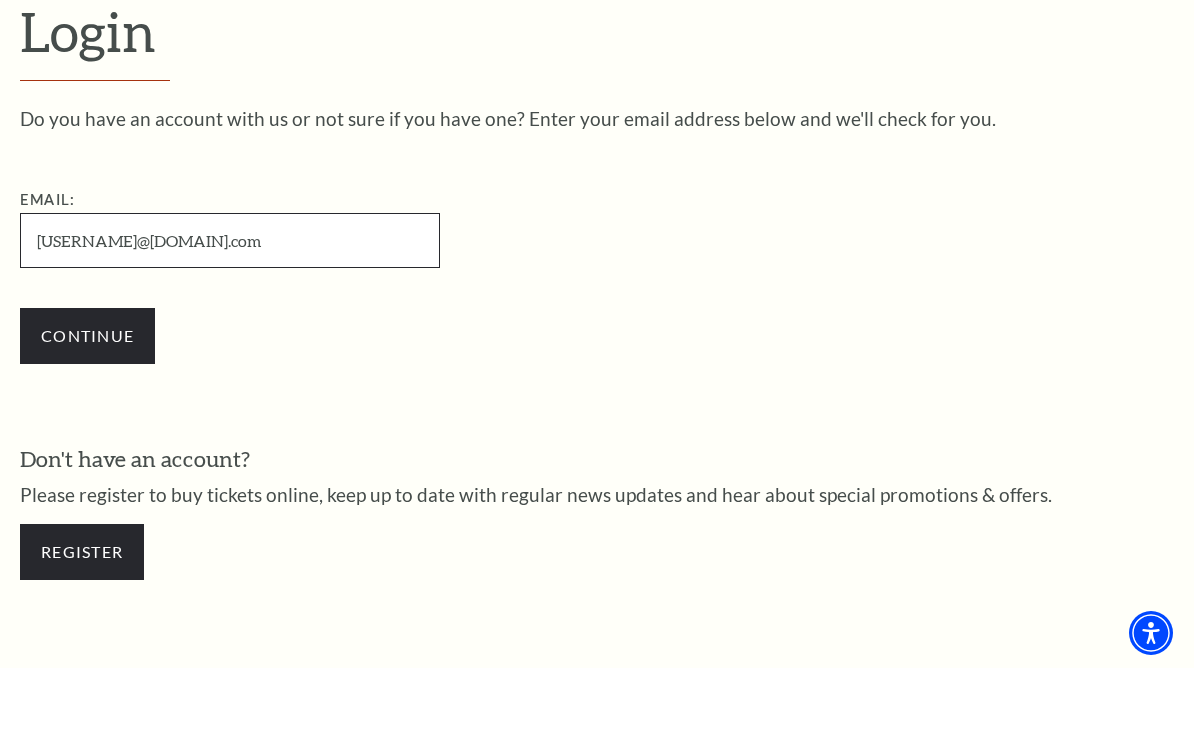 type on "[USERNAME]@[DOMAIN].com" 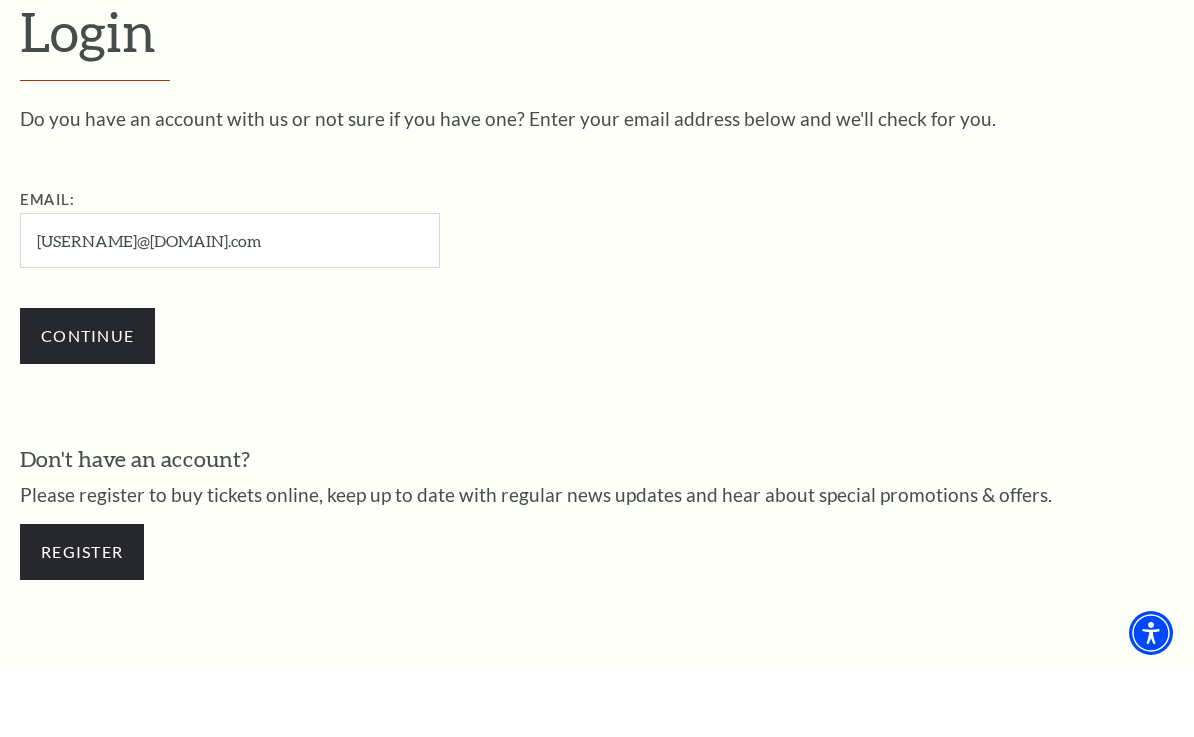 click on "Continue" at bounding box center [87, 405] 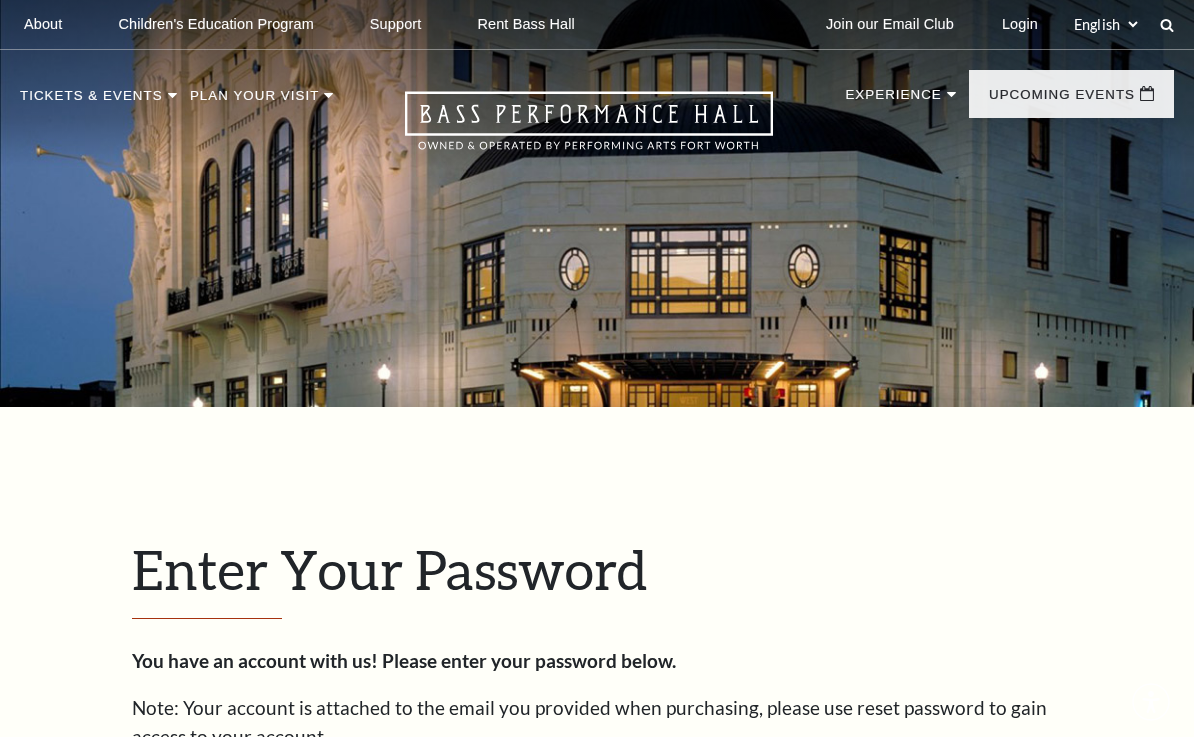 scroll, scrollTop: 0, scrollLeft: 0, axis: both 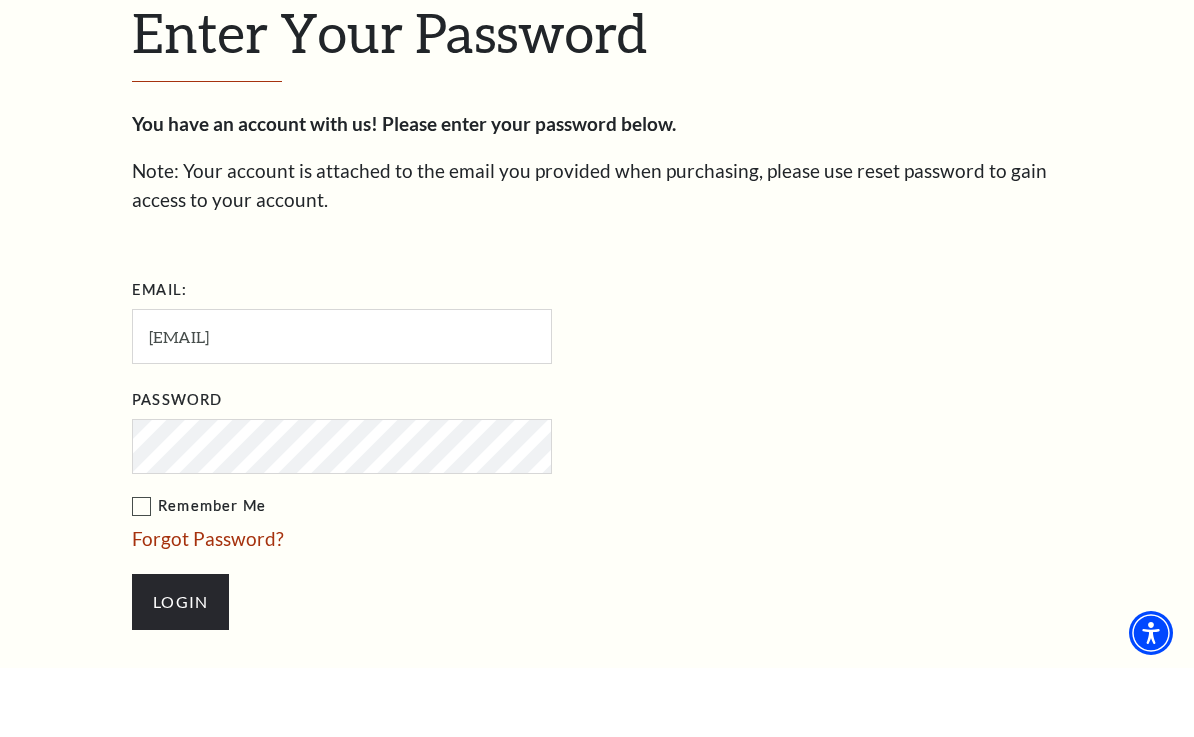 click on "Remember Me" at bounding box center [442, 575] 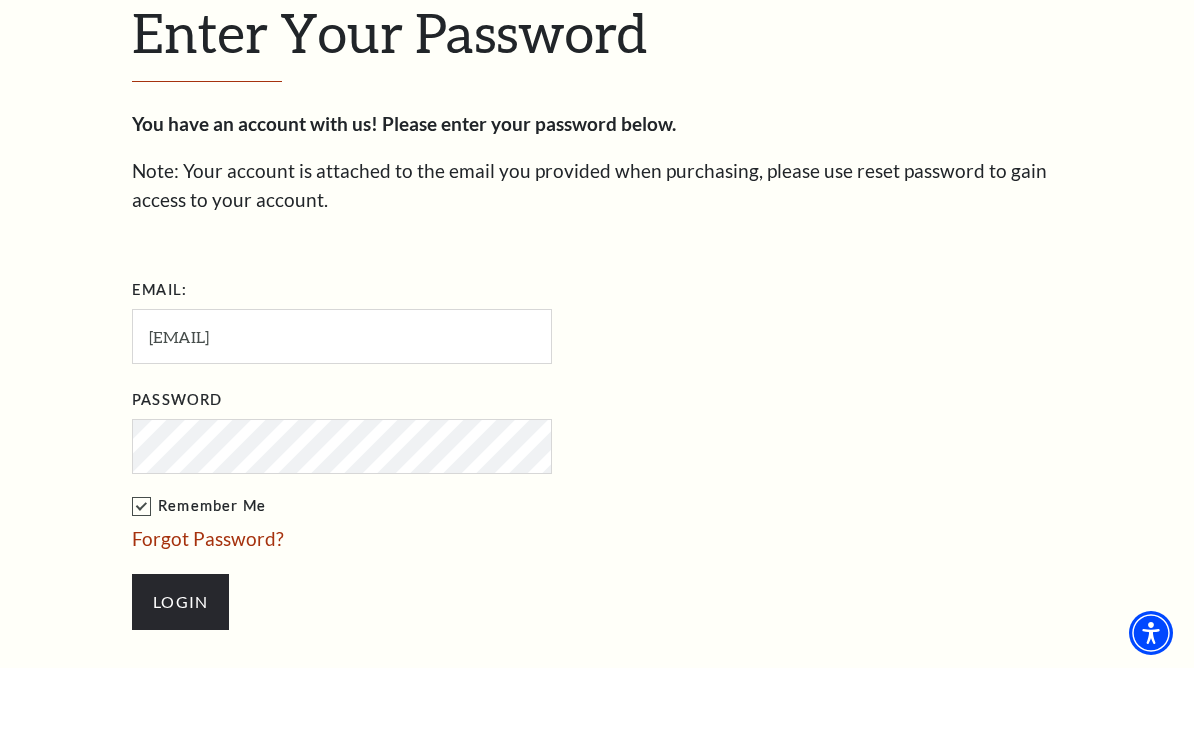 scroll, scrollTop: 537, scrollLeft: 0, axis: vertical 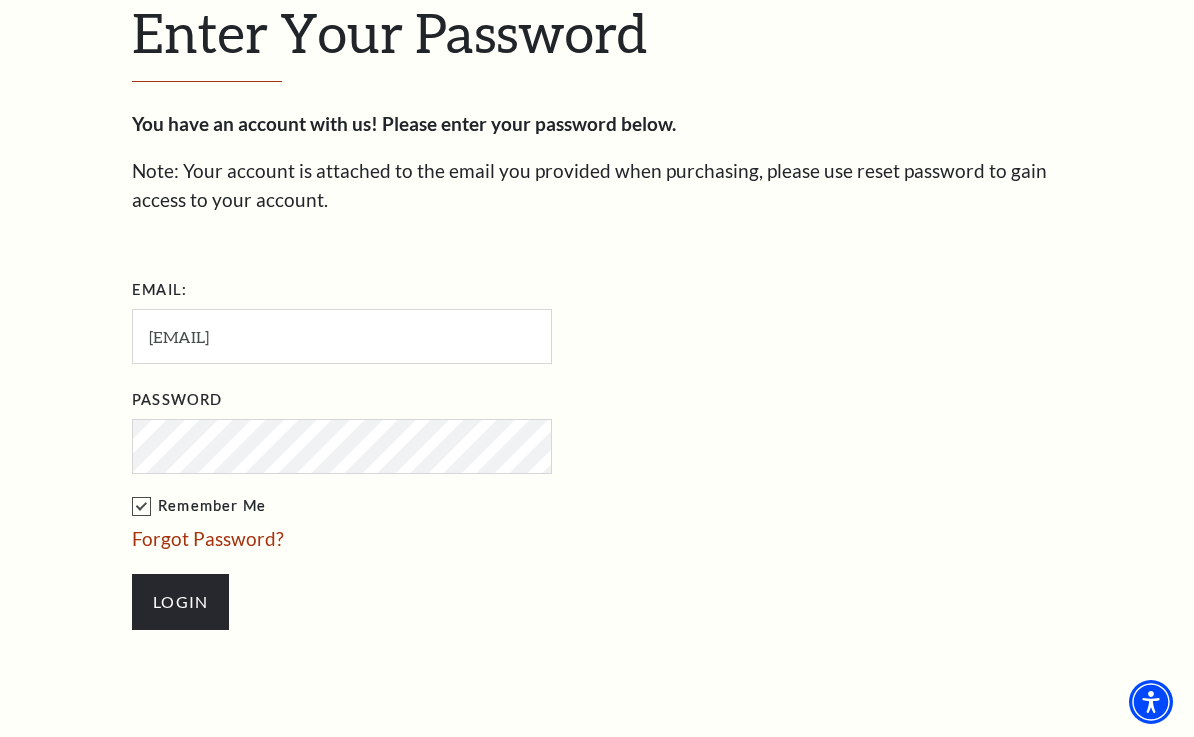 click on "Login" at bounding box center (180, 602) 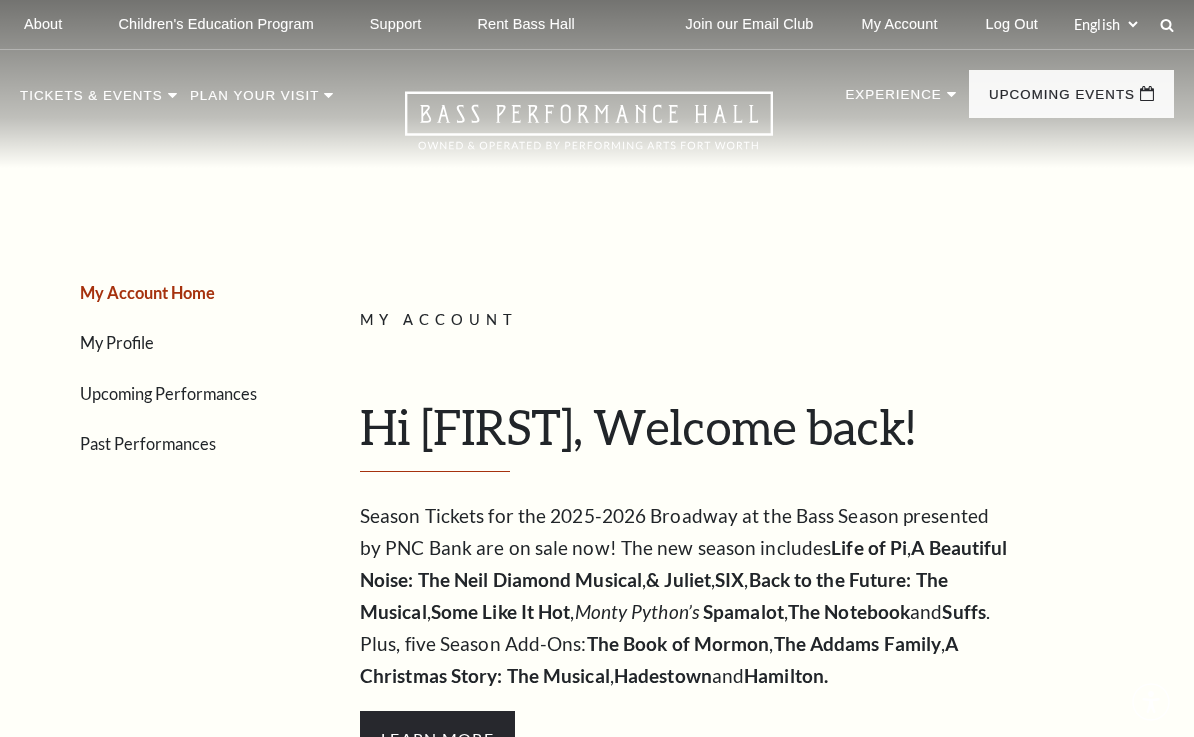 scroll, scrollTop: 0, scrollLeft: 0, axis: both 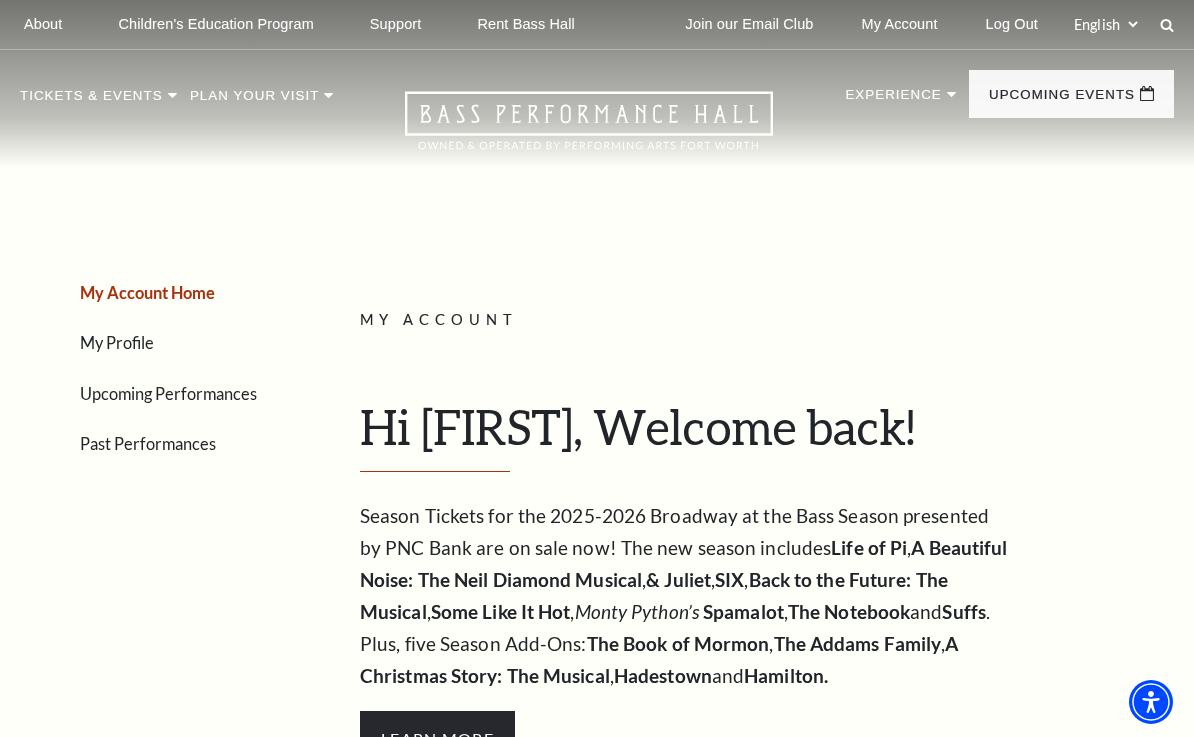 click on "My Account" at bounding box center (900, 24) 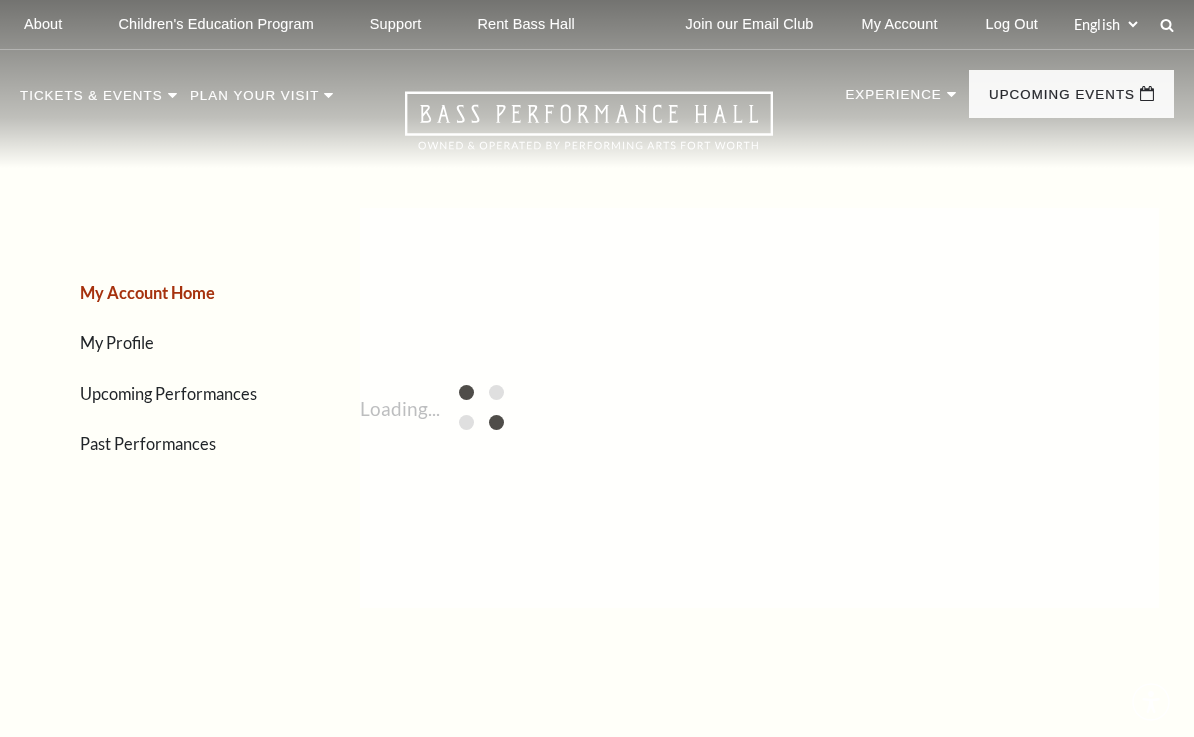 scroll, scrollTop: 0, scrollLeft: 0, axis: both 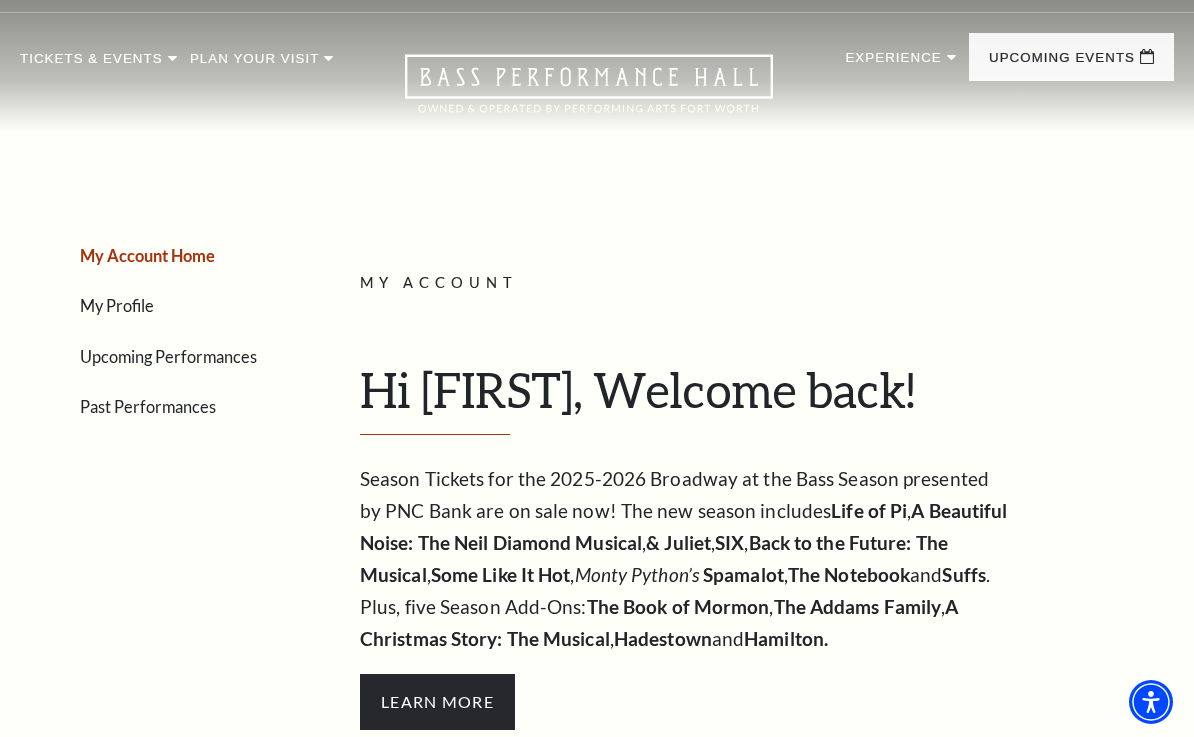 click on "Upcoming Performances" at bounding box center (168, 356) 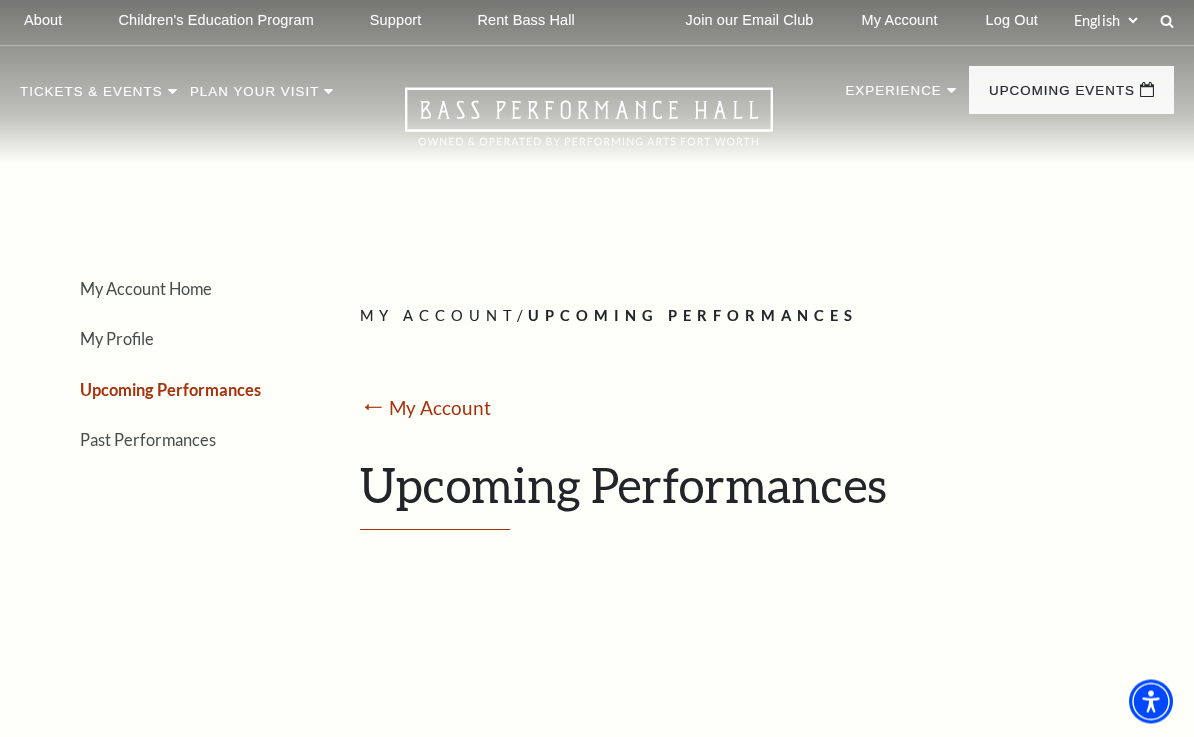 scroll, scrollTop: 0, scrollLeft: 0, axis: both 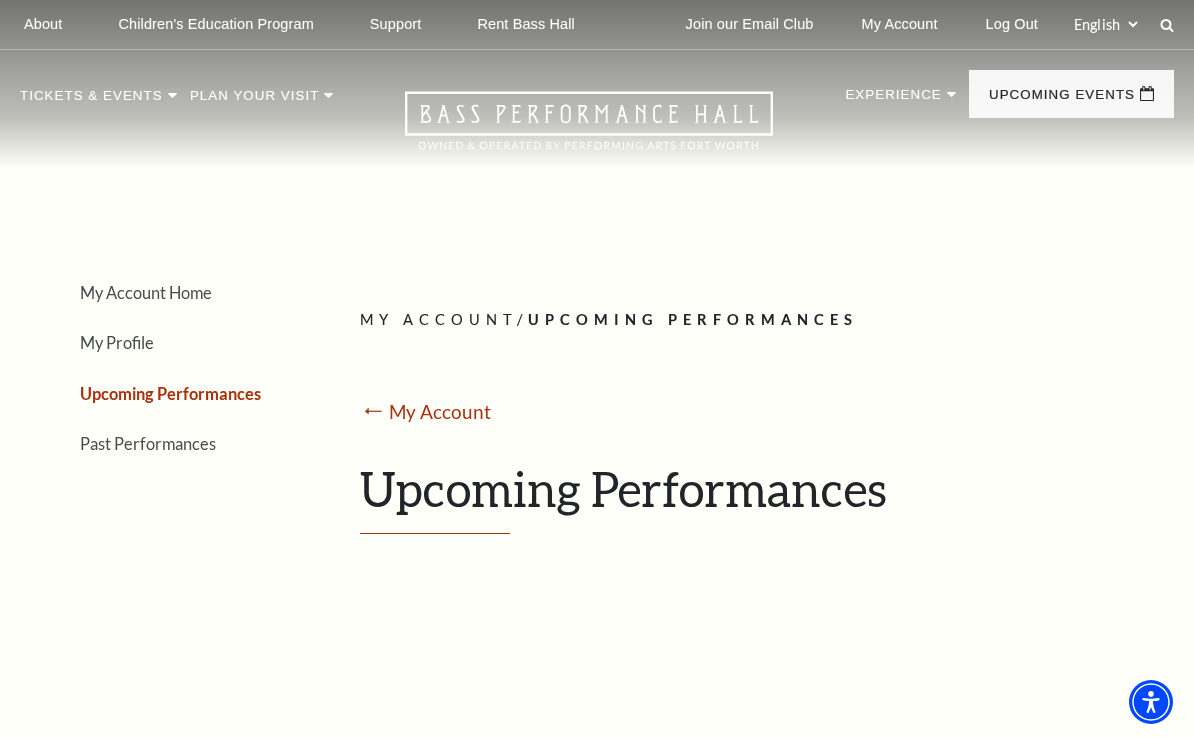 click on "My Account Home" at bounding box center (146, 292) 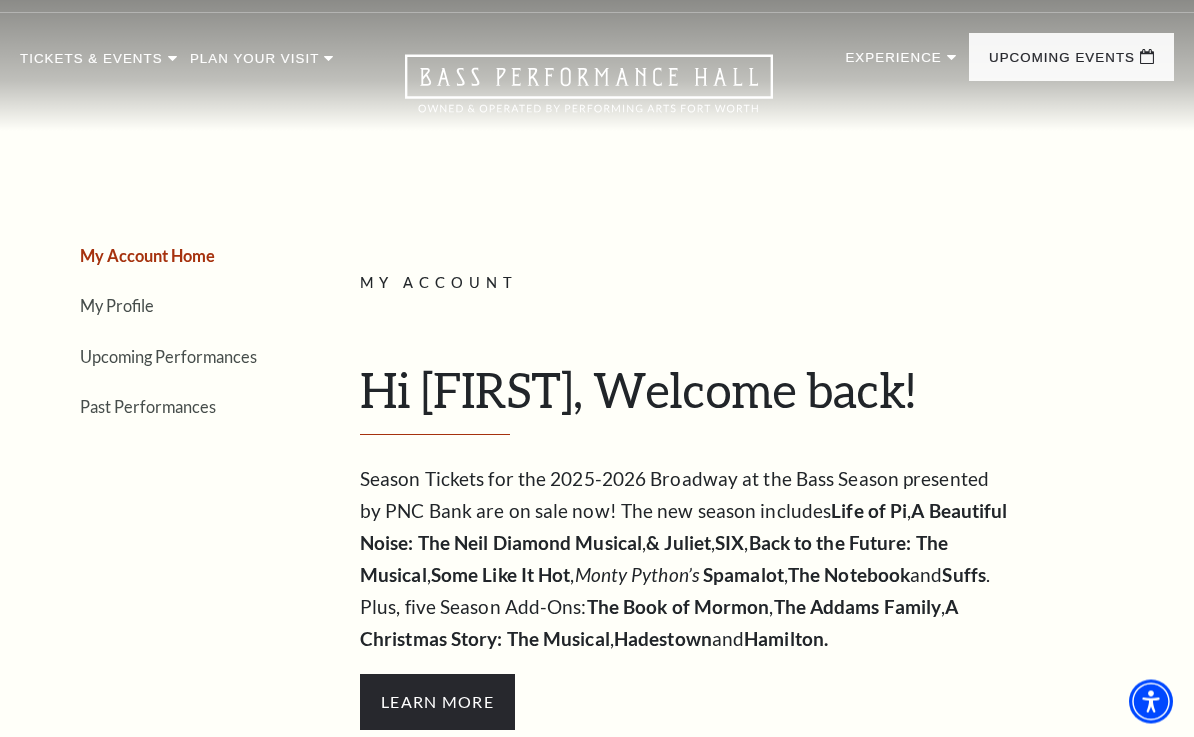 scroll, scrollTop: 0, scrollLeft: 0, axis: both 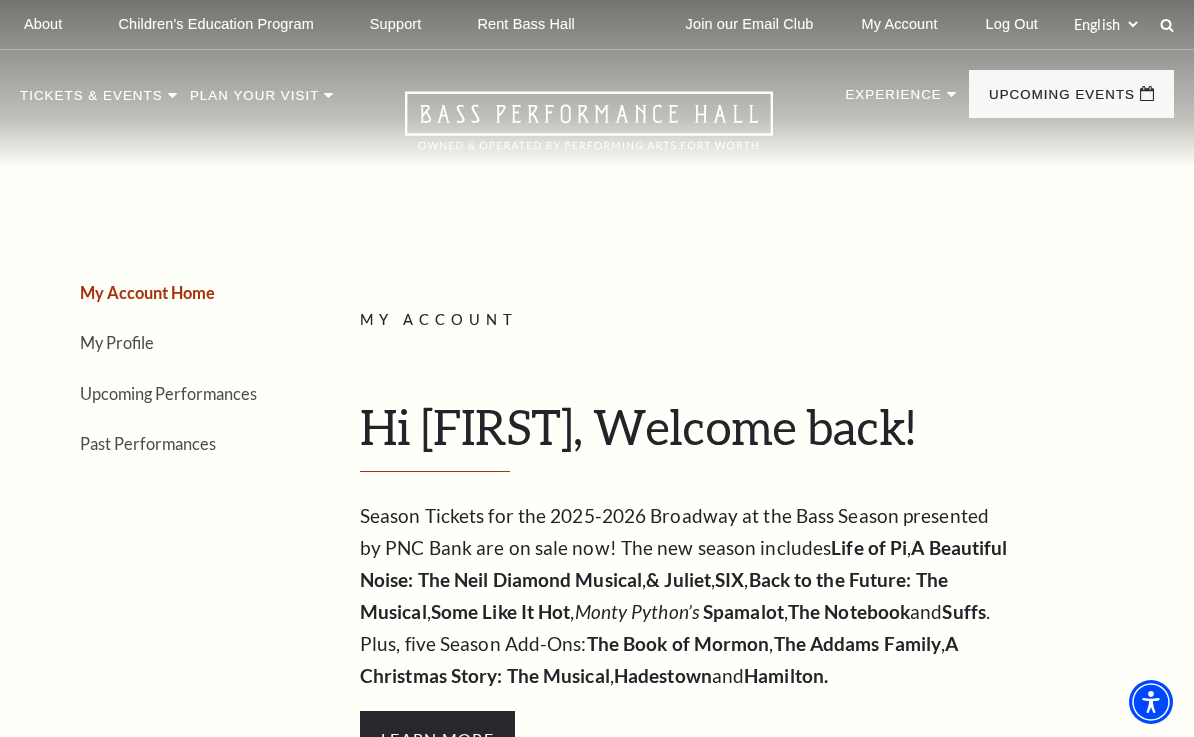 click on "My Account" at bounding box center (900, 24) 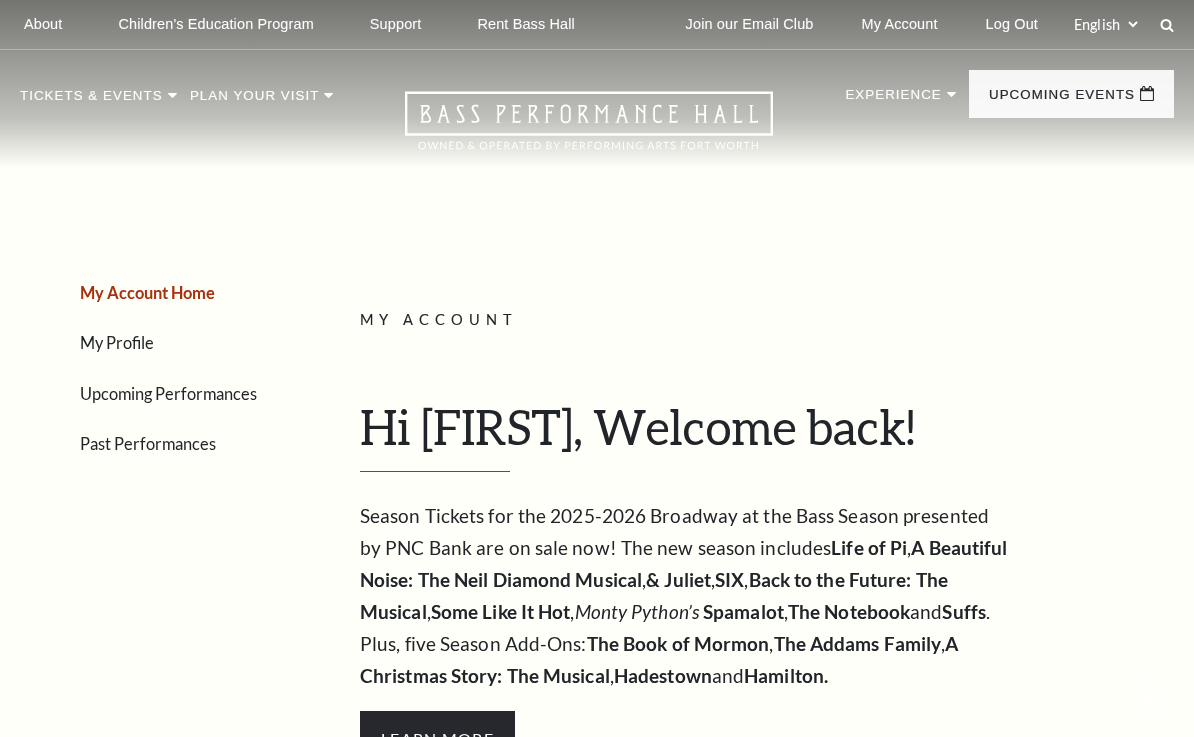 scroll, scrollTop: 0, scrollLeft: 0, axis: both 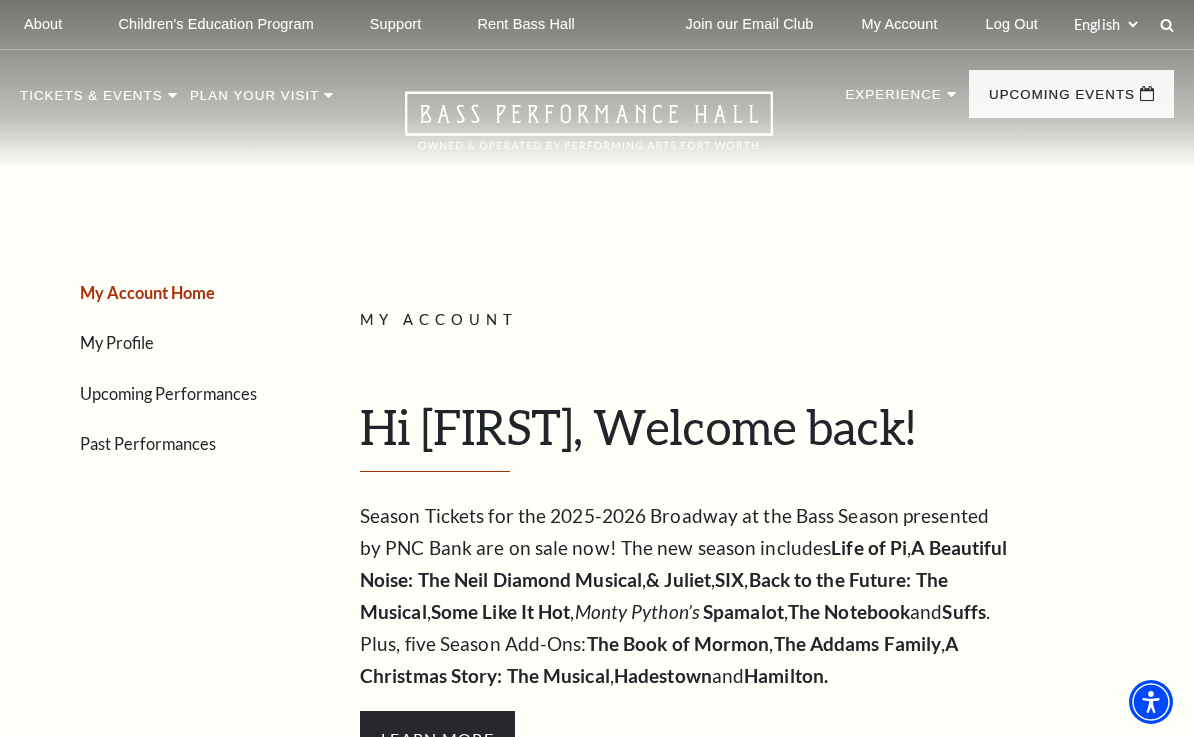 click 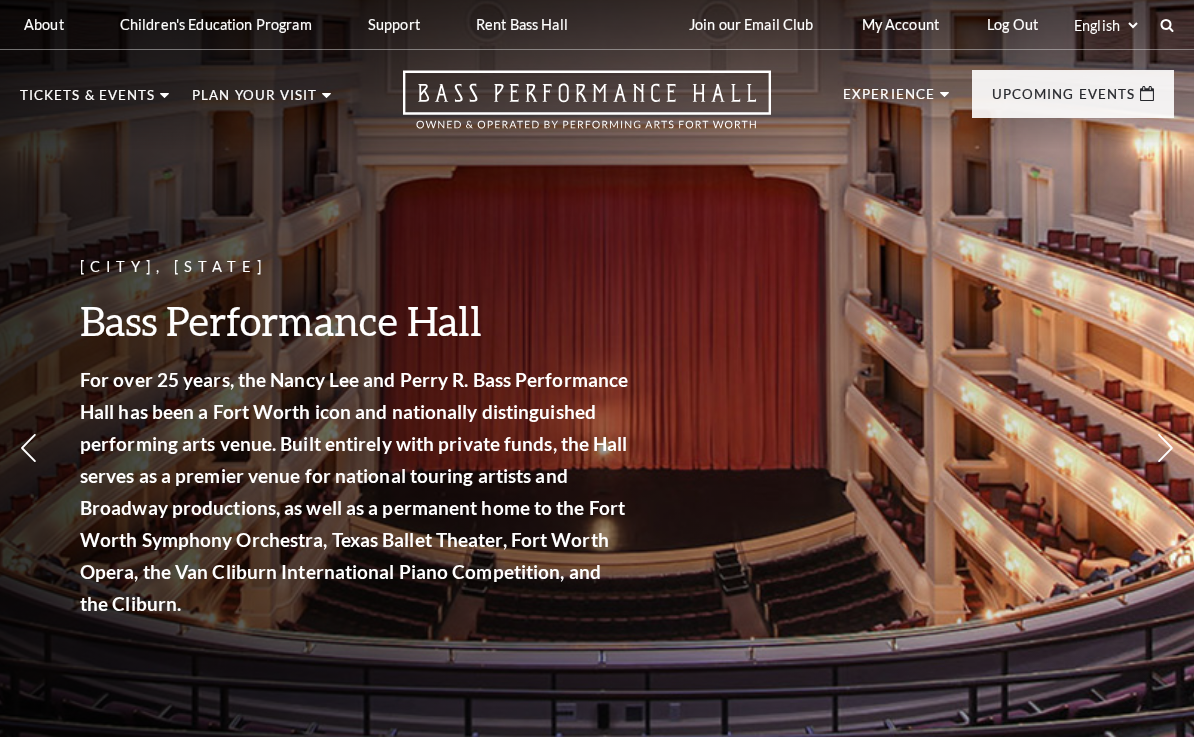 scroll, scrollTop: 0, scrollLeft: 0, axis: both 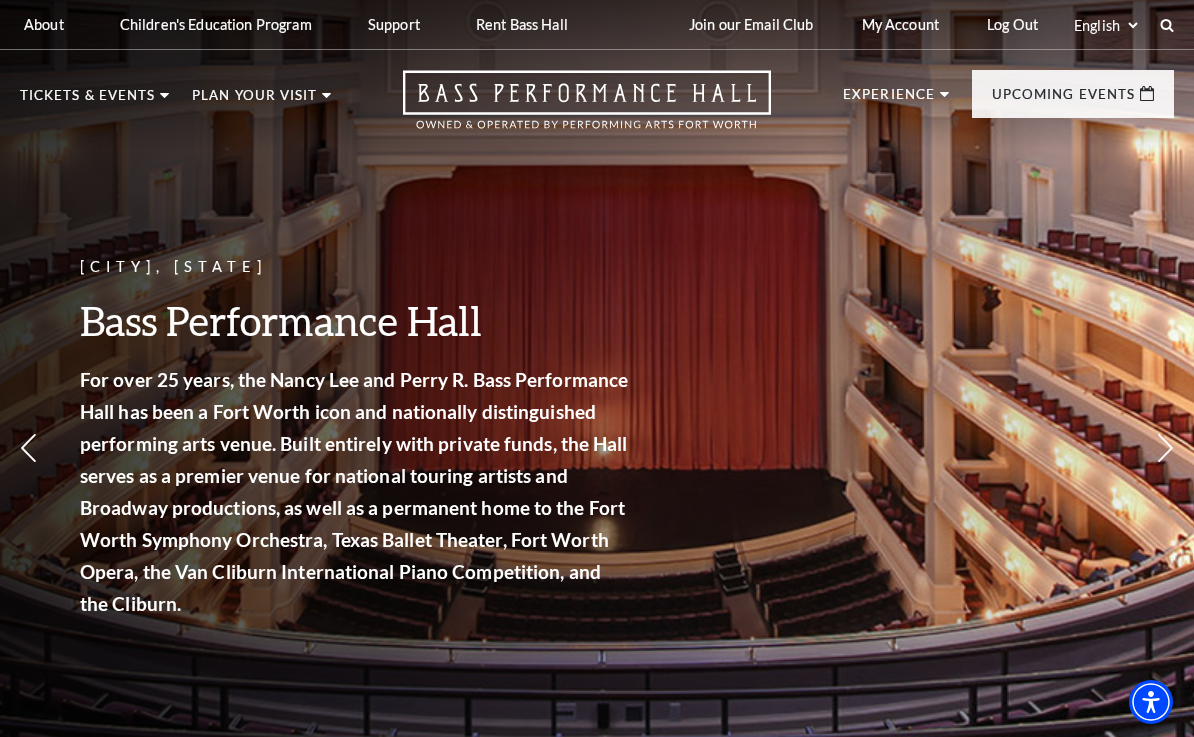 click on "View Full Calendar" at bounding box center (597, 622) 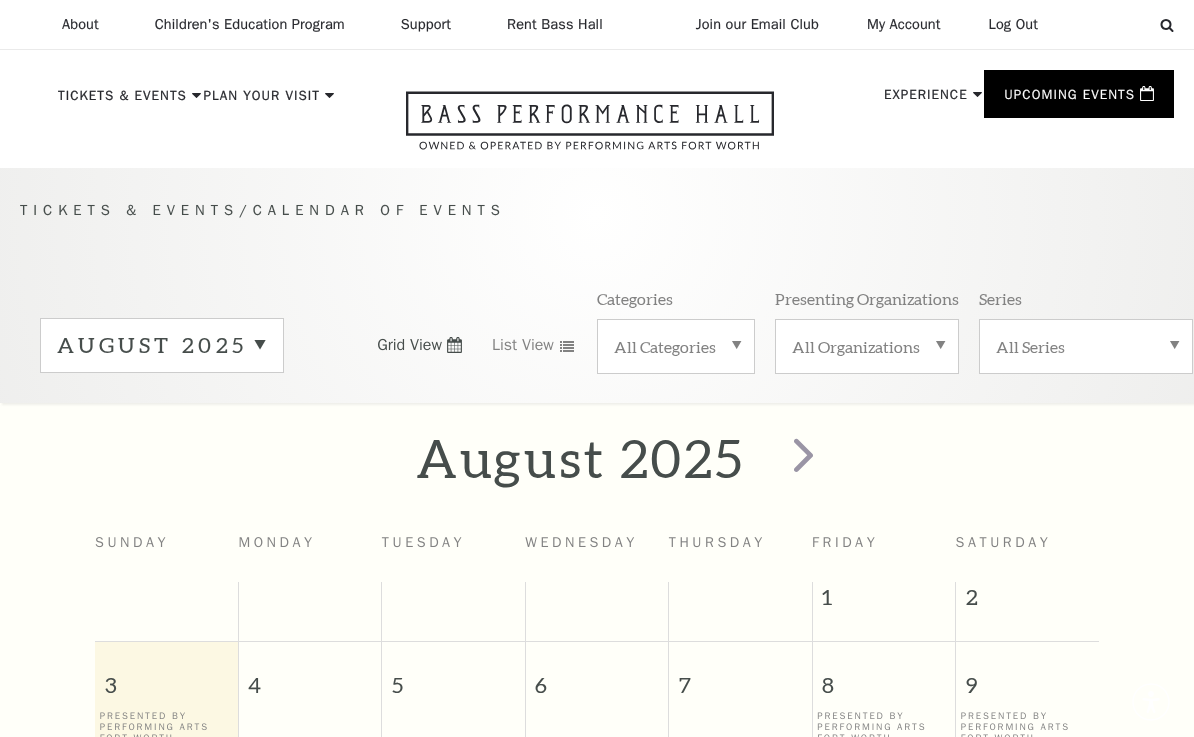 scroll, scrollTop: 26, scrollLeft: 0, axis: vertical 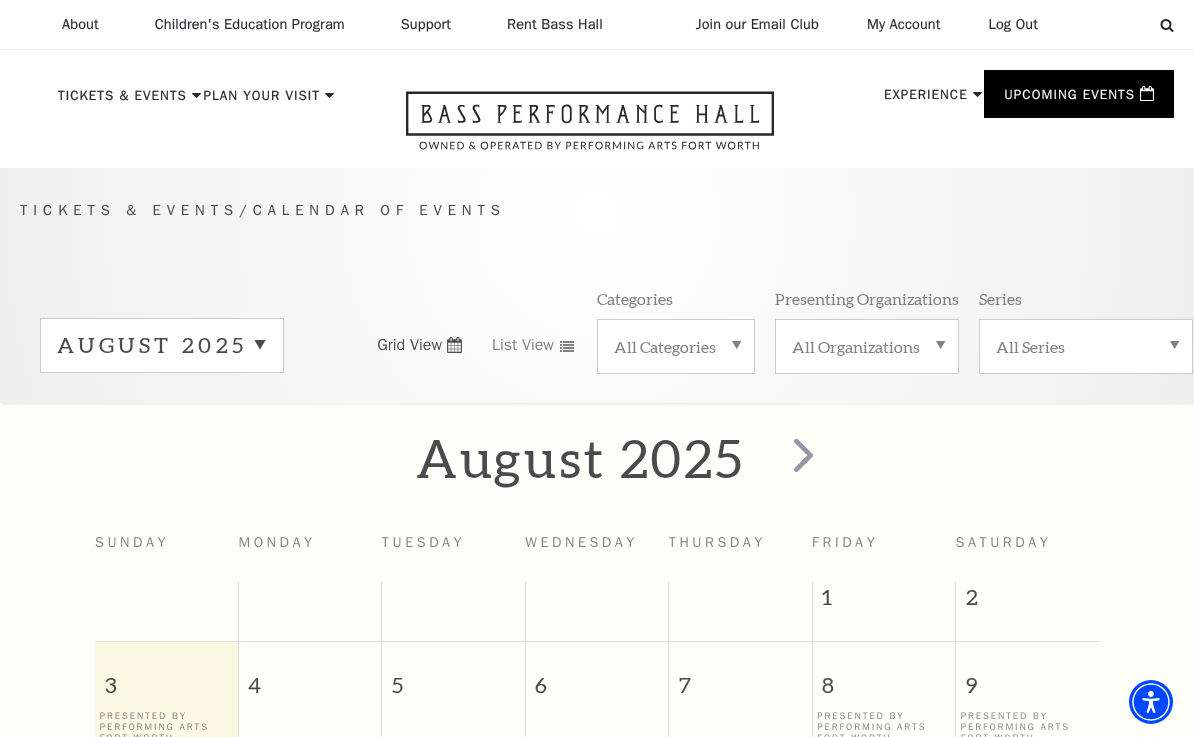 click at bounding box center (803, 454) 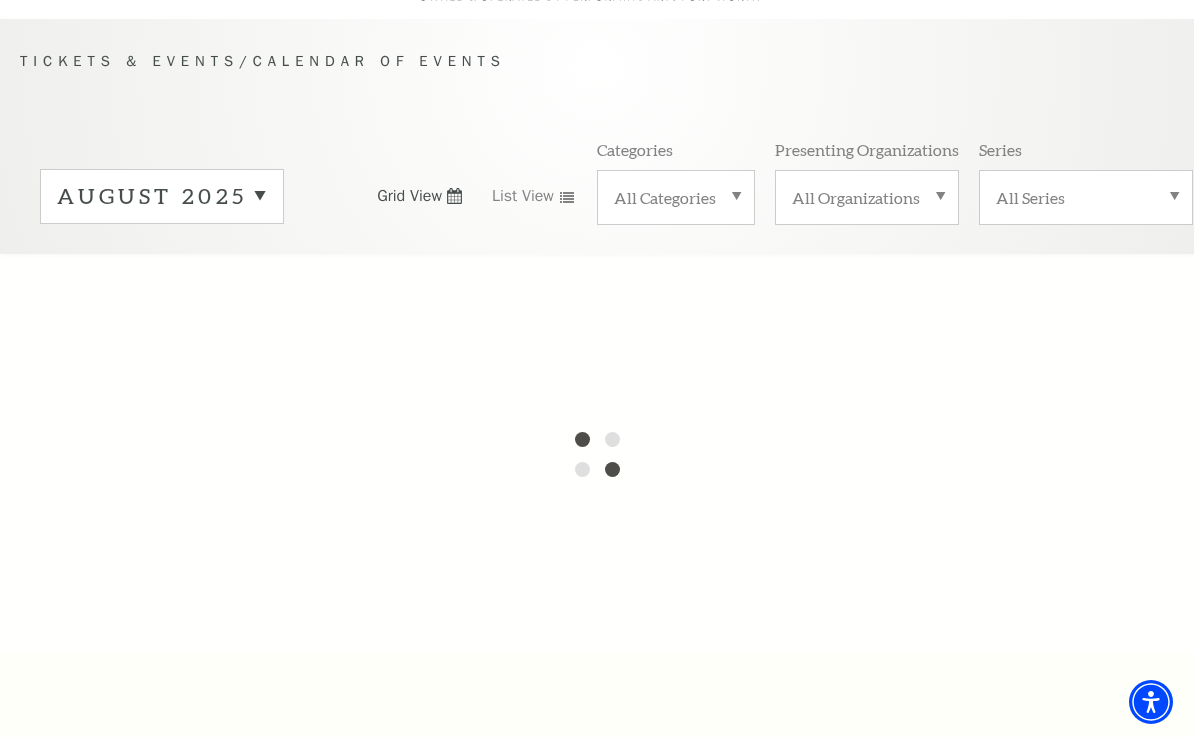 scroll, scrollTop: 151, scrollLeft: 0, axis: vertical 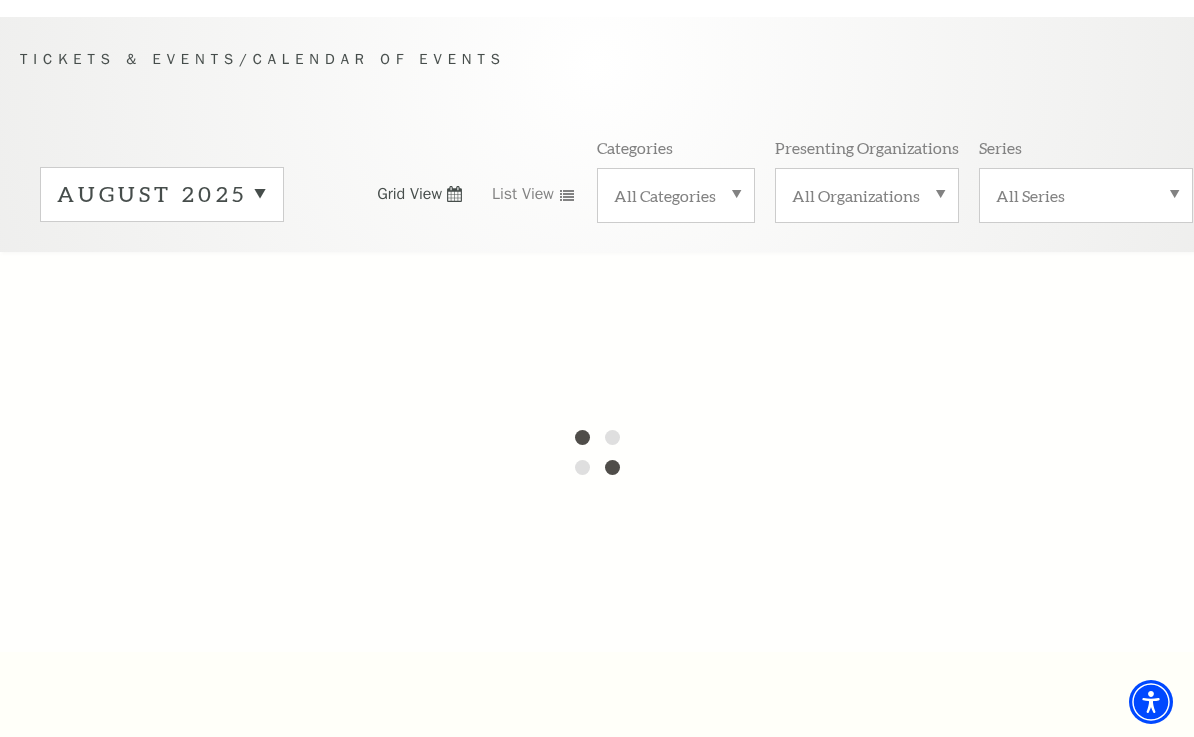 click on "August 2025" at bounding box center [162, 194] 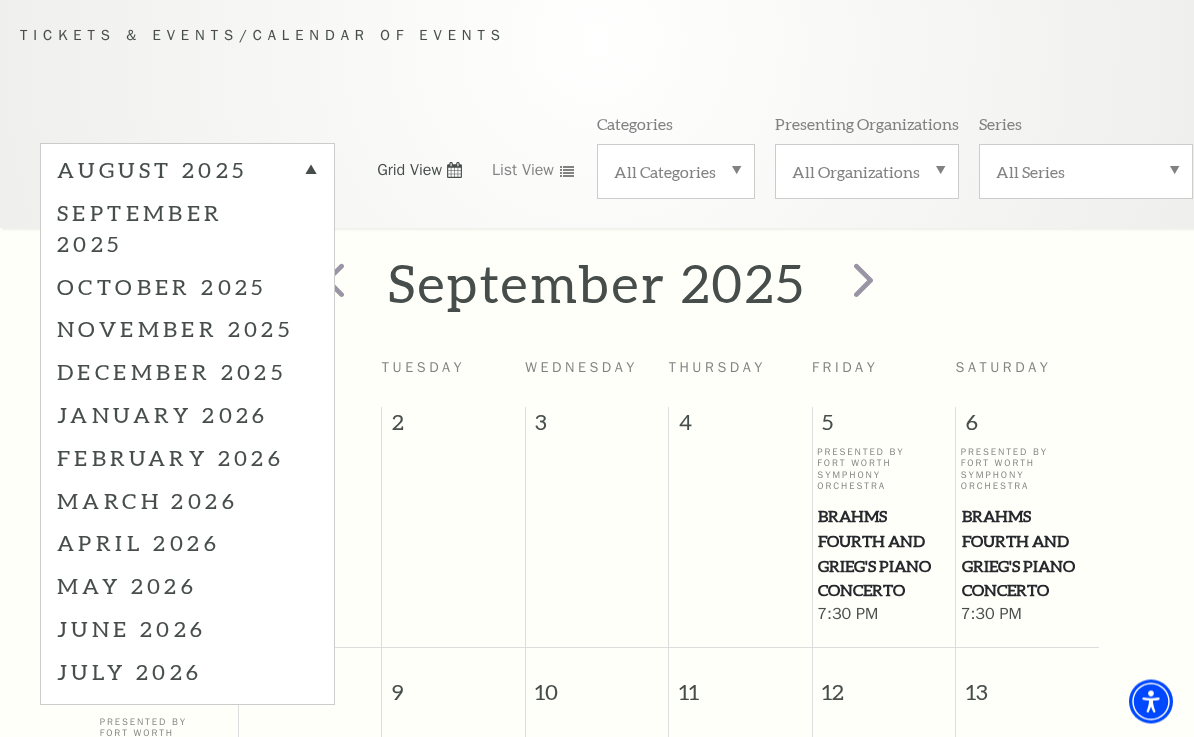 scroll, scrollTop: 177, scrollLeft: 0, axis: vertical 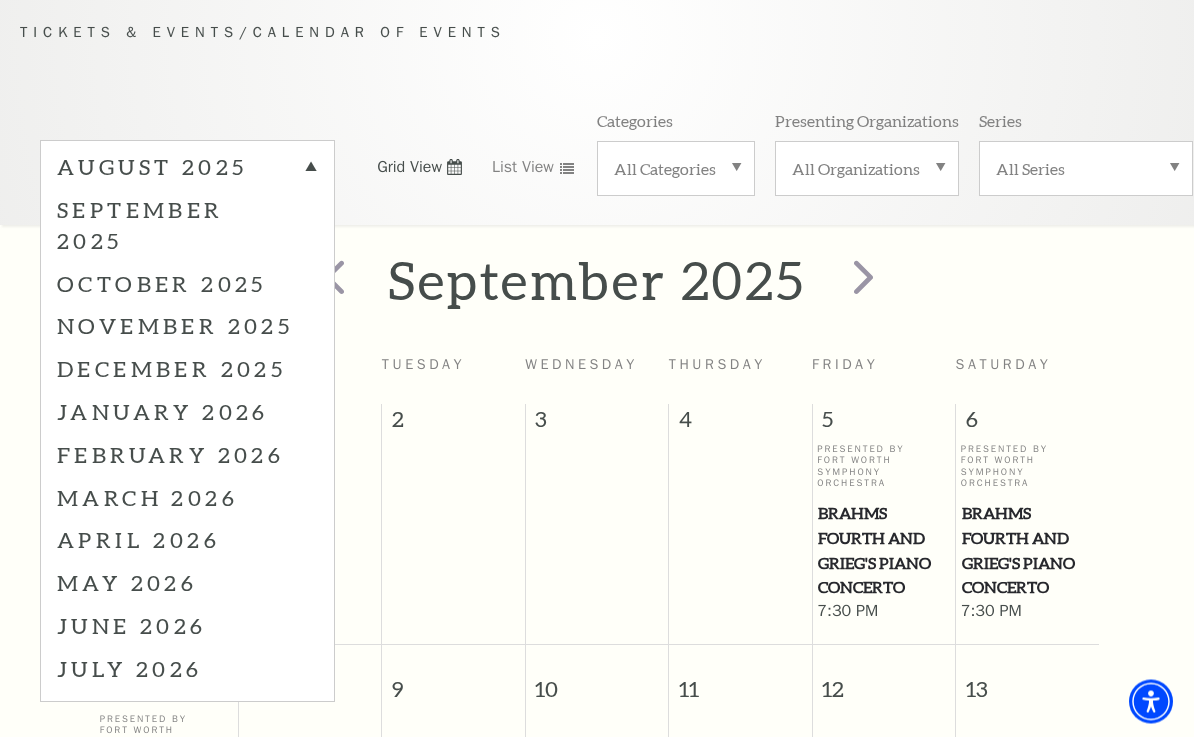 click on "October 2025" at bounding box center (187, 284) 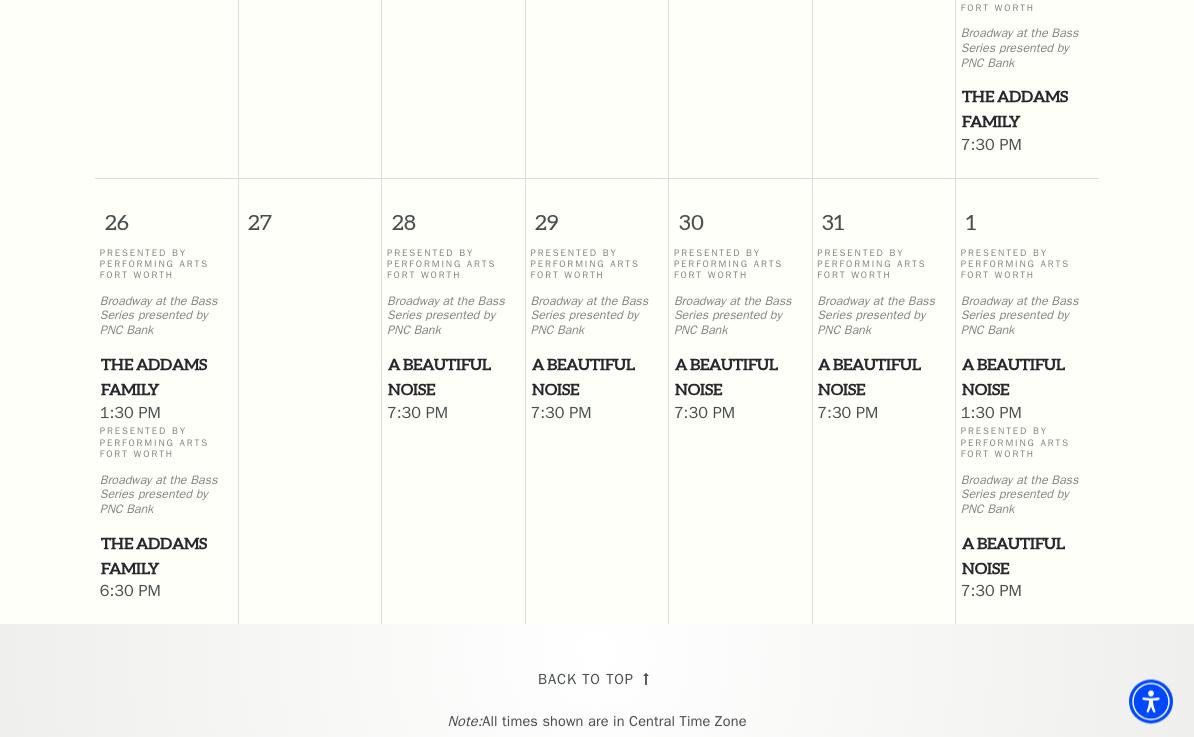 scroll, scrollTop: 1680, scrollLeft: 0, axis: vertical 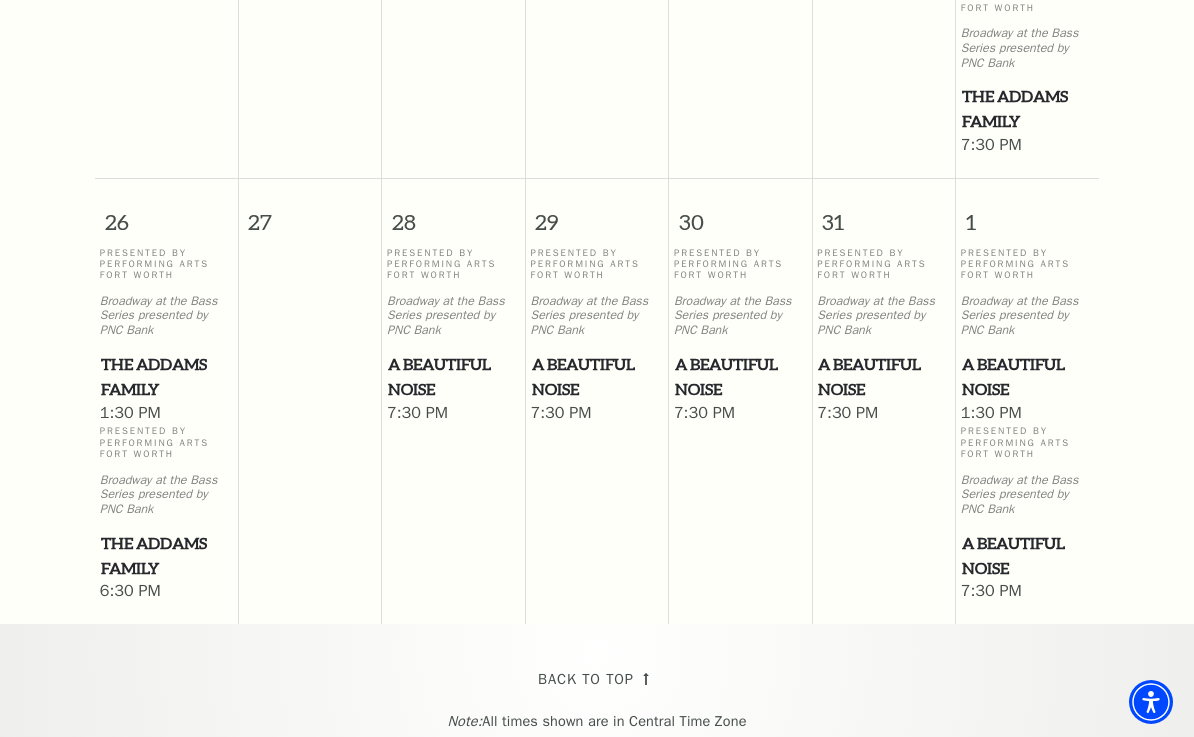 click on "A Beautiful Noise" at bounding box center (597, 376) 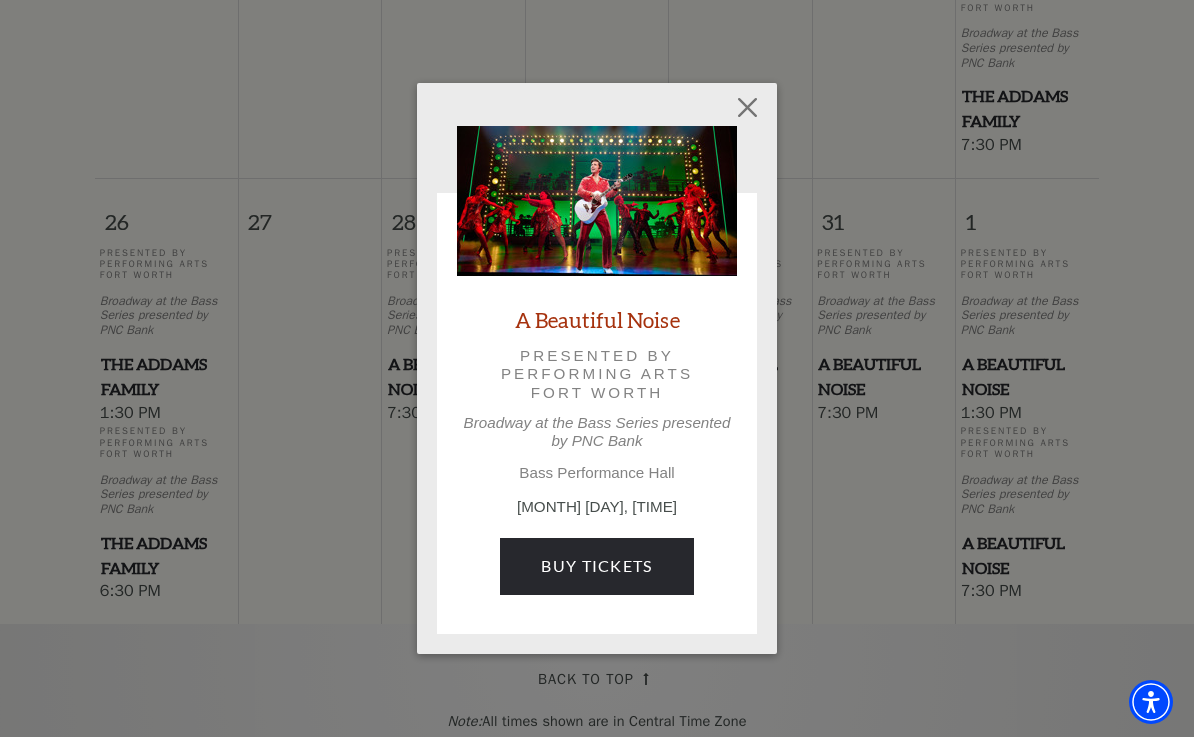 click on "Buy Tickets" at bounding box center [596, 566] 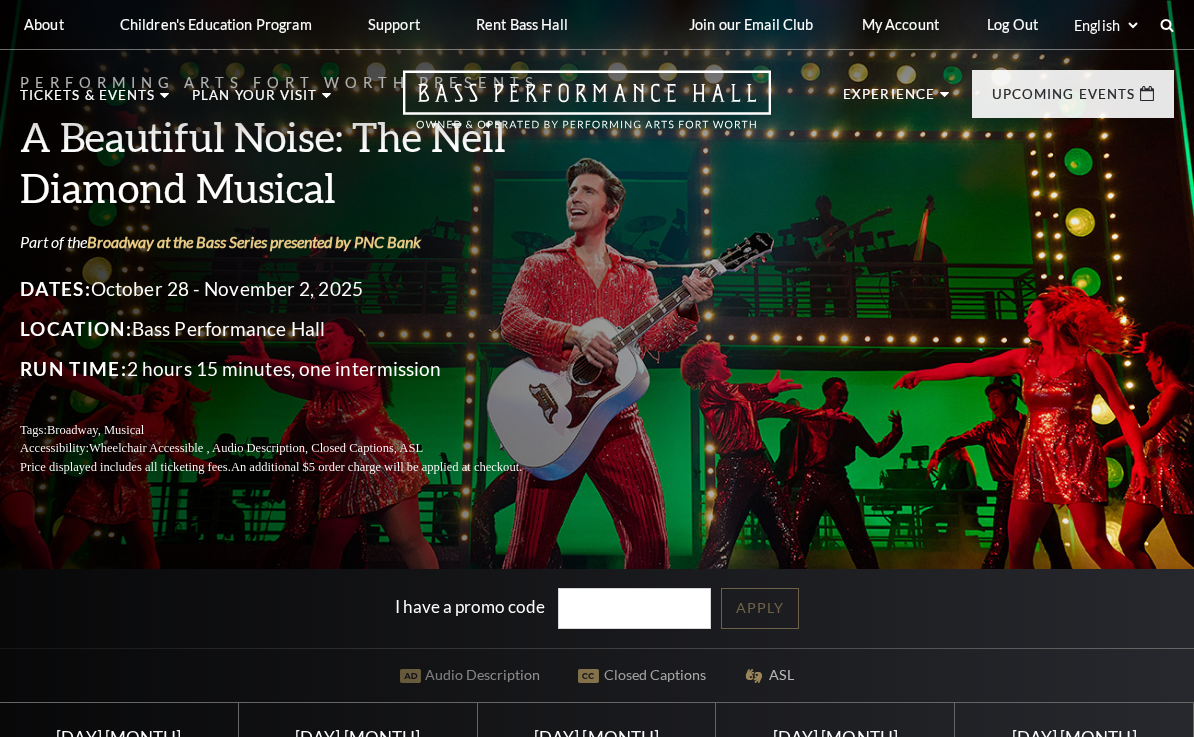 scroll, scrollTop: 0, scrollLeft: 0, axis: both 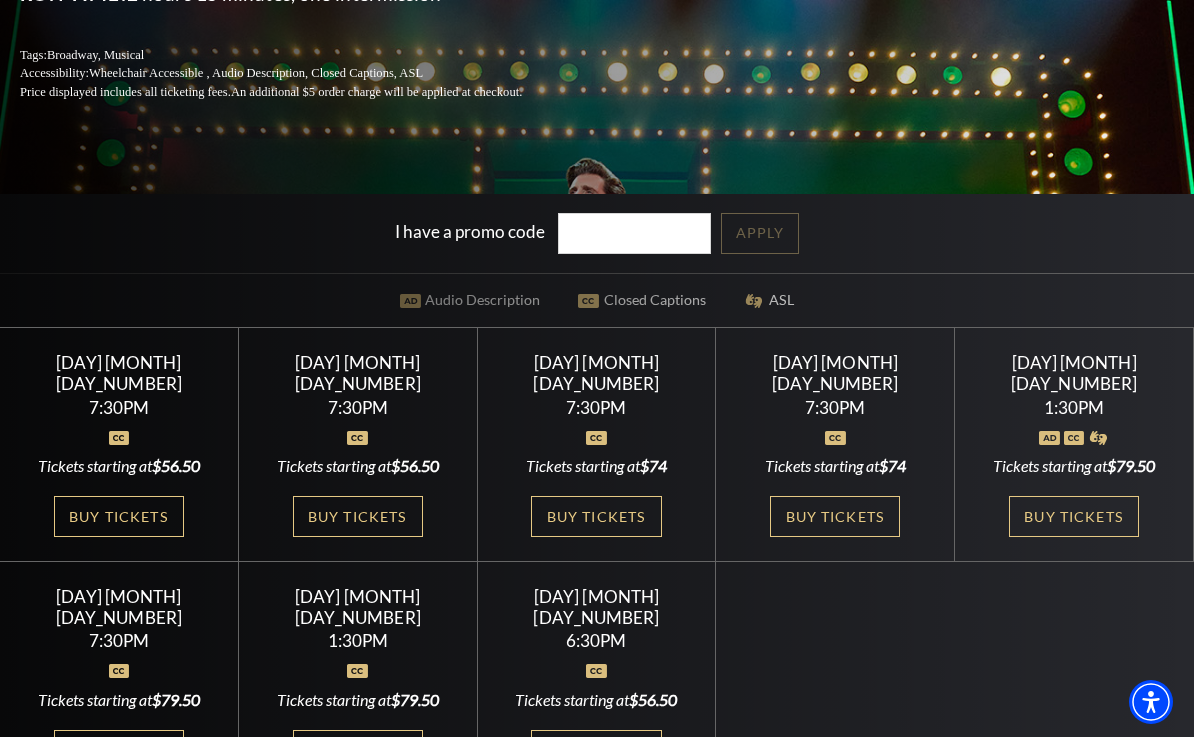 click on "Buy Tickets" at bounding box center [358, 516] 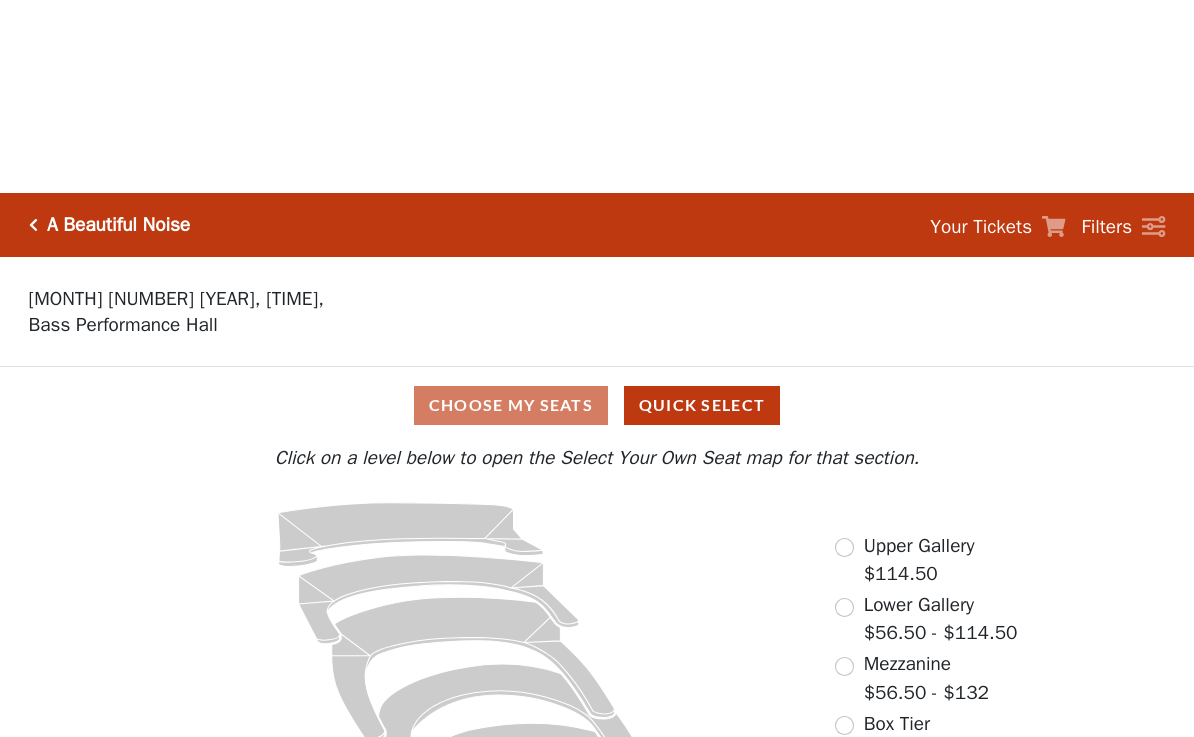 scroll, scrollTop: 0, scrollLeft: 0, axis: both 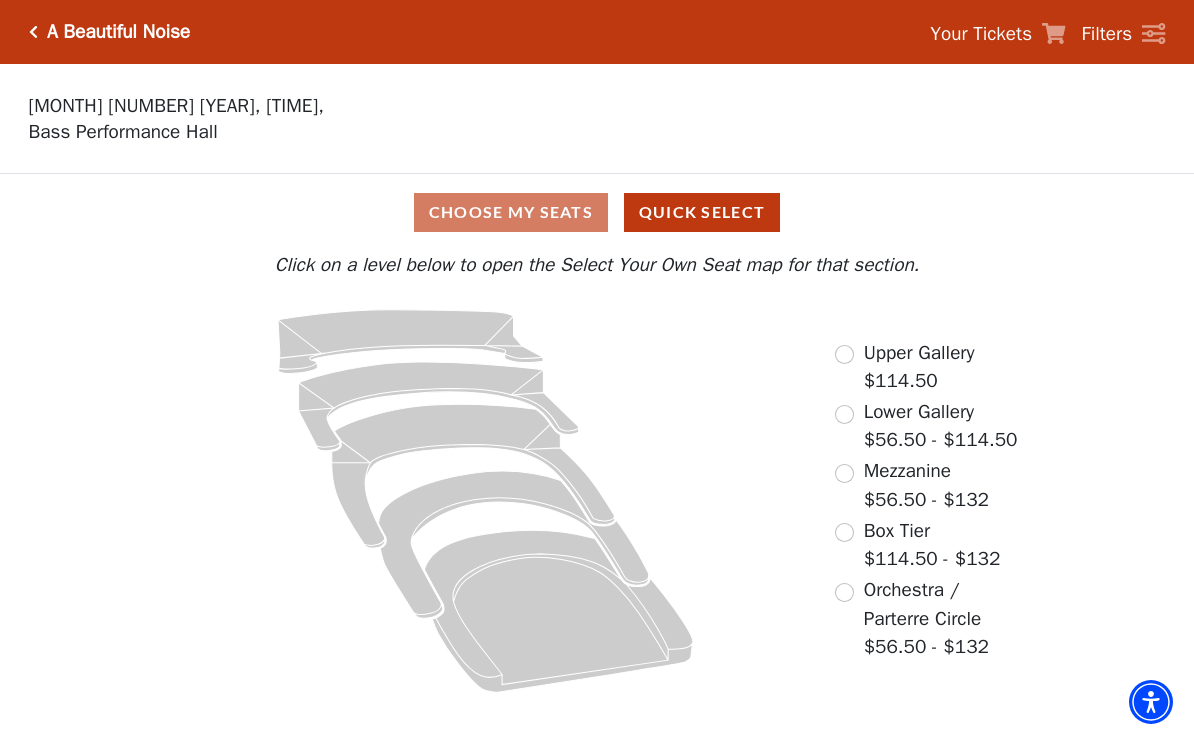 click at bounding box center [844, 414] 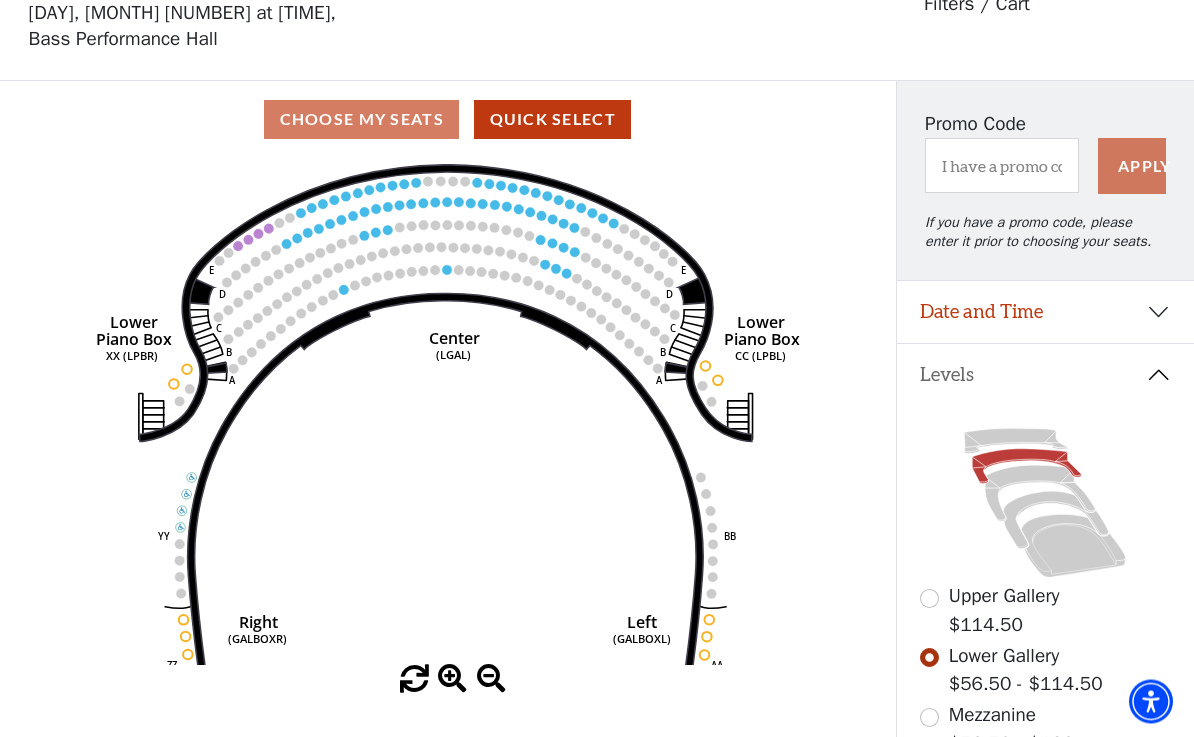 scroll, scrollTop: 93, scrollLeft: 0, axis: vertical 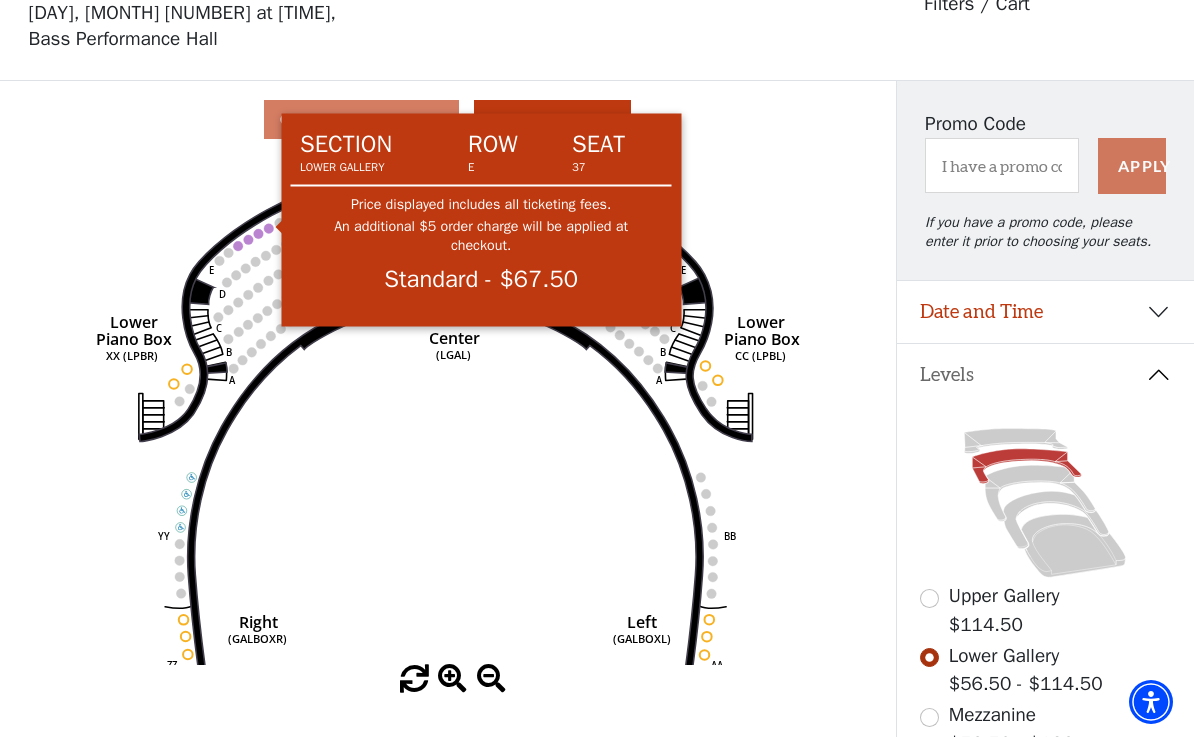 click 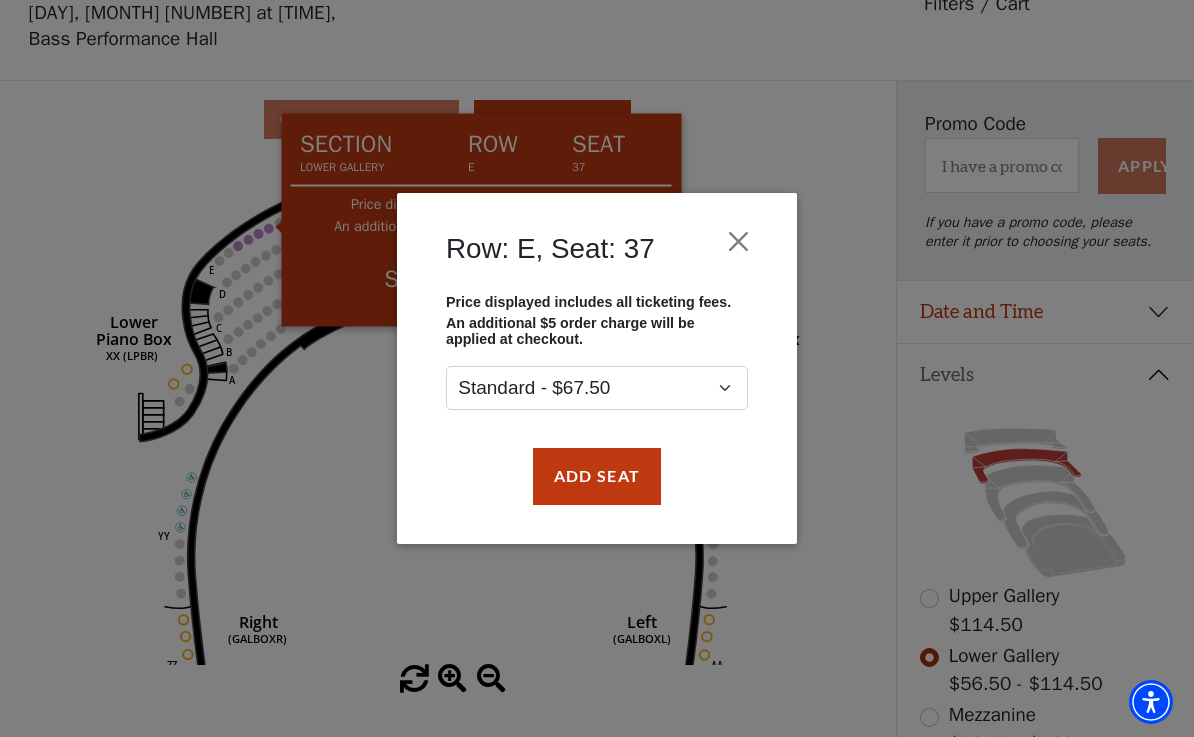 click on "Add Seat" at bounding box center [597, 476] 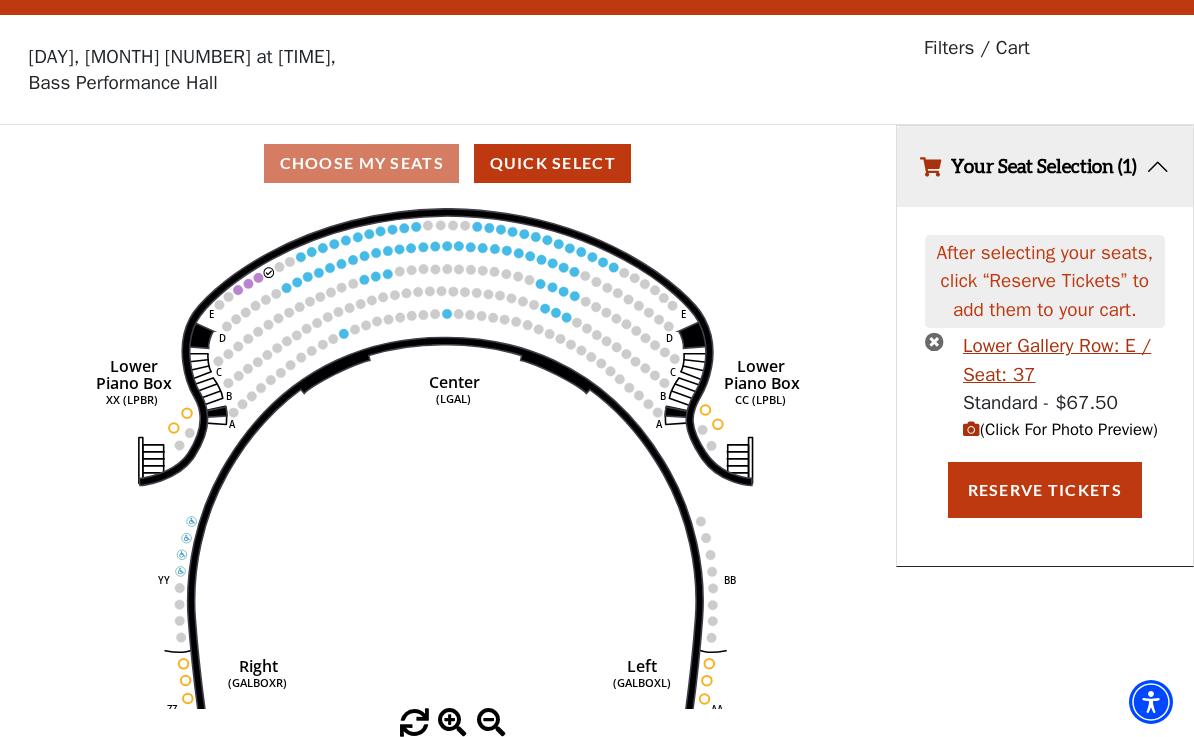 click 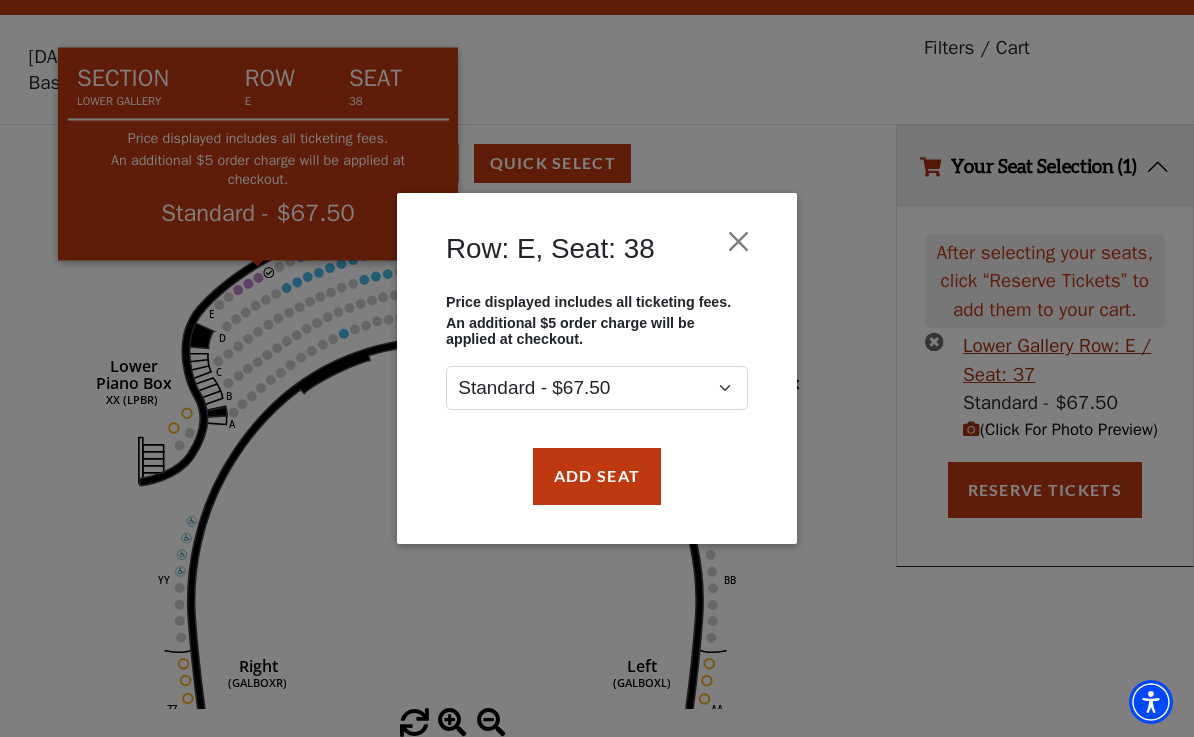 click on "Add Seat" at bounding box center [597, 476] 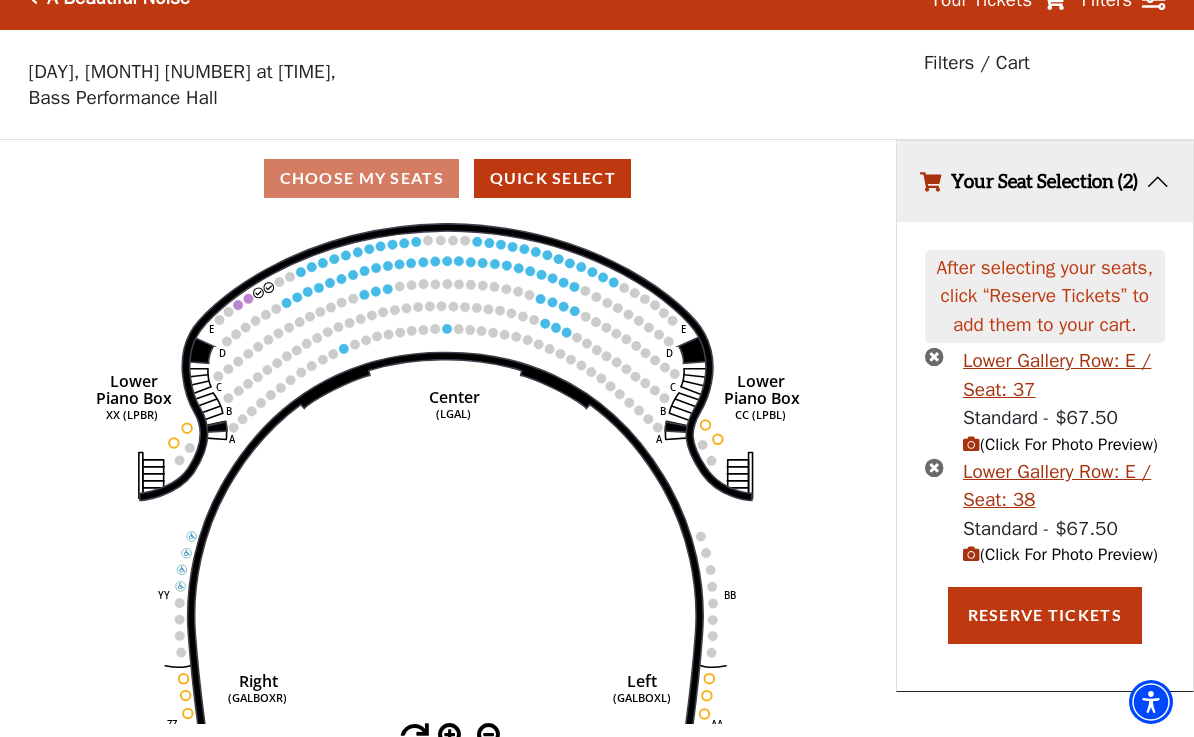 scroll, scrollTop: 44, scrollLeft: 0, axis: vertical 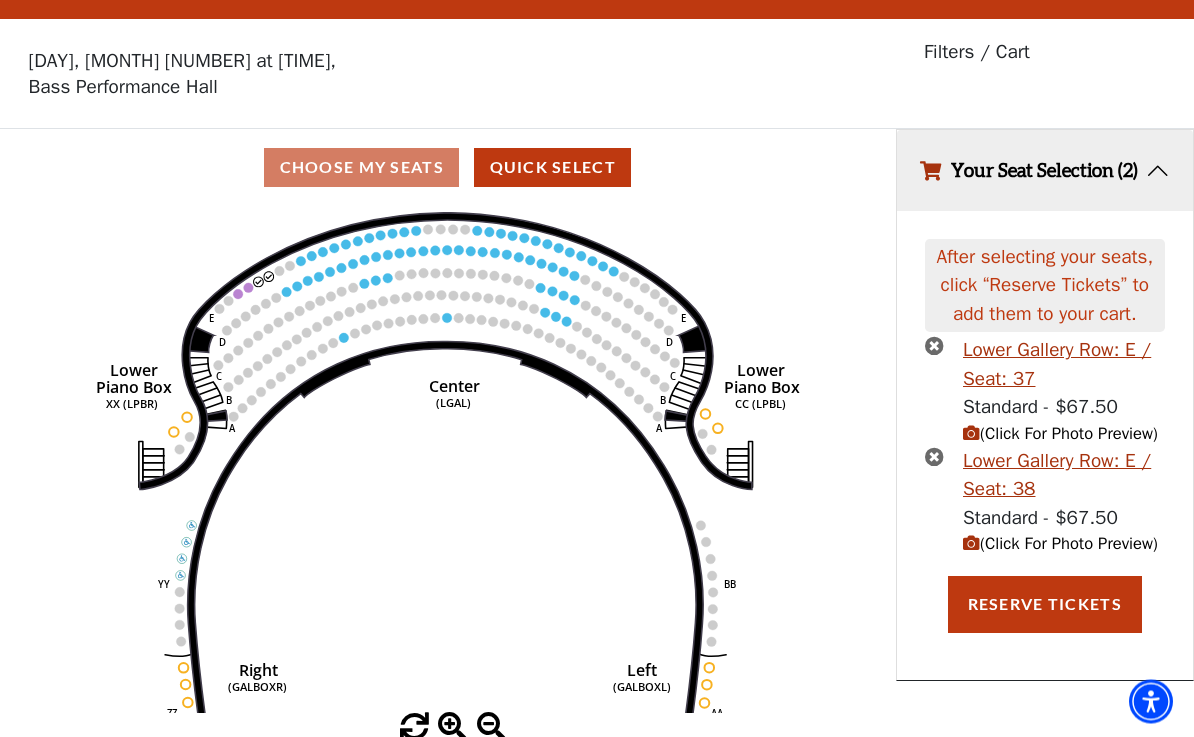 click on "Reserve Tickets" at bounding box center [1045, 605] 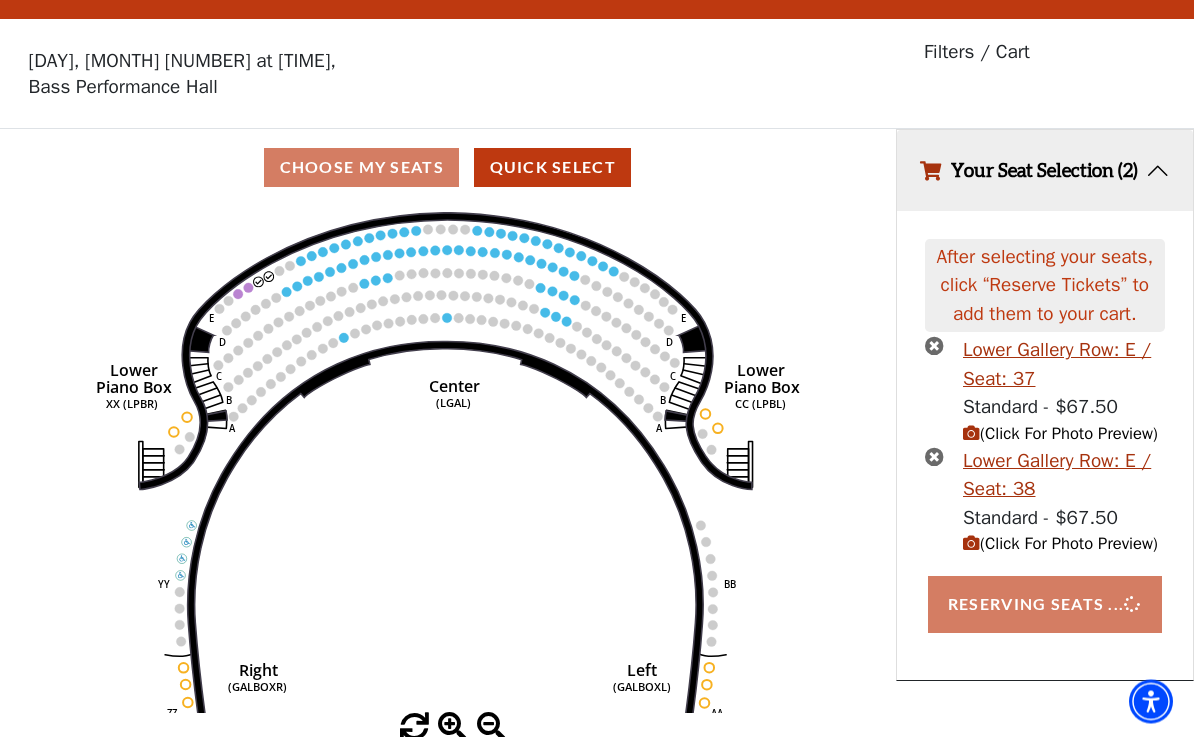scroll, scrollTop: 44, scrollLeft: 0, axis: vertical 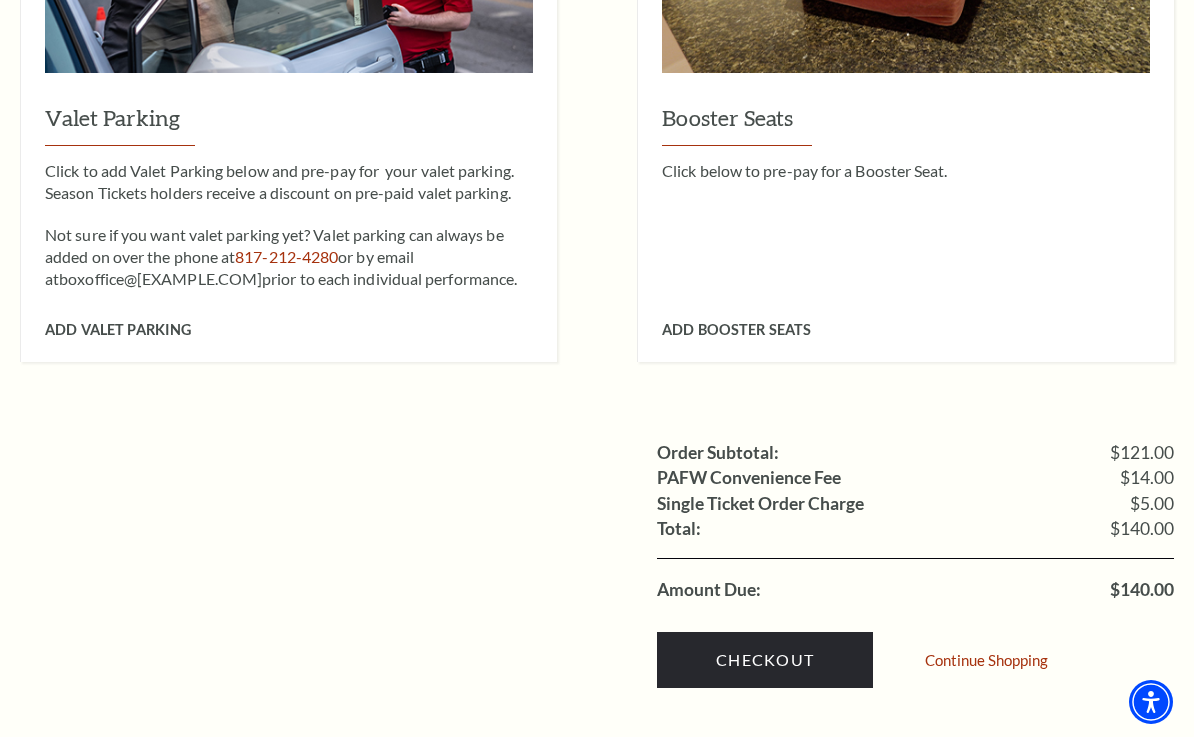 click on "Checkout" at bounding box center [765, 660] 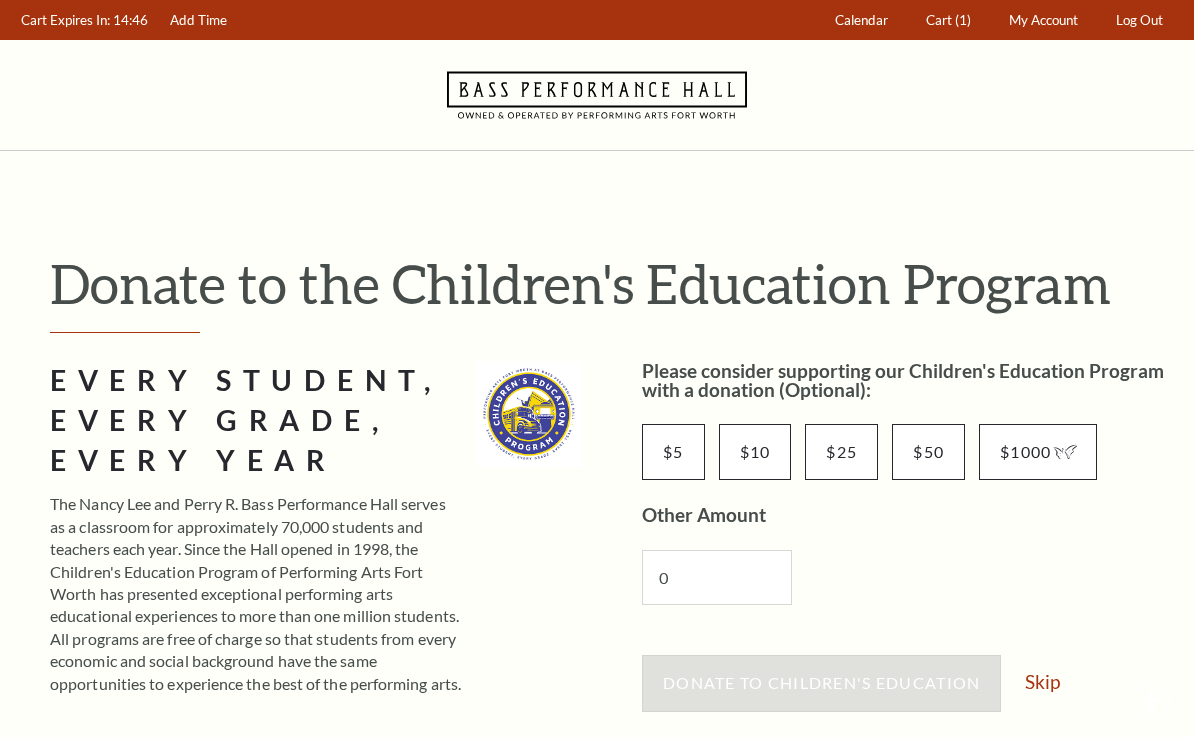 scroll, scrollTop: 0, scrollLeft: 0, axis: both 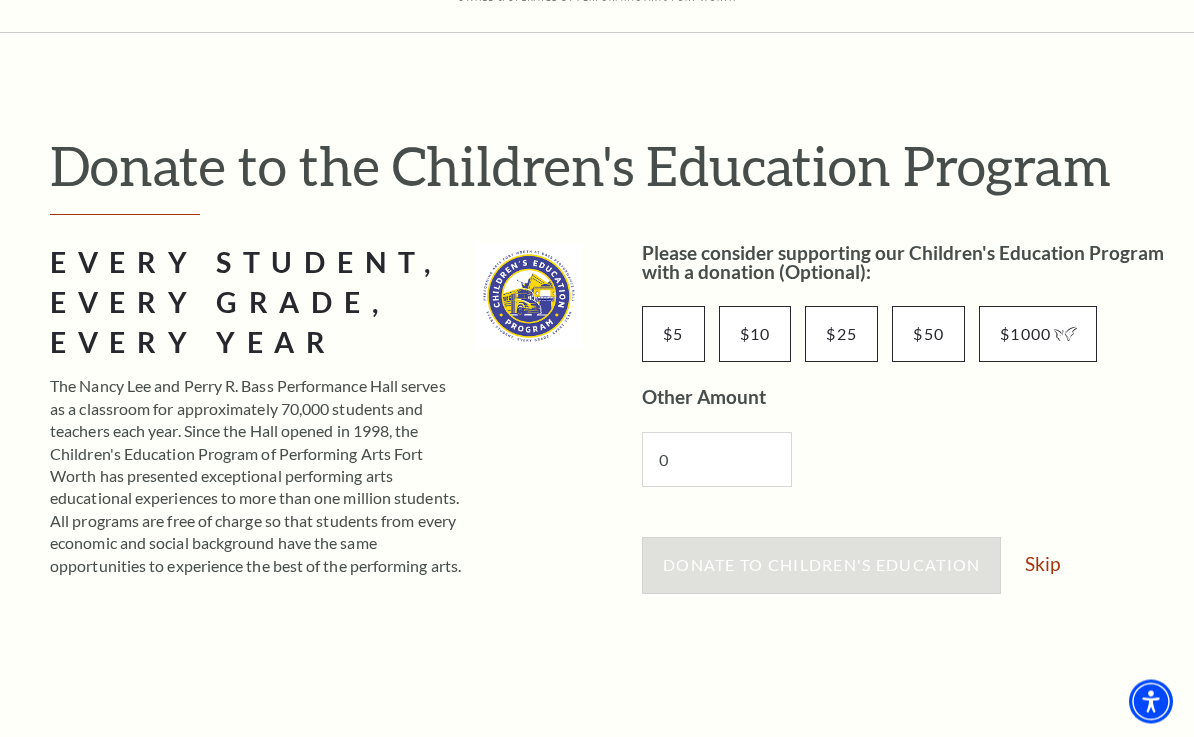 click on "Skip" at bounding box center (1042, 564) 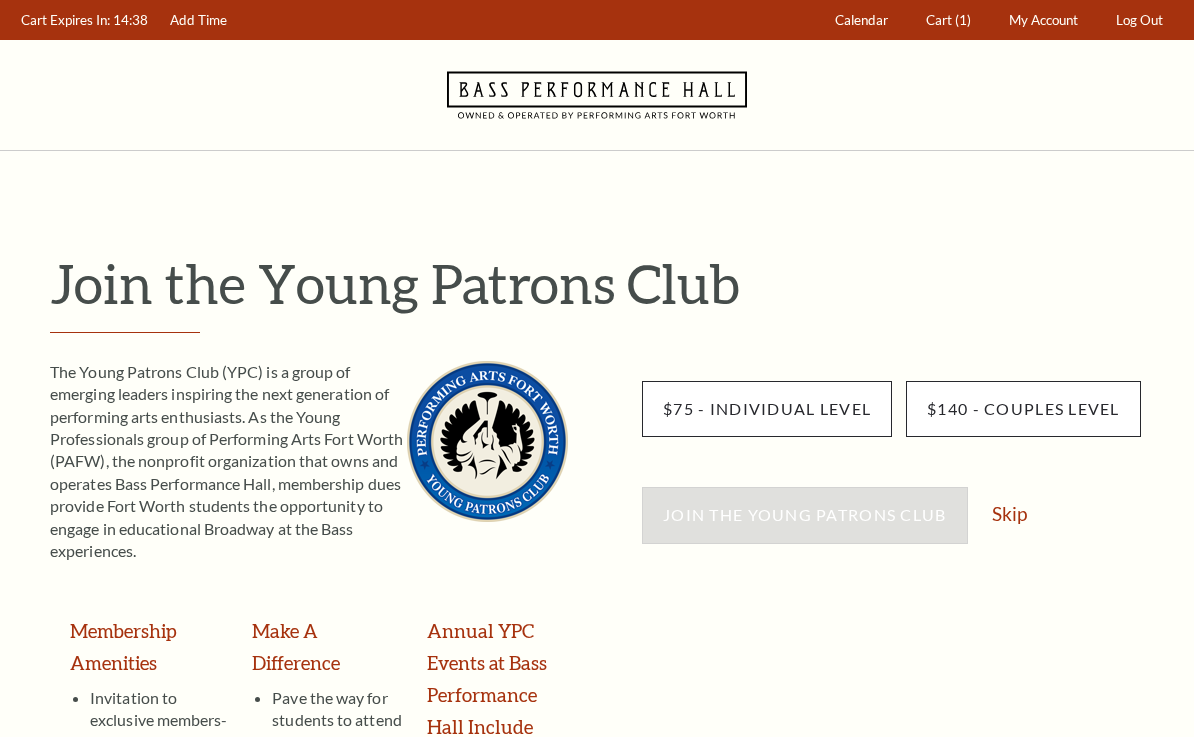 scroll, scrollTop: 0, scrollLeft: 0, axis: both 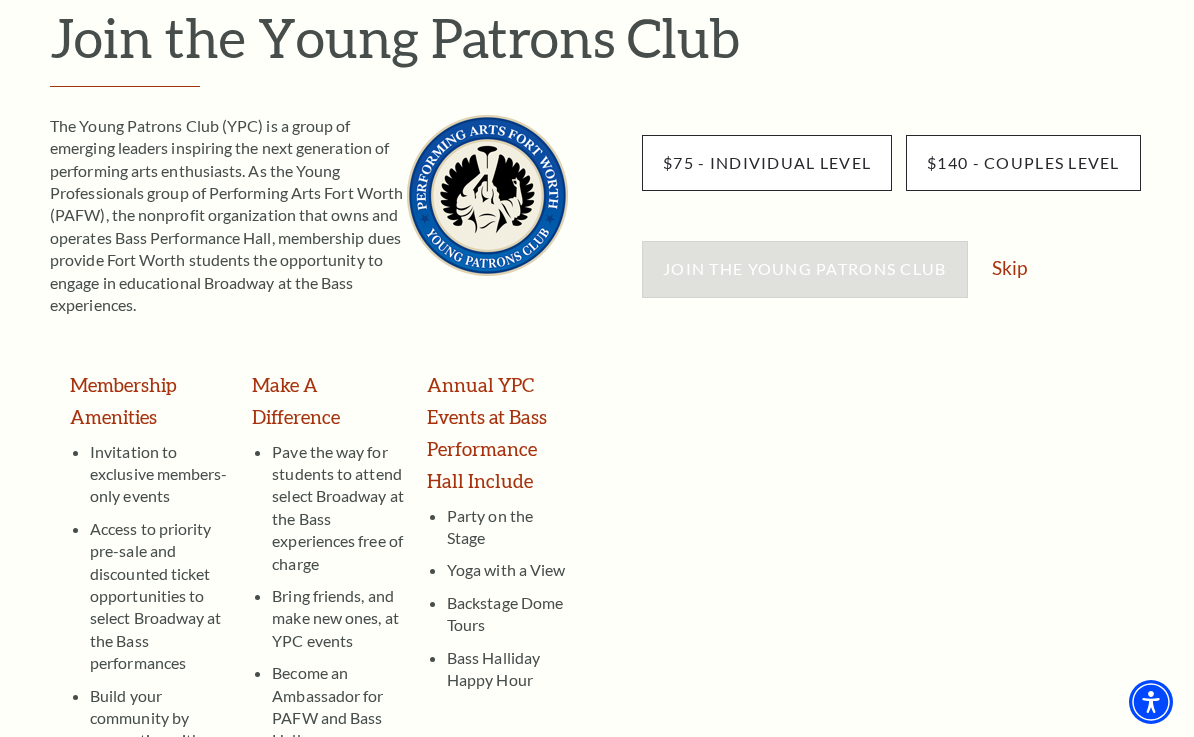 click on "Skip" at bounding box center [1009, 267] 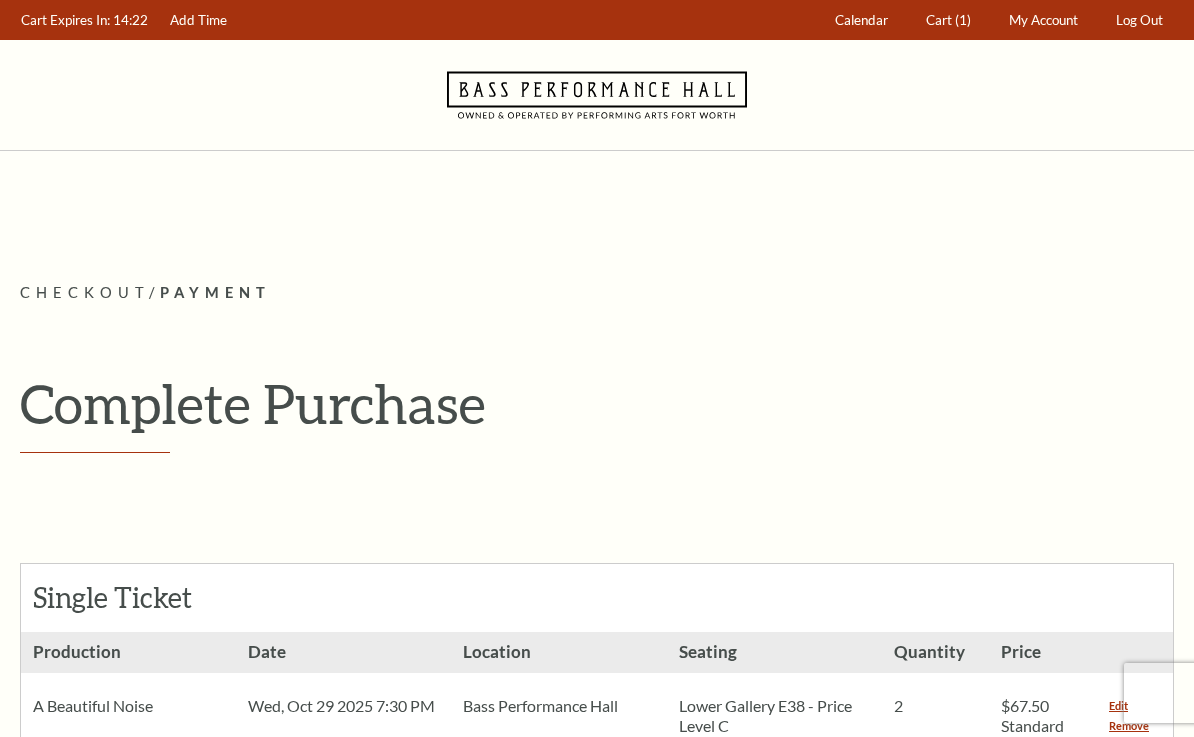 scroll, scrollTop: 0, scrollLeft: 0, axis: both 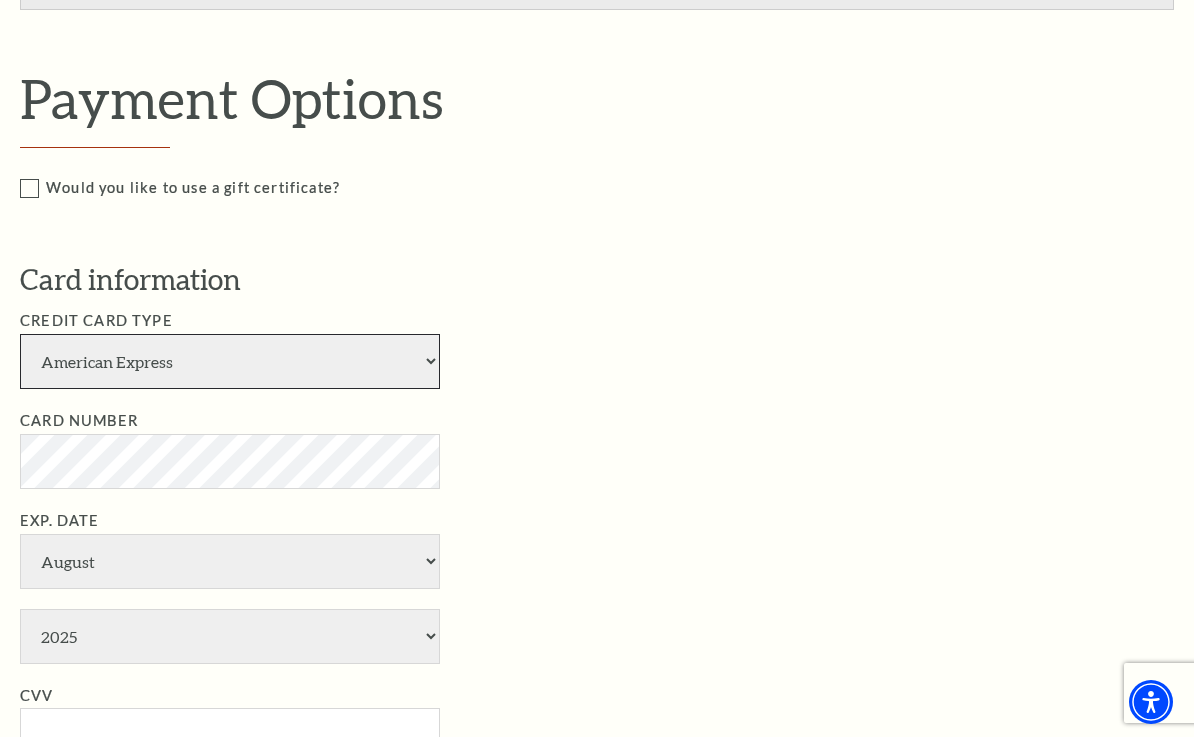 click on "American Express
Visa
Master Card
Discover" at bounding box center (230, 361) 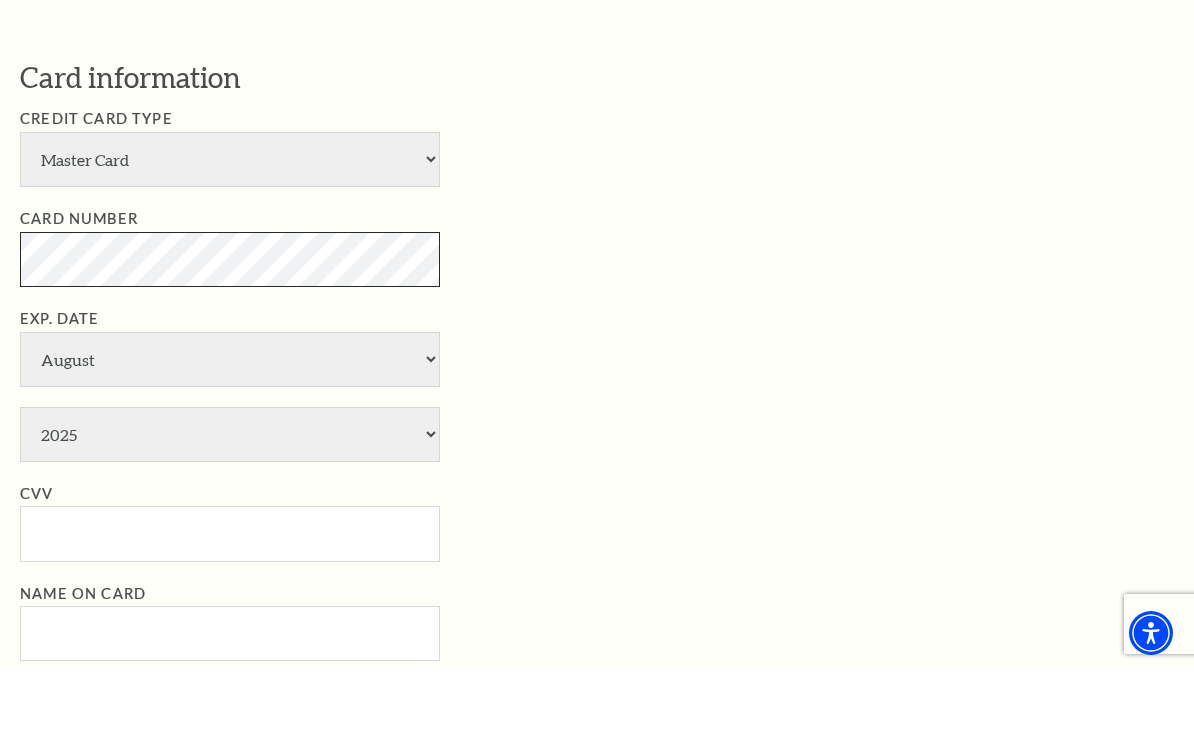 scroll, scrollTop: 1015, scrollLeft: 0, axis: vertical 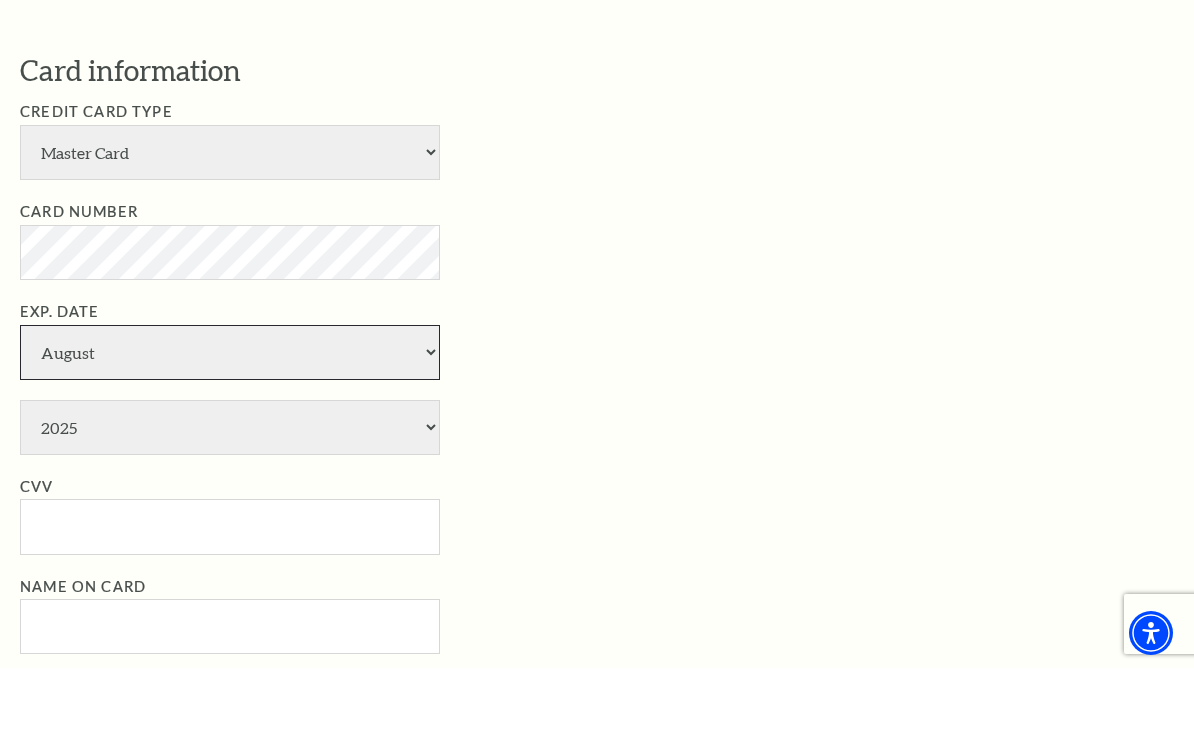 click on "January
February
March
April
May
June
July
August
September
October
November
December" at bounding box center (230, 421) 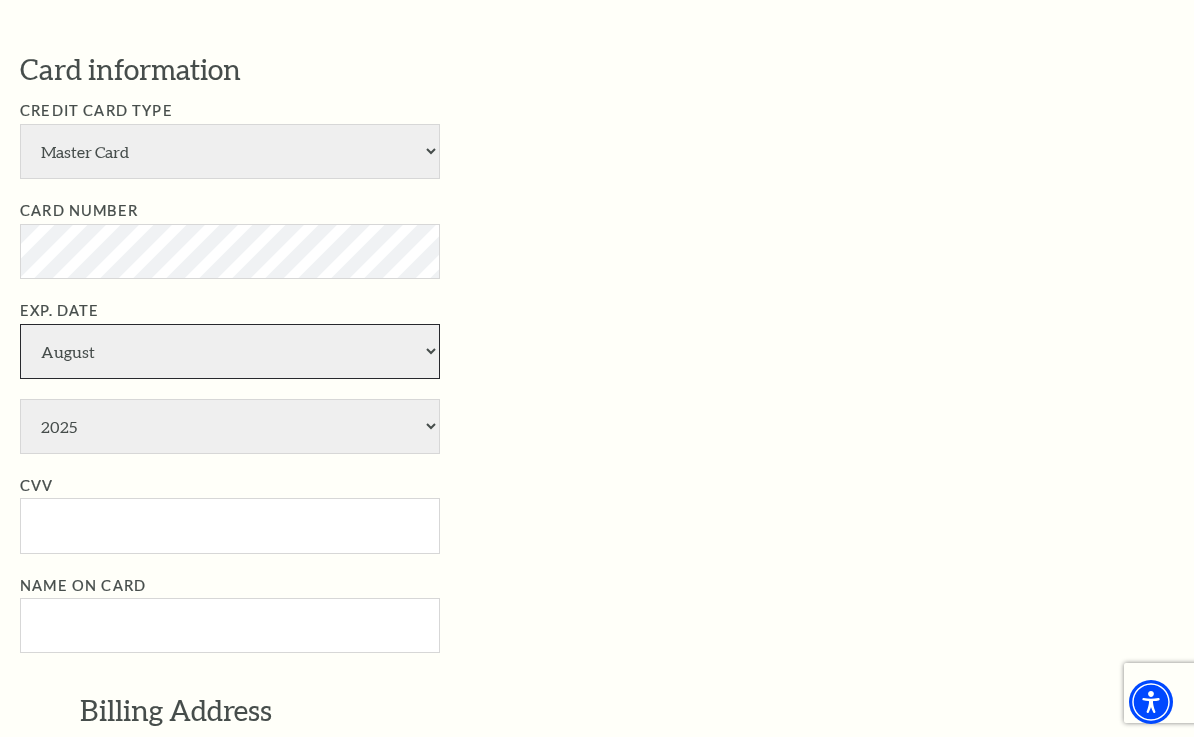 select on "4" 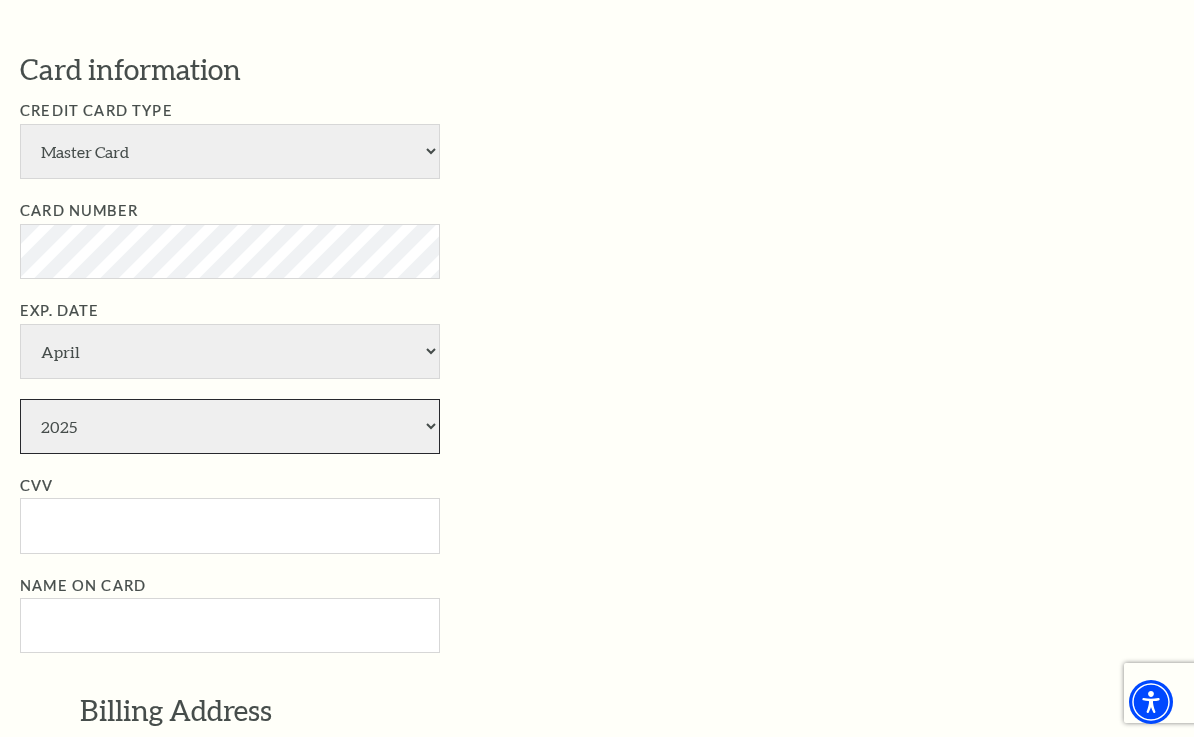 click on "2025
2026
2027
2028
2029
2030
2031
2032
2033
2034" at bounding box center (230, 426) 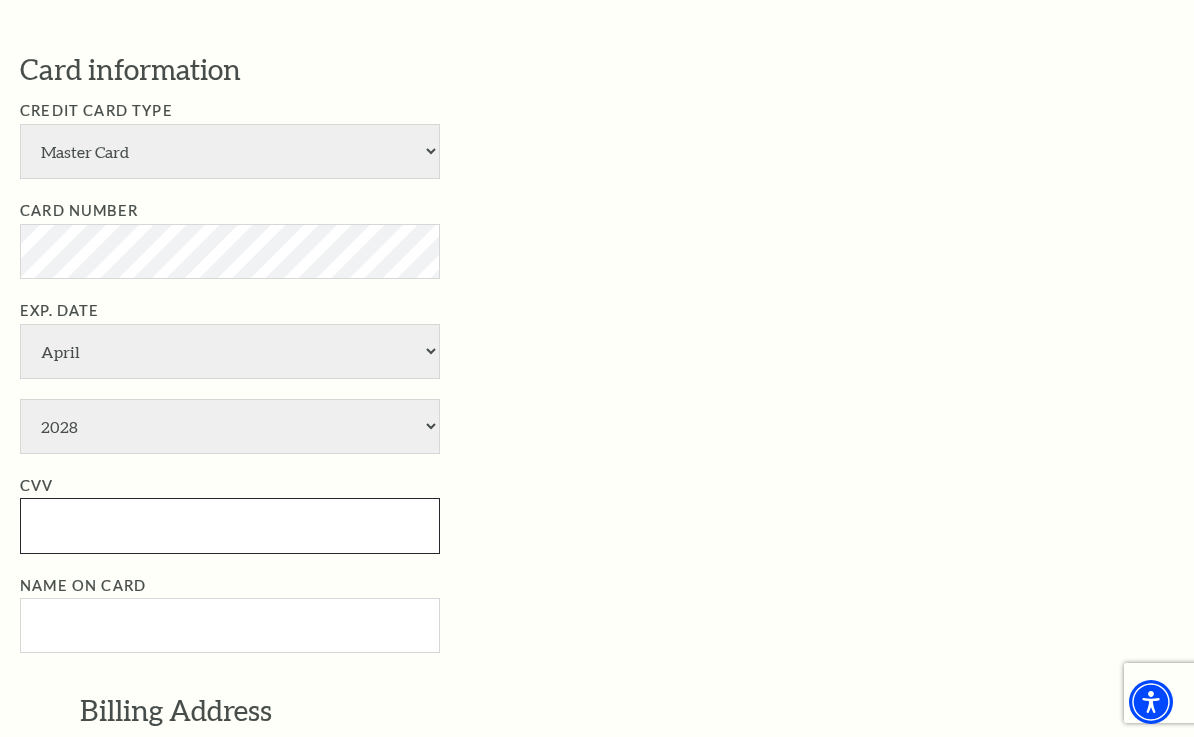 click on "CVV" at bounding box center (230, 525) 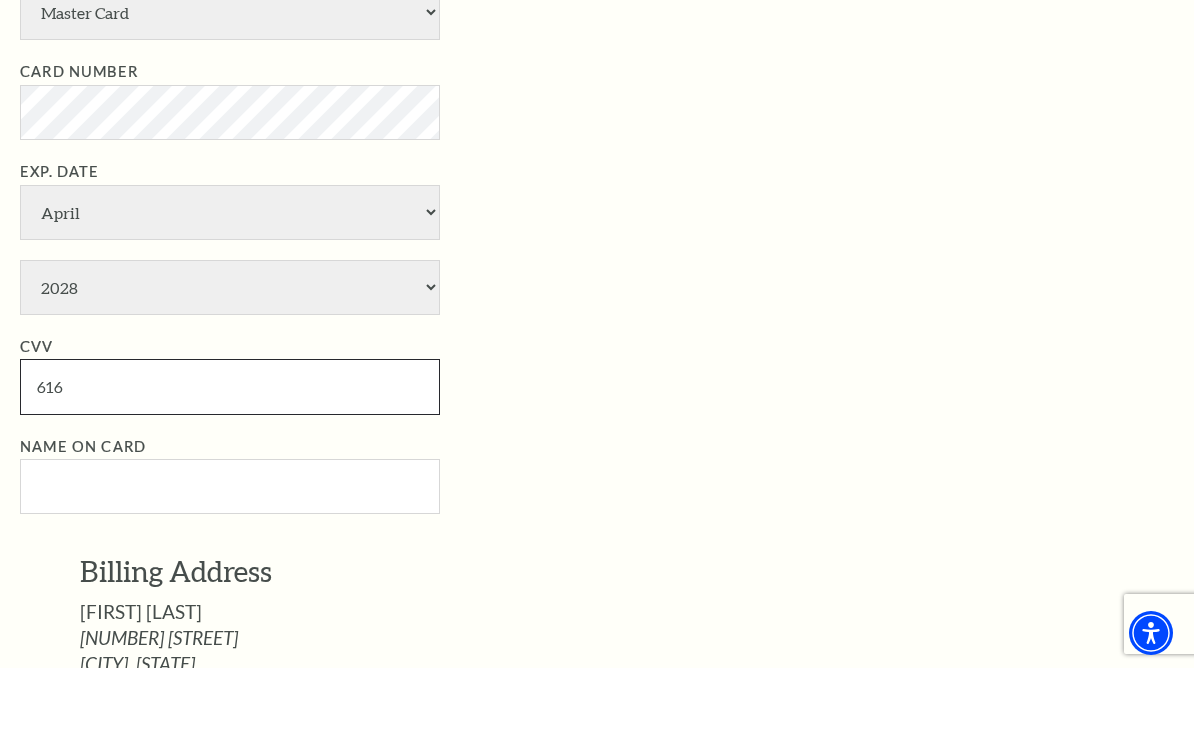 scroll, scrollTop: 1185, scrollLeft: 0, axis: vertical 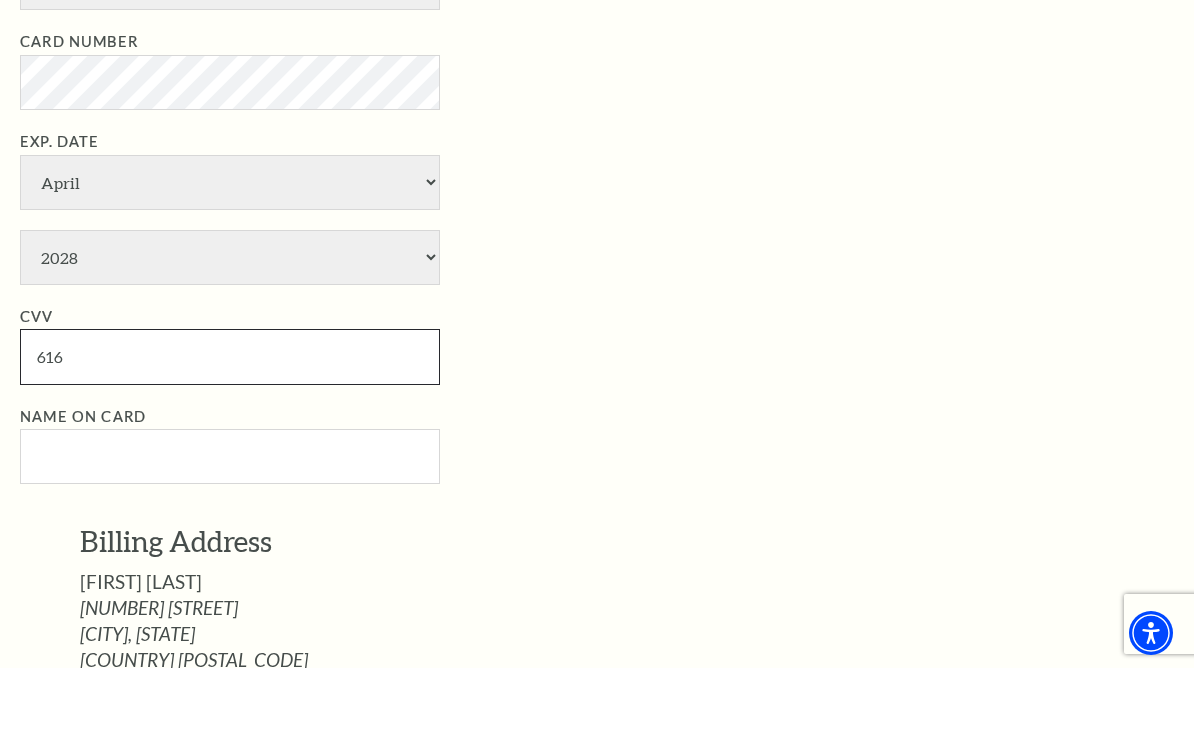 type on "616" 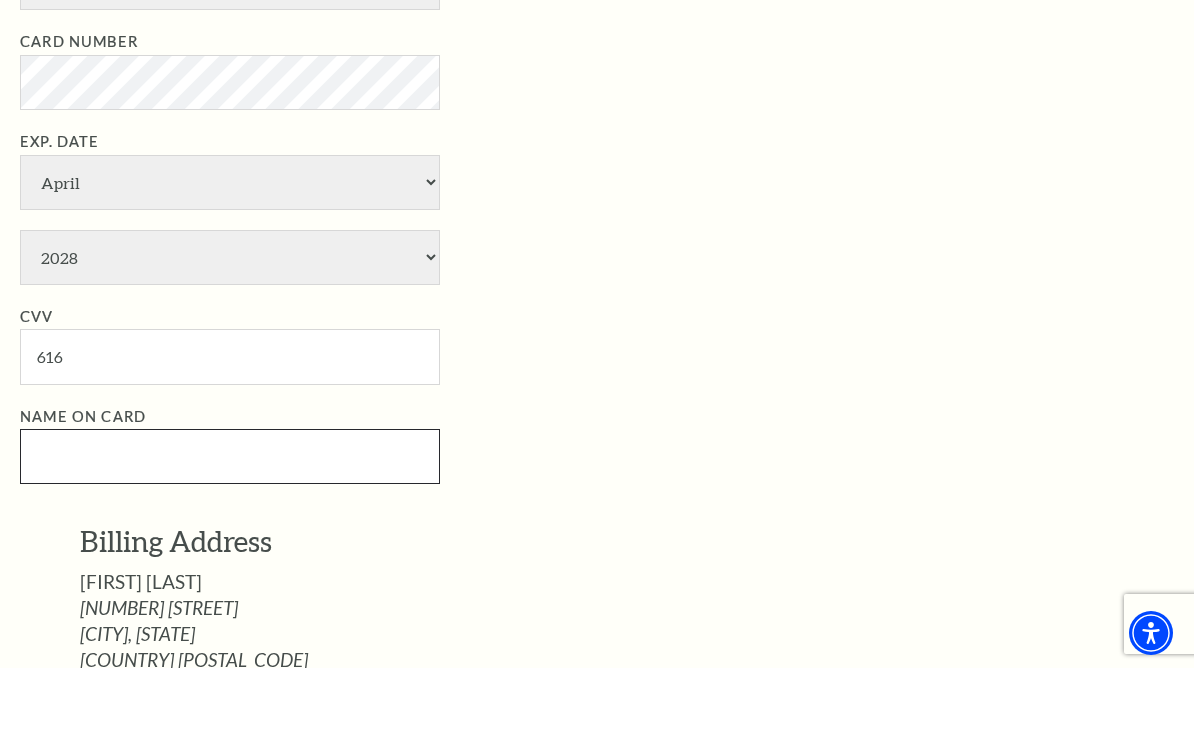 click on "Name on Card" at bounding box center [230, 525] 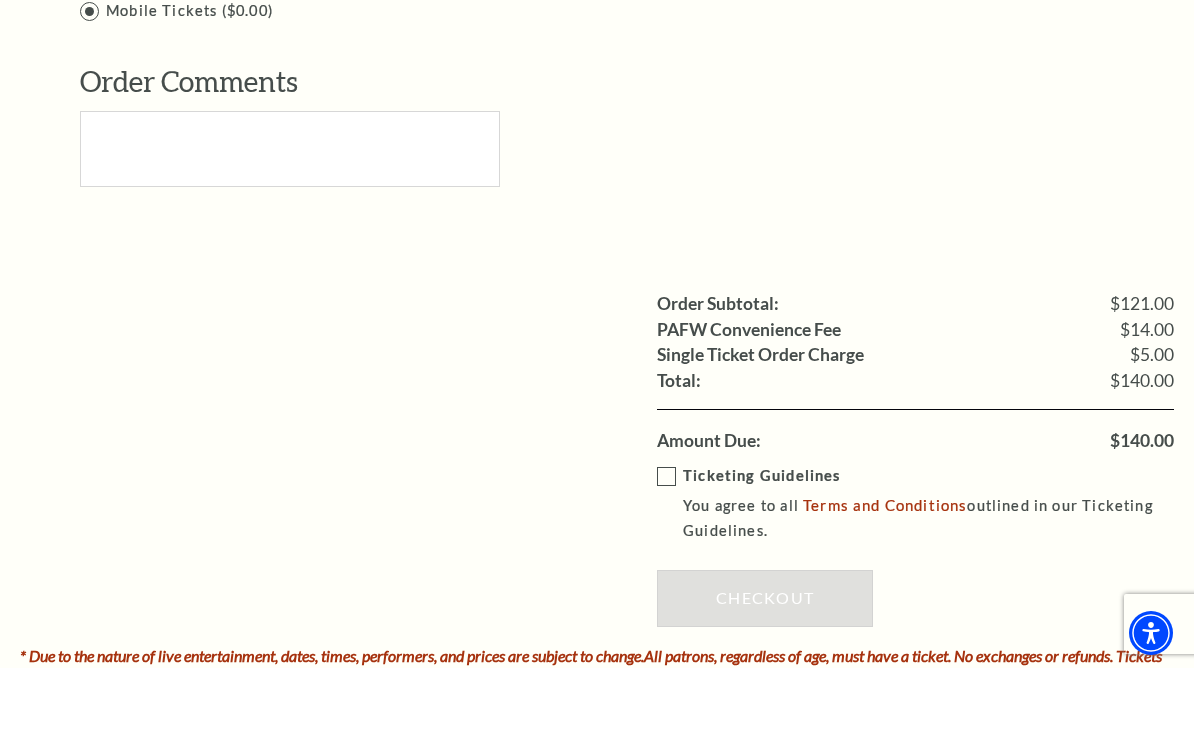 scroll, scrollTop: 2034, scrollLeft: 0, axis: vertical 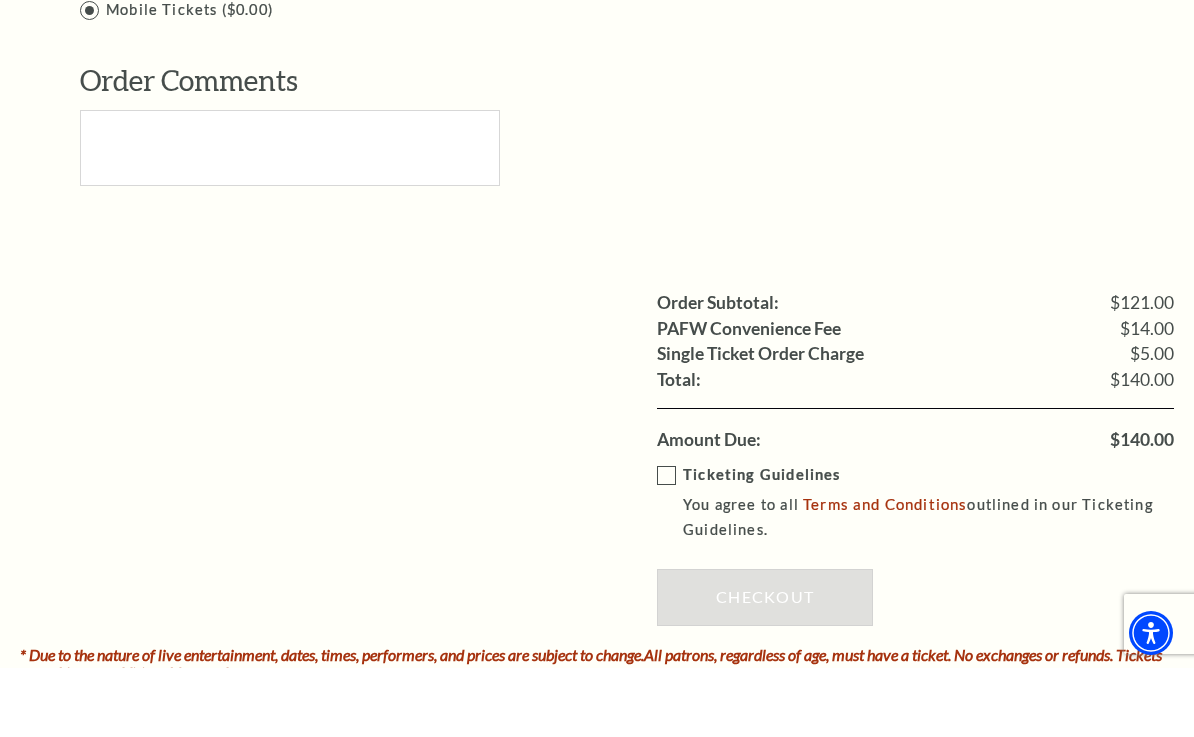 type on "Bonnie S Russell" 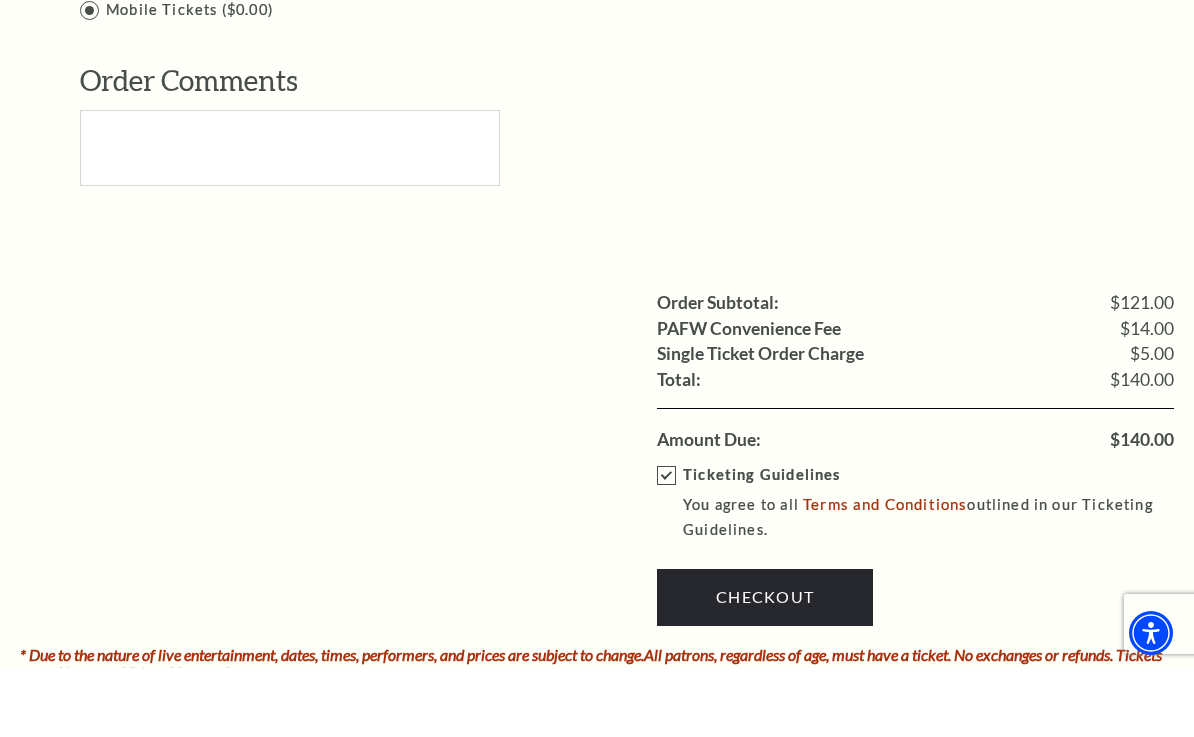 scroll, scrollTop: 2104, scrollLeft: 0, axis: vertical 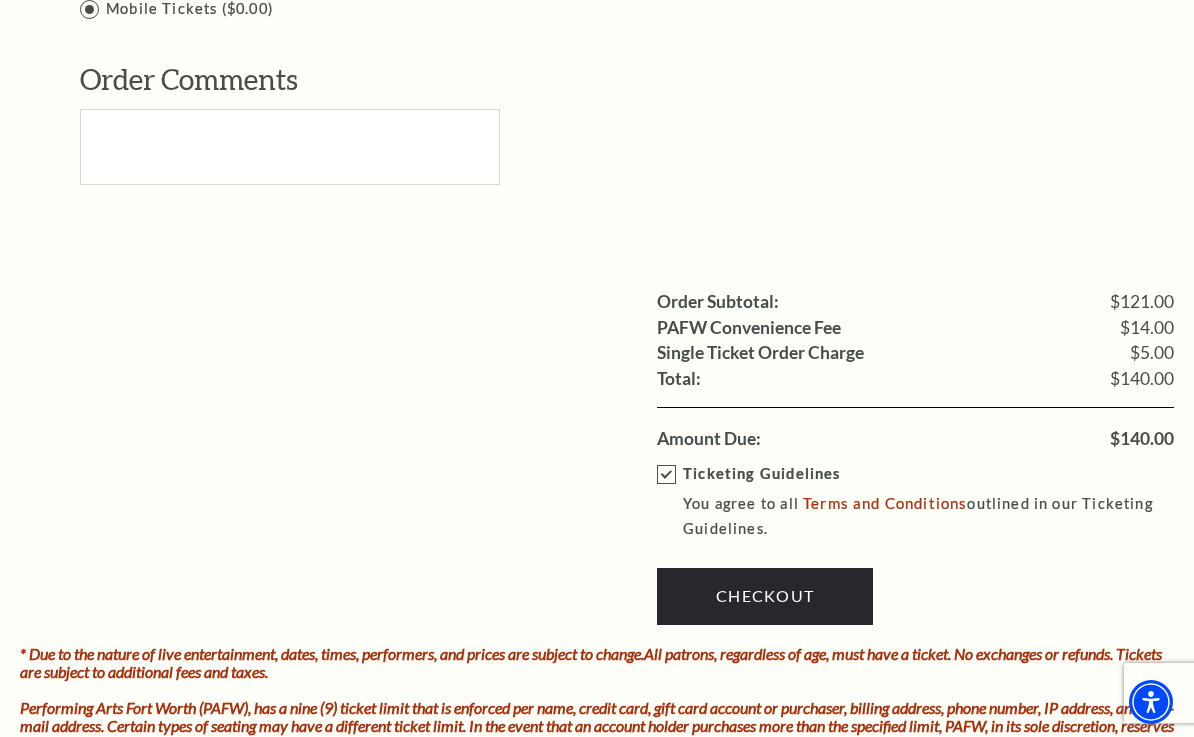 click on "Checkout" at bounding box center (765, 596) 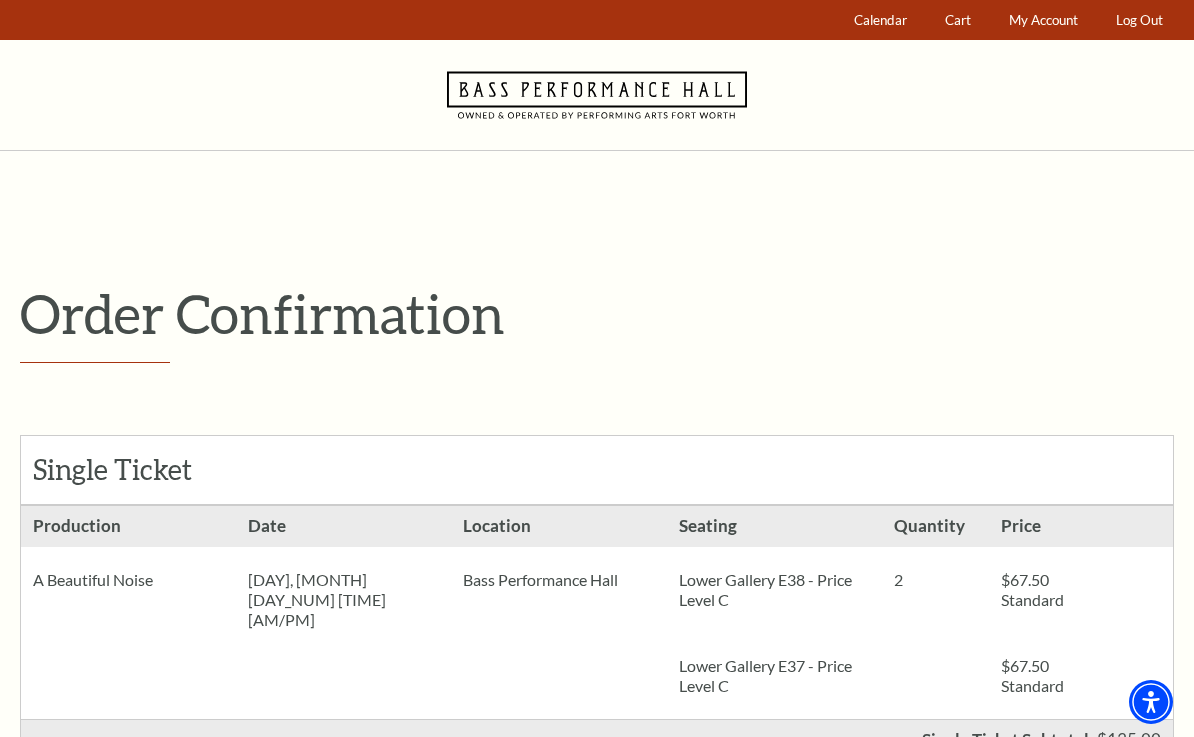scroll, scrollTop: 0, scrollLeft: 0, axis: both 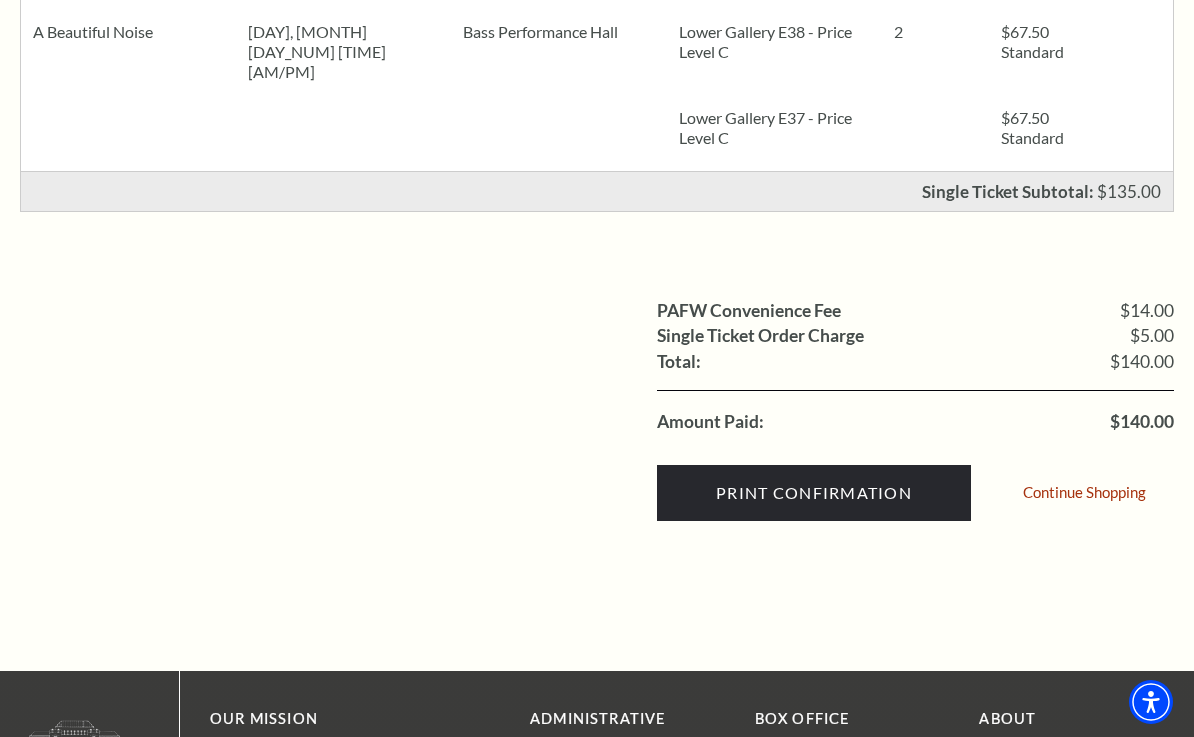 click on "Print Confirmation" at bounding box center [814, 493] 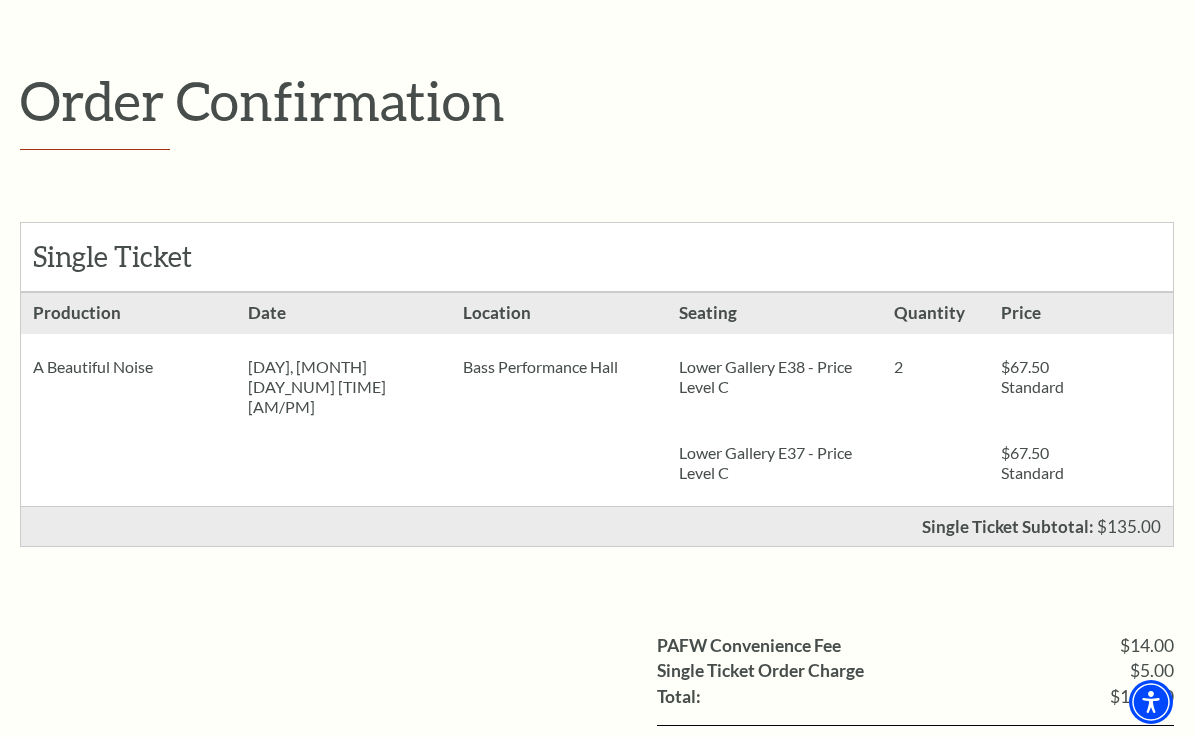 scroll, scrollTop: 207, scrollLeft: 0, axis: vertical 